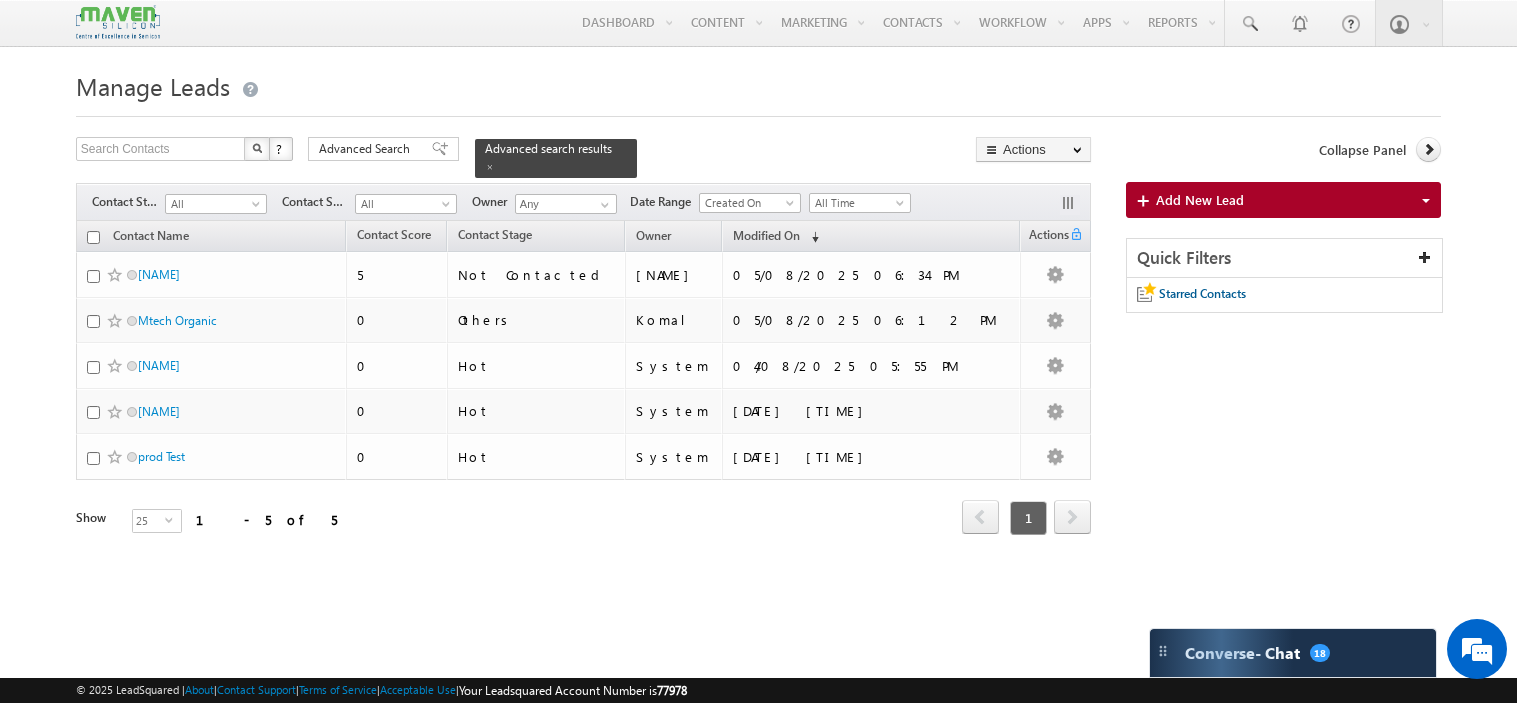 scroll, scrollTop: 0, scrollLeft: 0, axis: both 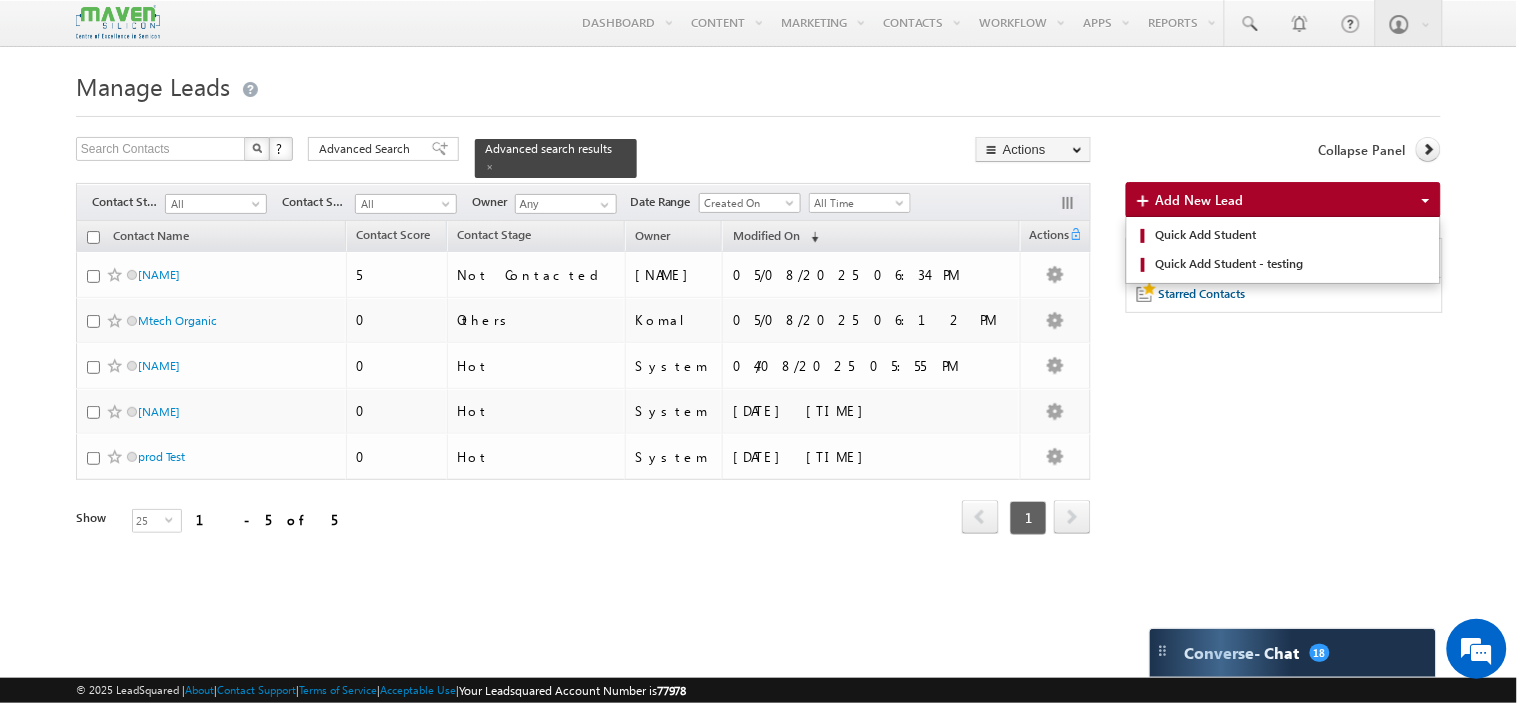 click on "Add New Lead" at bounding box center [1200, 199] 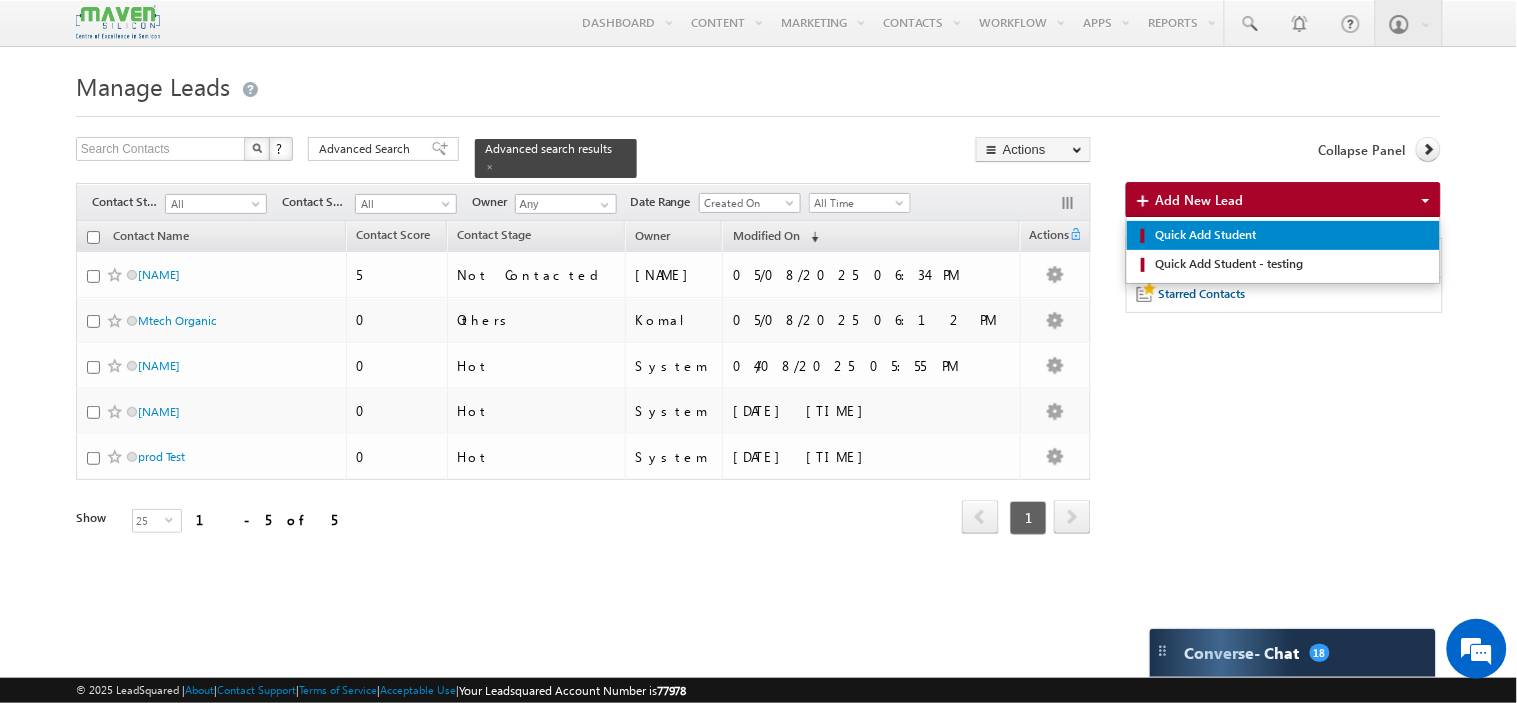 click on "Quick Add Student" at bounding box center [1290, 235] 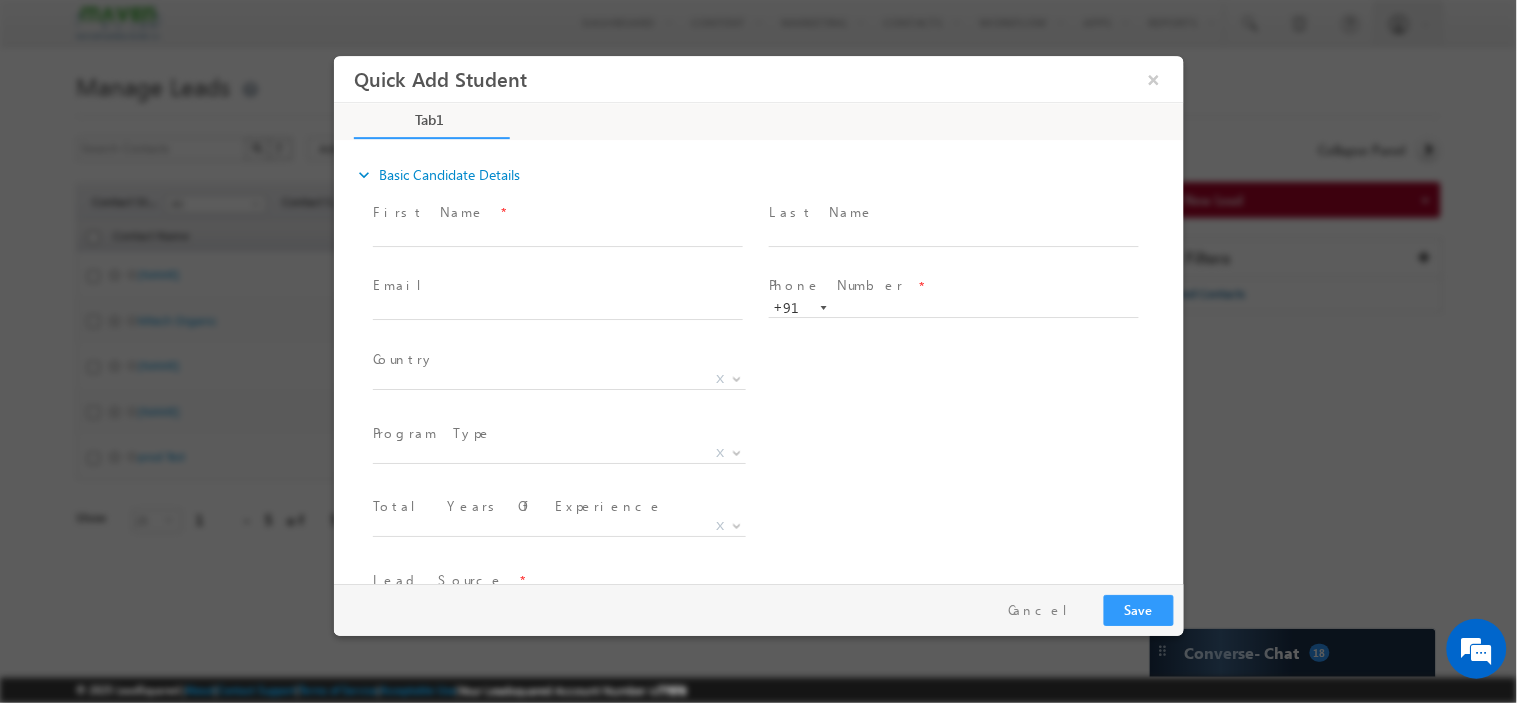 scroll, scrollTop: 0, scrollLeft: 0, axis: both 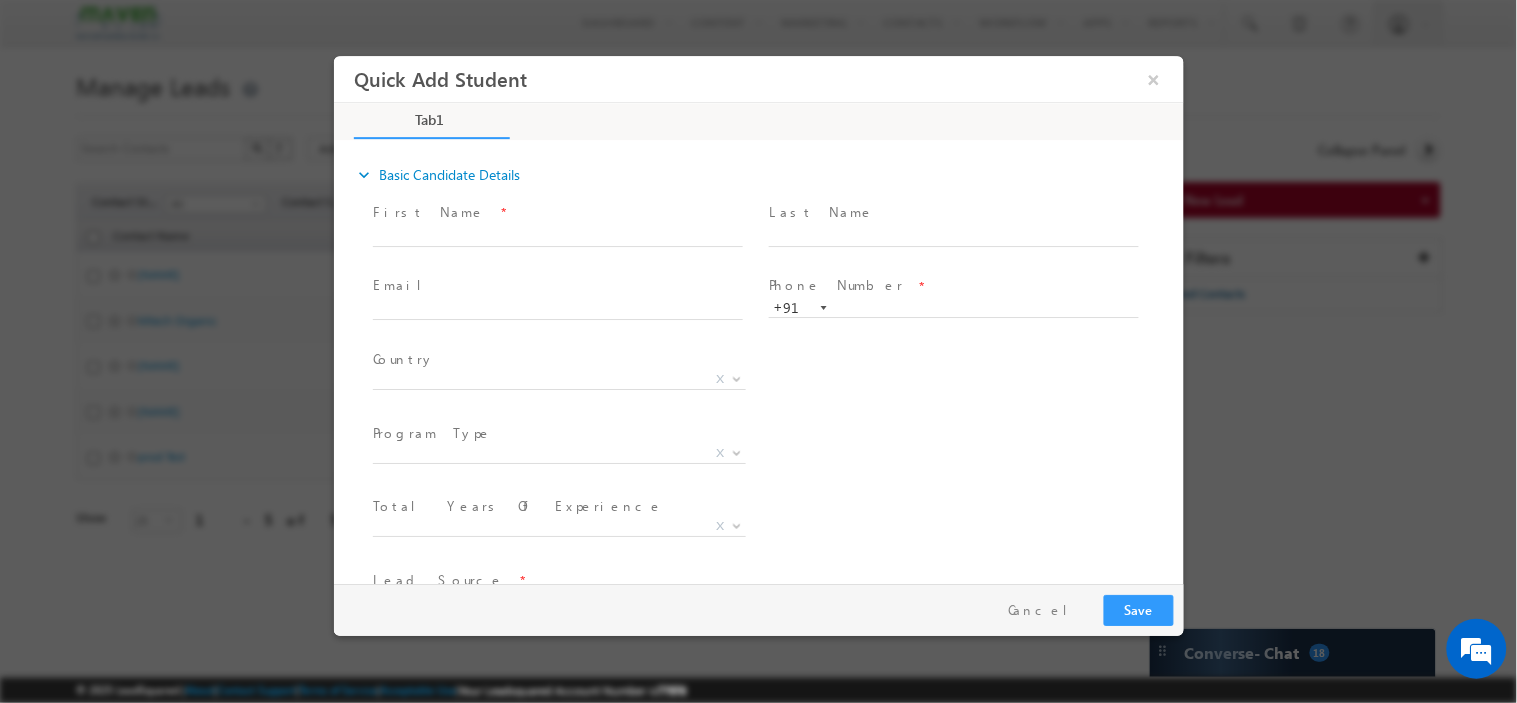 click on "First Name
*" at bounding box center [556, 212] 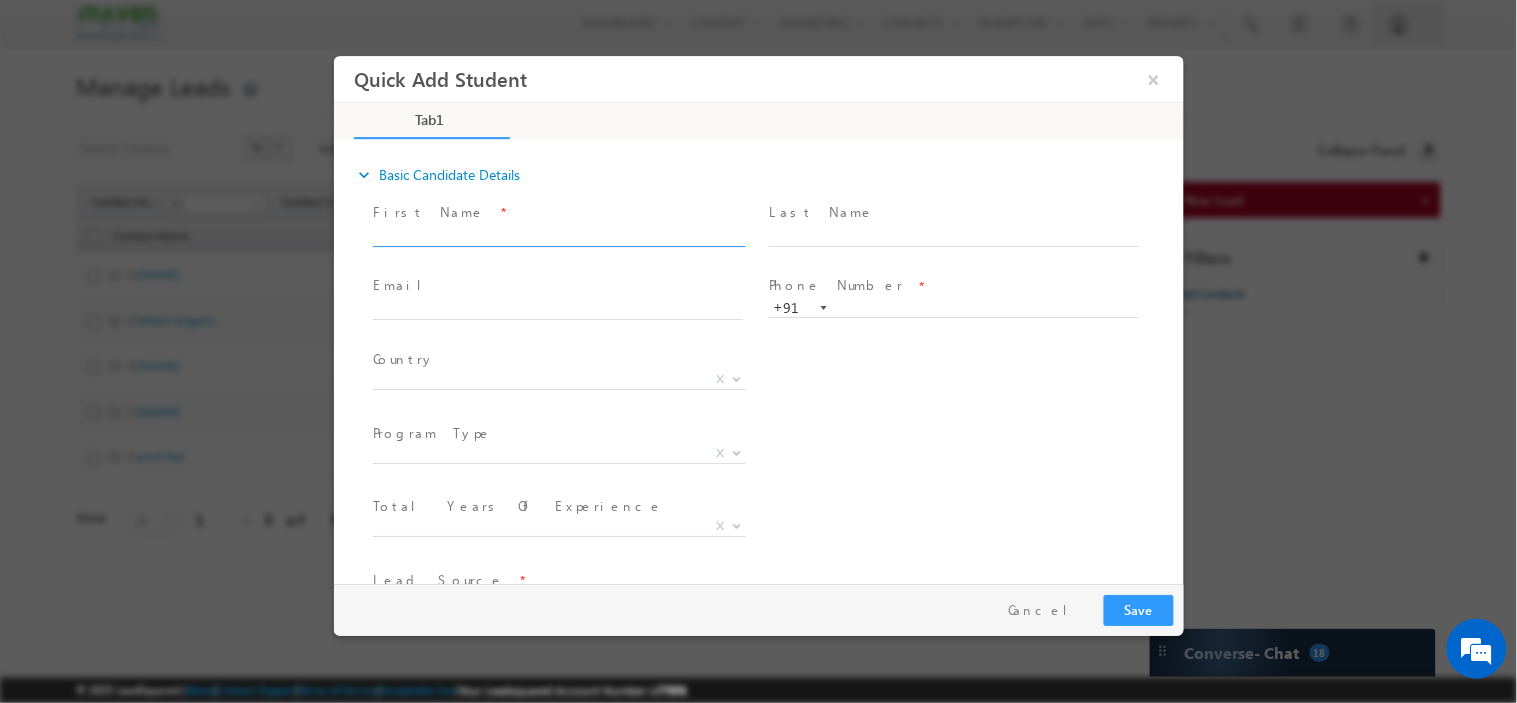 click at bounding box center (557, 236) 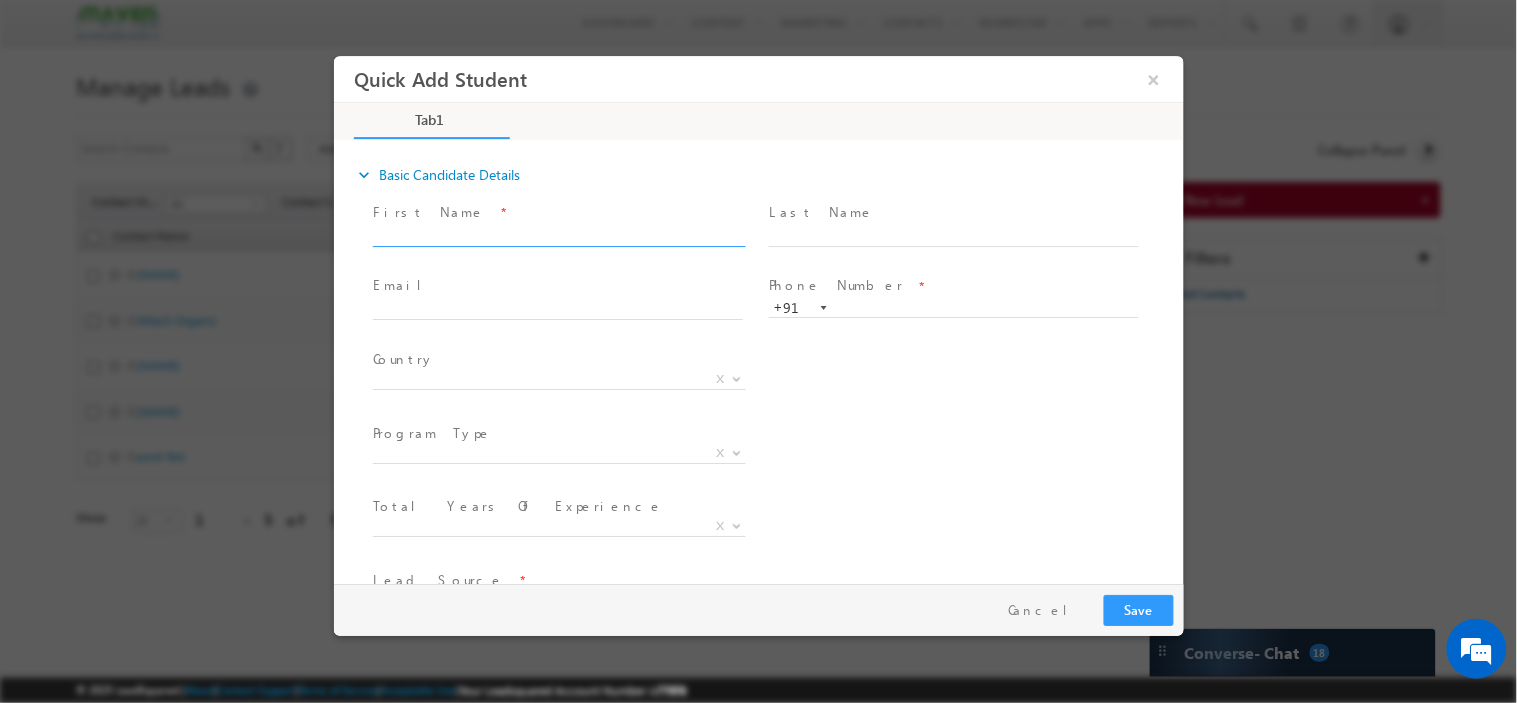 paste on "Gopal" 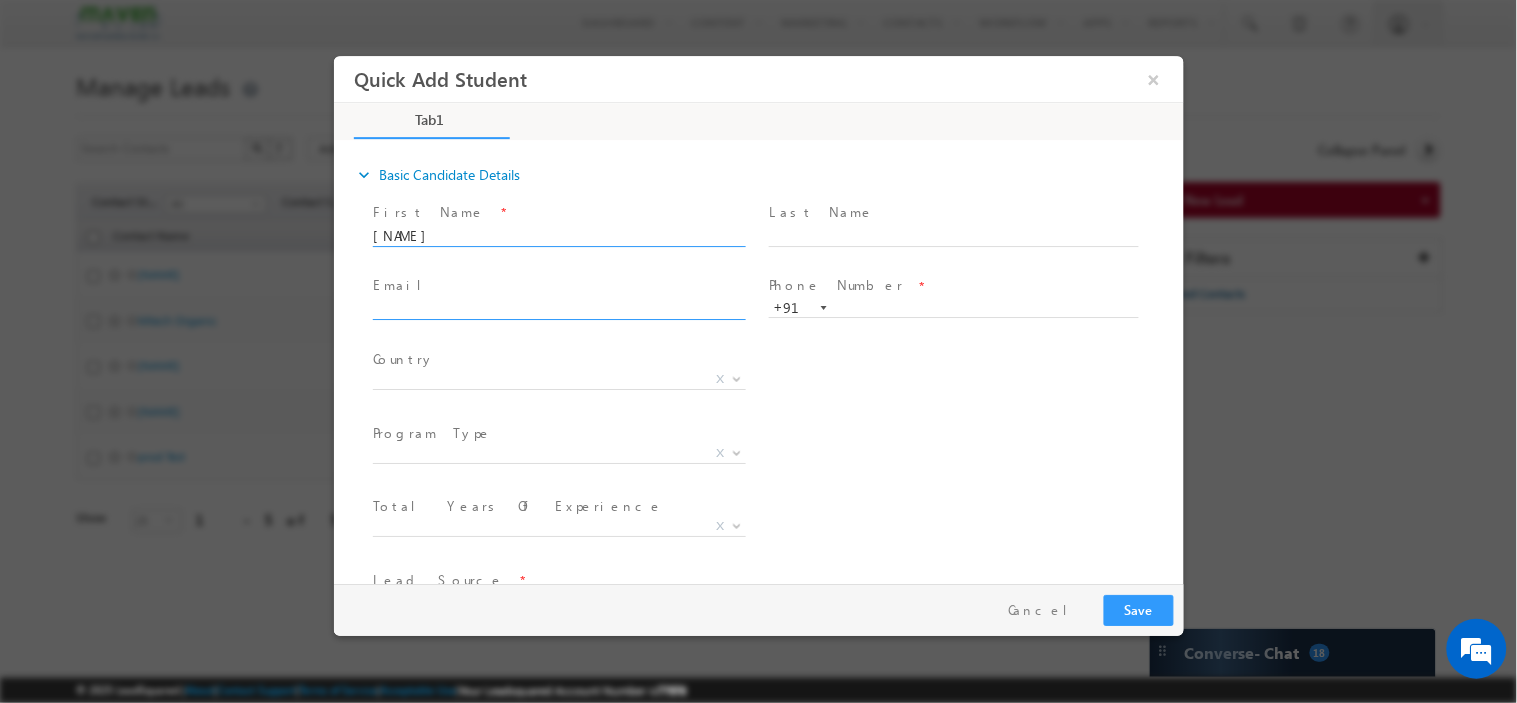 type on "Gopal" 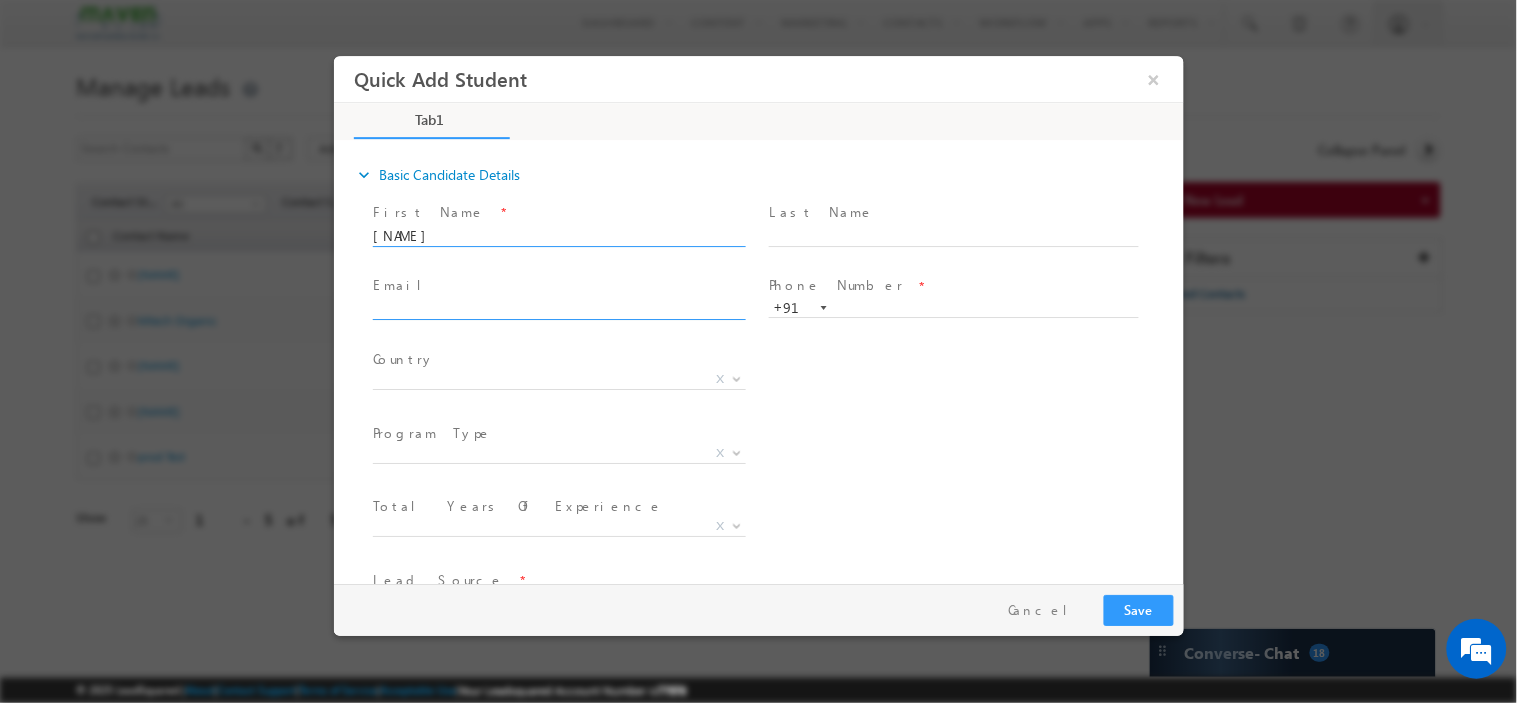 click 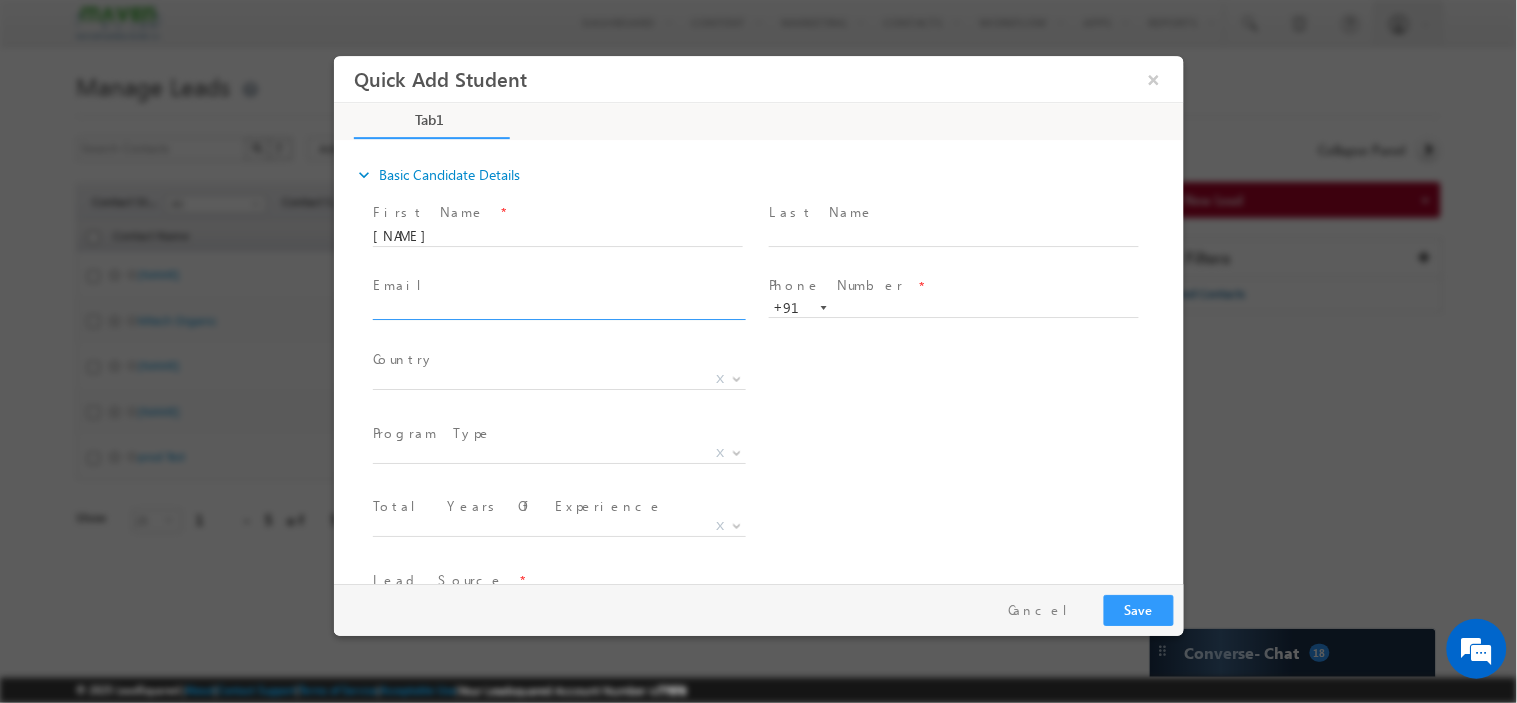 paste on "gopik76@gmail.com" 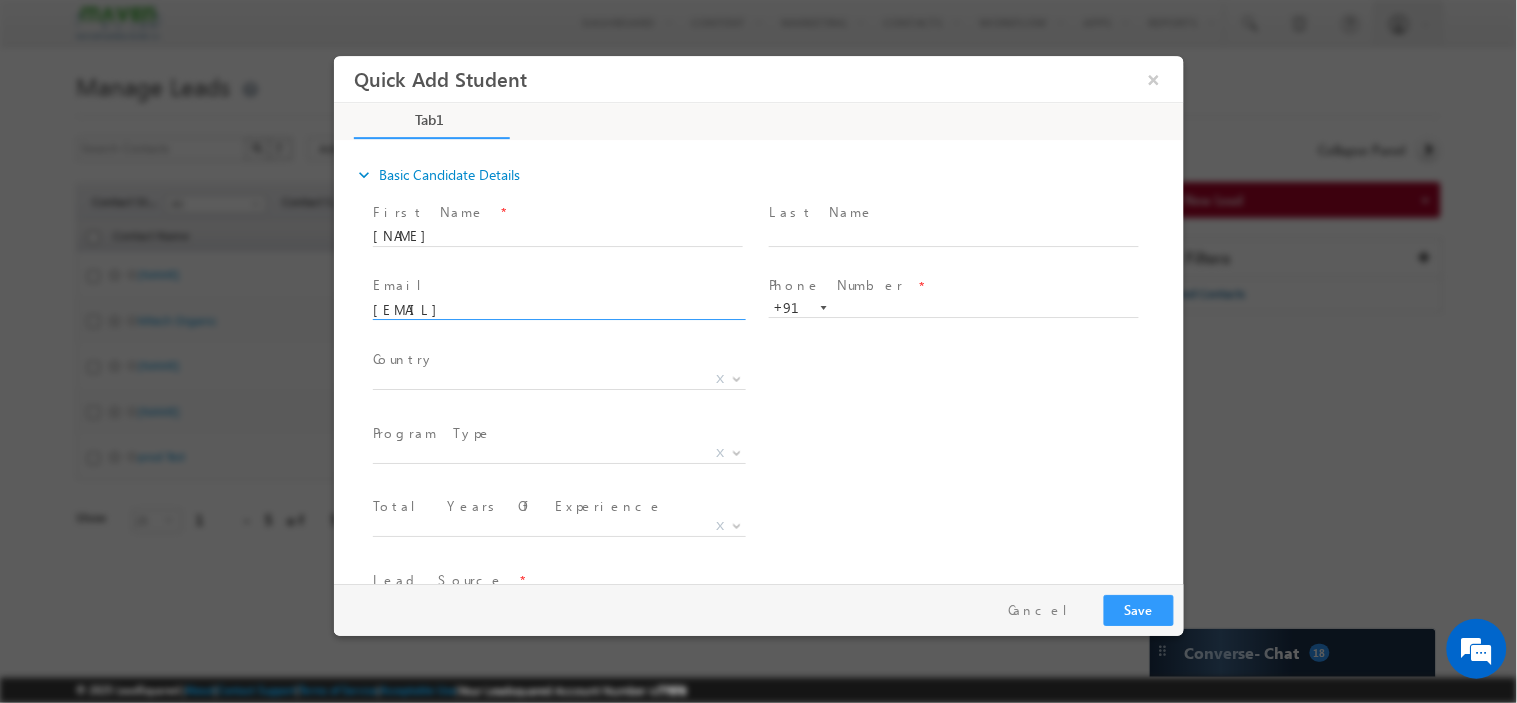 type on "gopik76@gmail.com" 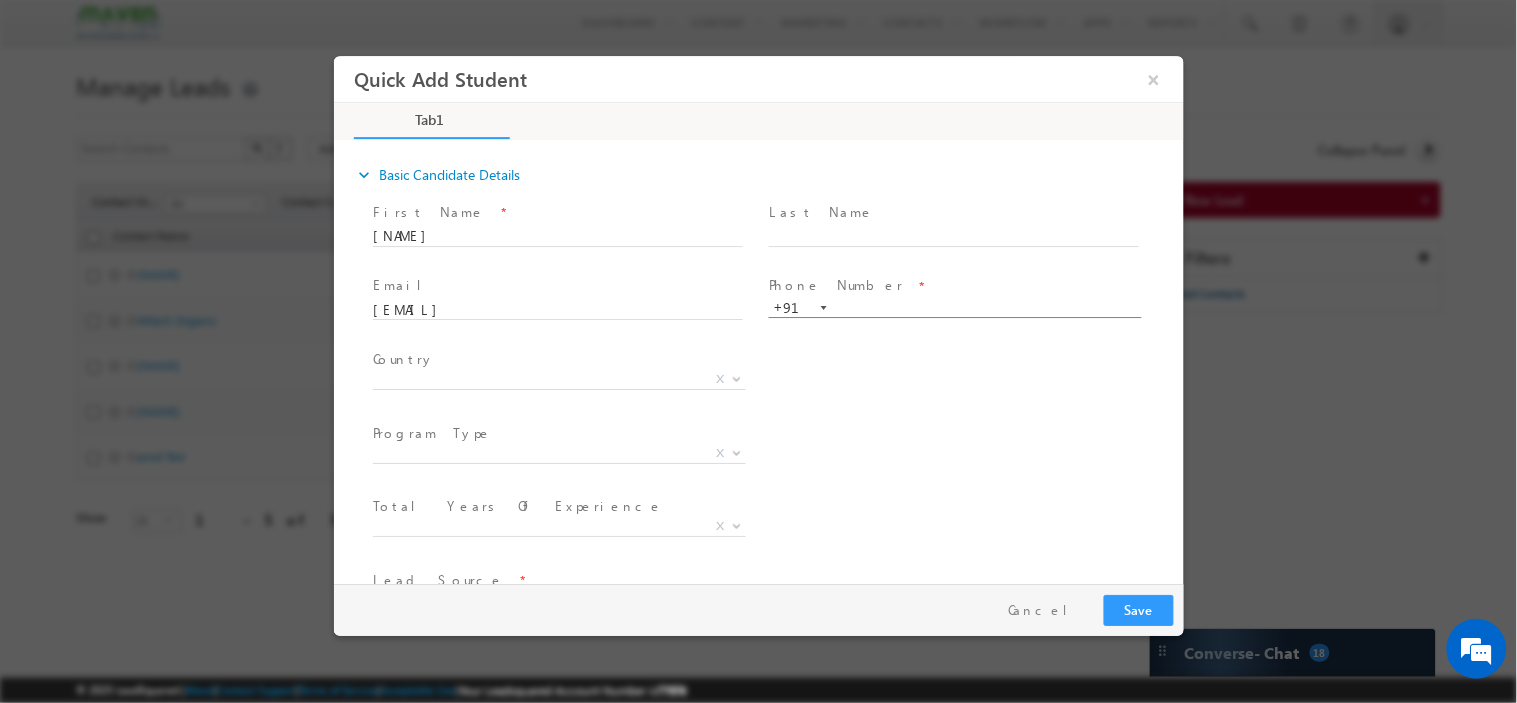 click at bounding box center (953, 308) 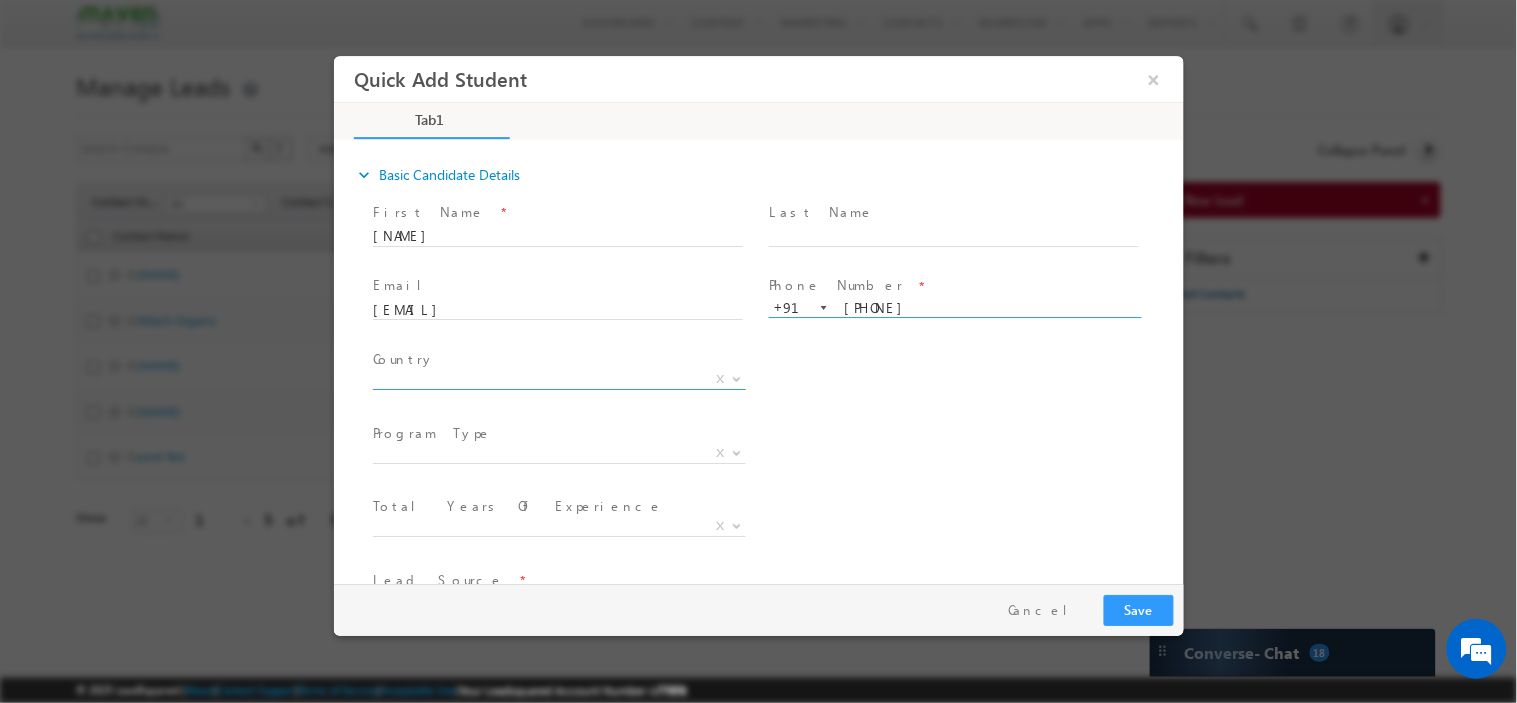 type on "9900856134" 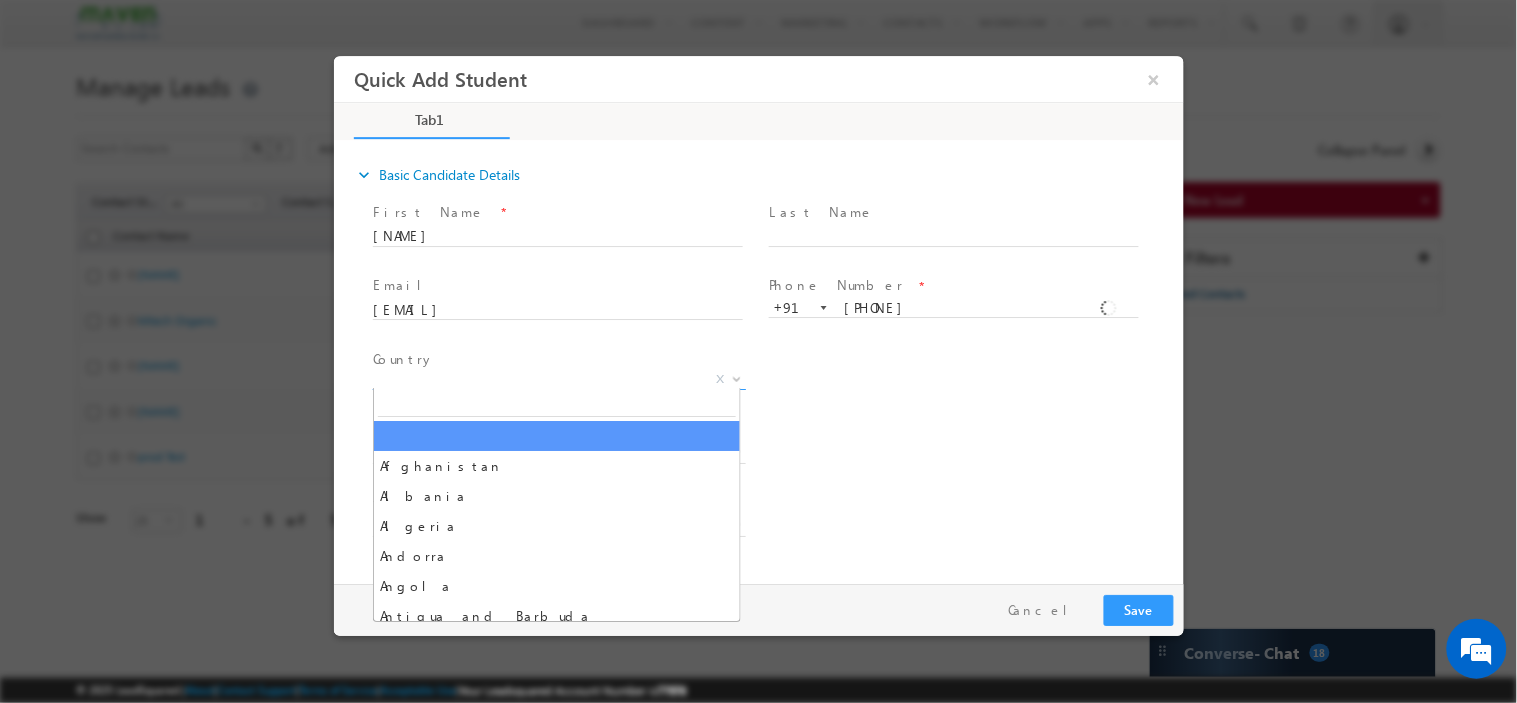 click on "X" at bounding box center (558, 379) 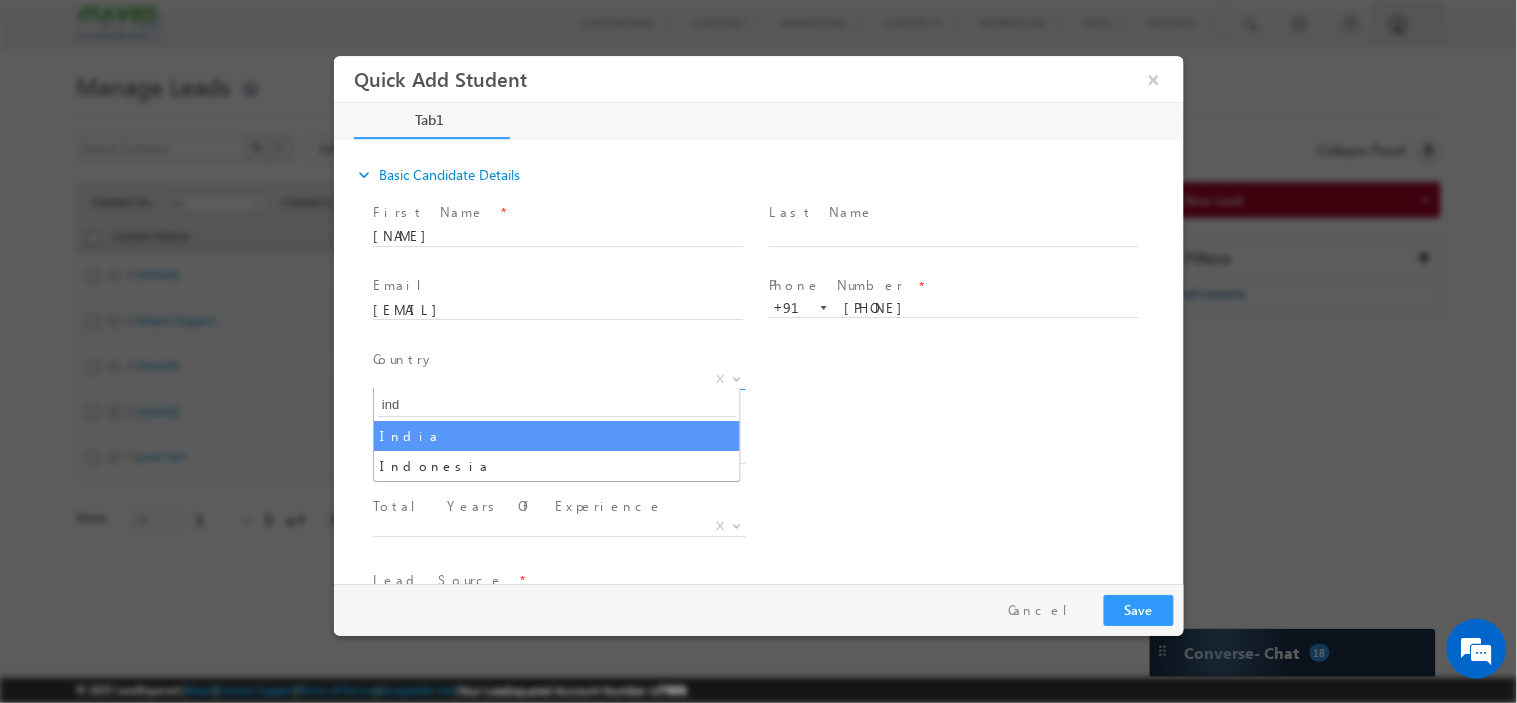 type on "ind" 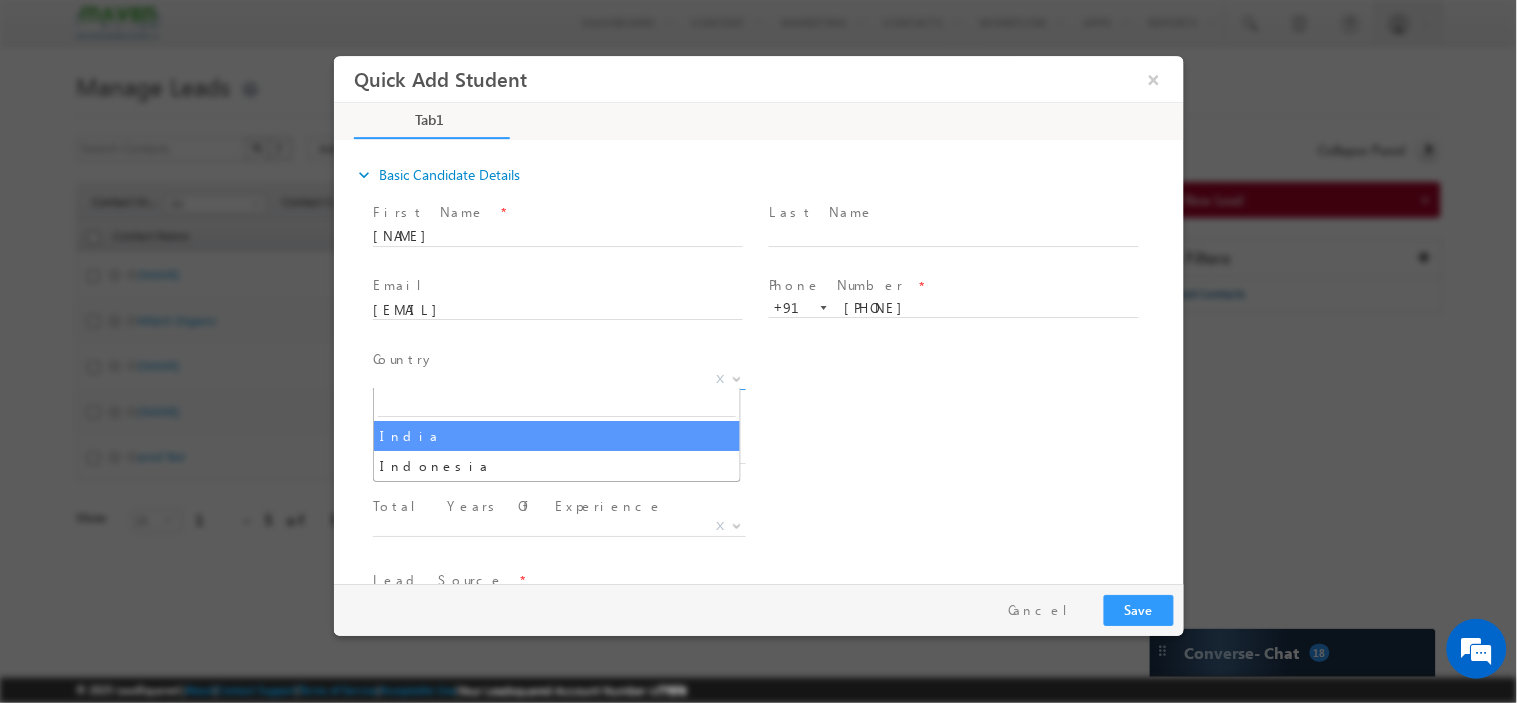 select 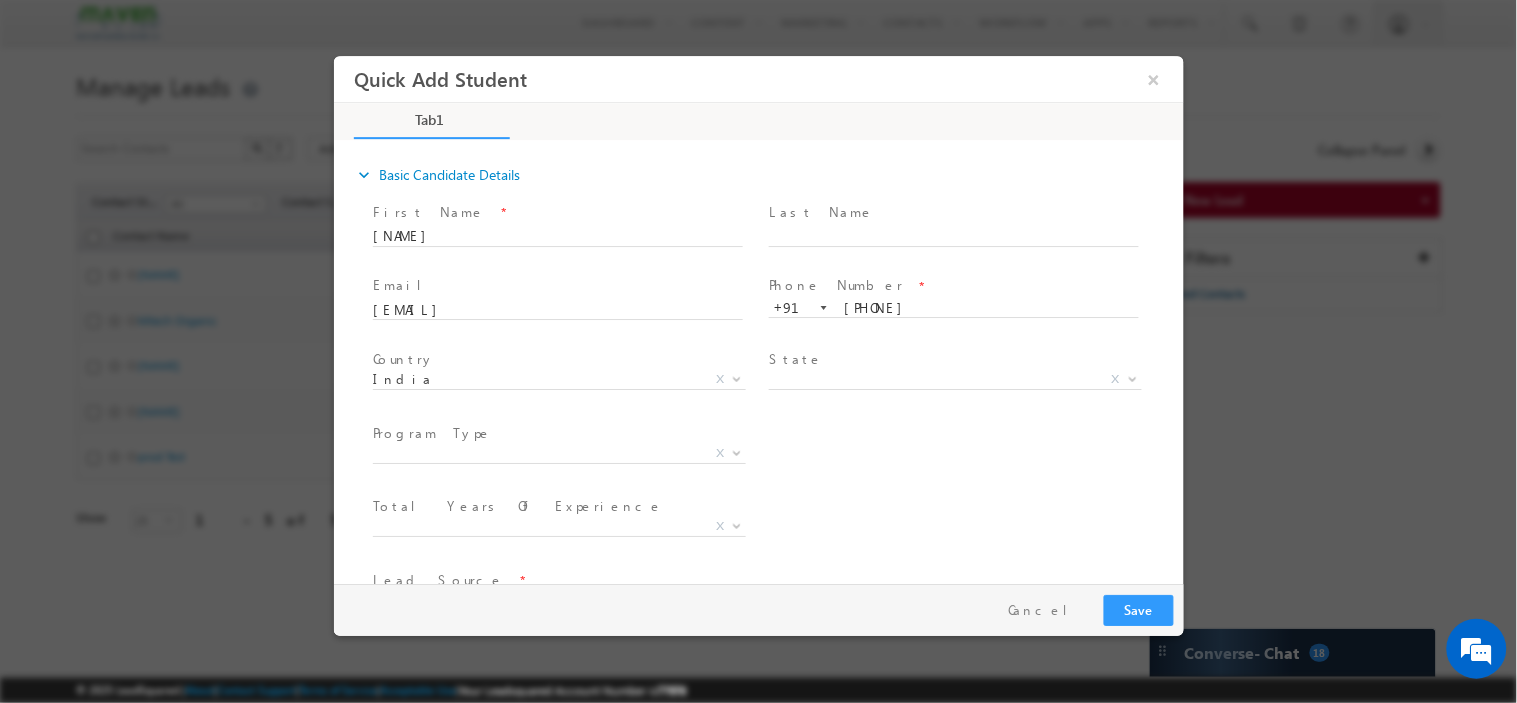 click on "Program Type" at bounding box center [431, 432] 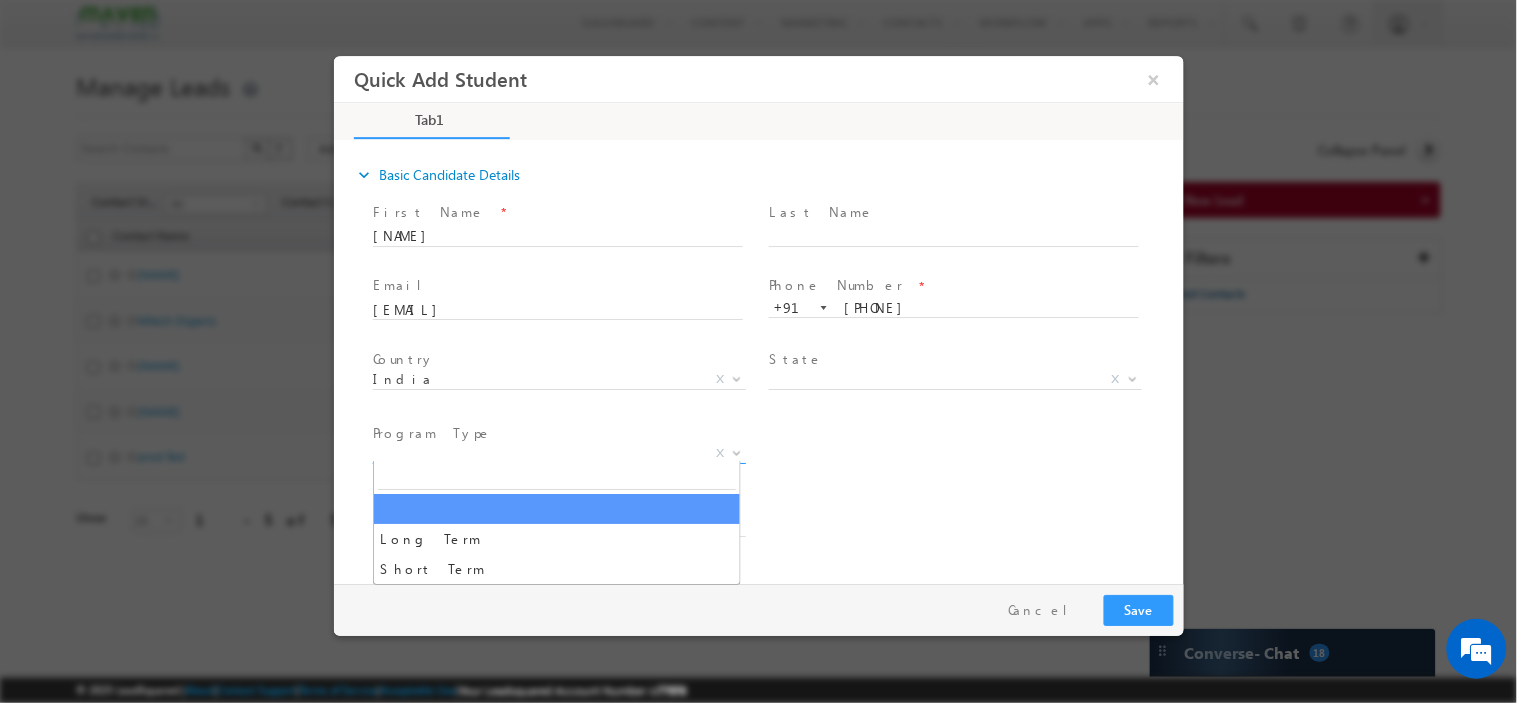 click on "X" at bounding box center [558, 453] 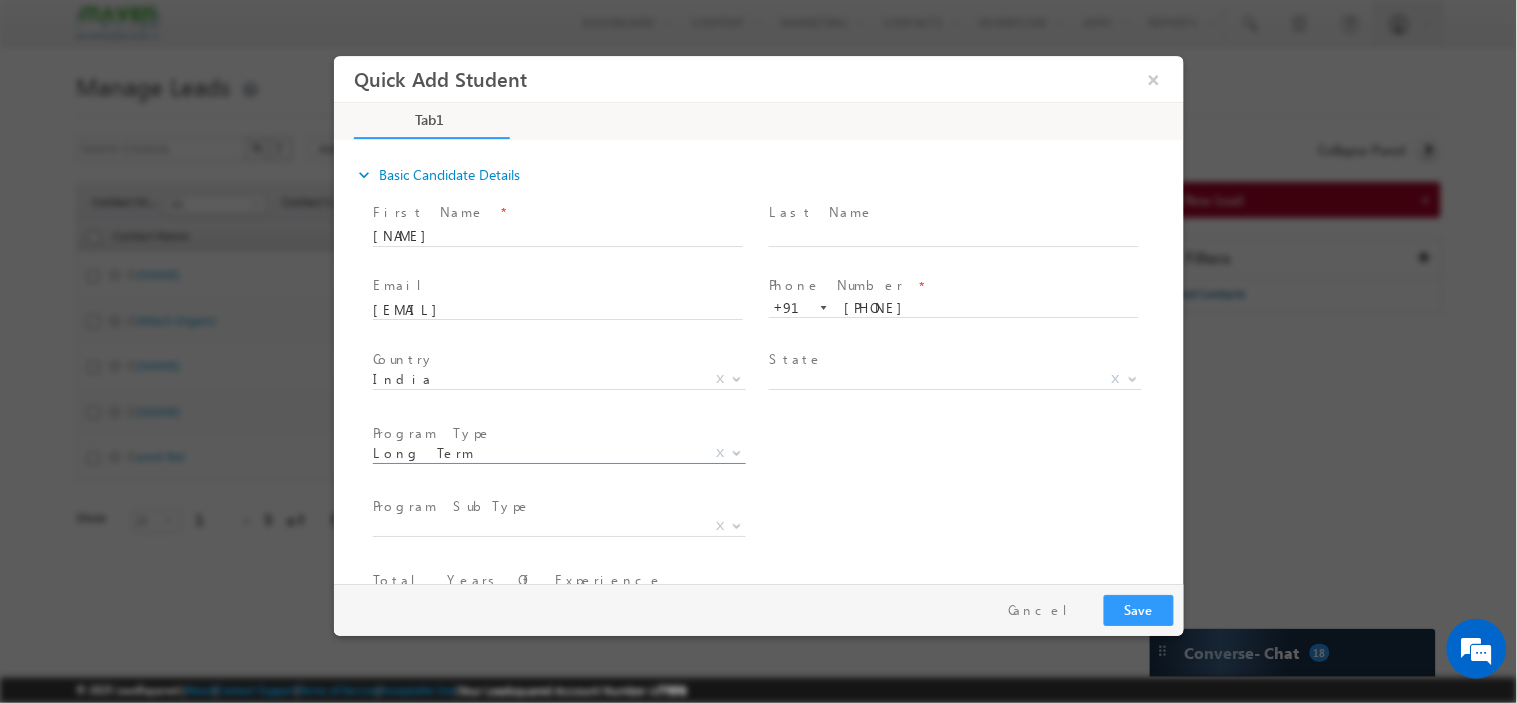 select on "Long Term" 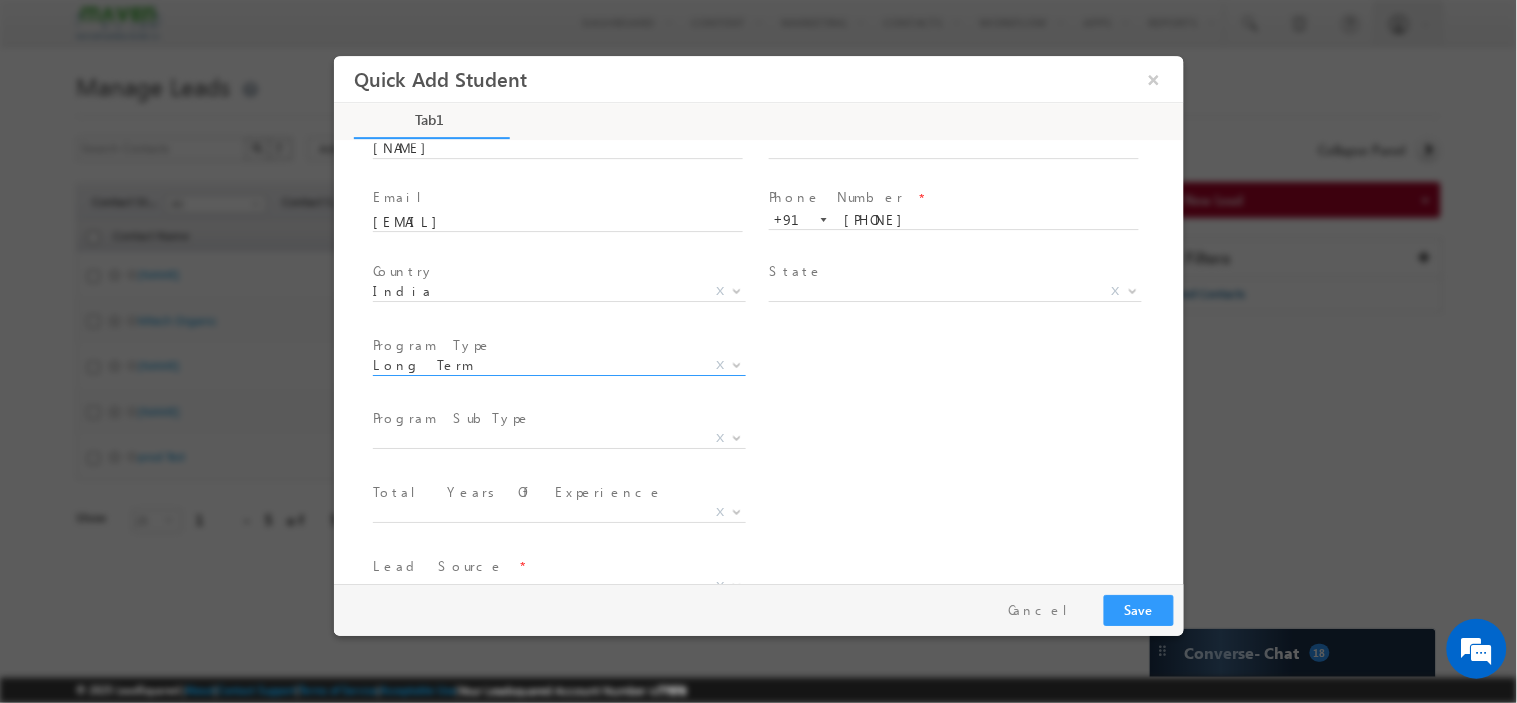 scroll, scrollTop: 111, scrollLeft: 0, axis: vertical 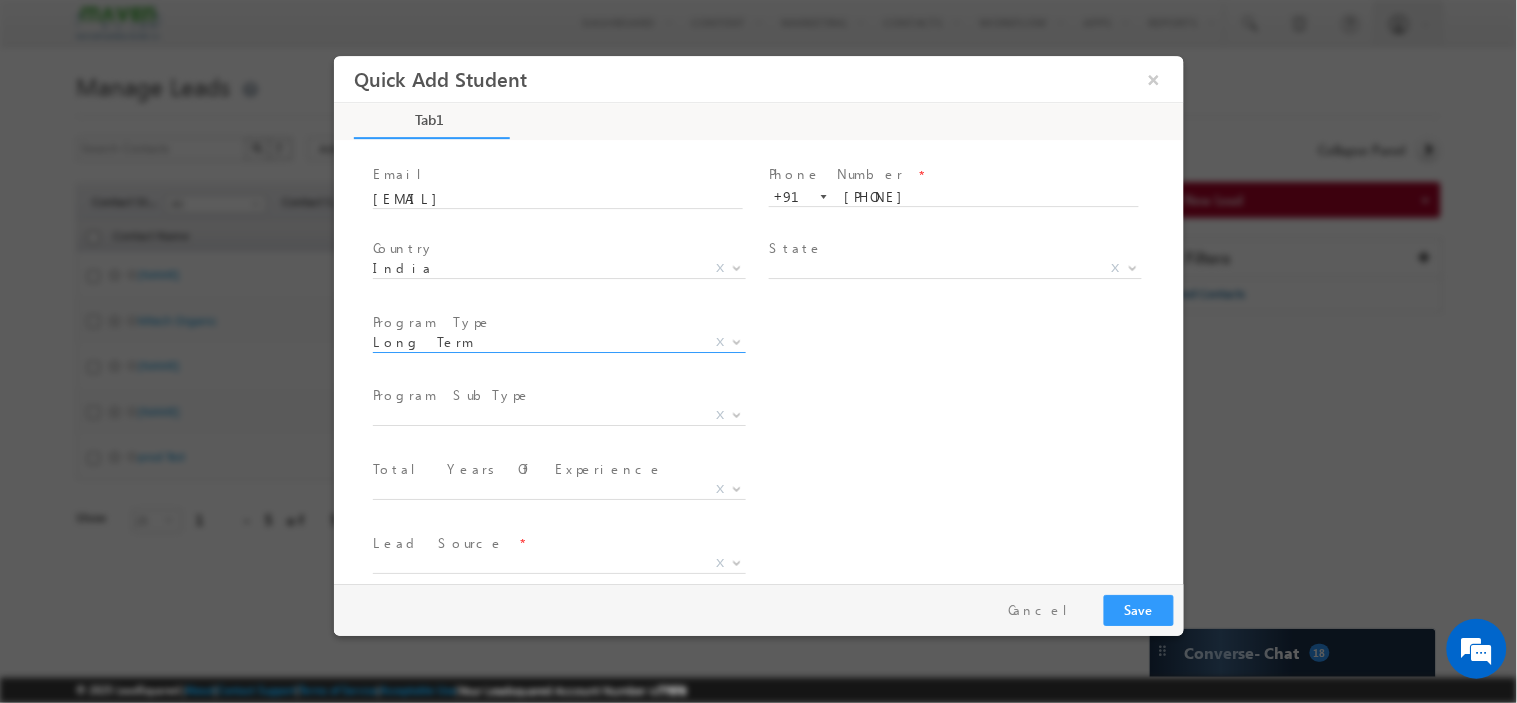 click on "Program SubType
*" at bounding box center [556, 396] 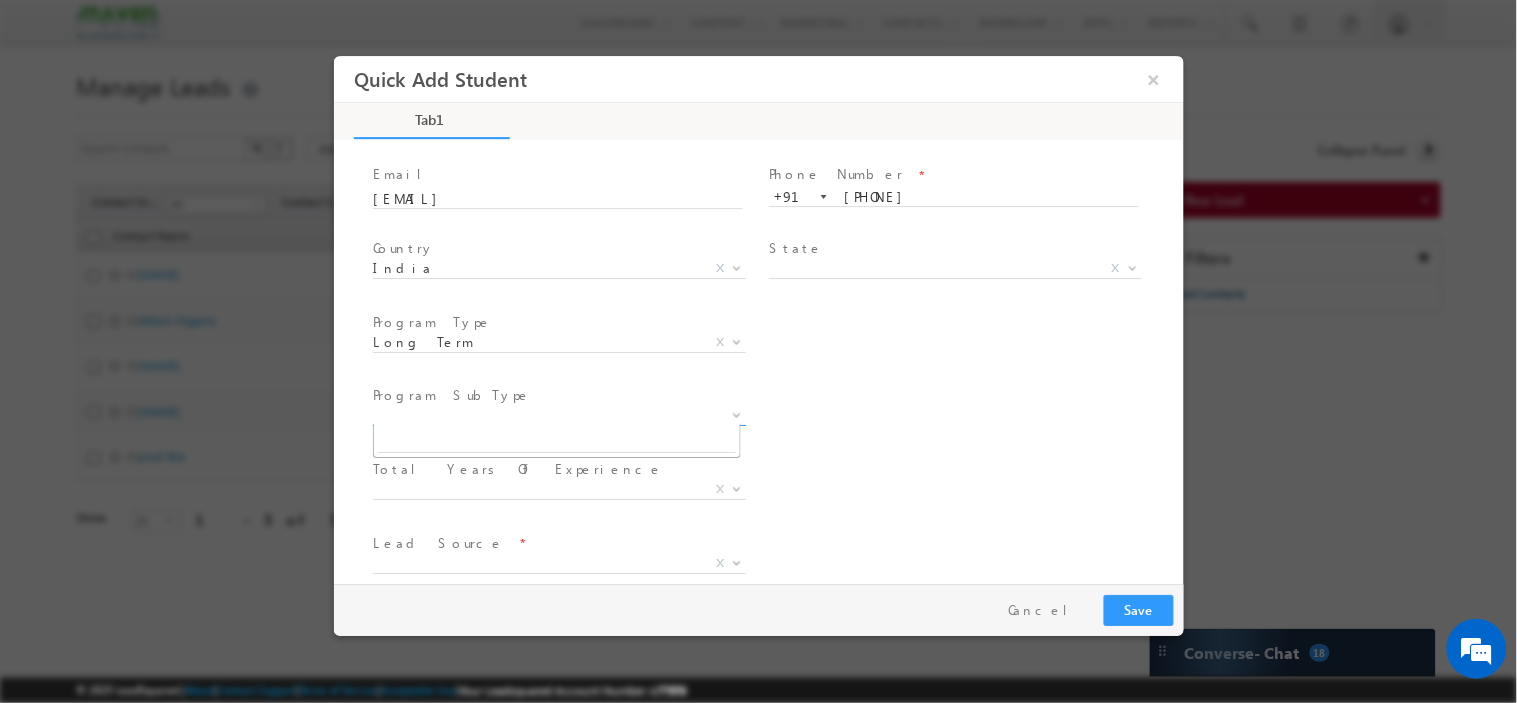 click on "X" at bounding box center (558, 415) 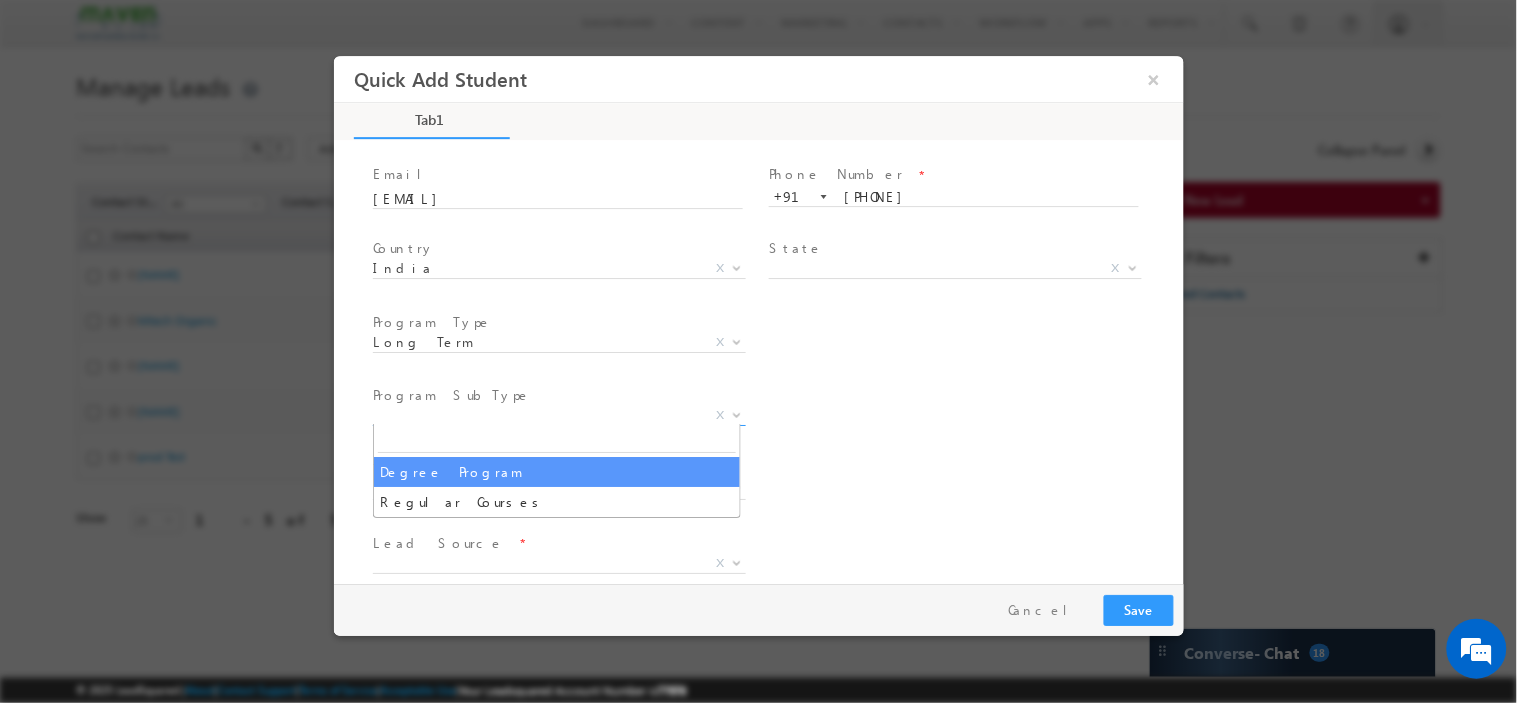 select on "Degree Program" 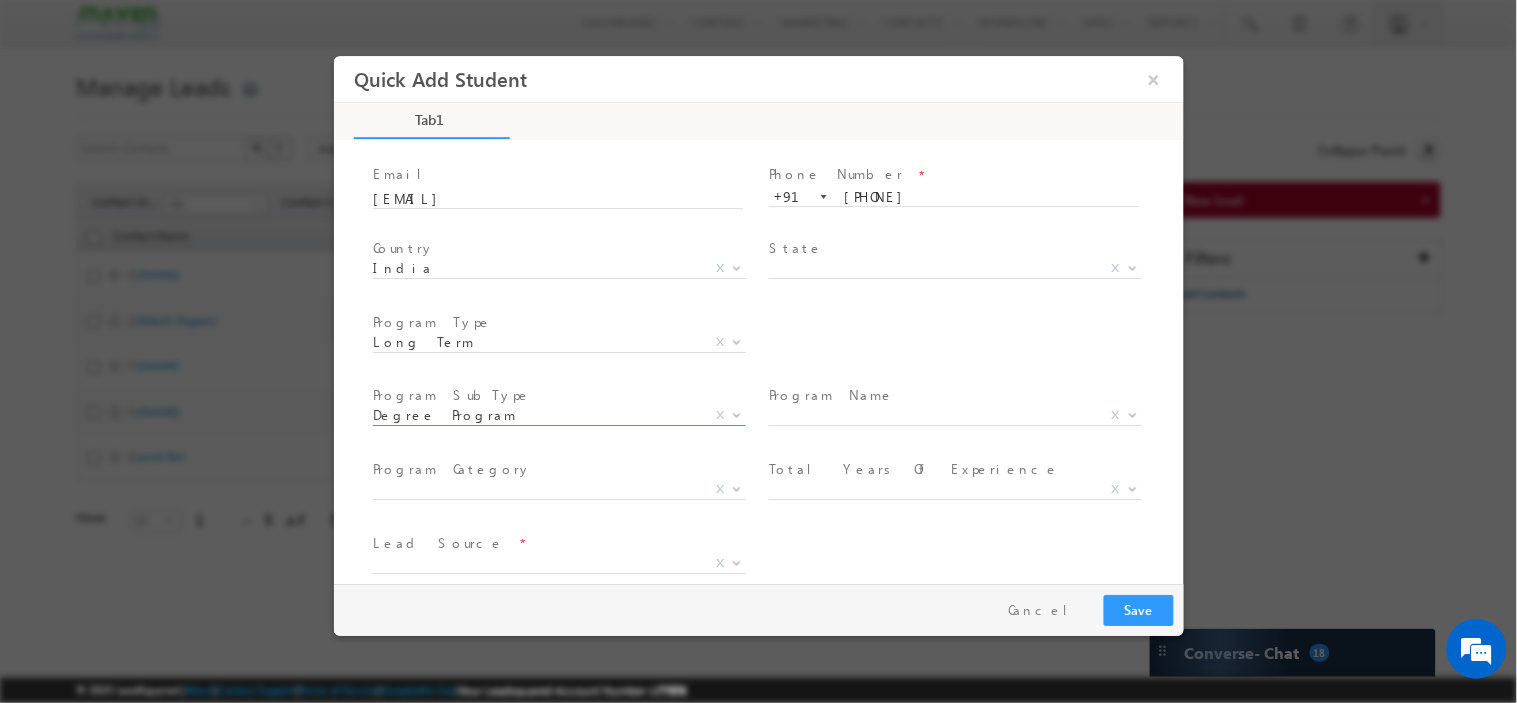 scroll, scrollTop: 207, scrollLeft: 0, axis: vertical 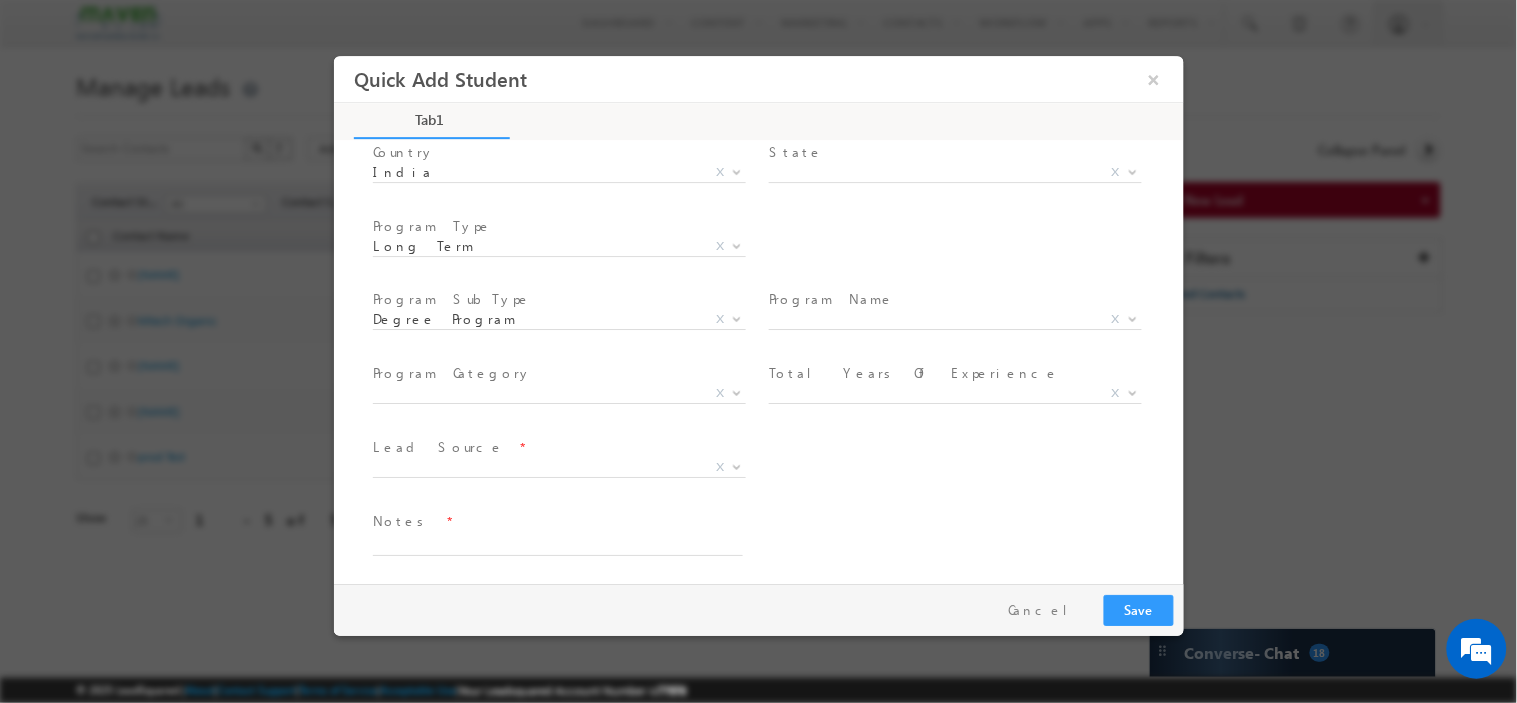 click on "Program Name
*" at bounding box center (952, 300) 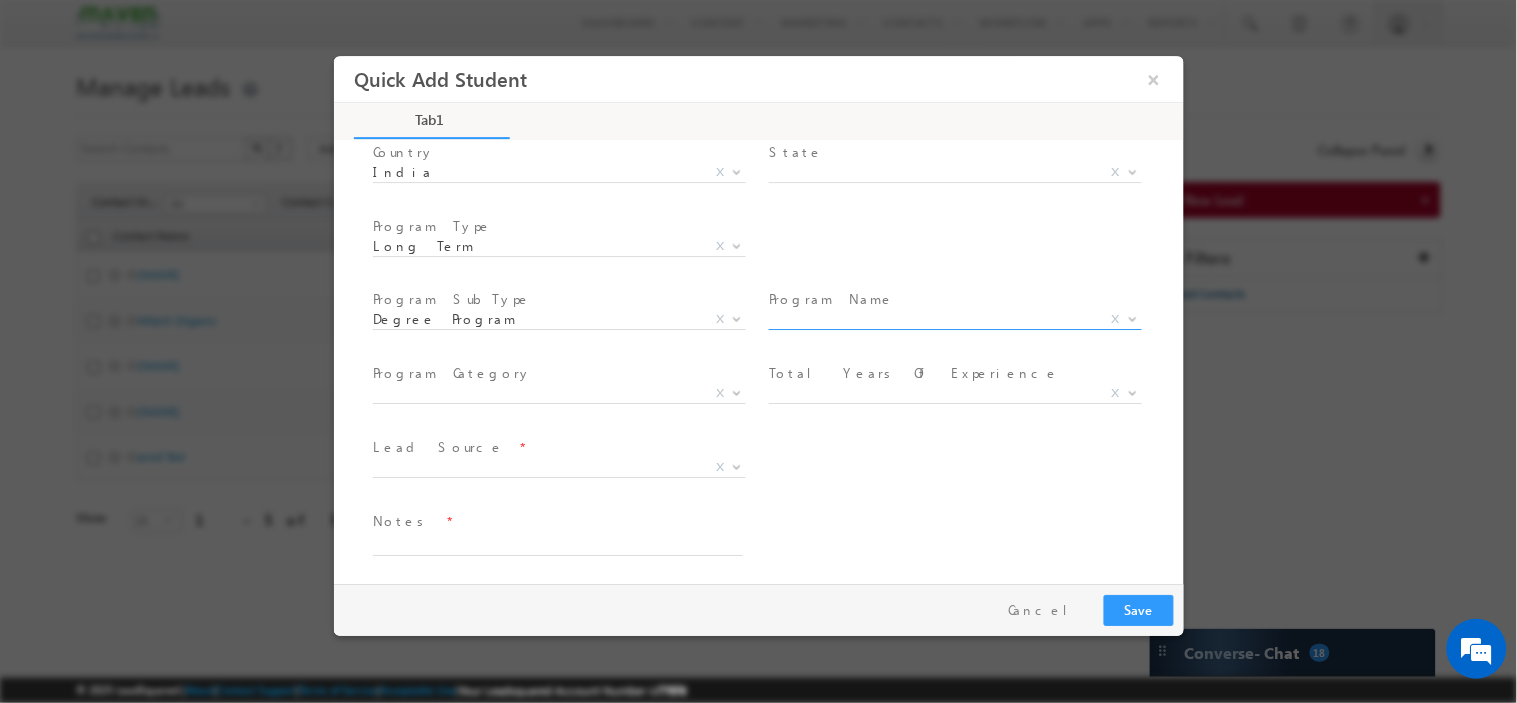 click on "X" at bounding box center (954, 319) 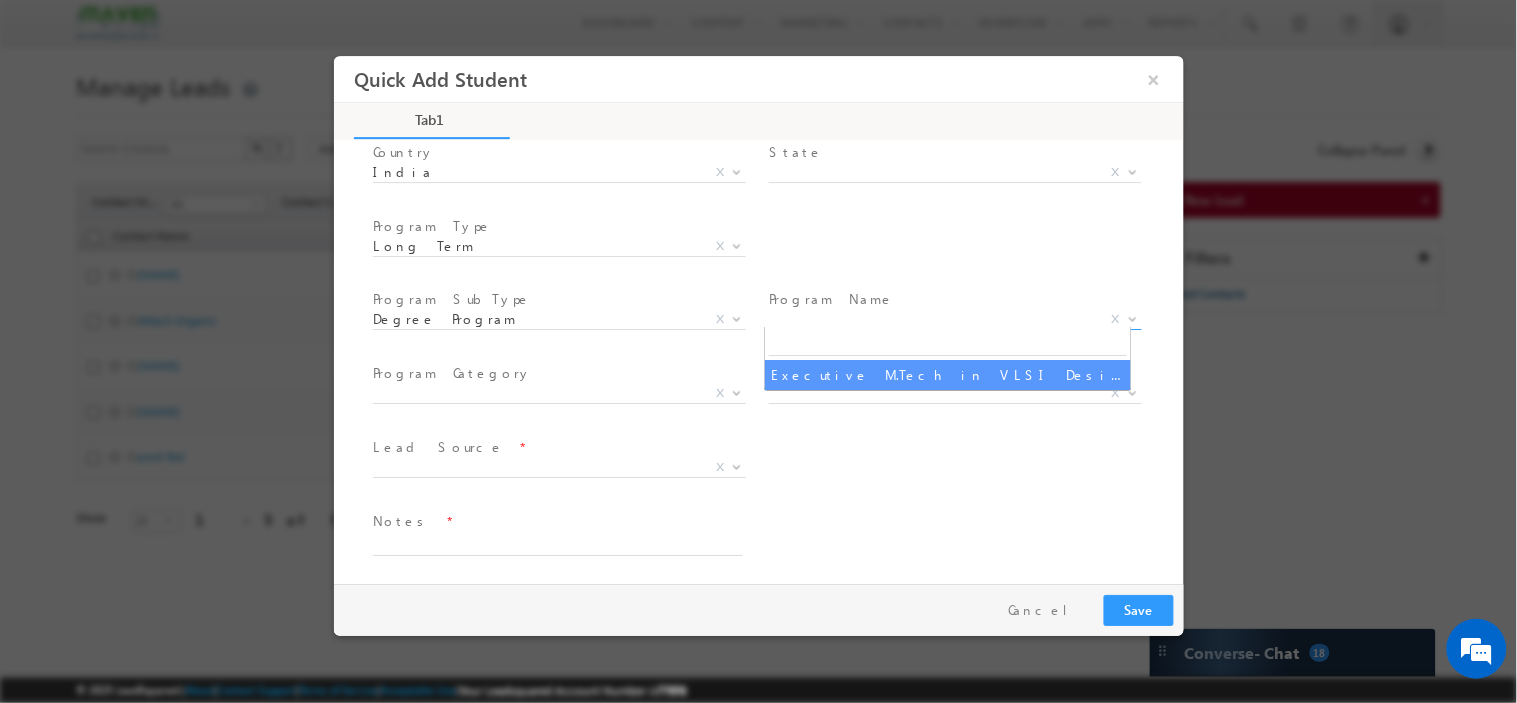 select on "Executive M.Tech in VLSI Design" 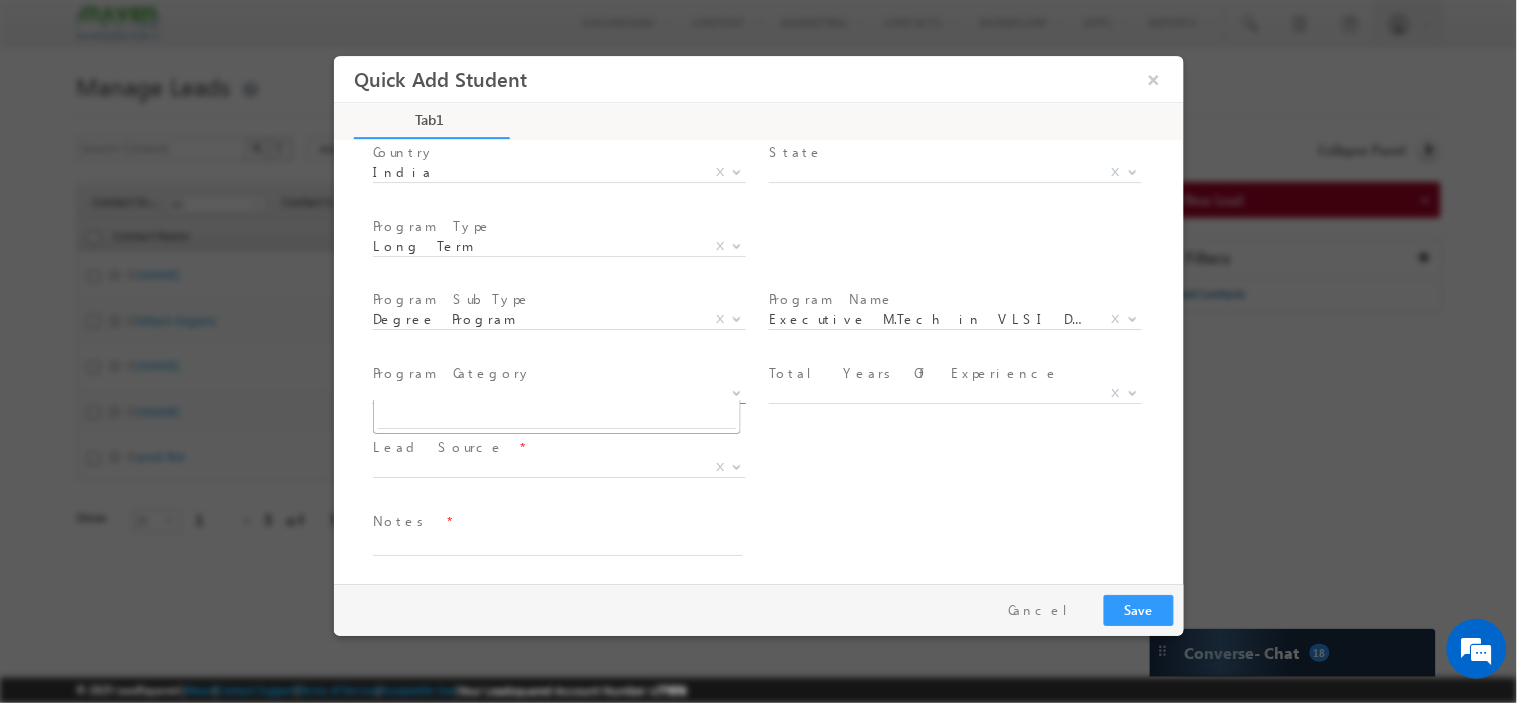 click on "X" at bounding box center [558, 393] 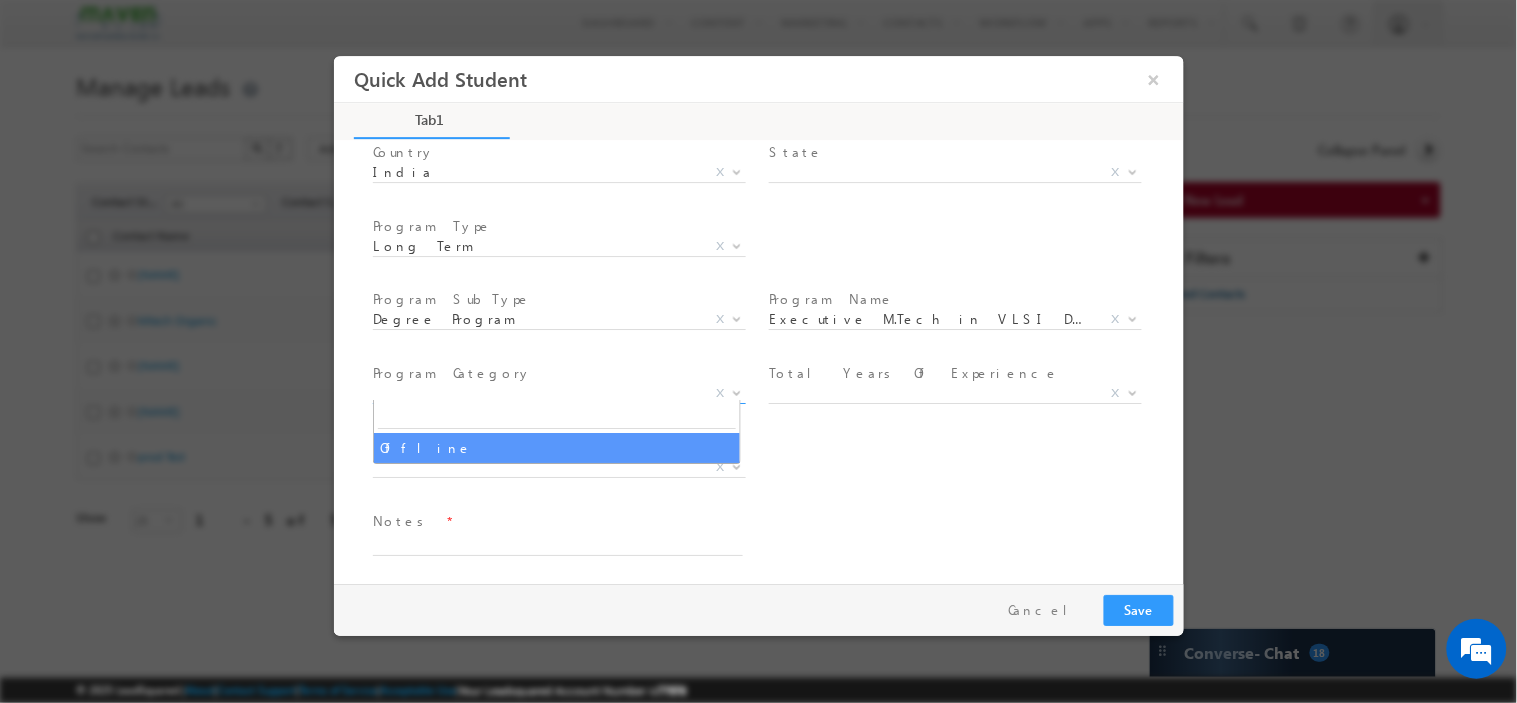 select on "Offline" 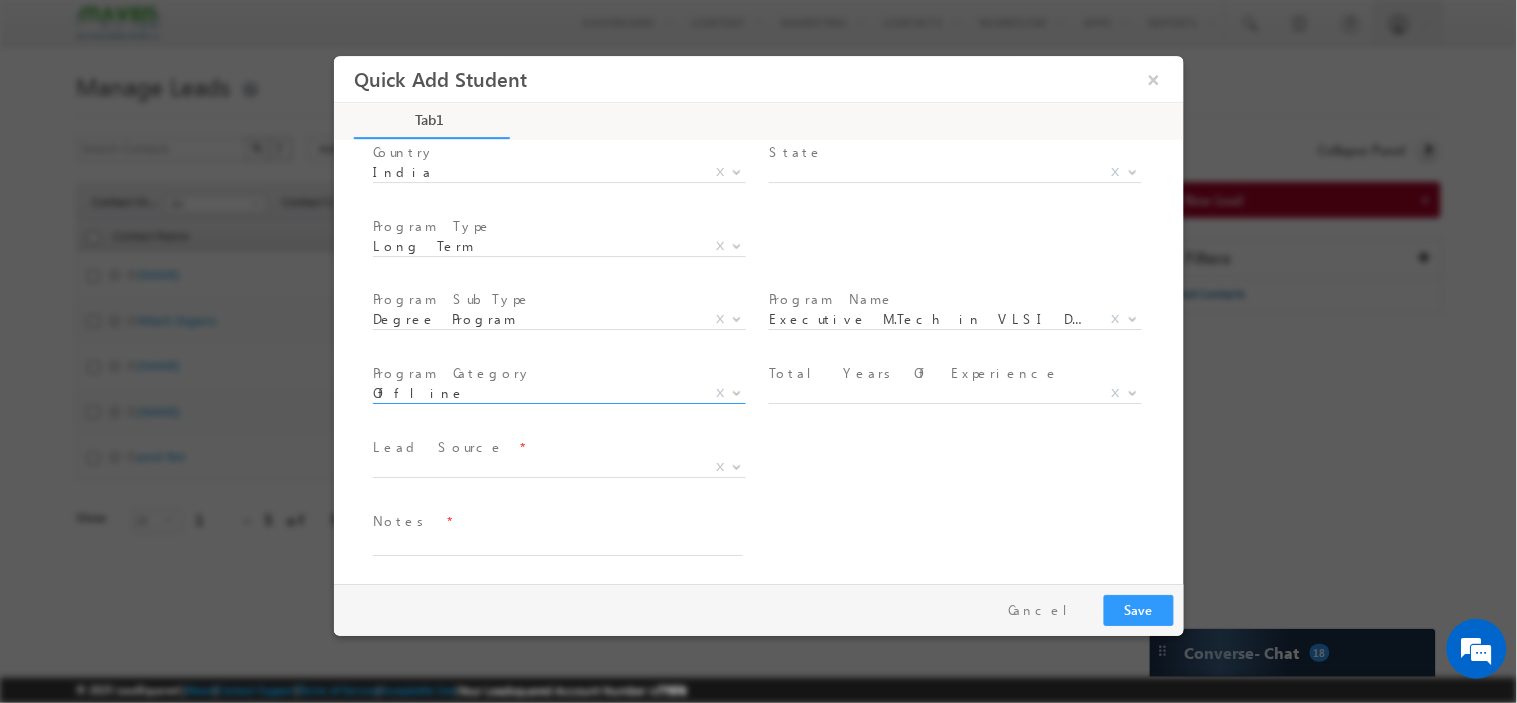 click on "Total Years Of Experience" at bounding box center [913, 372] 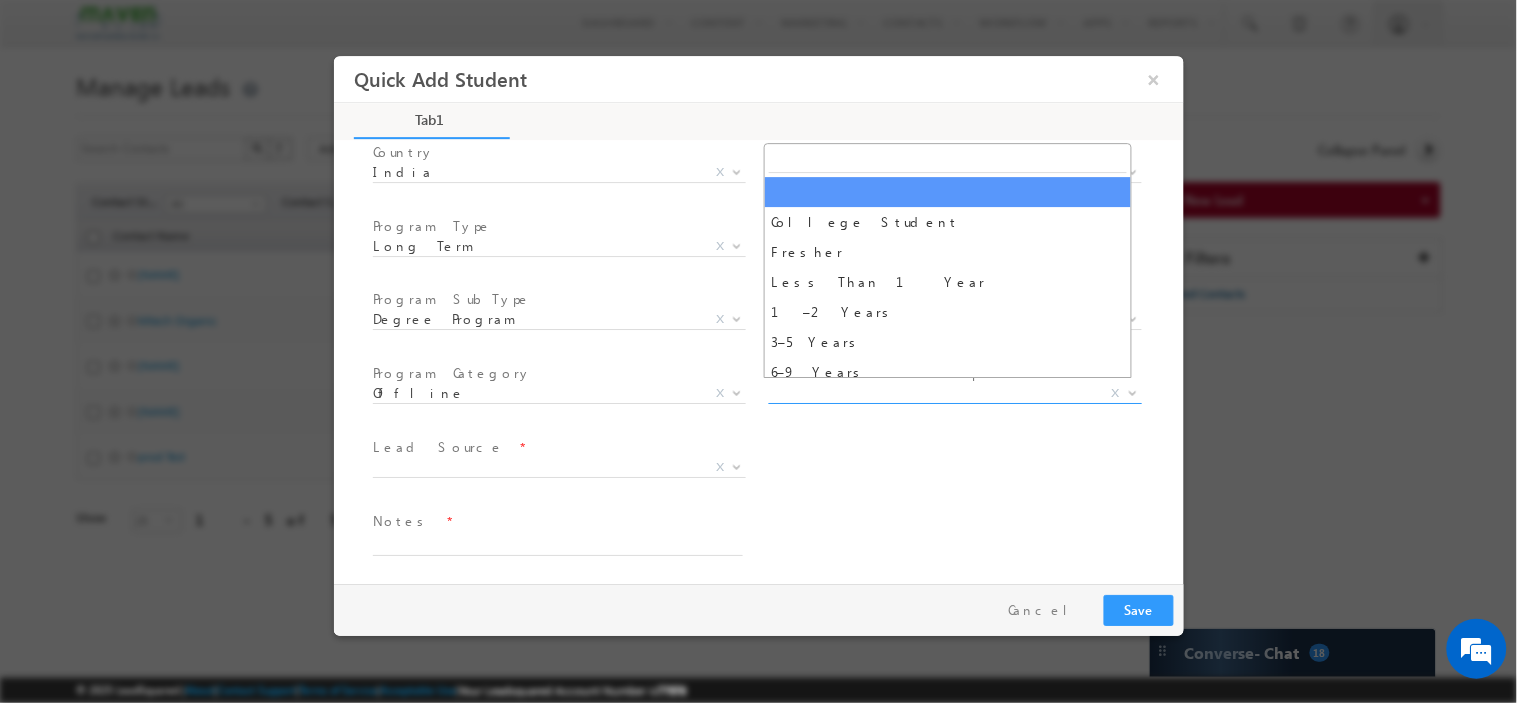 click on "X" at bounding box center [954, 393] 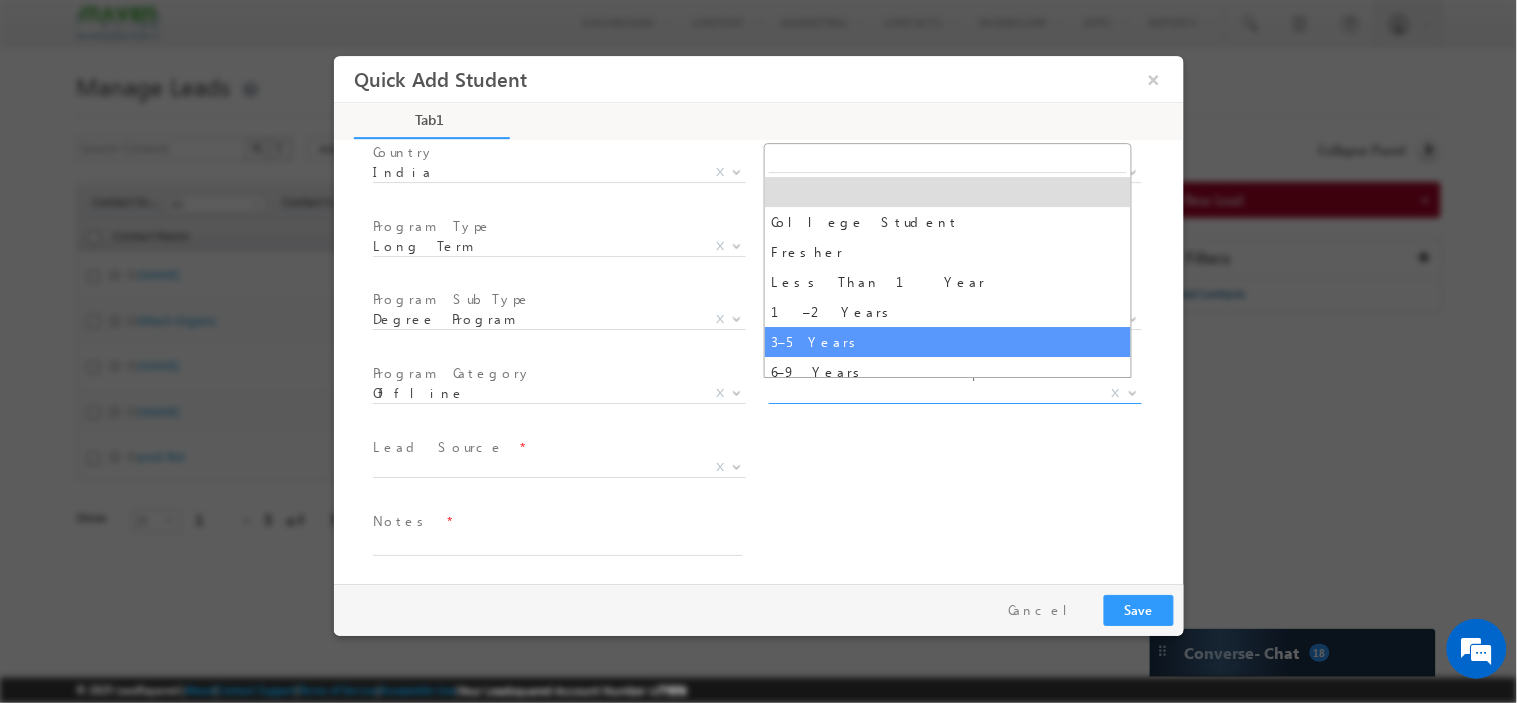 select on "3–5 Years" 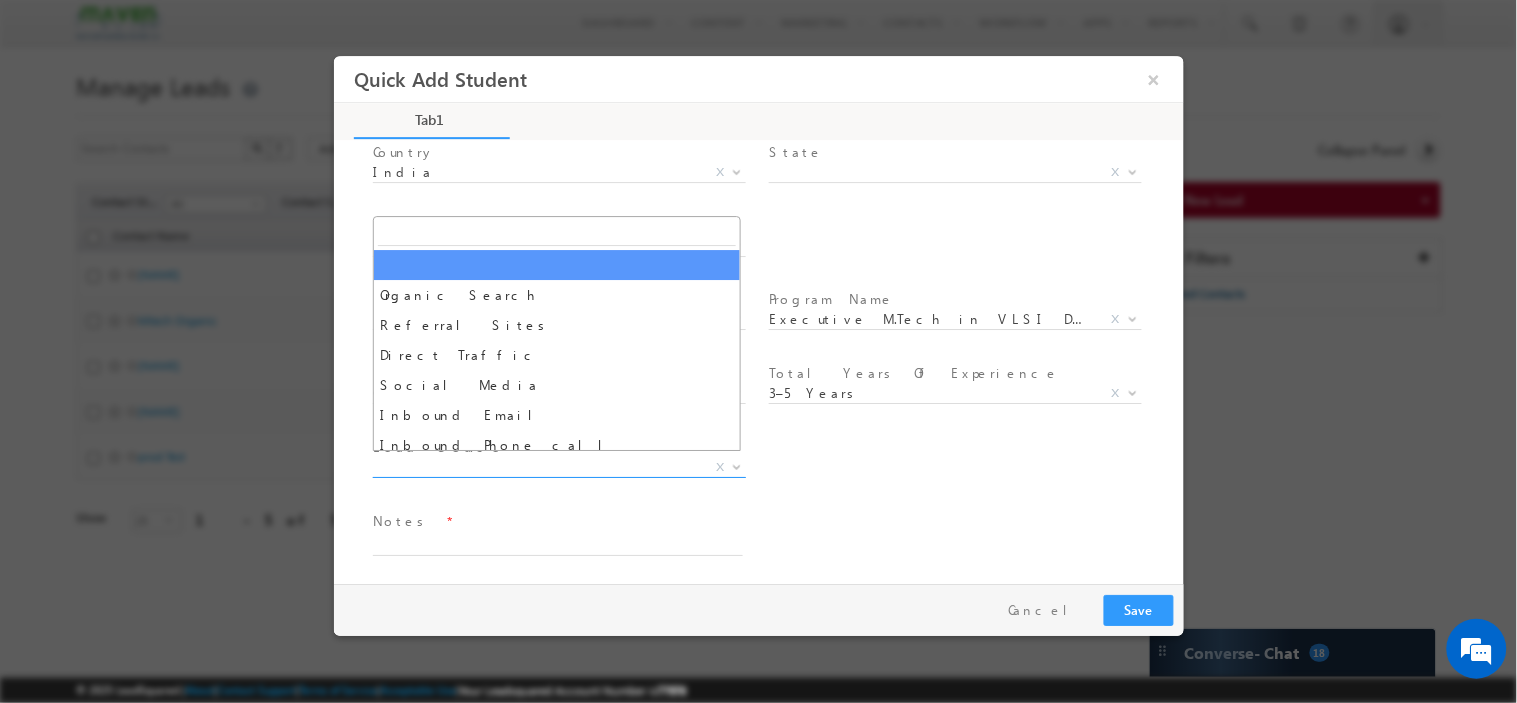 click on "X" at bounding box center [558, 467] 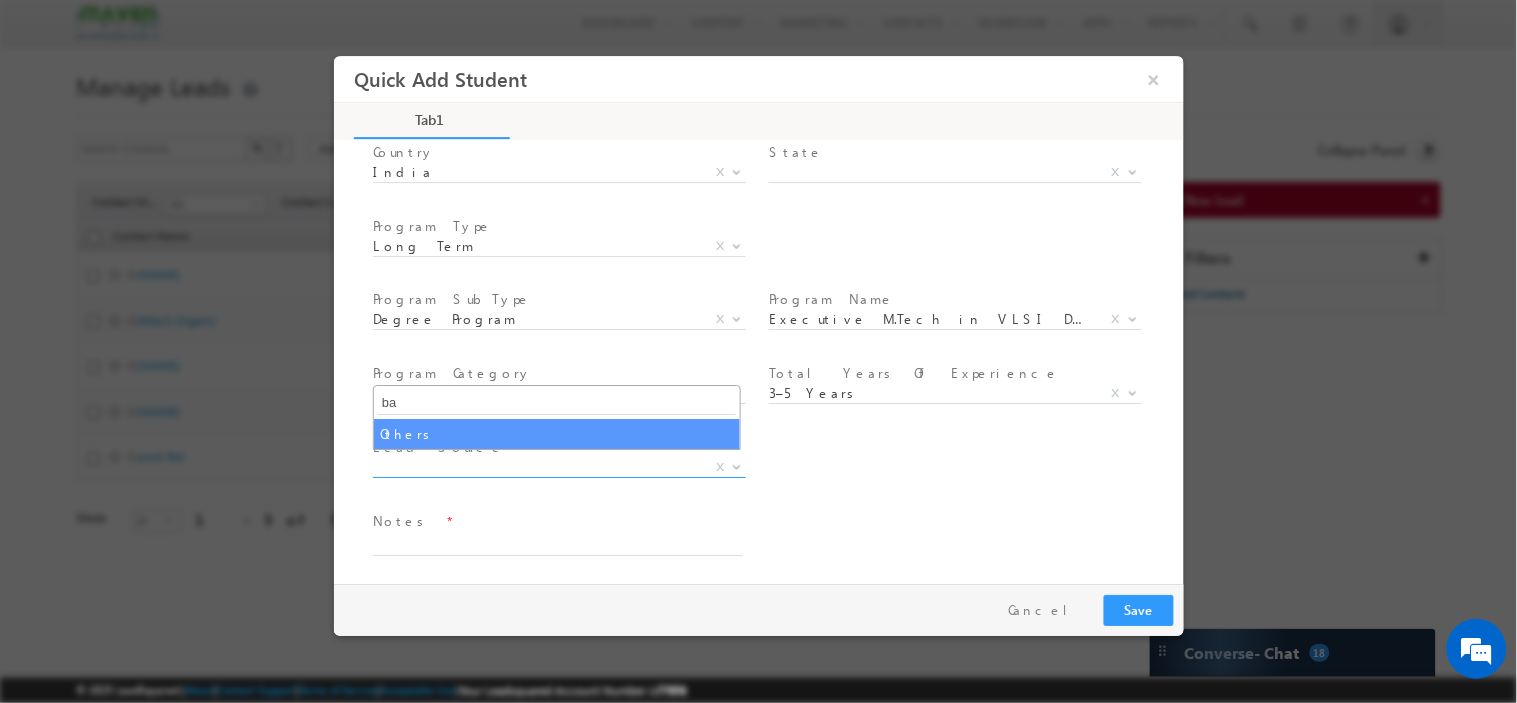 type on "b" 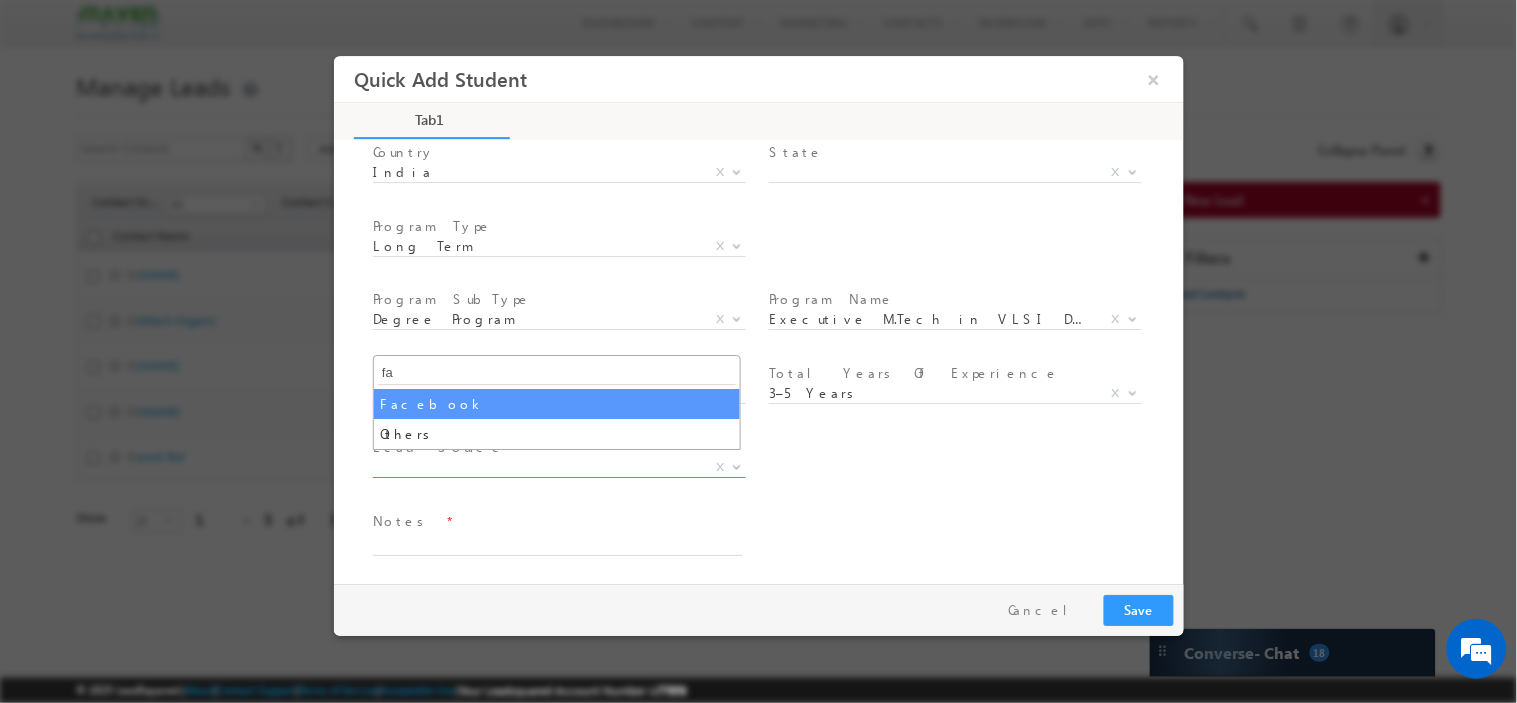 type on "fa" 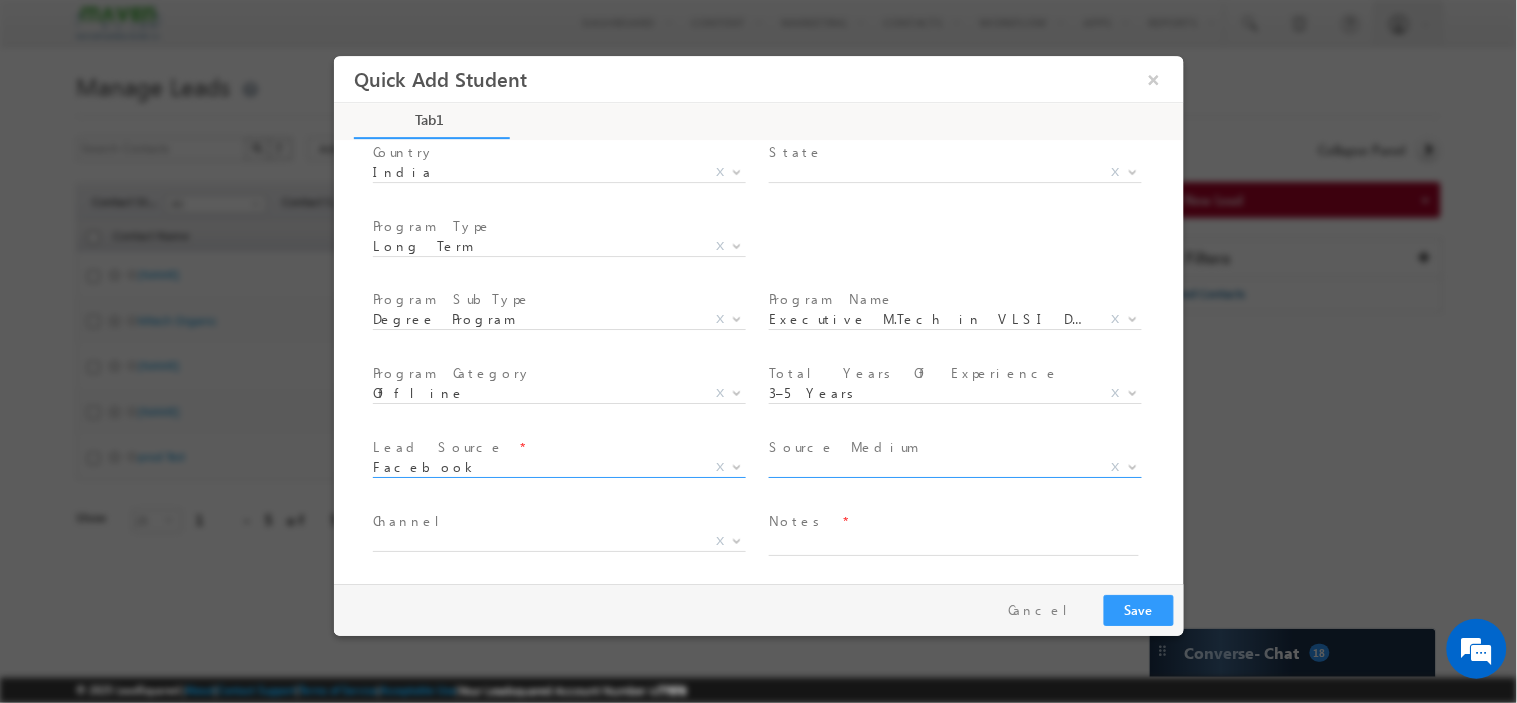 click on "Source Medium
*" at bounding box center (952, 447) 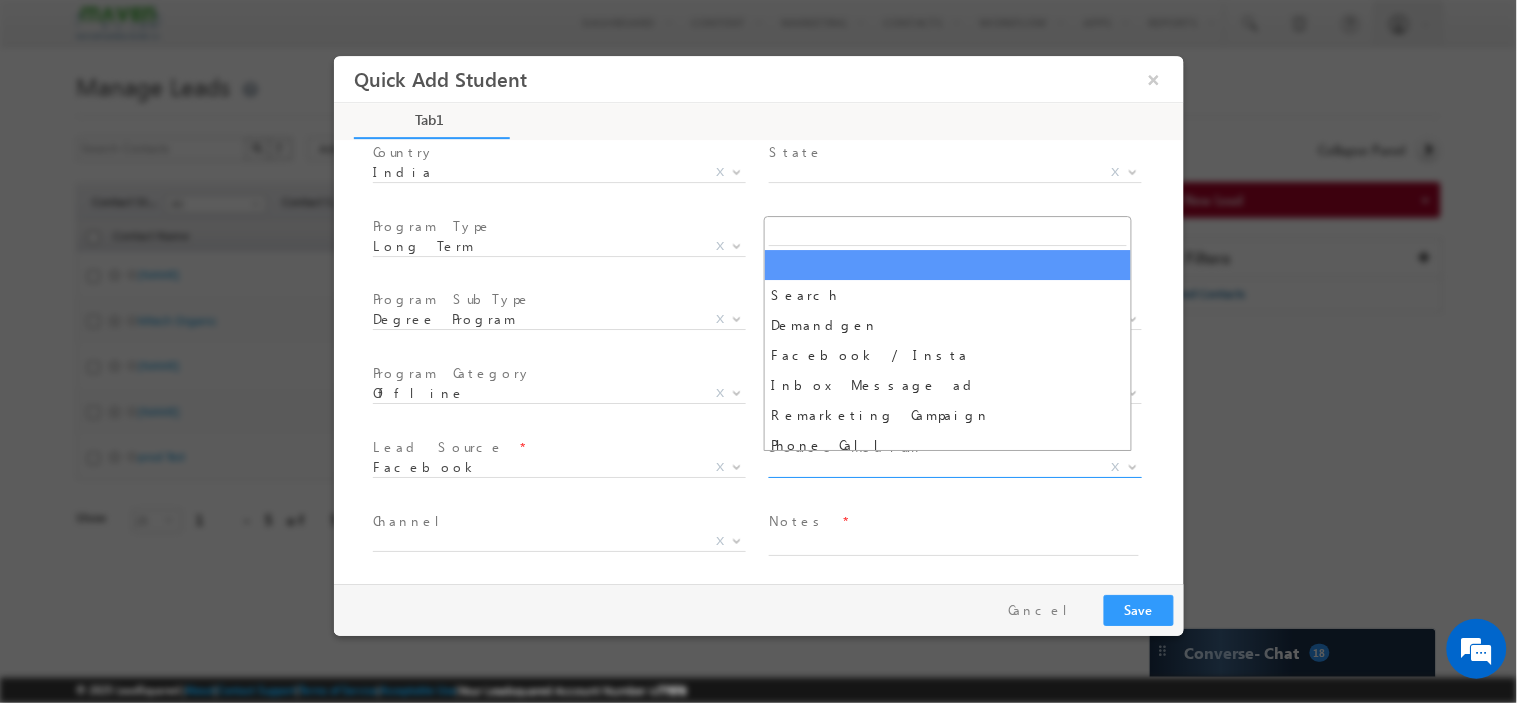 click on "X" at bounding box center [954, 467] 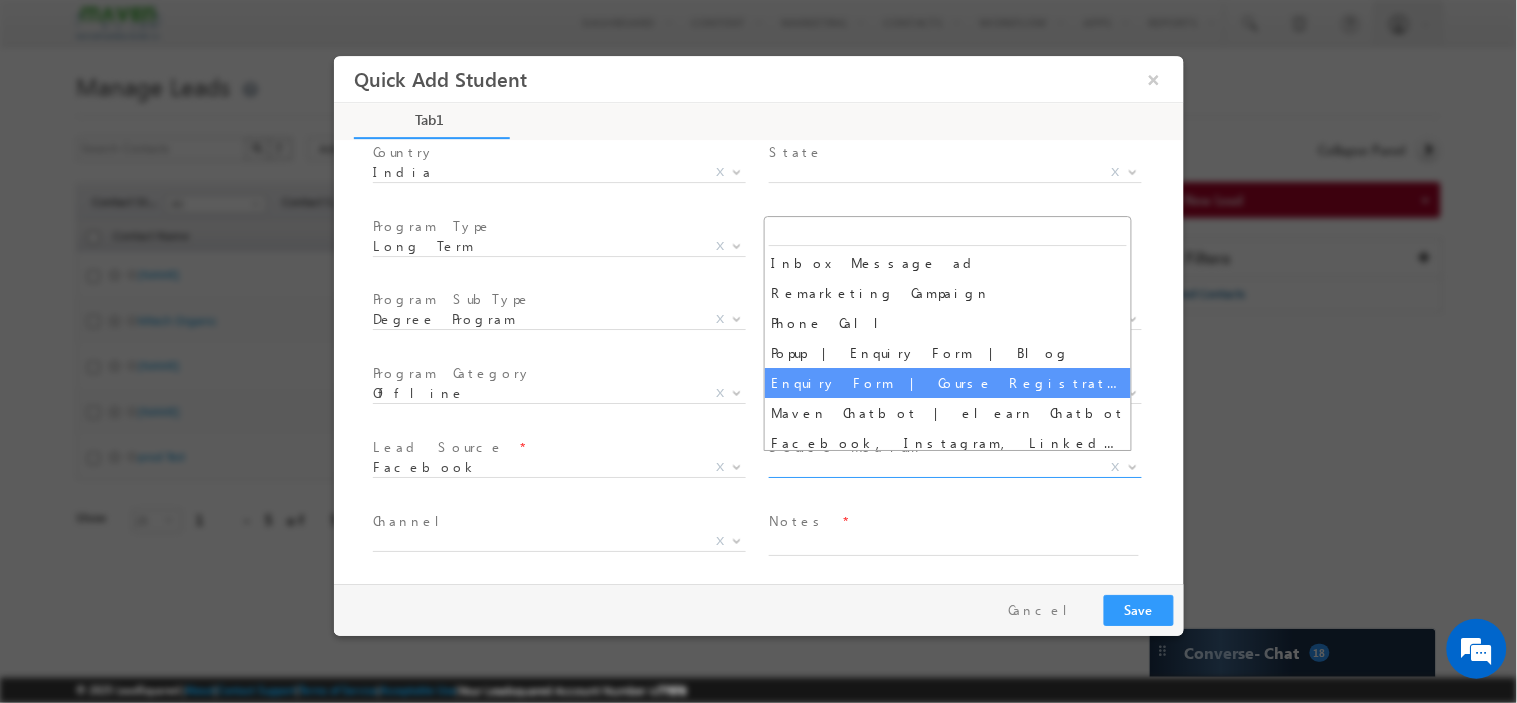 scroll, scrollTop: 0, scrollLeft: 0, axis: both 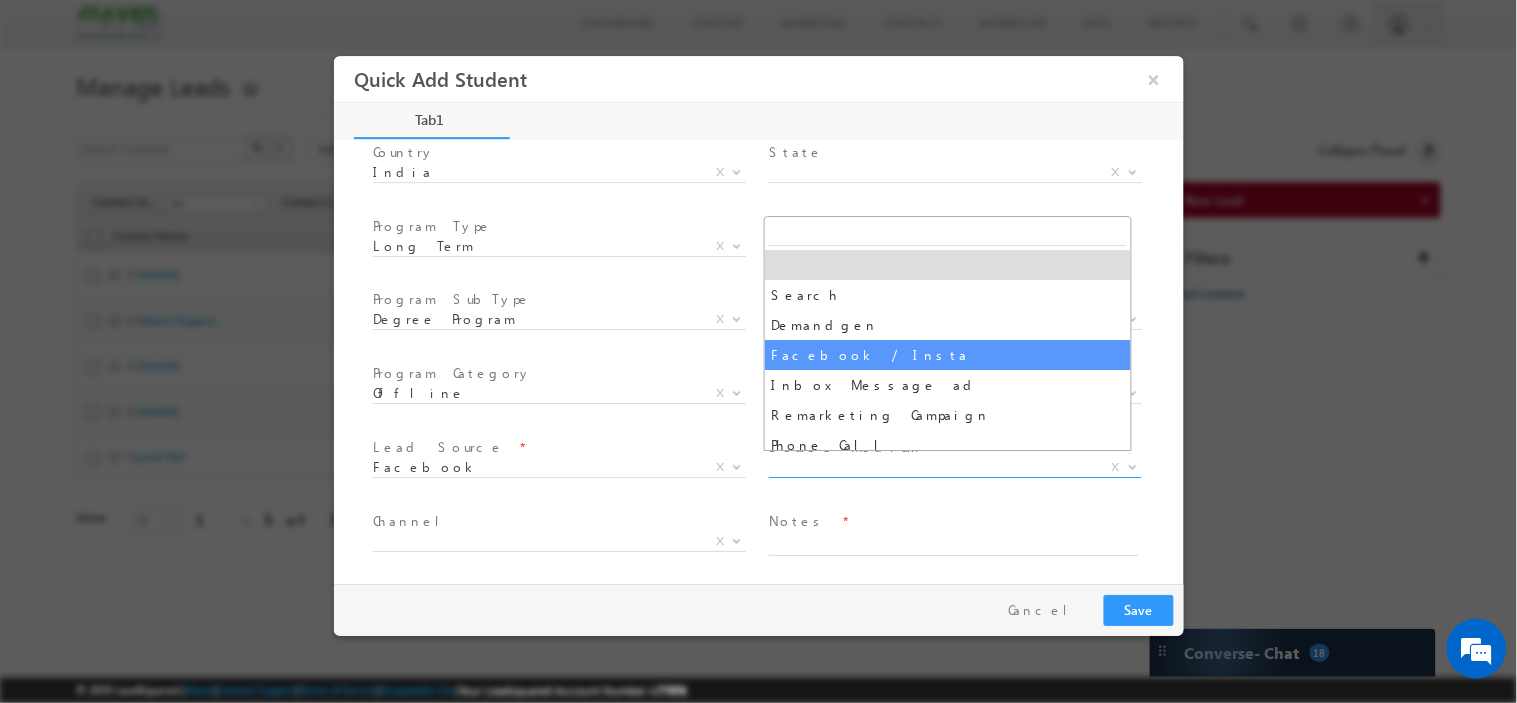 select on "Facebook / Insta" 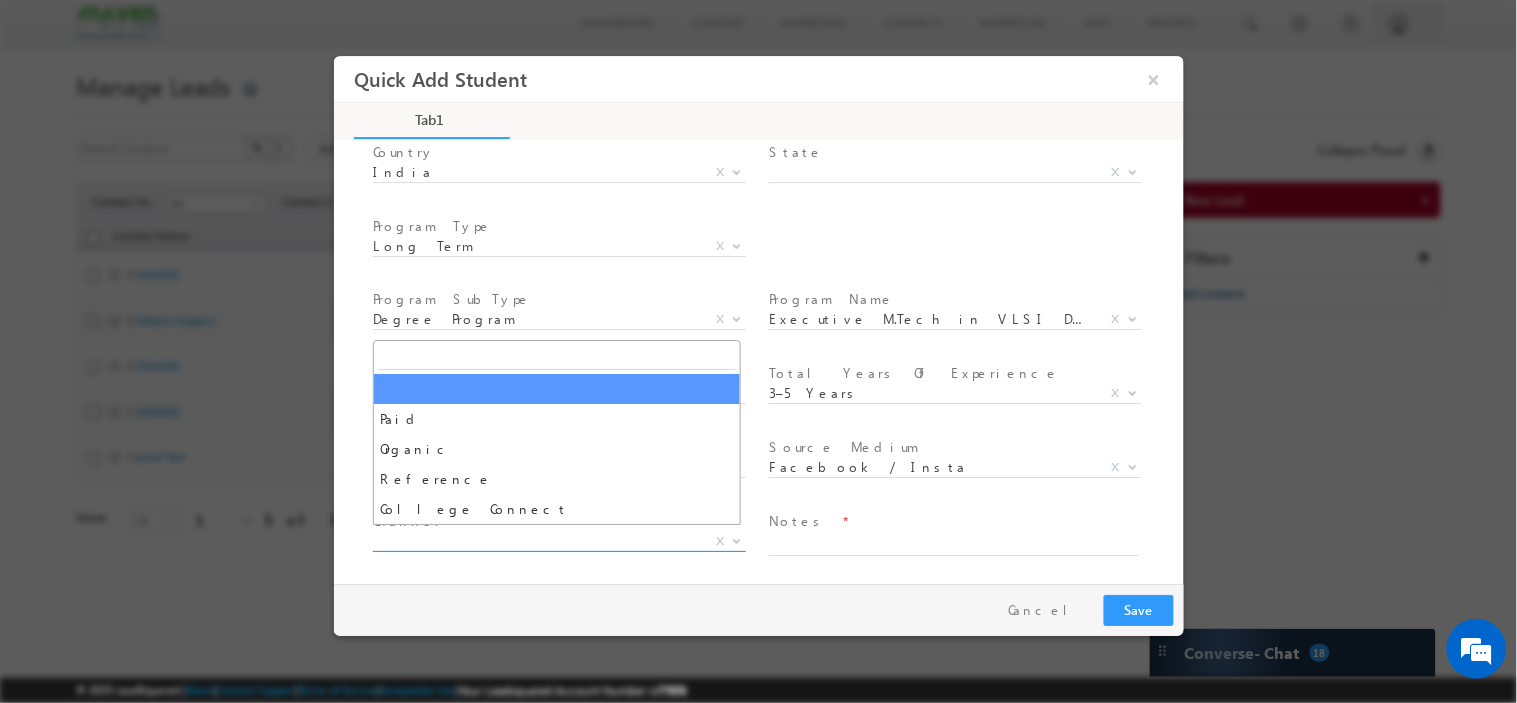 click on "X" at bounding box center (558, 541) 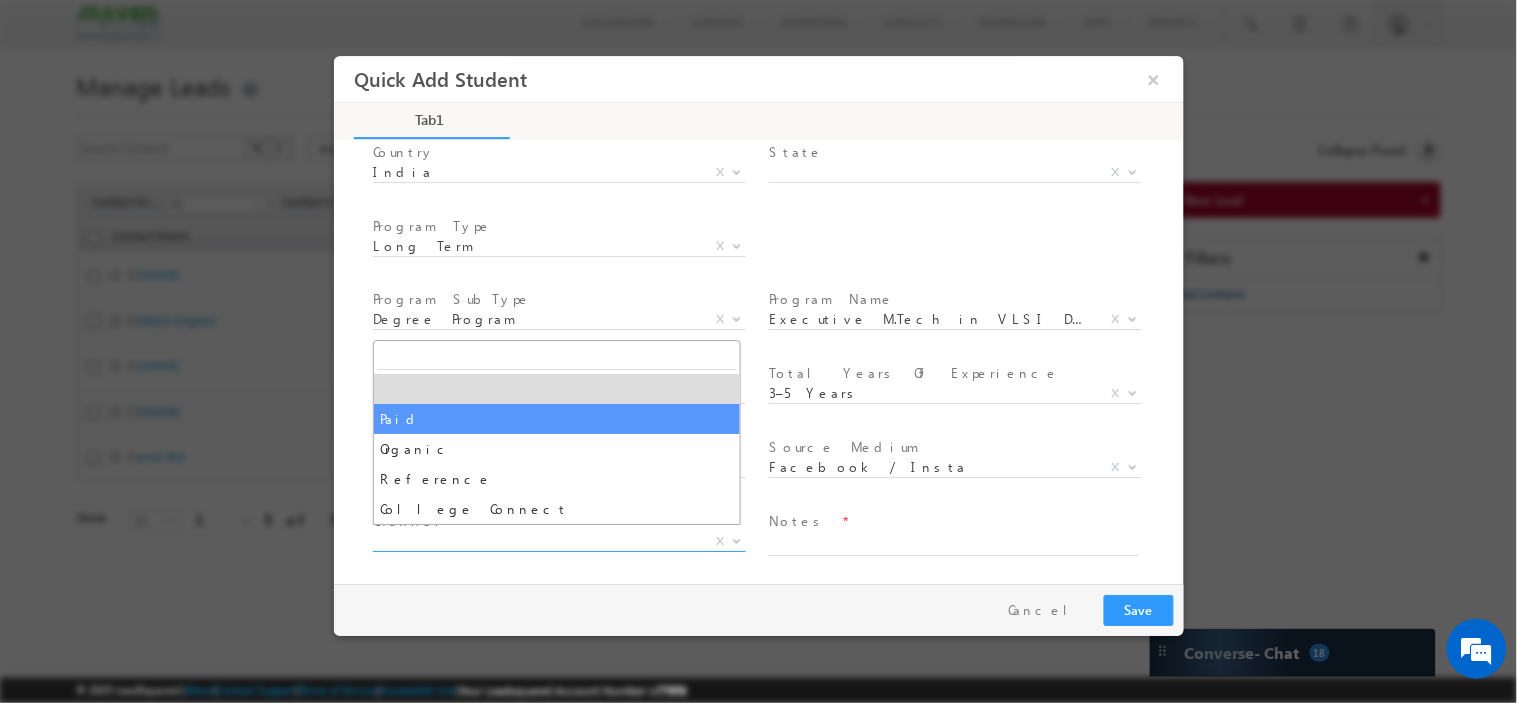 select on "Paid" 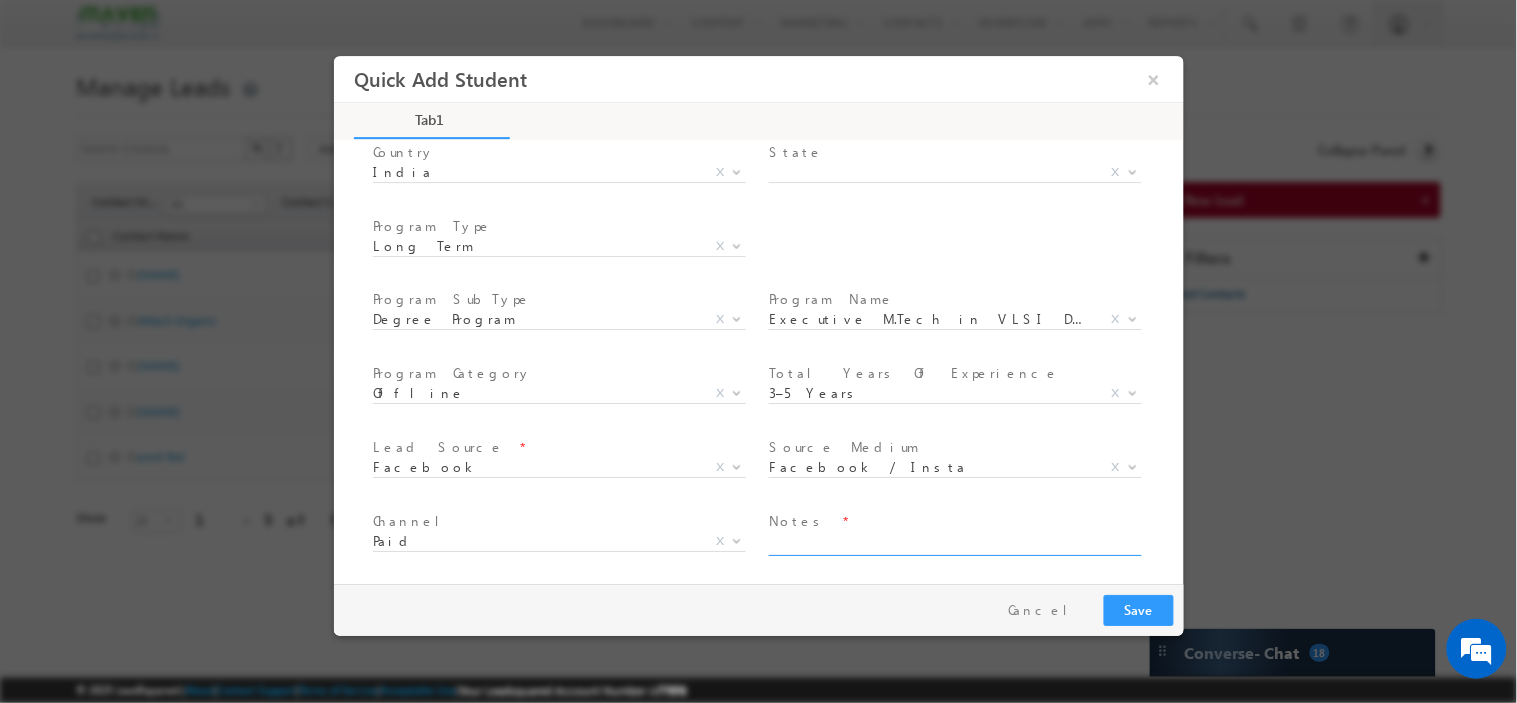 click at bounding box center [953, 543] 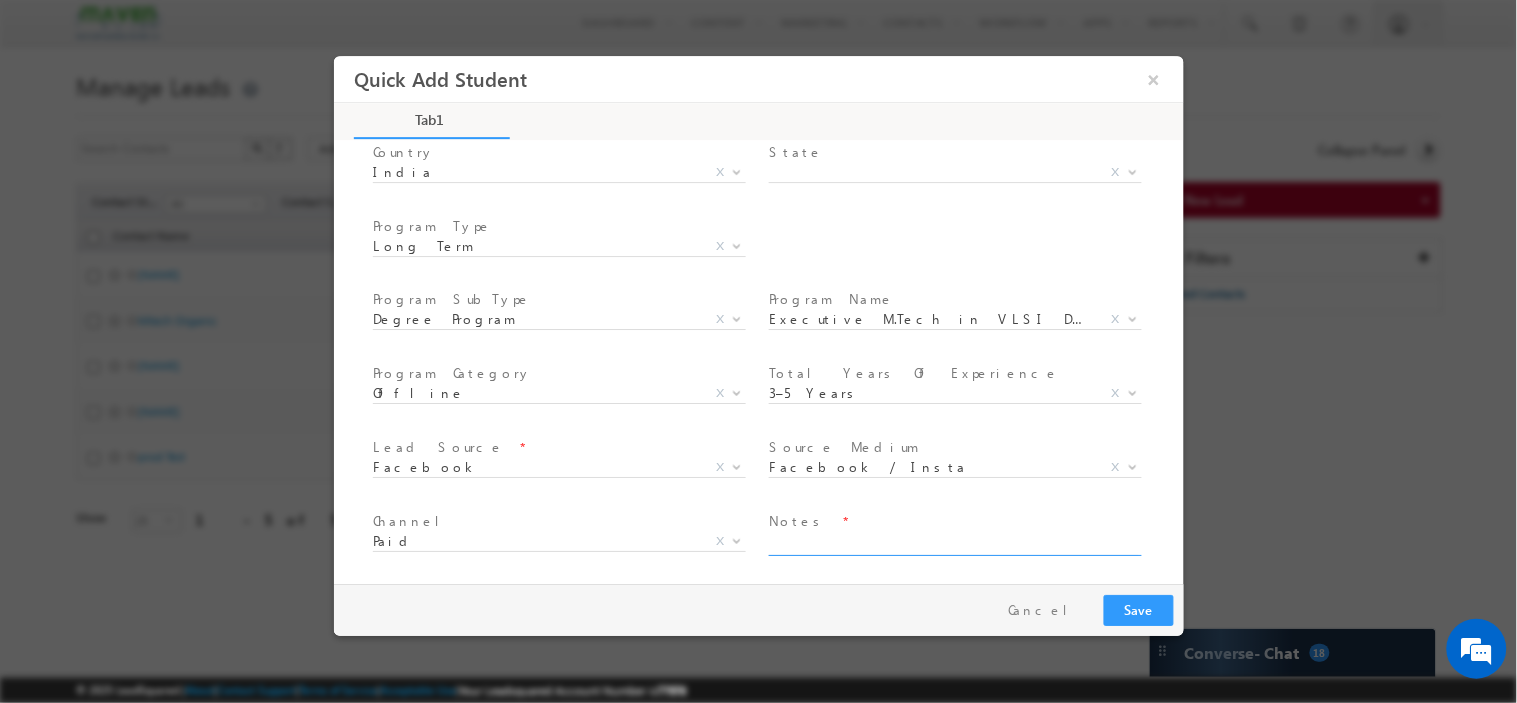 paste on "b.tech_-_telecommunication_engineering" 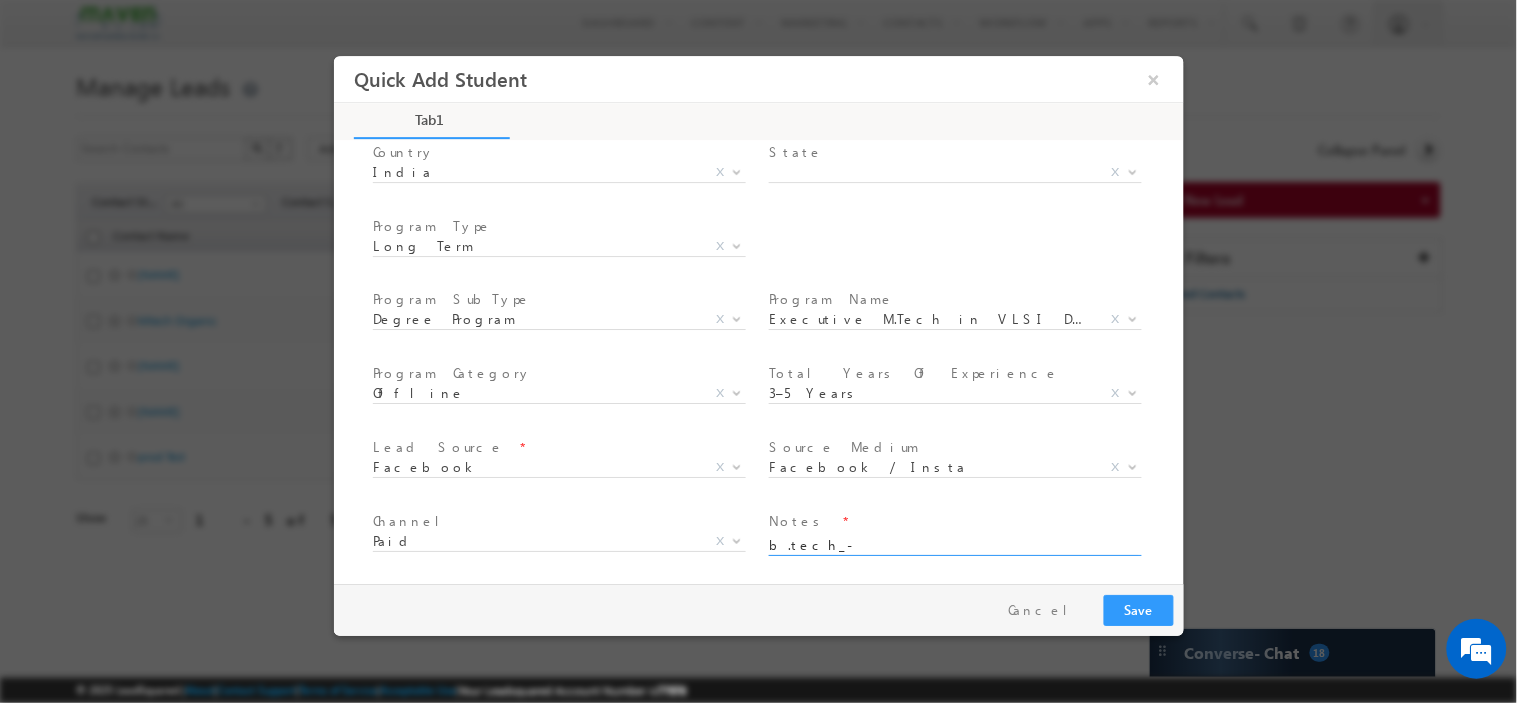 scroll, scrollTop: 0, scrollLeft: 0, axis: both 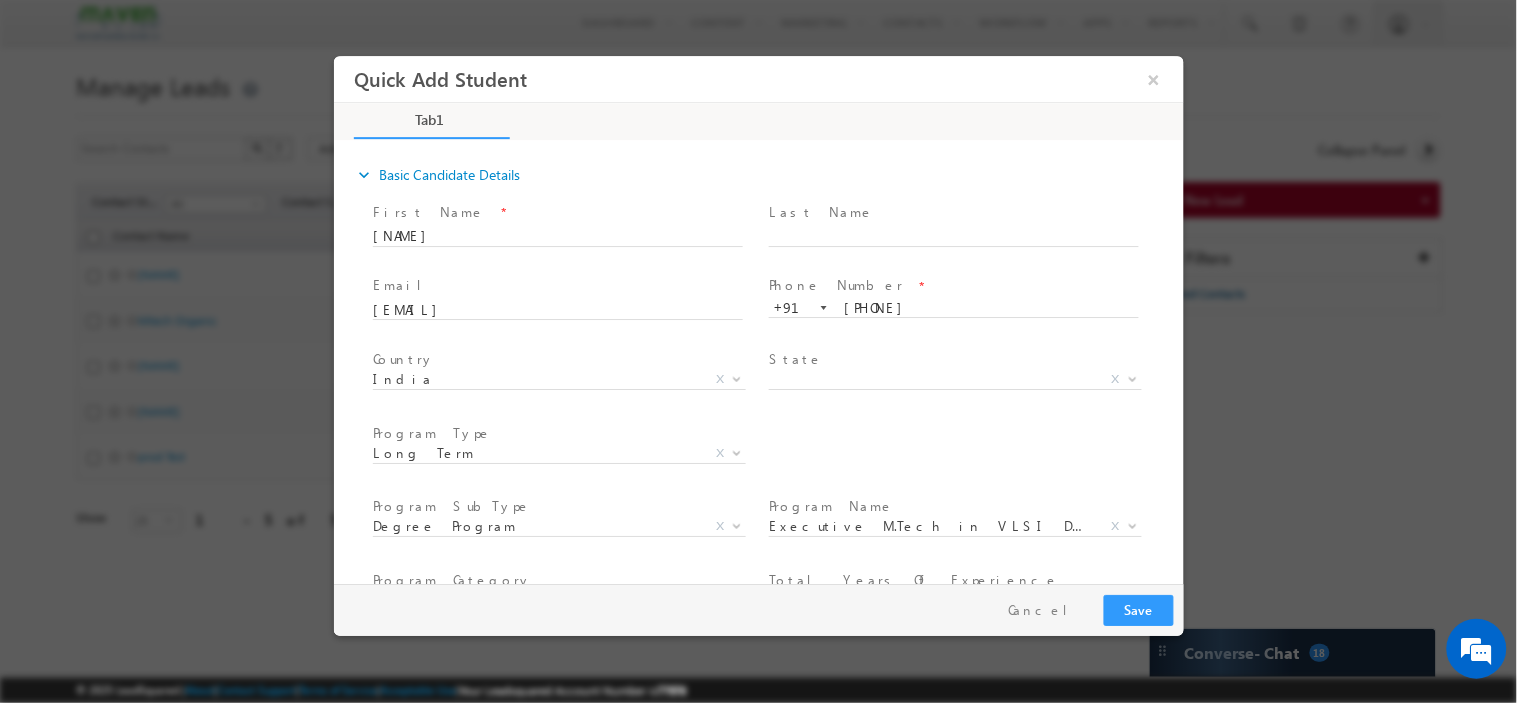 type on "b.tech_-_telecommunication_engineering" 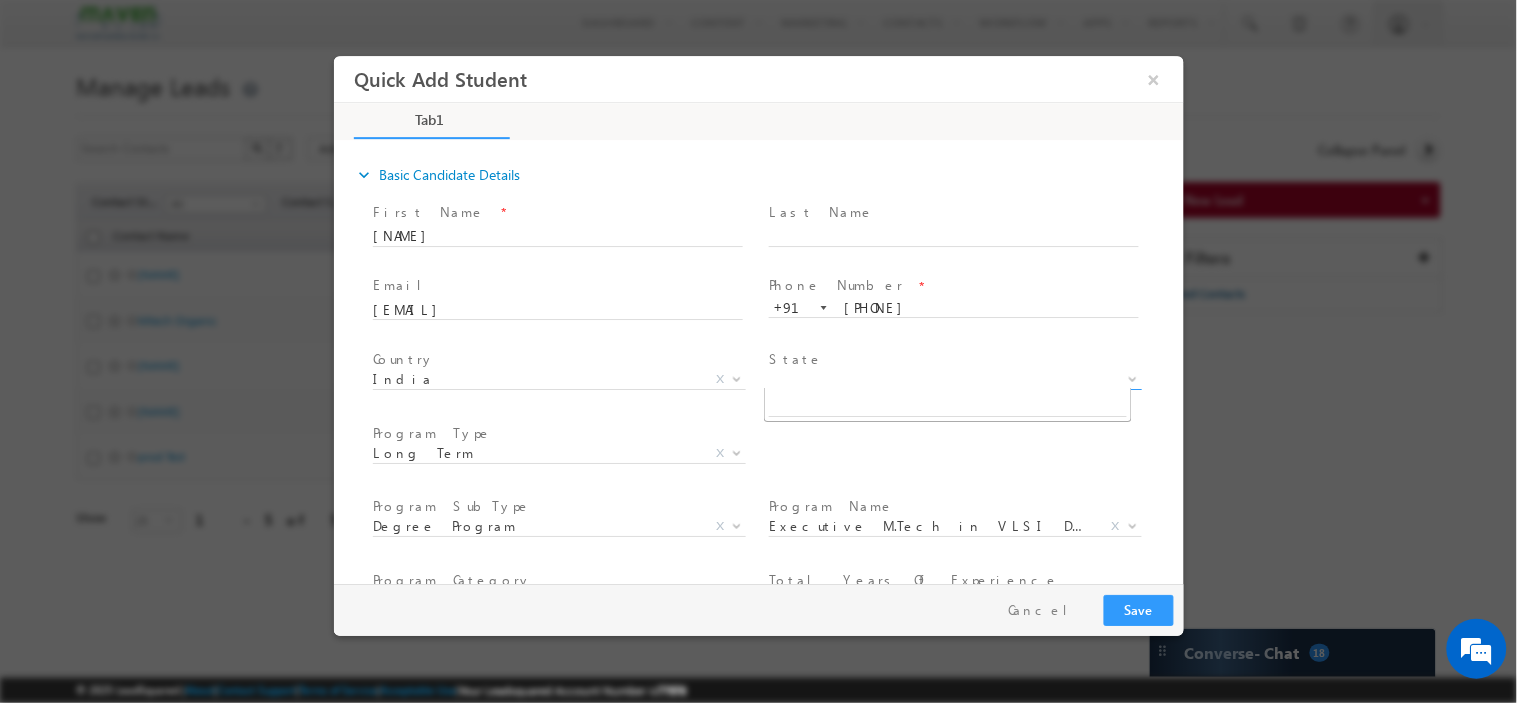 click on "X" at bounding box center (954, 379) 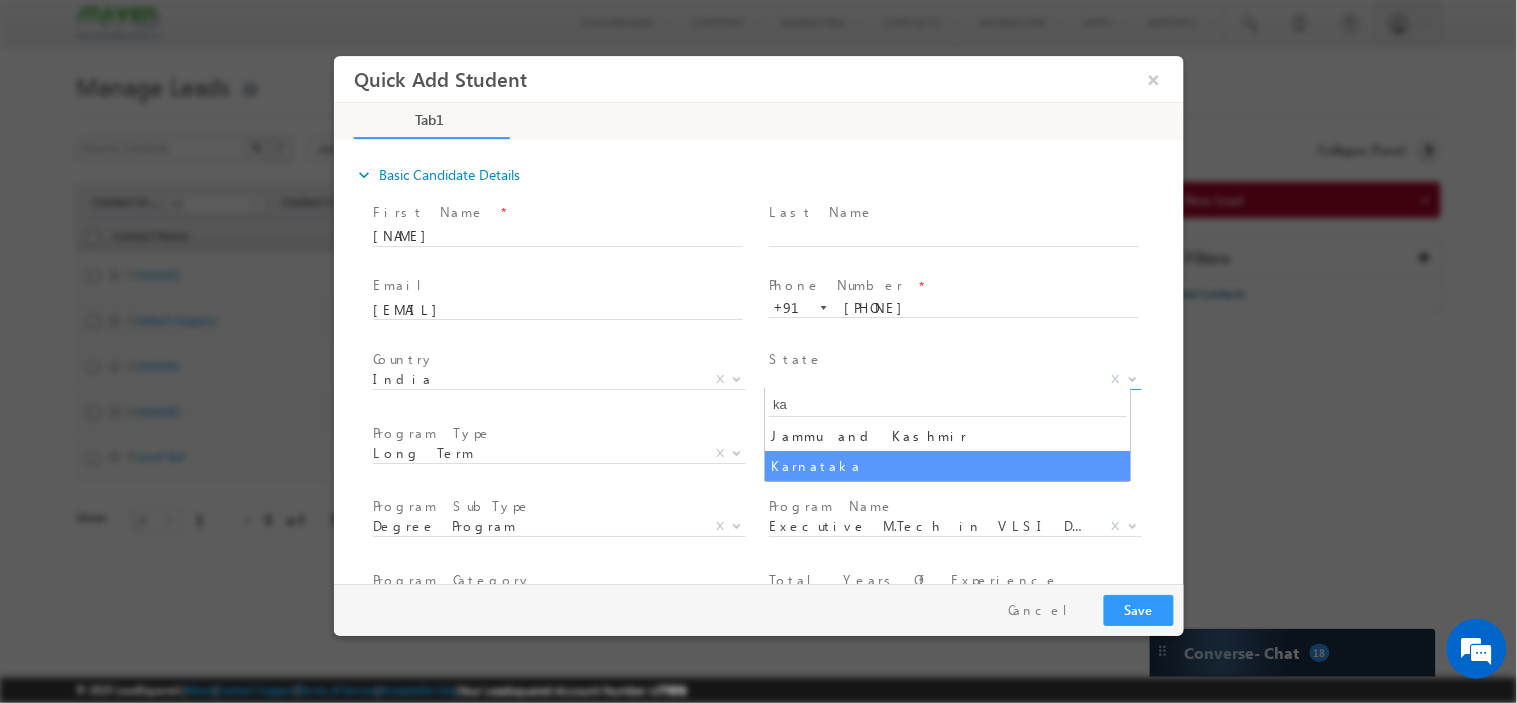 type on "ka" 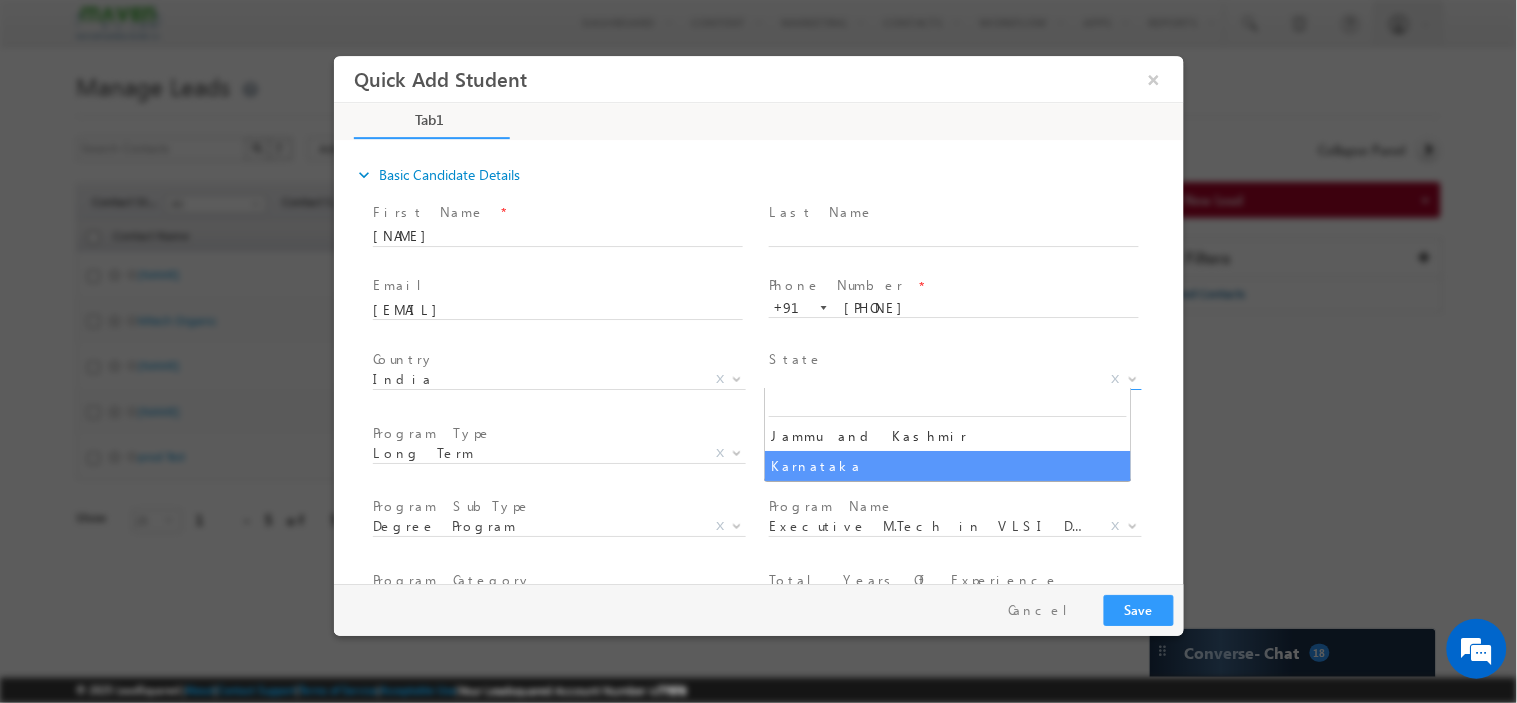 select on "Karnataka" 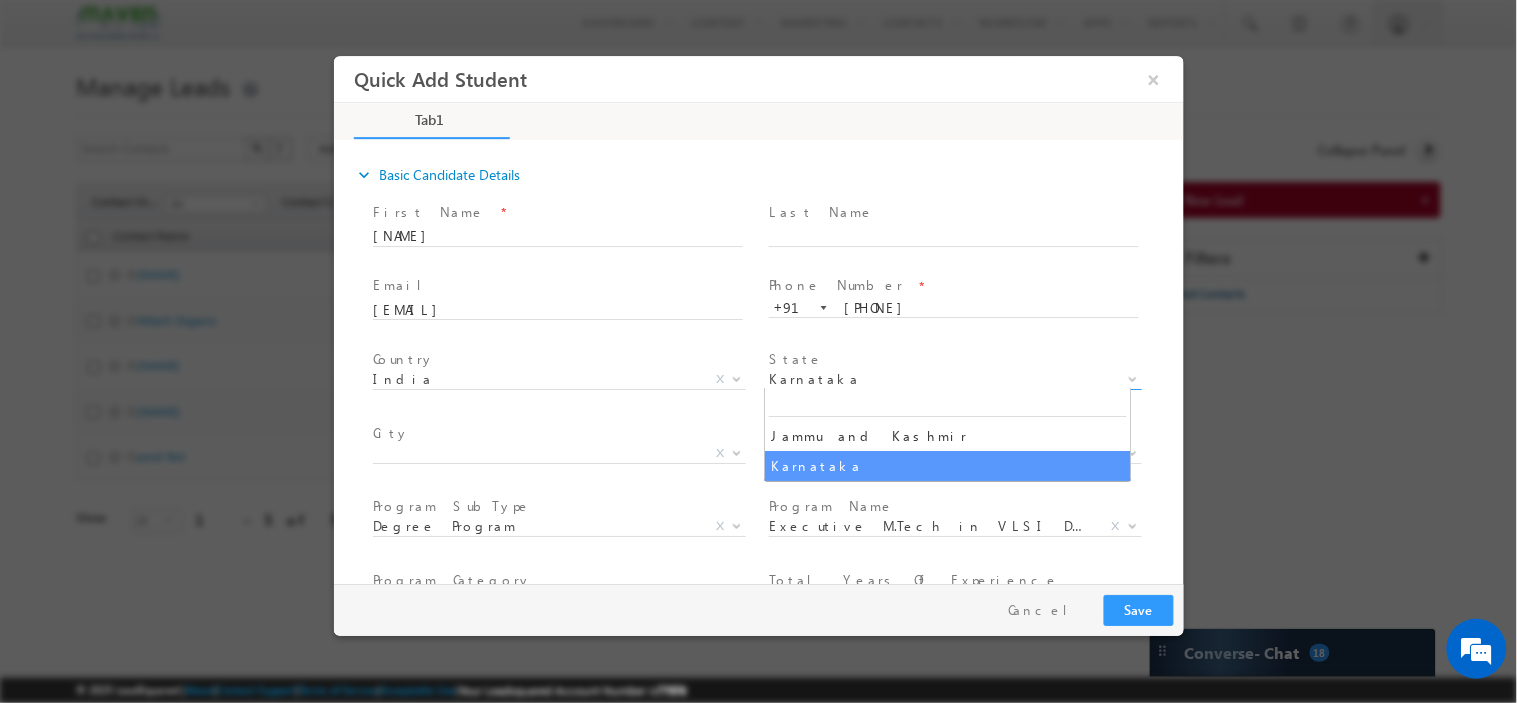 click on "Karnataka" at bounding box center (930, 378) 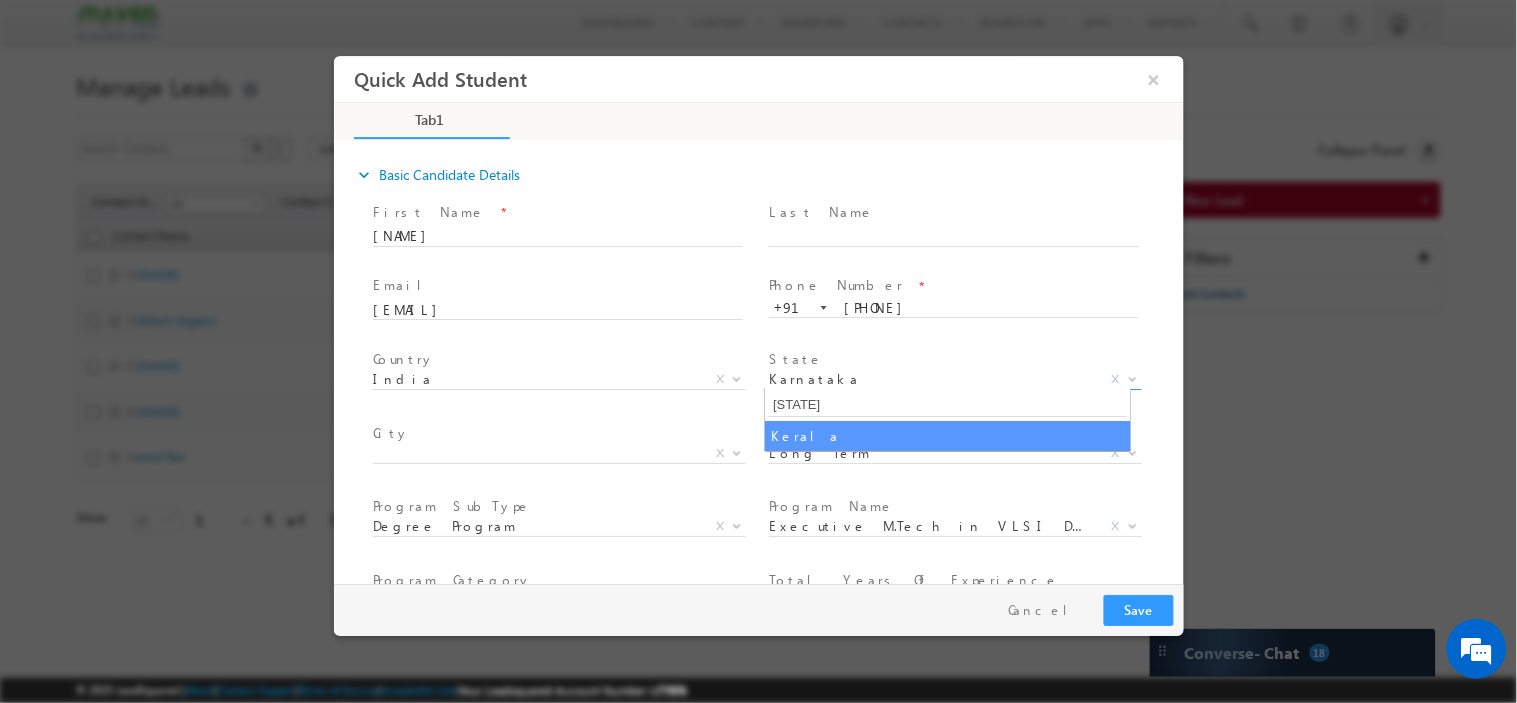 scroll, scrollTop: 0, scrollLeft: 0, axis: both 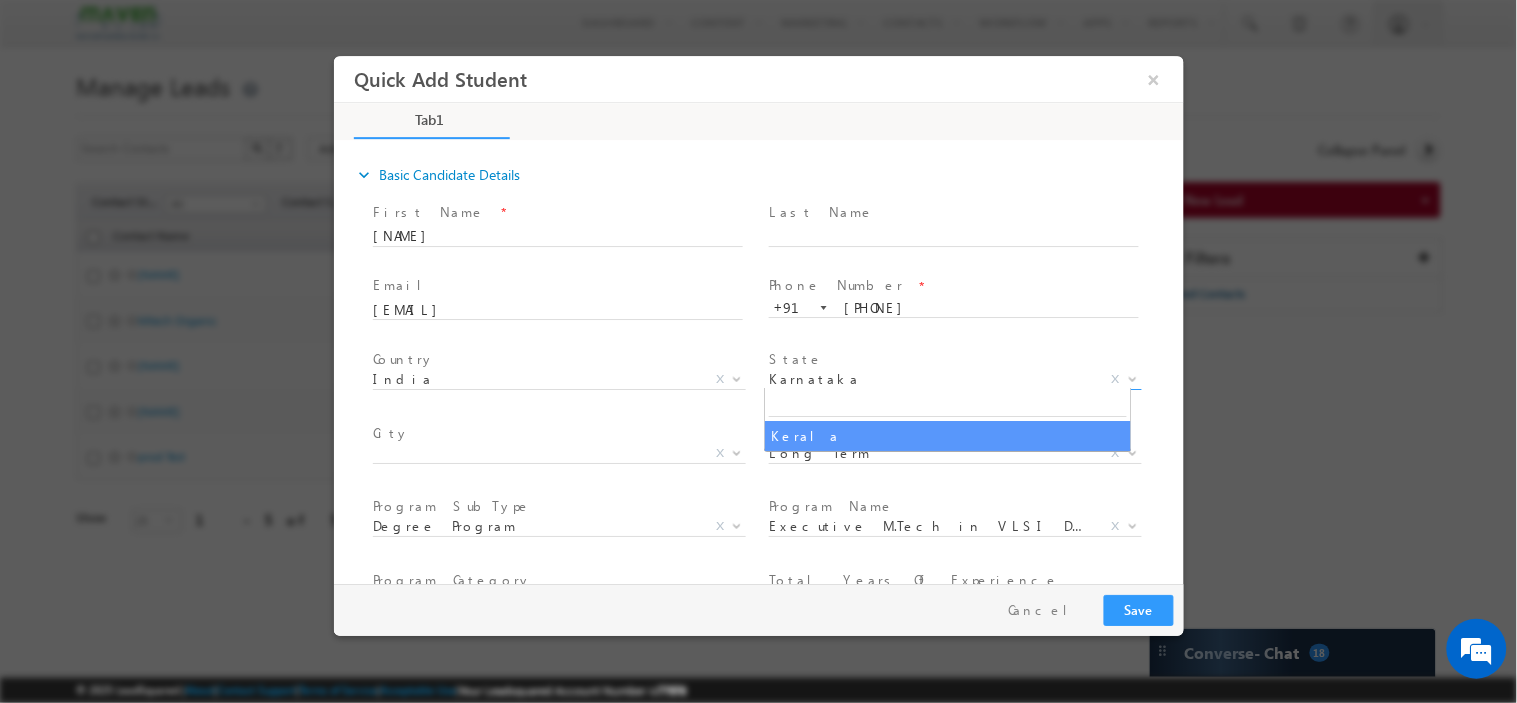 select on "Kerala" 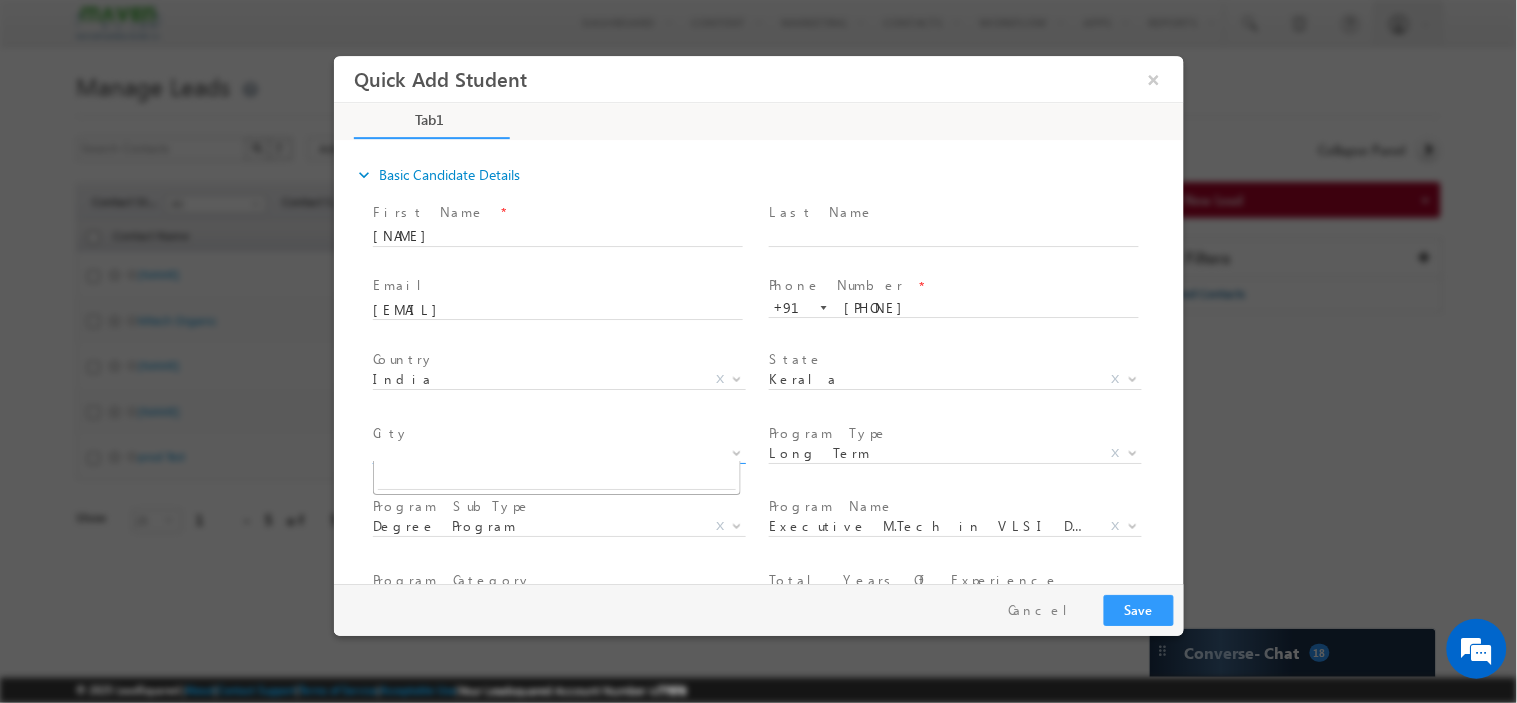 click on "X" at bounding box center (558, 453) 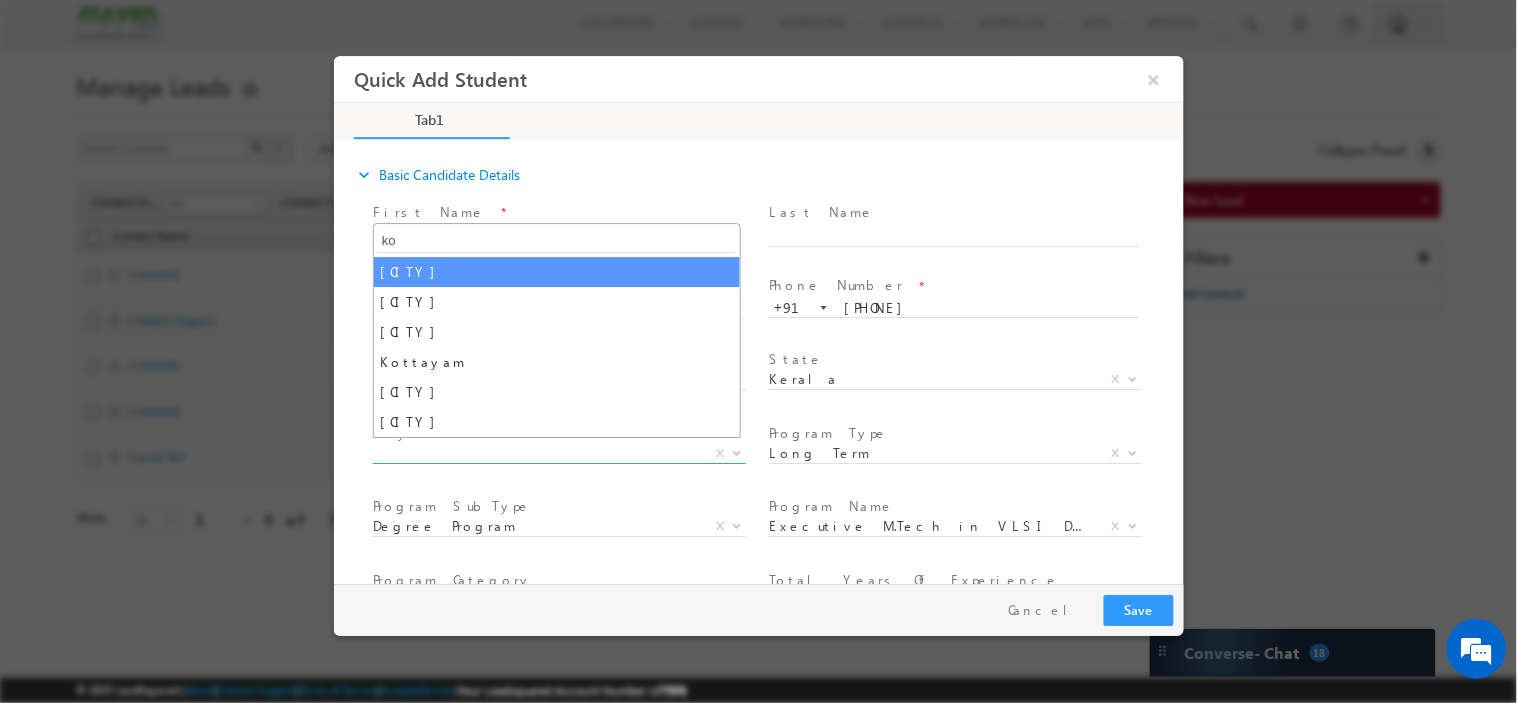 type on "k" 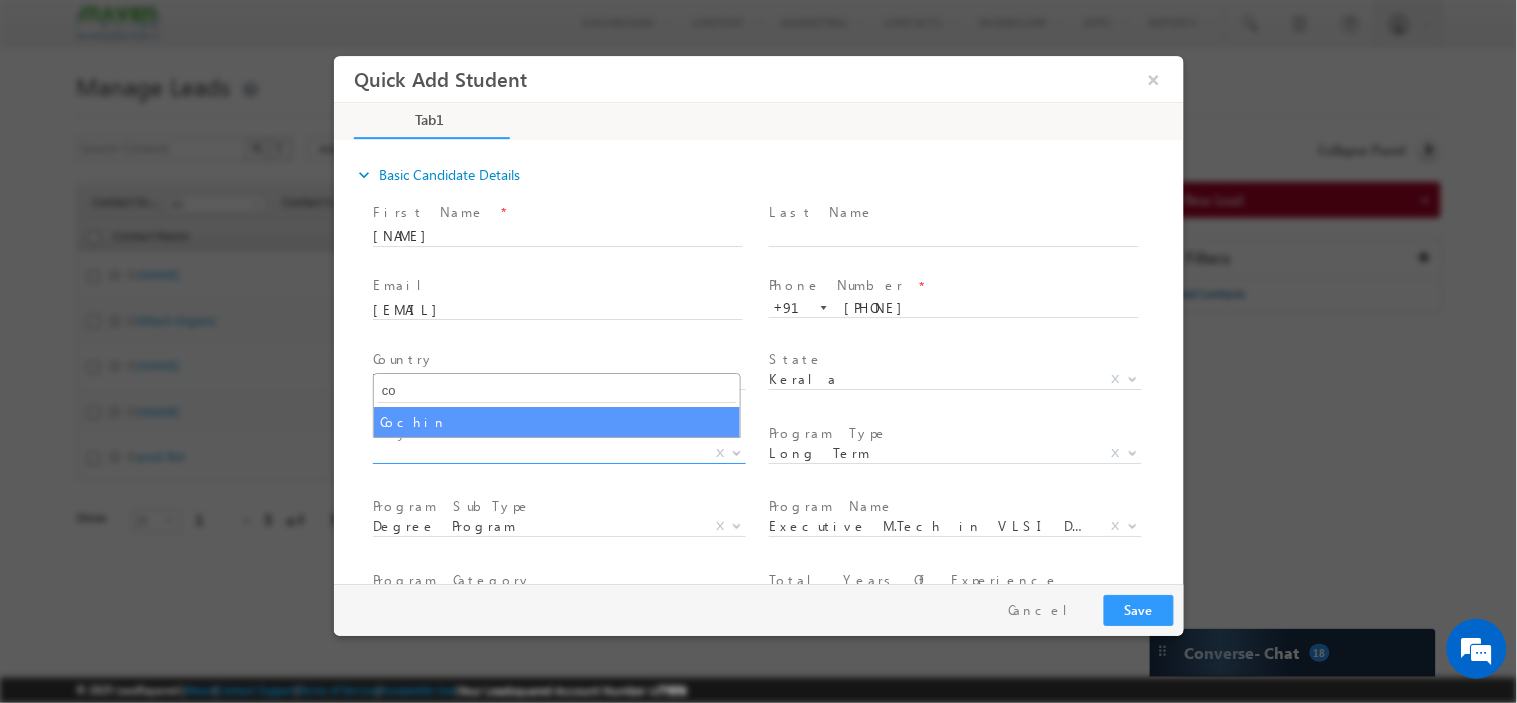 type on "co" 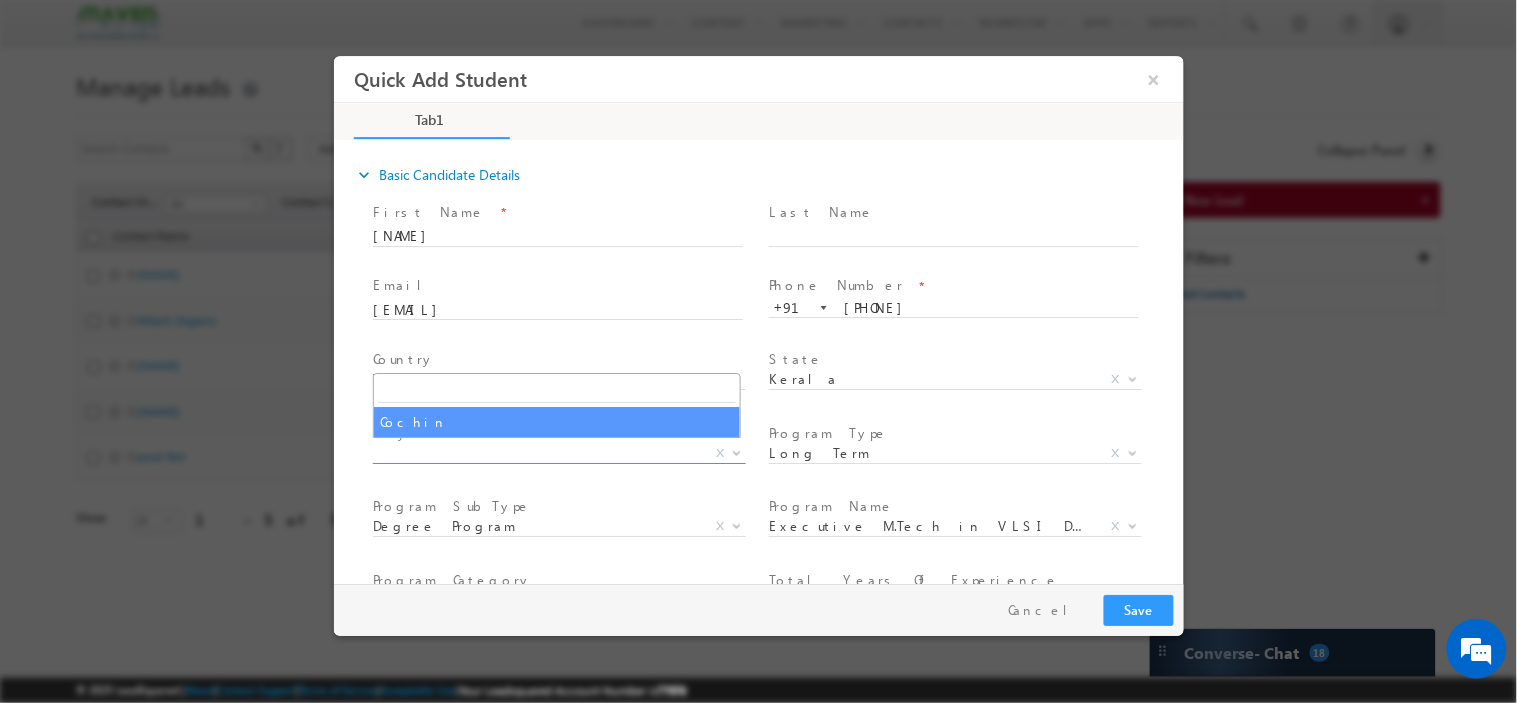 select on "Cochin" 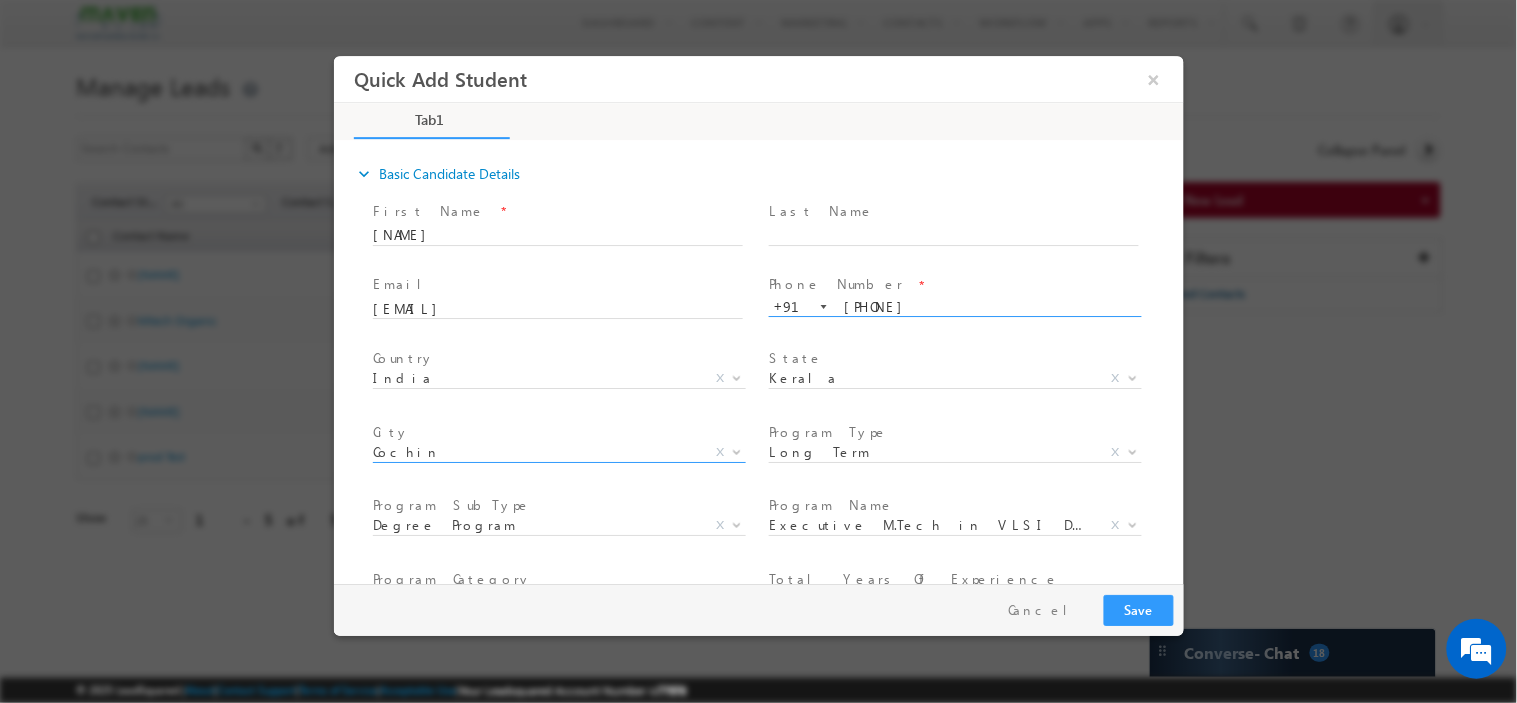 scroll, scrollTop: 207, scrollLeft: 0, axis: vertical 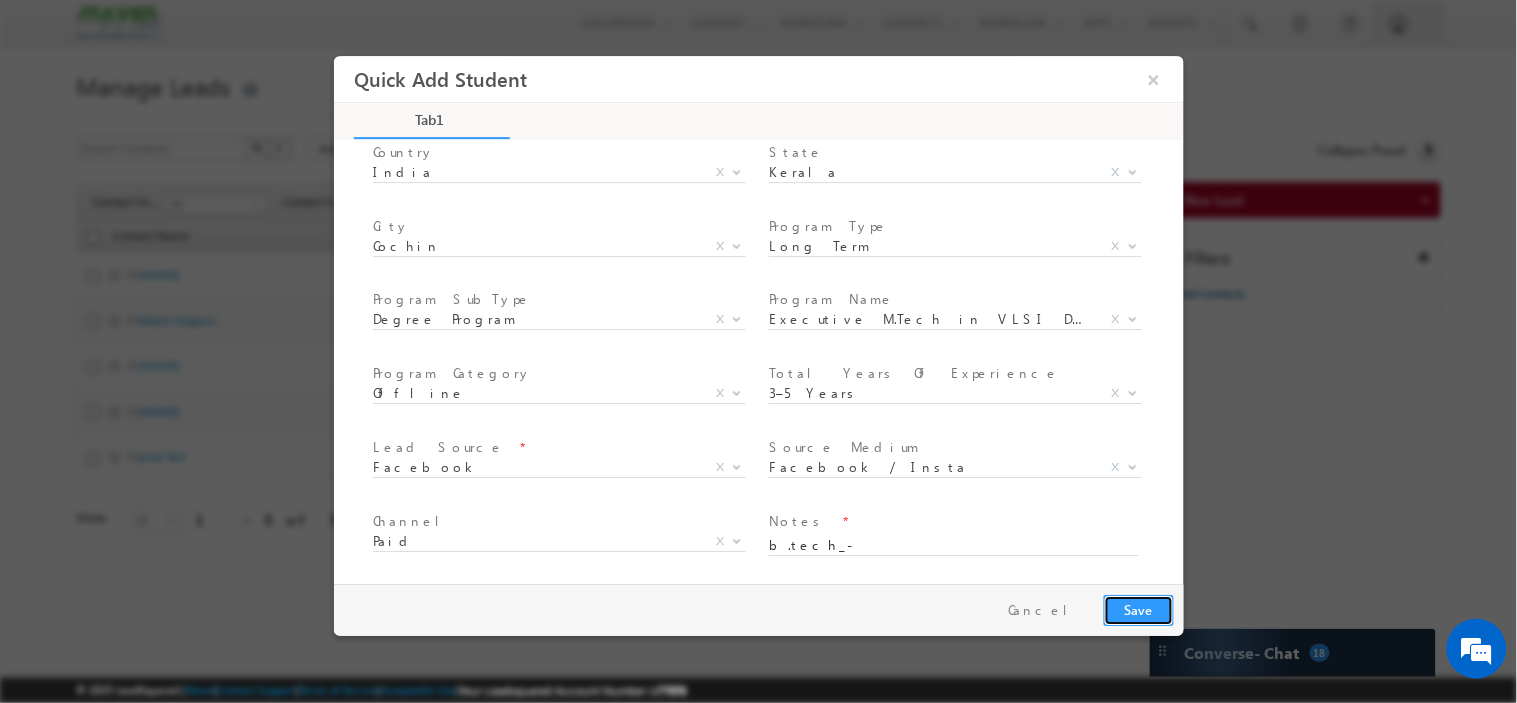click on "Save" at bounding box center [1138, 609] 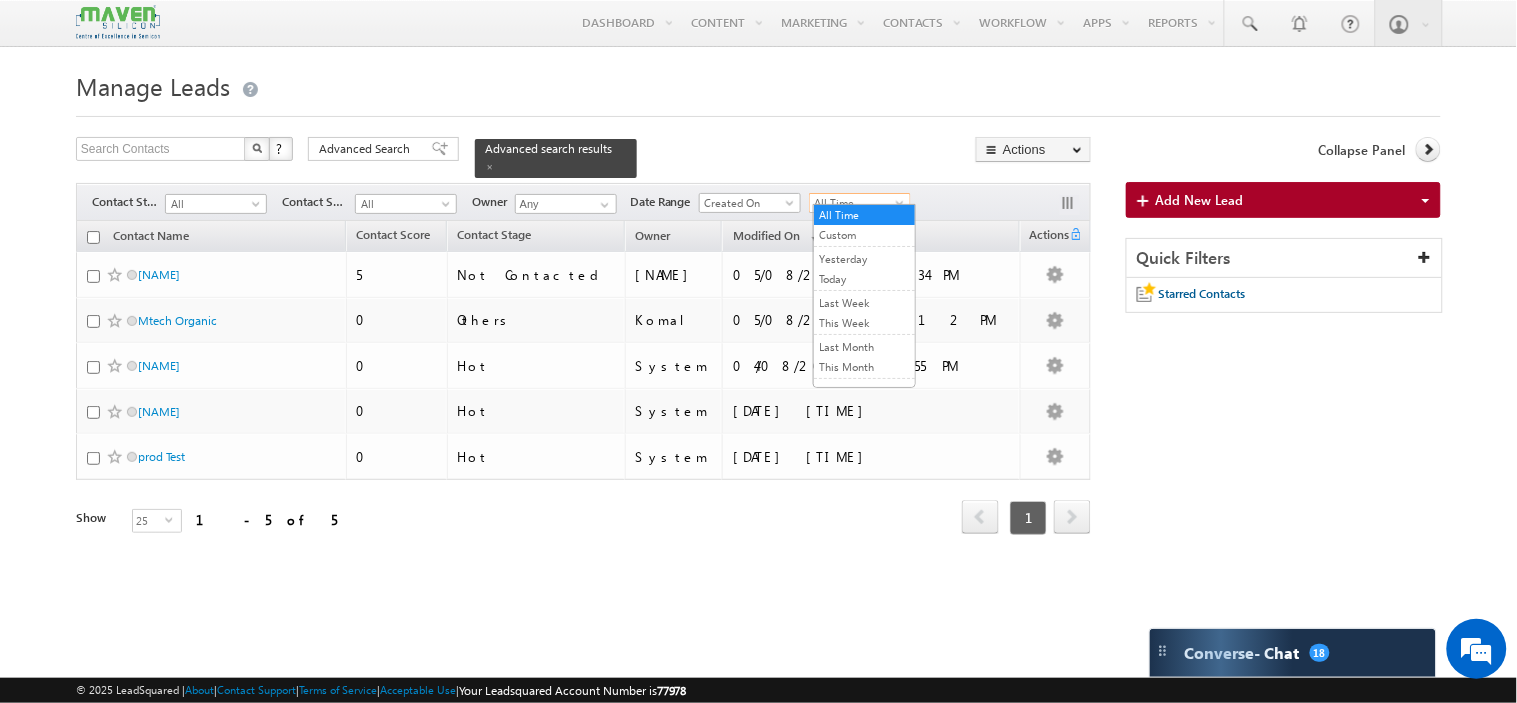 click on "All Time" at bounding box center (857, 203) 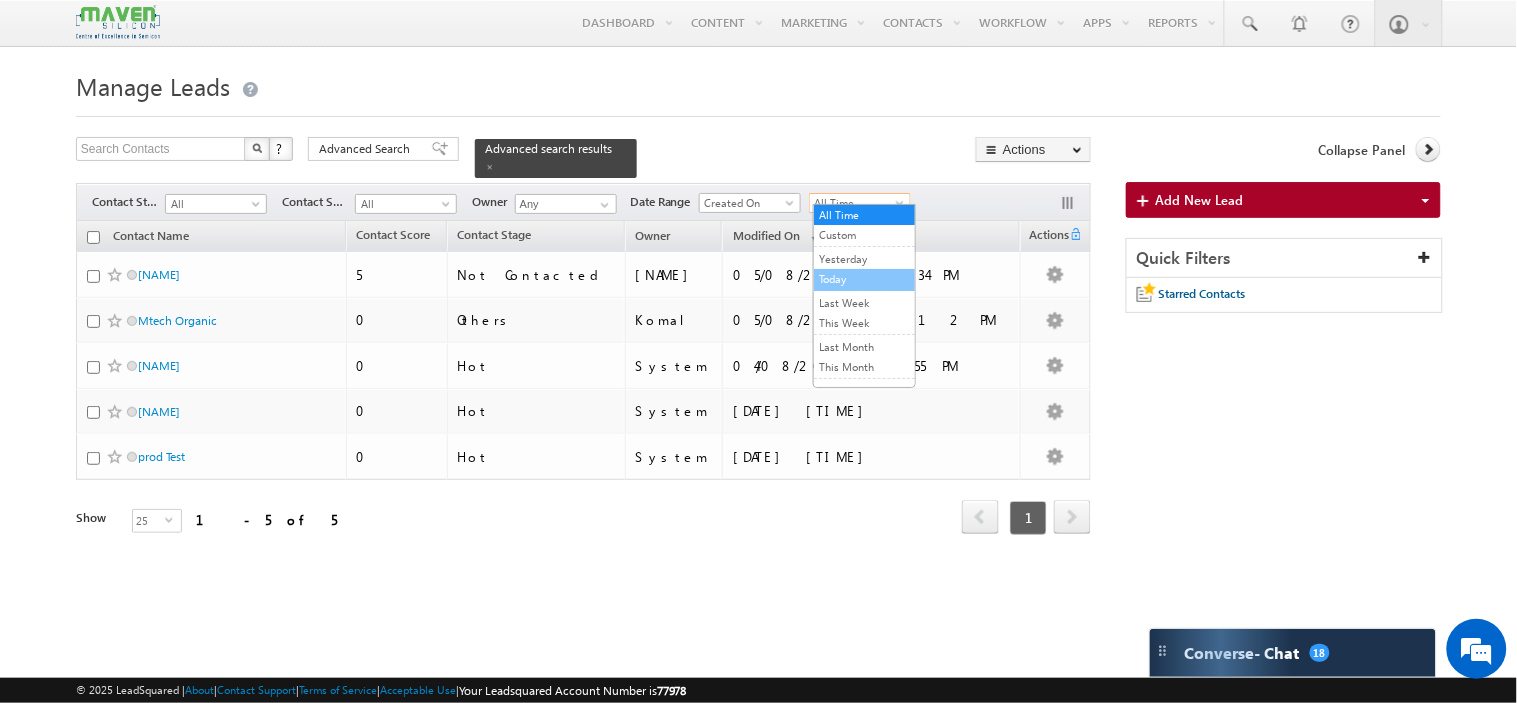click on "Today" at bounding box center [864, 279] 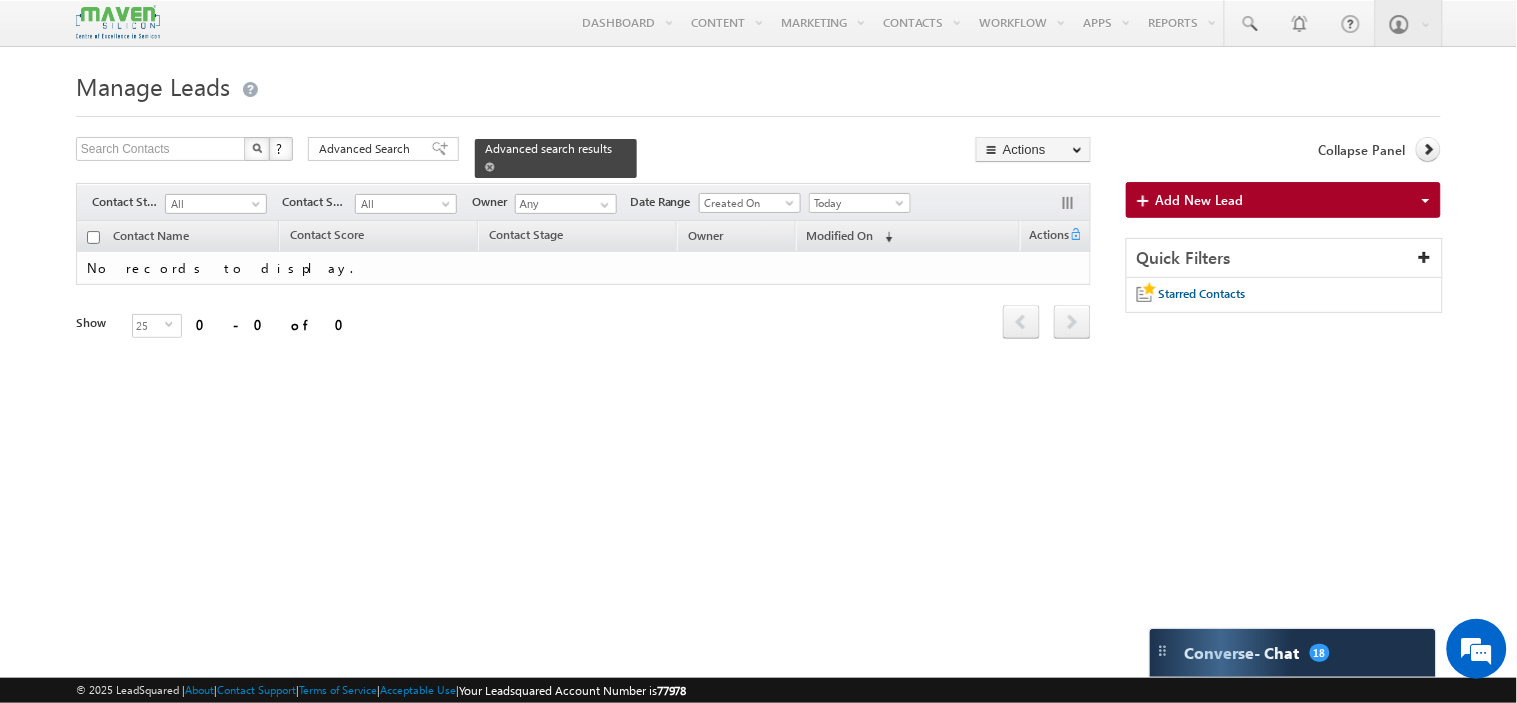 click at bounding box center [490, 166] 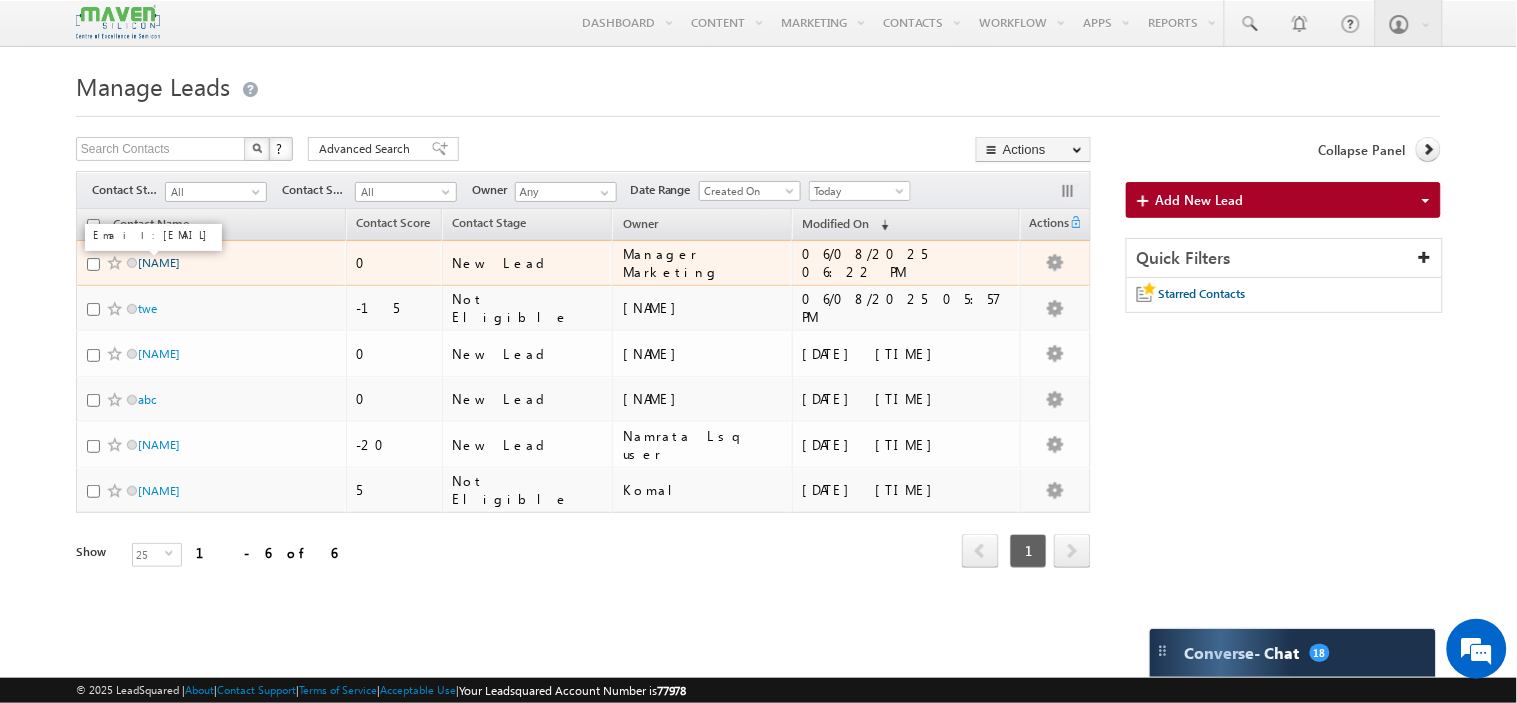 click on "Gopal" at bounding box center (159, 262) 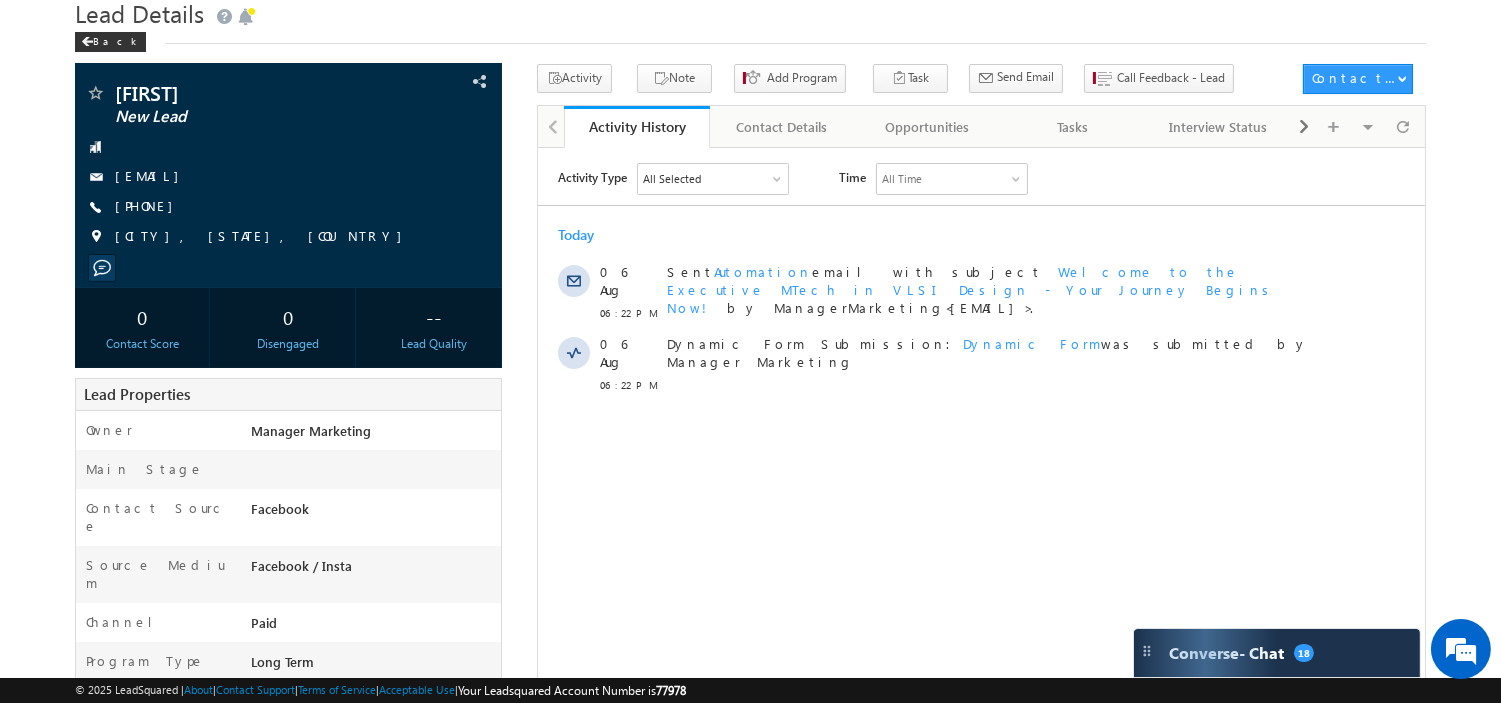 scroll, scrollTop: 0, scrollLeft: 0, axis: both 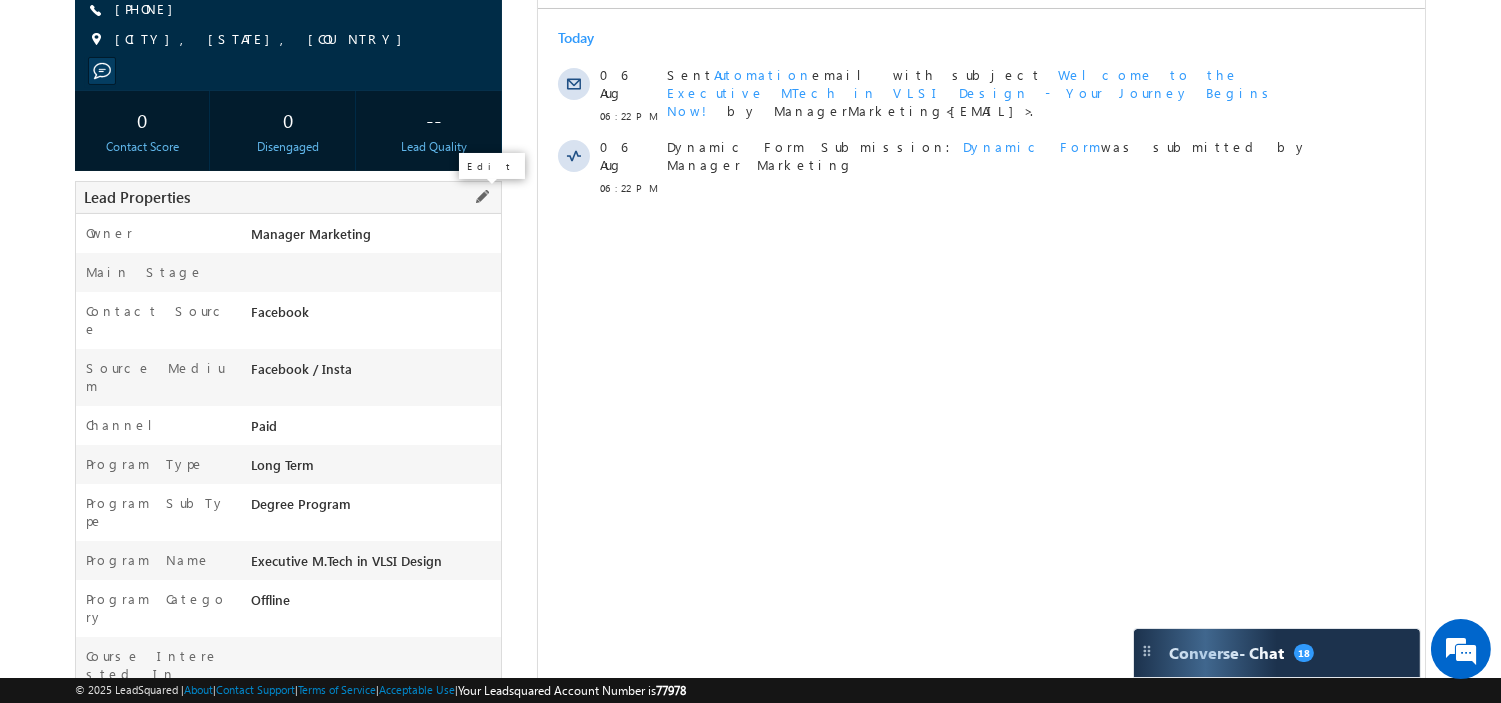 click at bounding box center [482, 197] 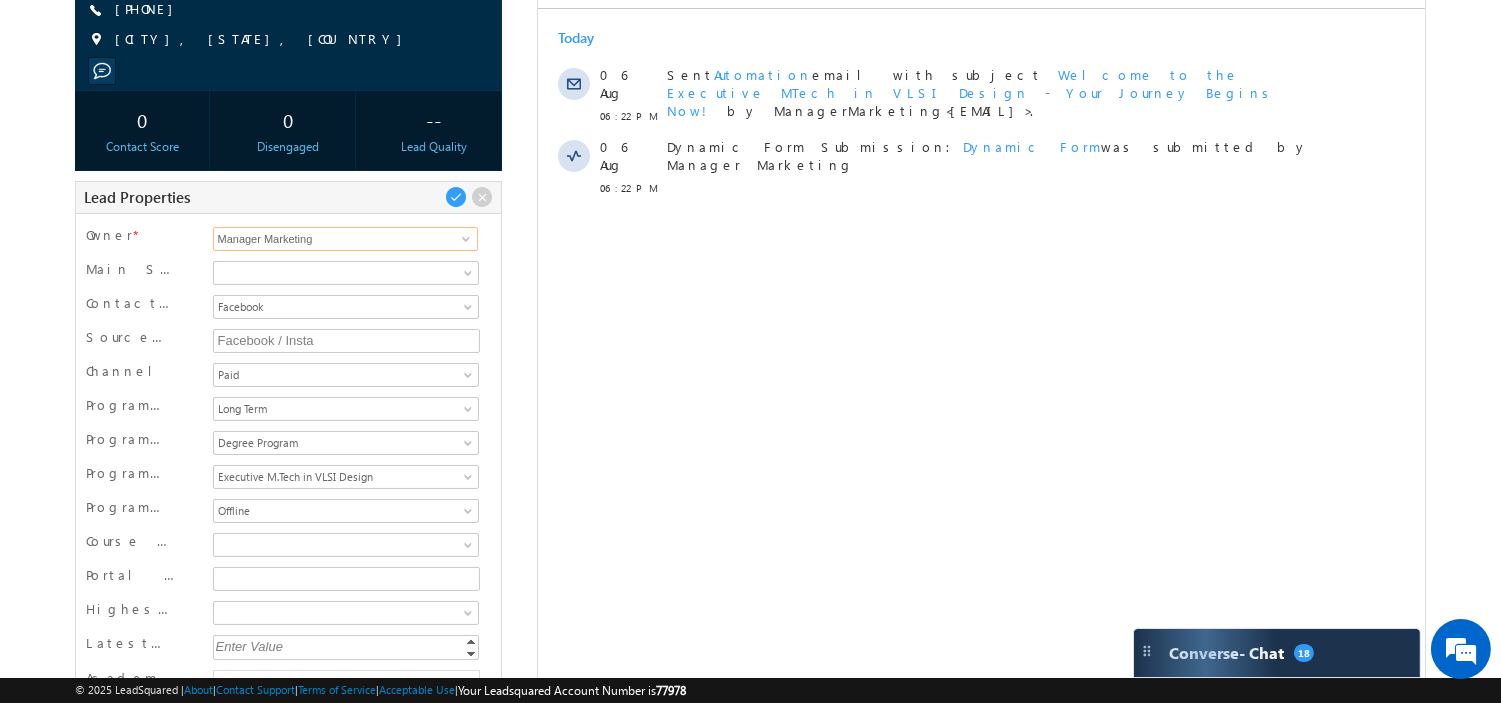 click on "Manager Marketing" at bounding box center (346, 239) 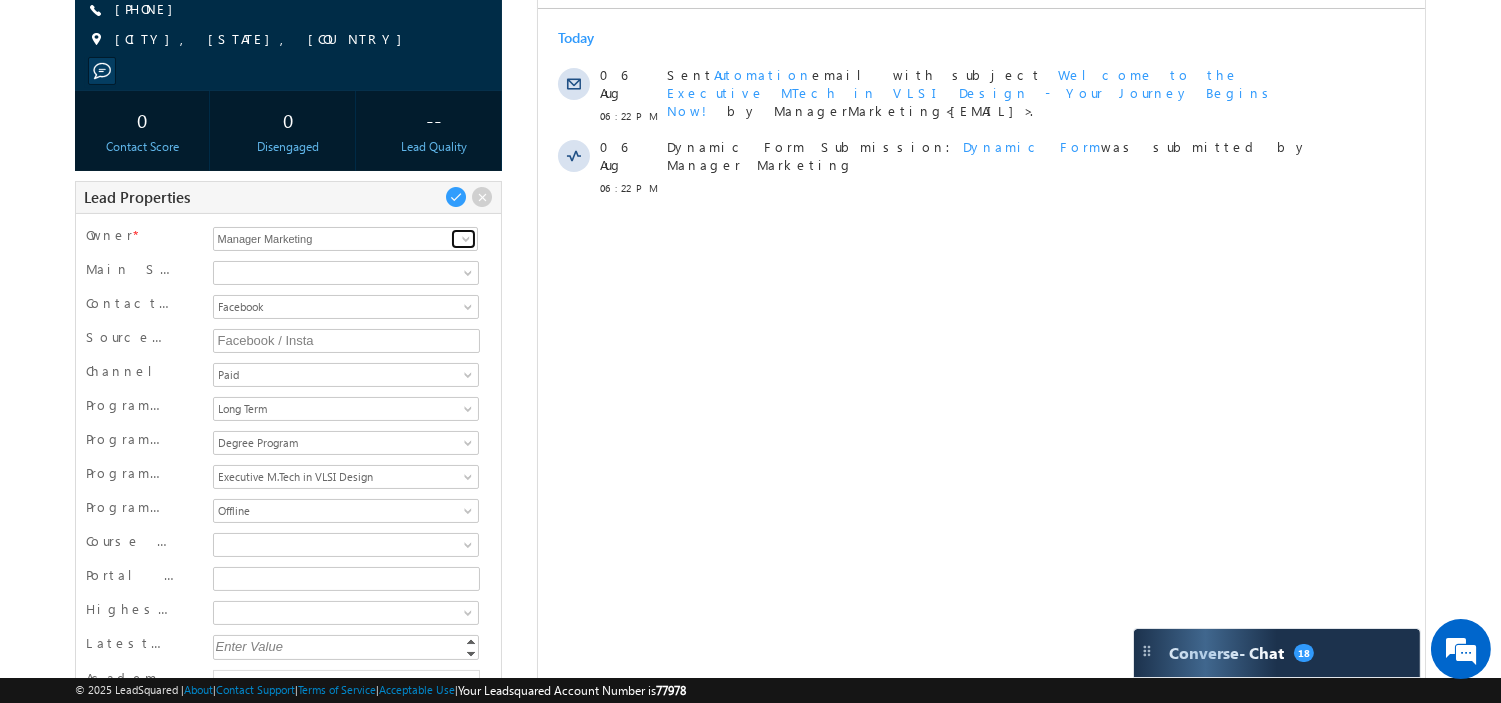 click at bounding box center (463, 239) 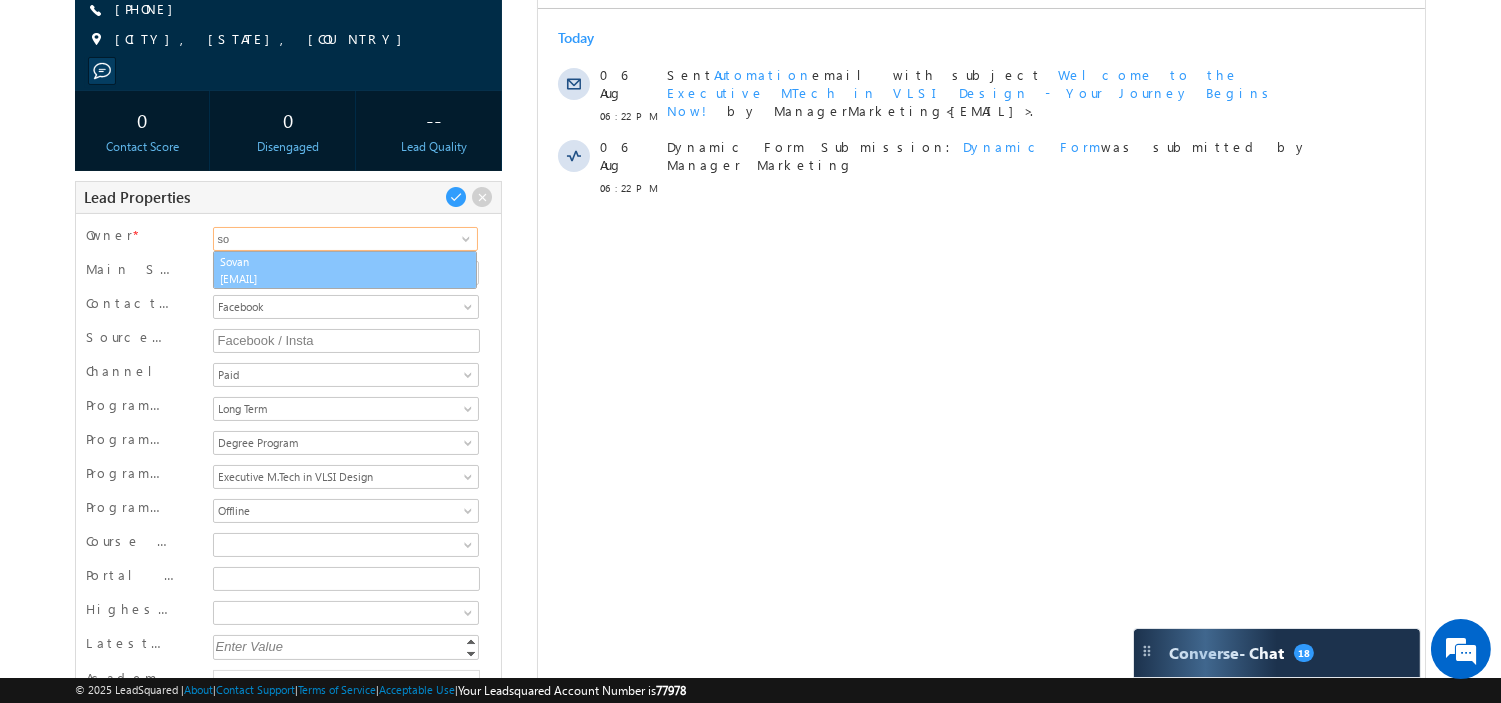 click on "[EMAIL]" at bounding box center [345, 278] 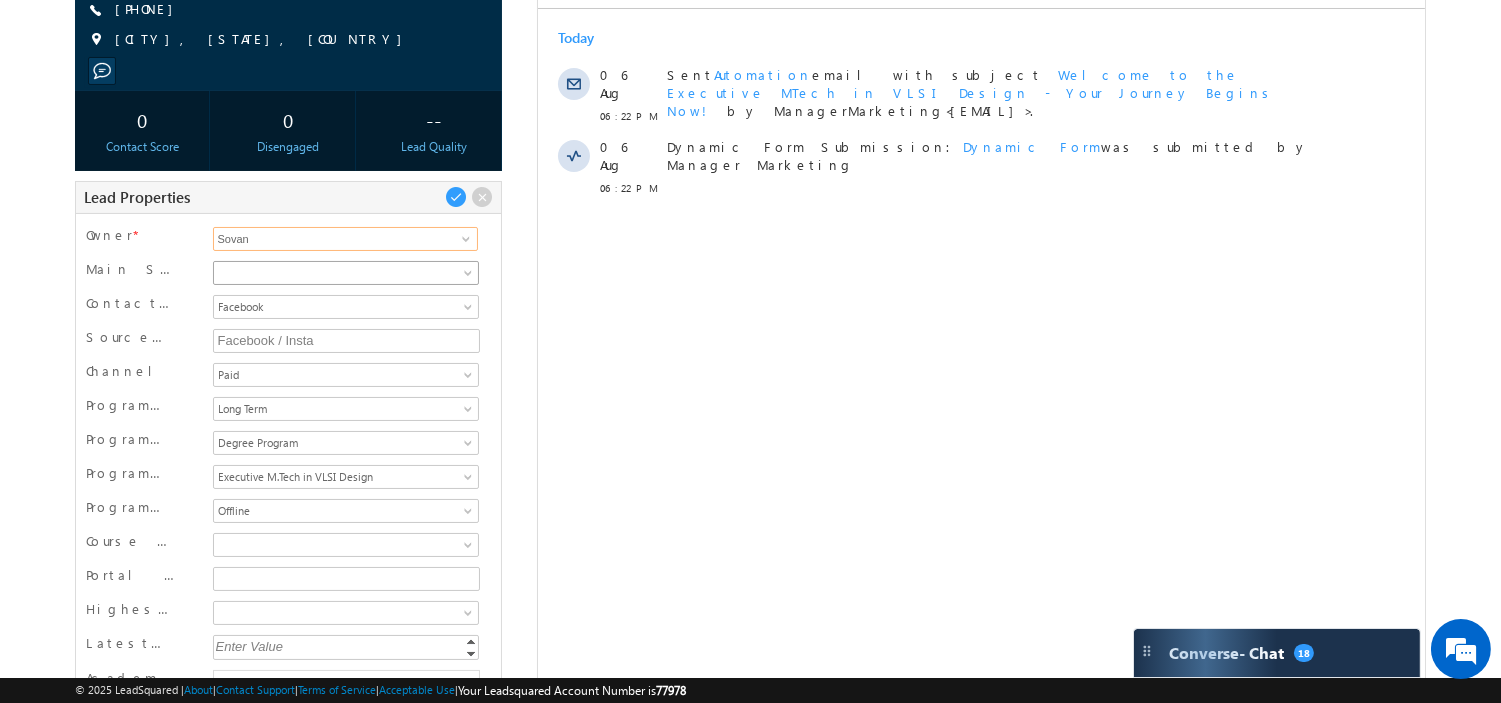 type on "Sovan" 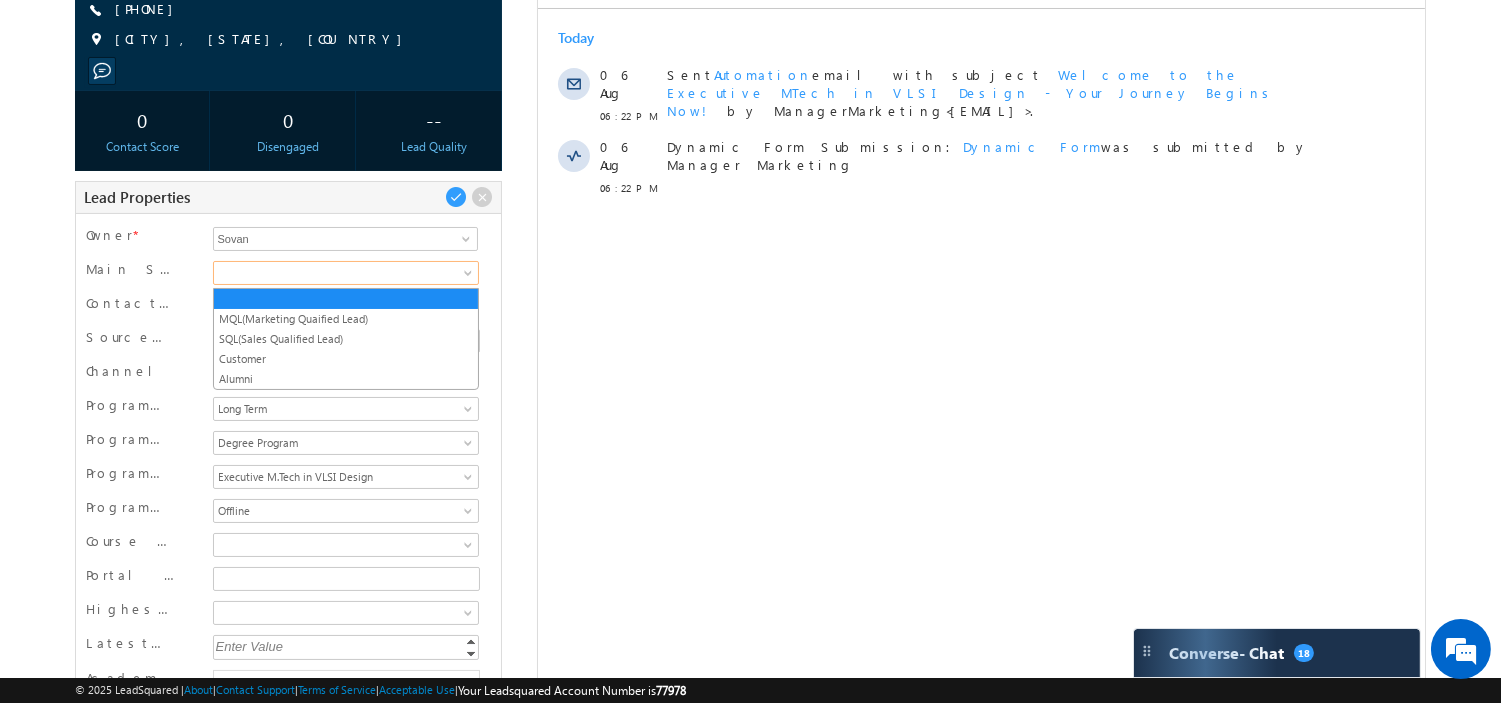 click at bounding box center (343, 273) 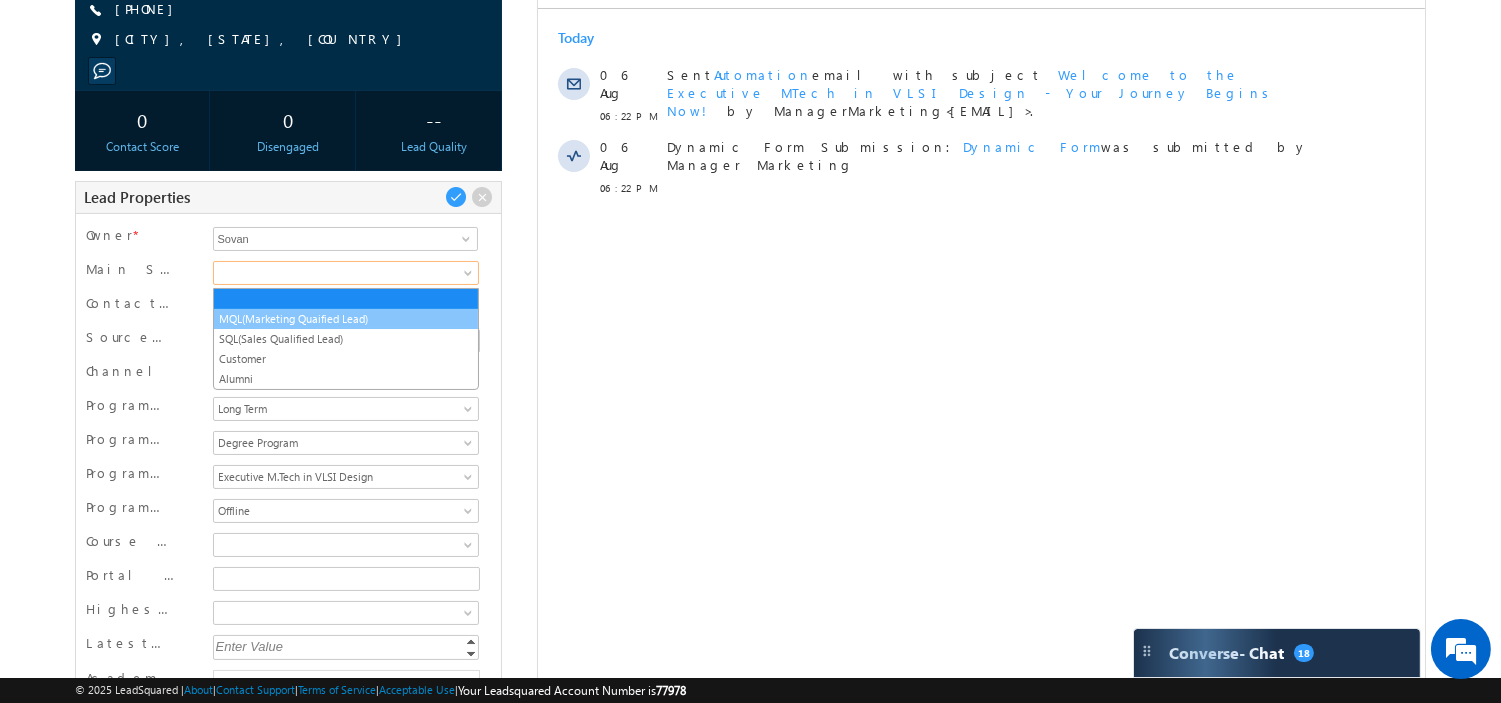 click on "MQL(Marketing Quaified Lead)" at bounding box center (346, 319) 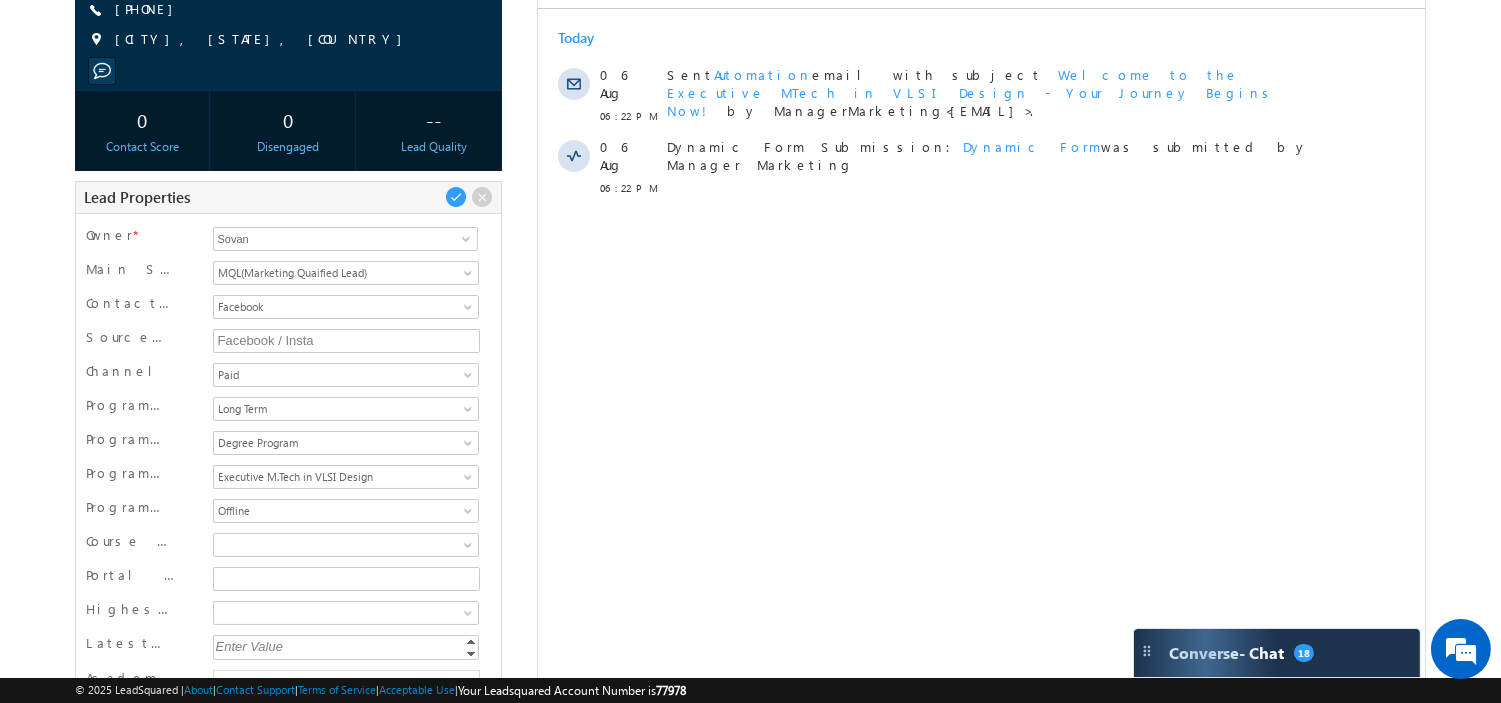 click on "Contact Source
Organic Search Referral Sites Direct Traffic Social Media Inbound Email Inbound Phone call Outbound Phone call Pay per Click Ads Google Facebook LinkedIn Quora Website Elearn Chatbot Event Apps Walk In Reference College Connect Third Party FB Lead Ads DummySource Maven Promilo Others Facebook Facebook" at bounding box center [288, 309] 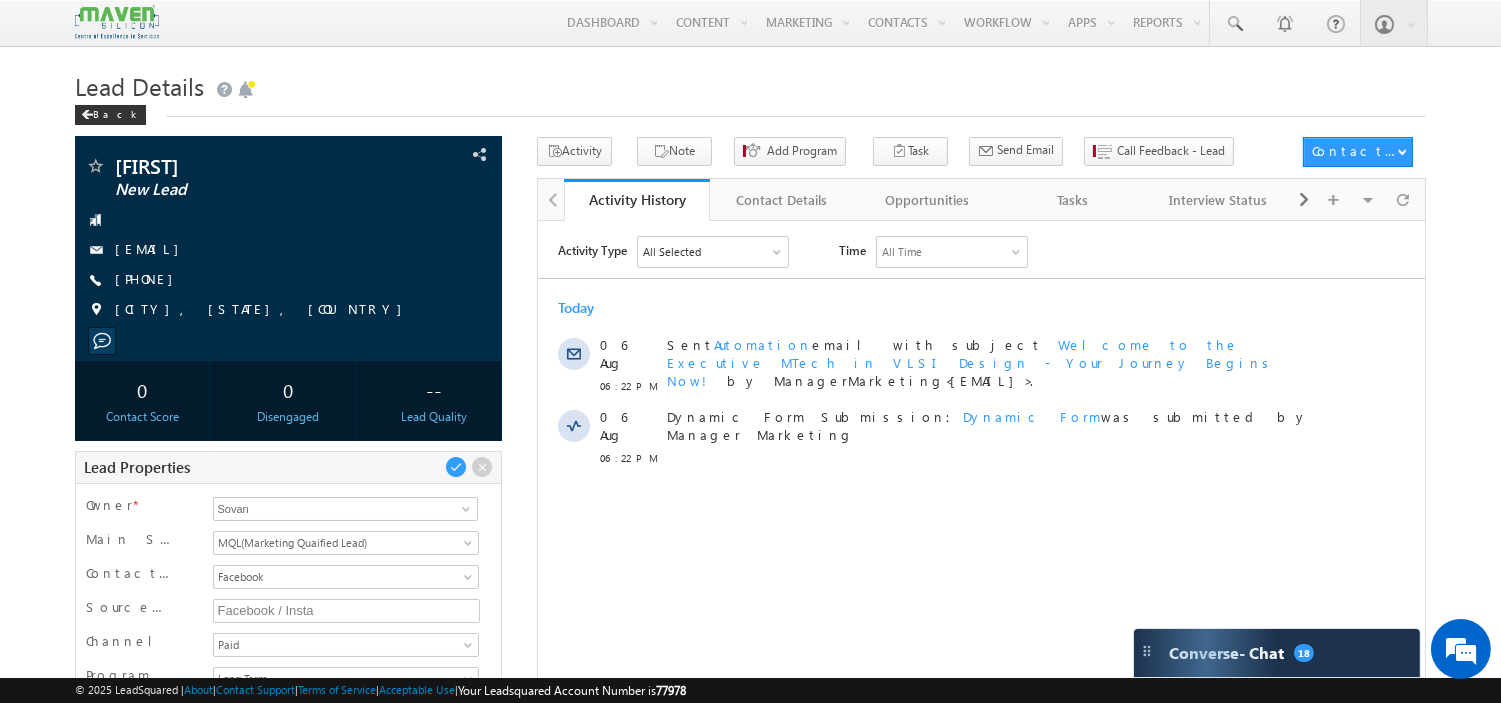 scroll, scrollTop: 251, scrollLeft: 0, axis: vertical 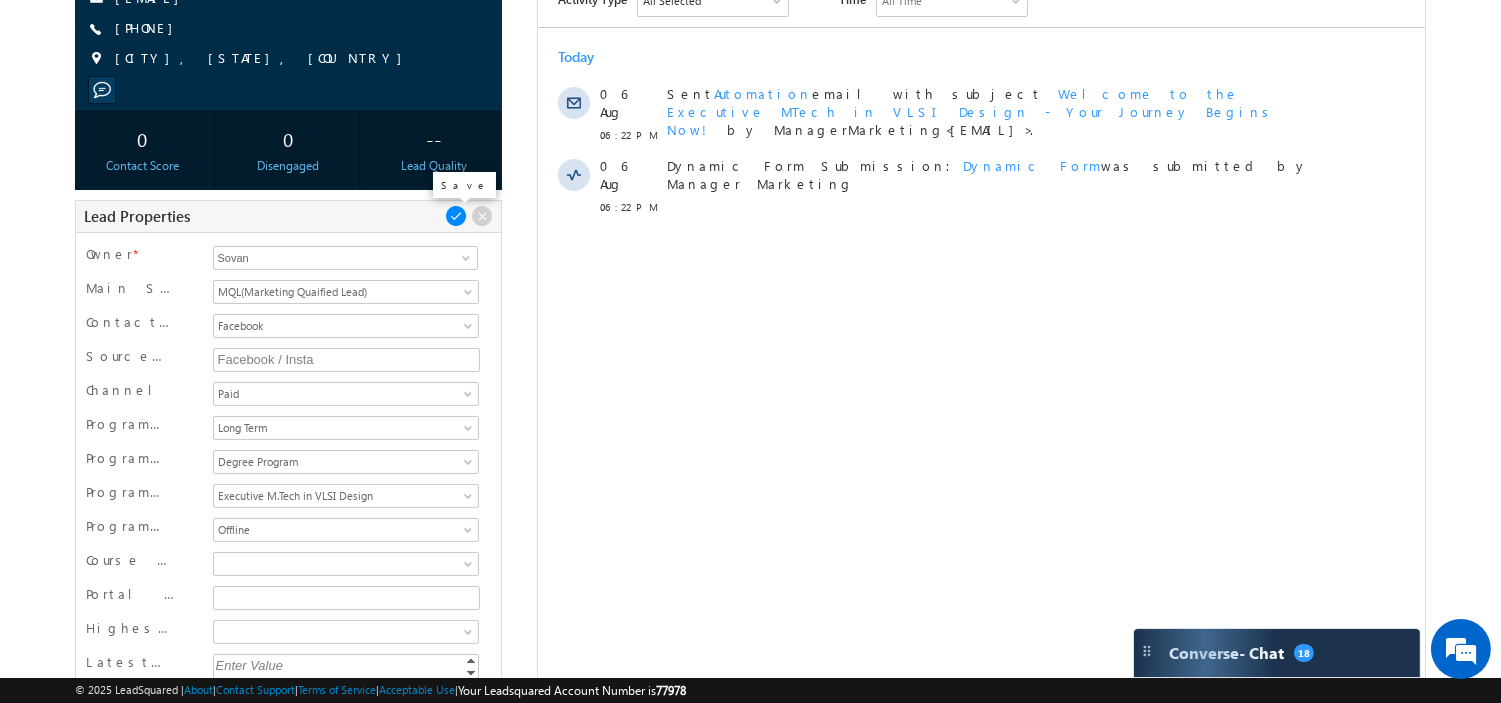 click at bounding box center (456, 216) 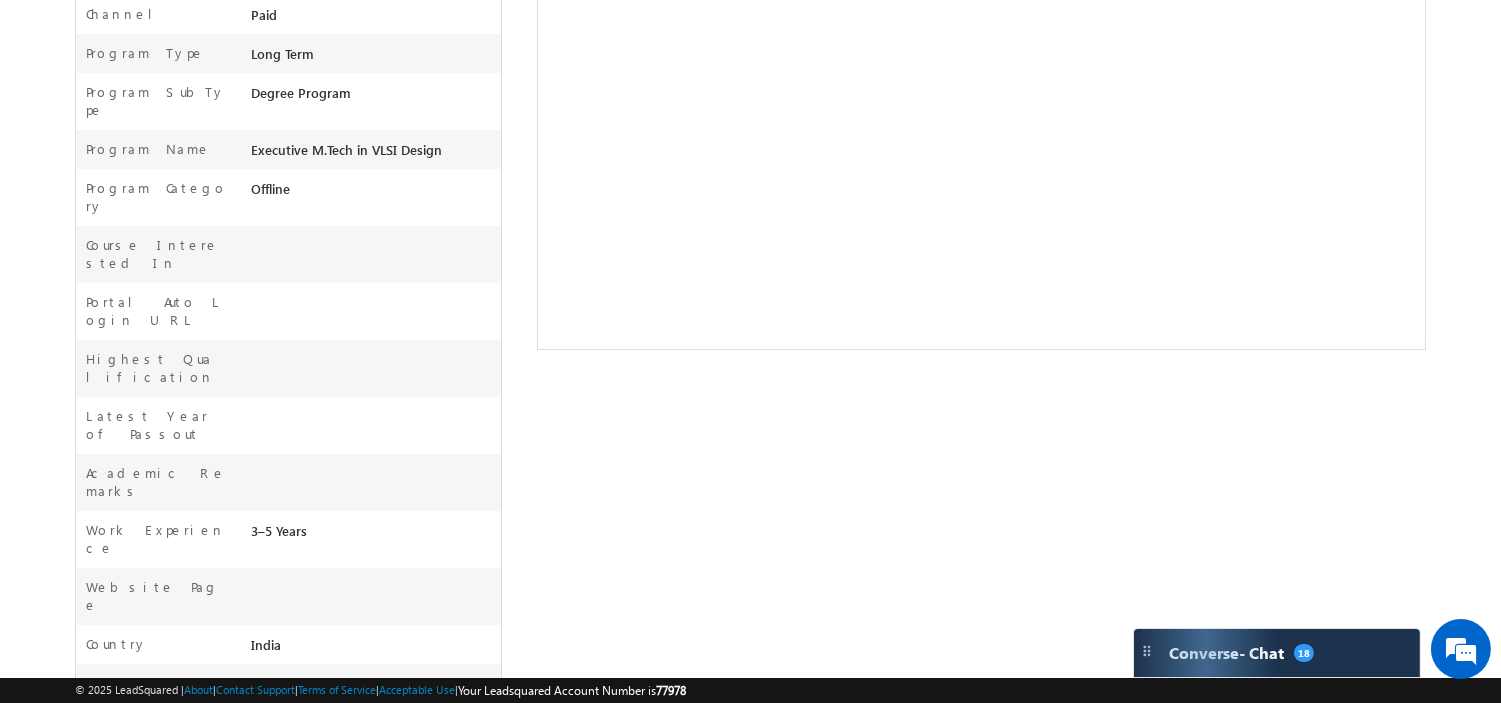 scroll, scrollTop: 0, scrollLeft: 0, axis: both 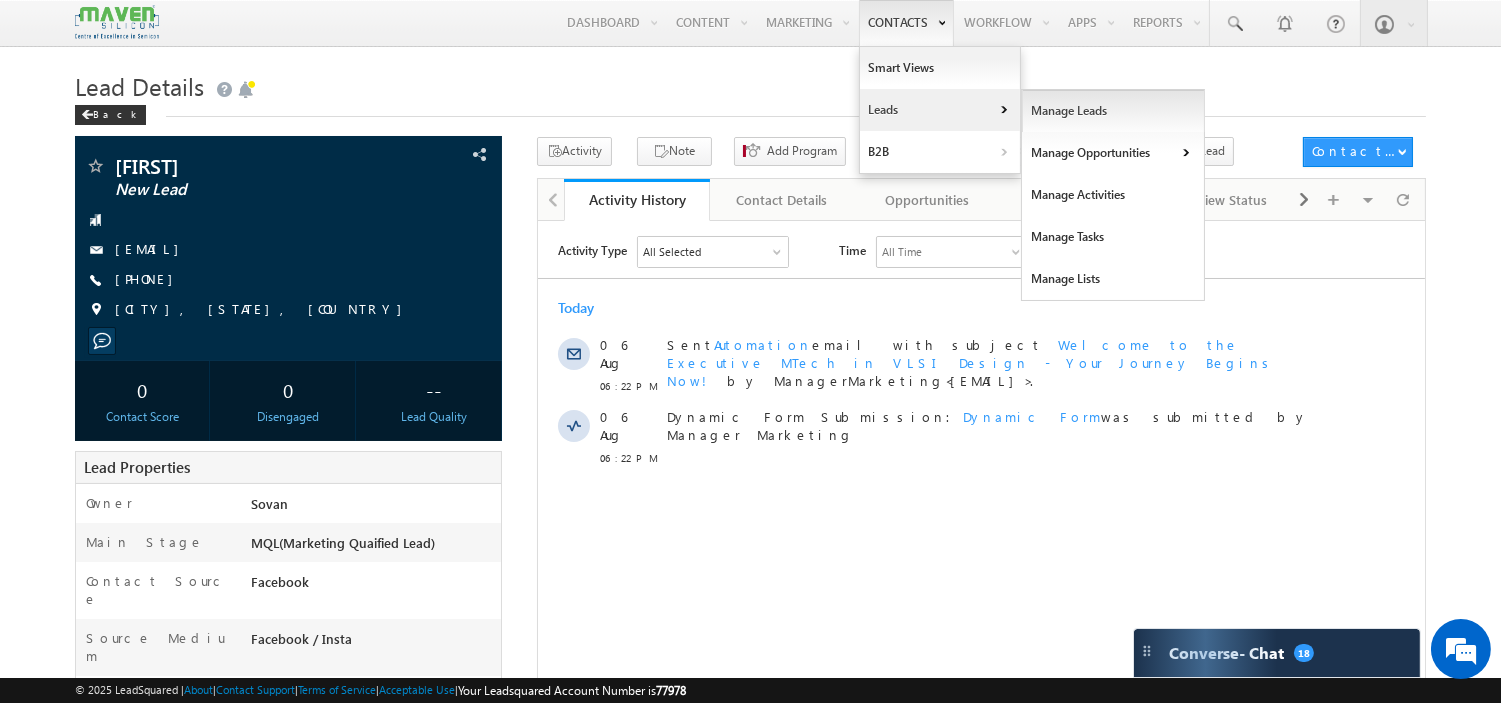 click on "Manage Leads" at bounding box center [1113, 111] 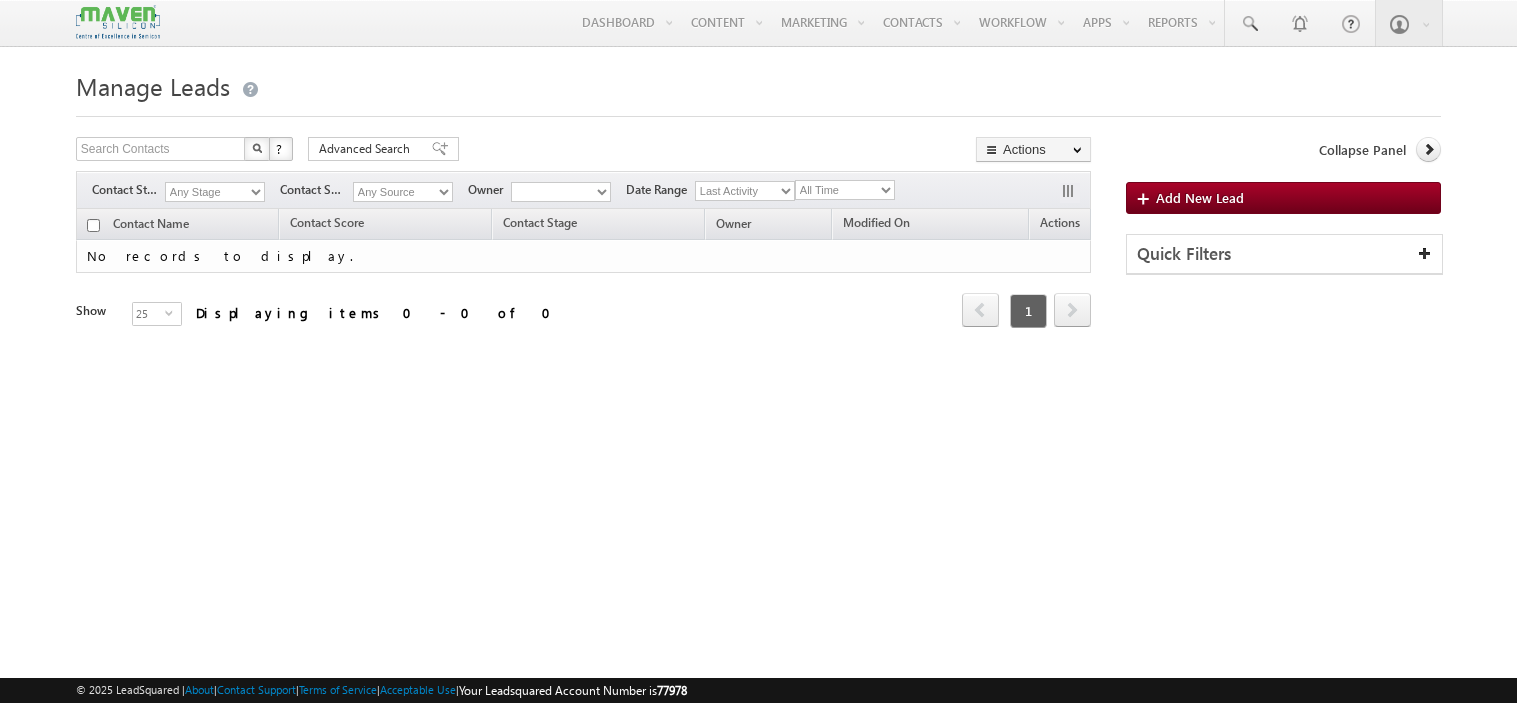 scroll, scrollTop: 0, scrollLeft: 0, axis: both 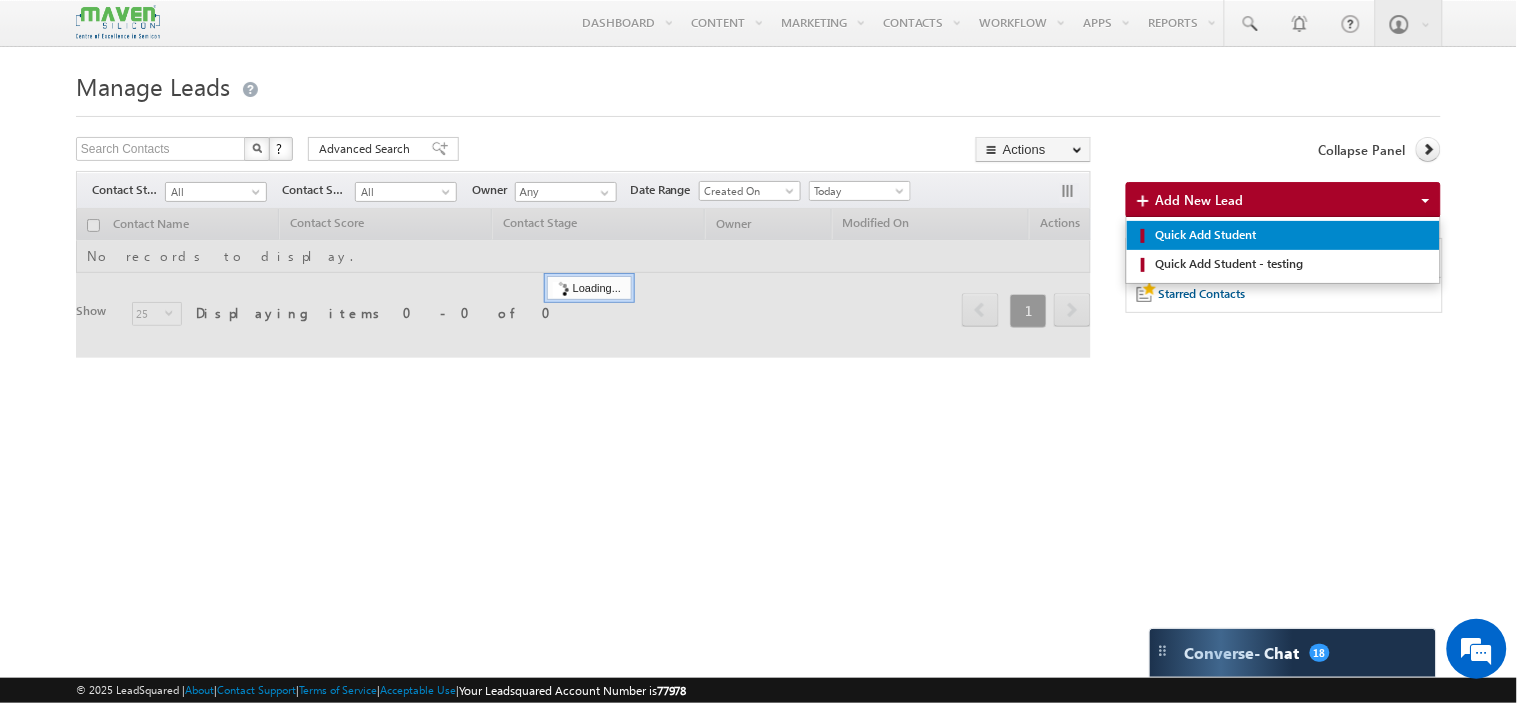 click on "Quick Add Student" at bounding box center [1290, 235] 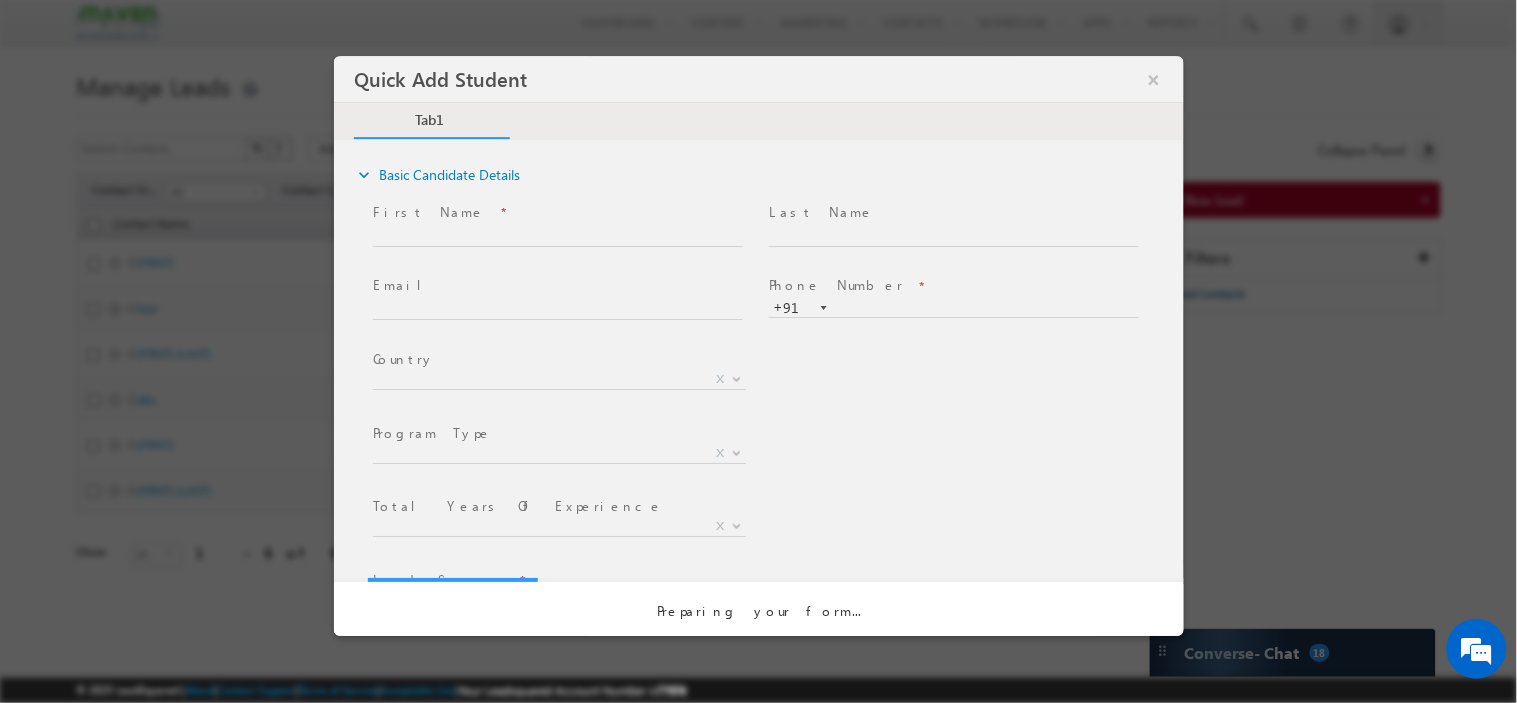 scroll, scrollTop: 0, scrollLeft: 0, axis: both 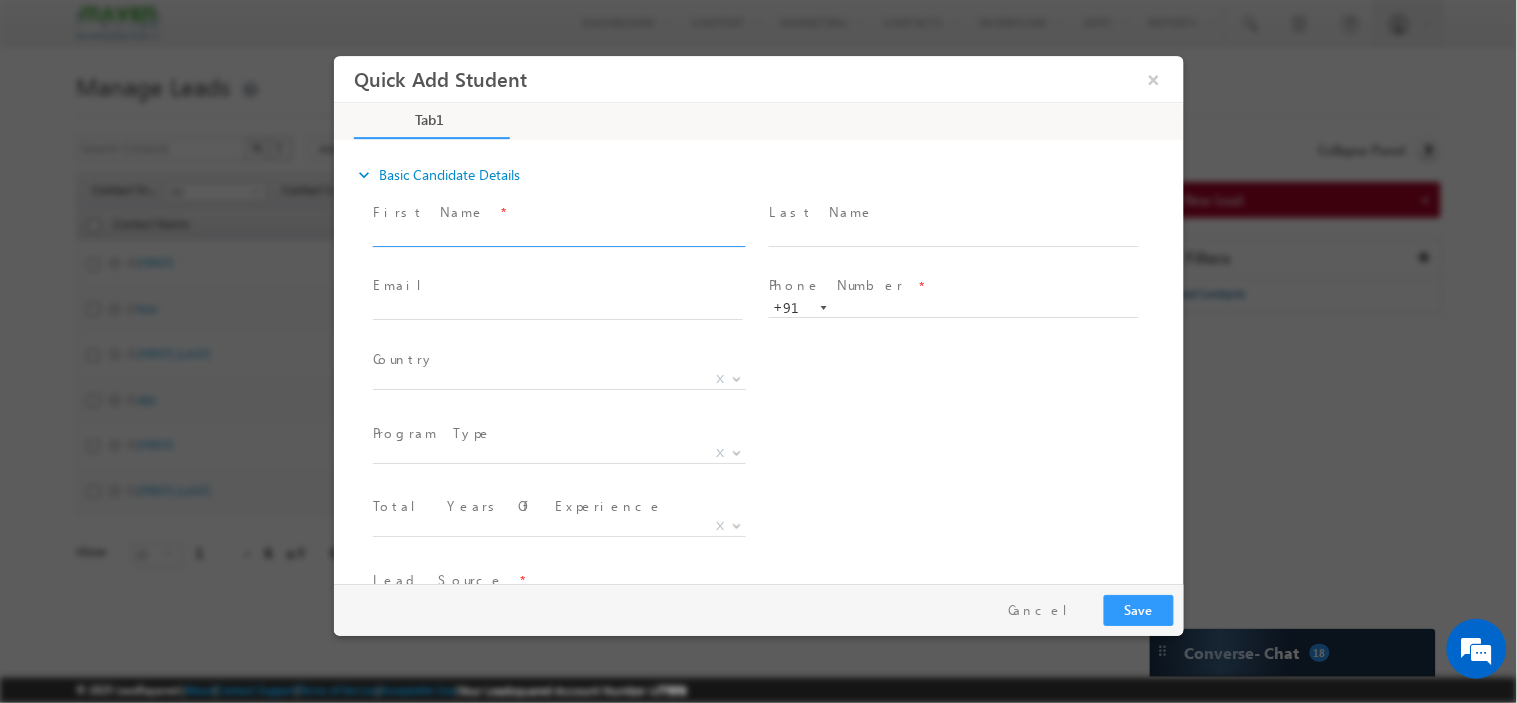 drag, startPoint x: 466, startPoint y: 235, endPoint x: 481, endPoint y: 237, distance: 15.132746 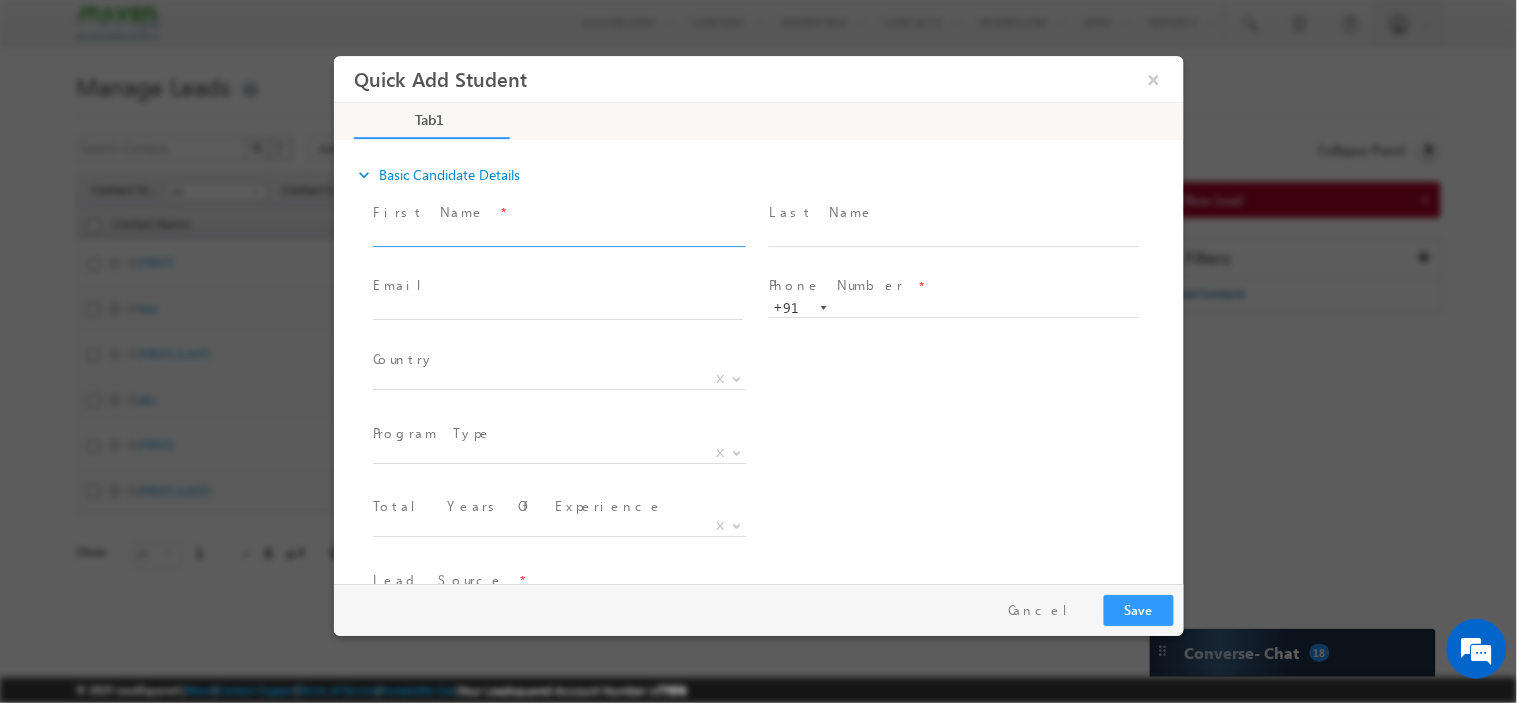 paste on "[FIRST] [LAST]" 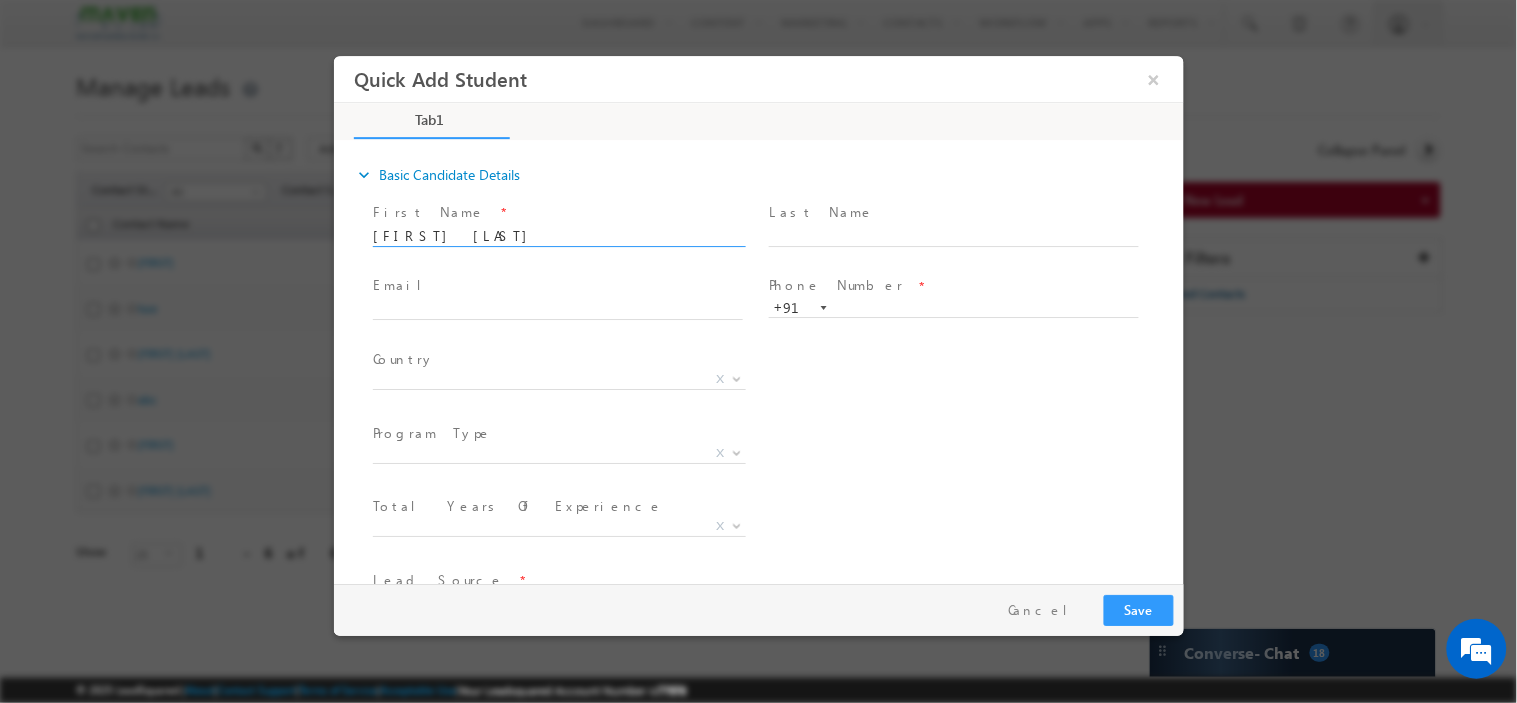 type on "[FIRST] [LAST]" 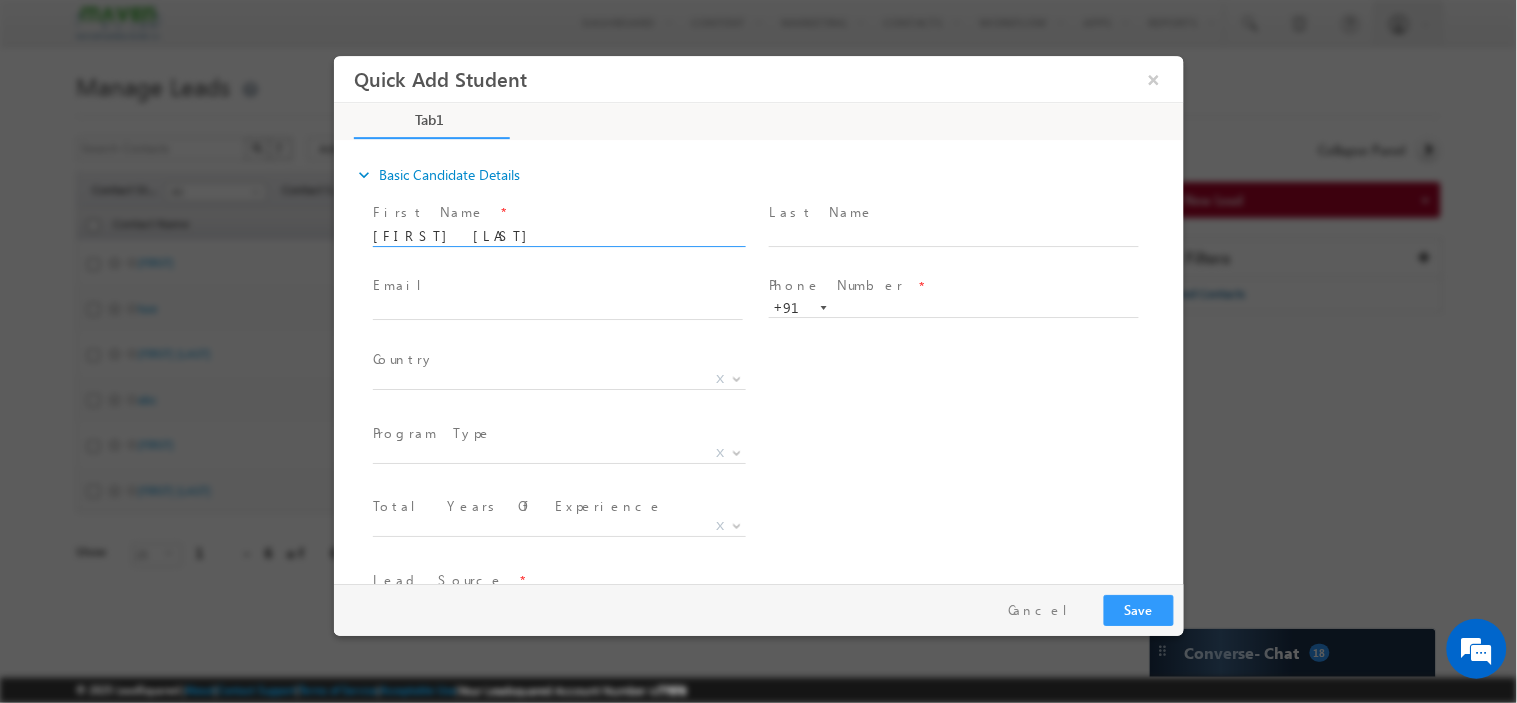 scroll, scrollTop: 0, scrollLeft: 0, axis: both 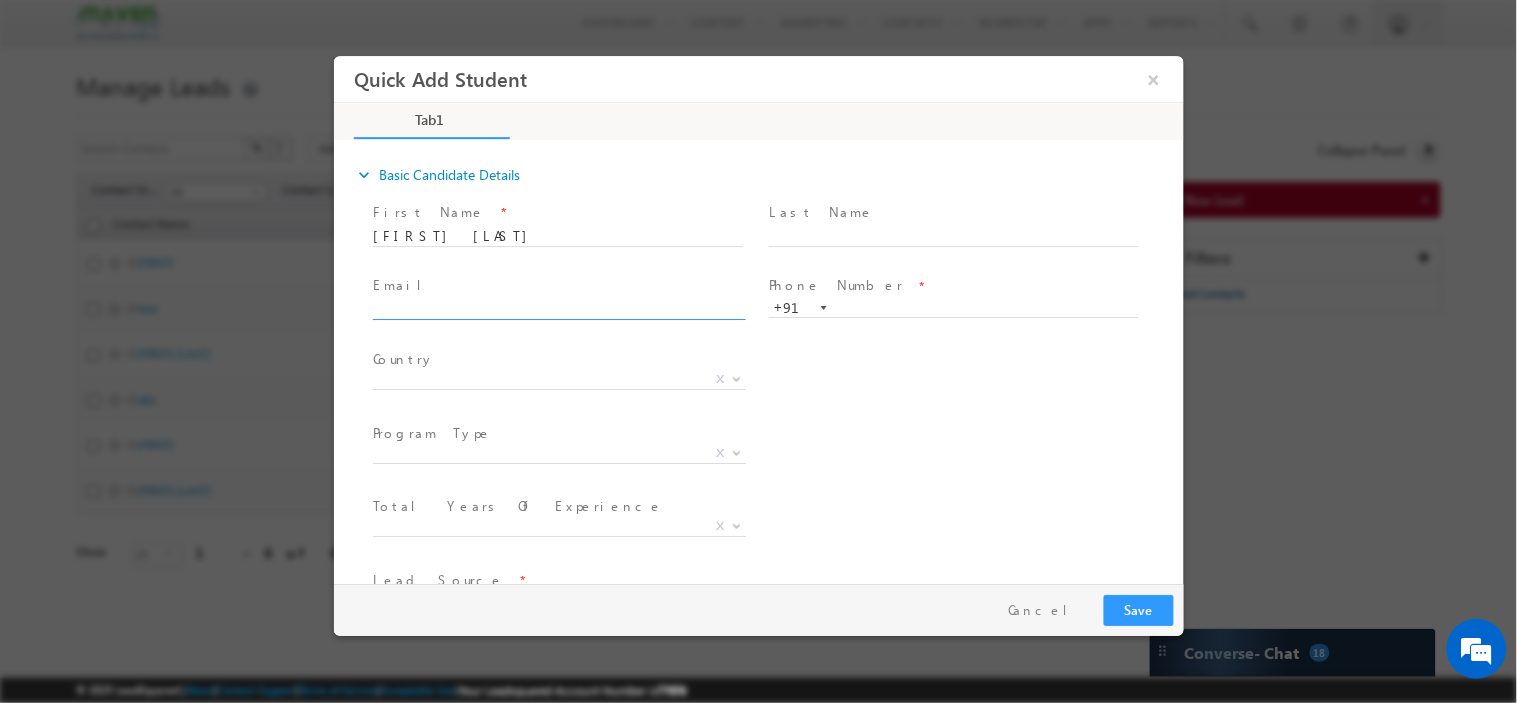 click 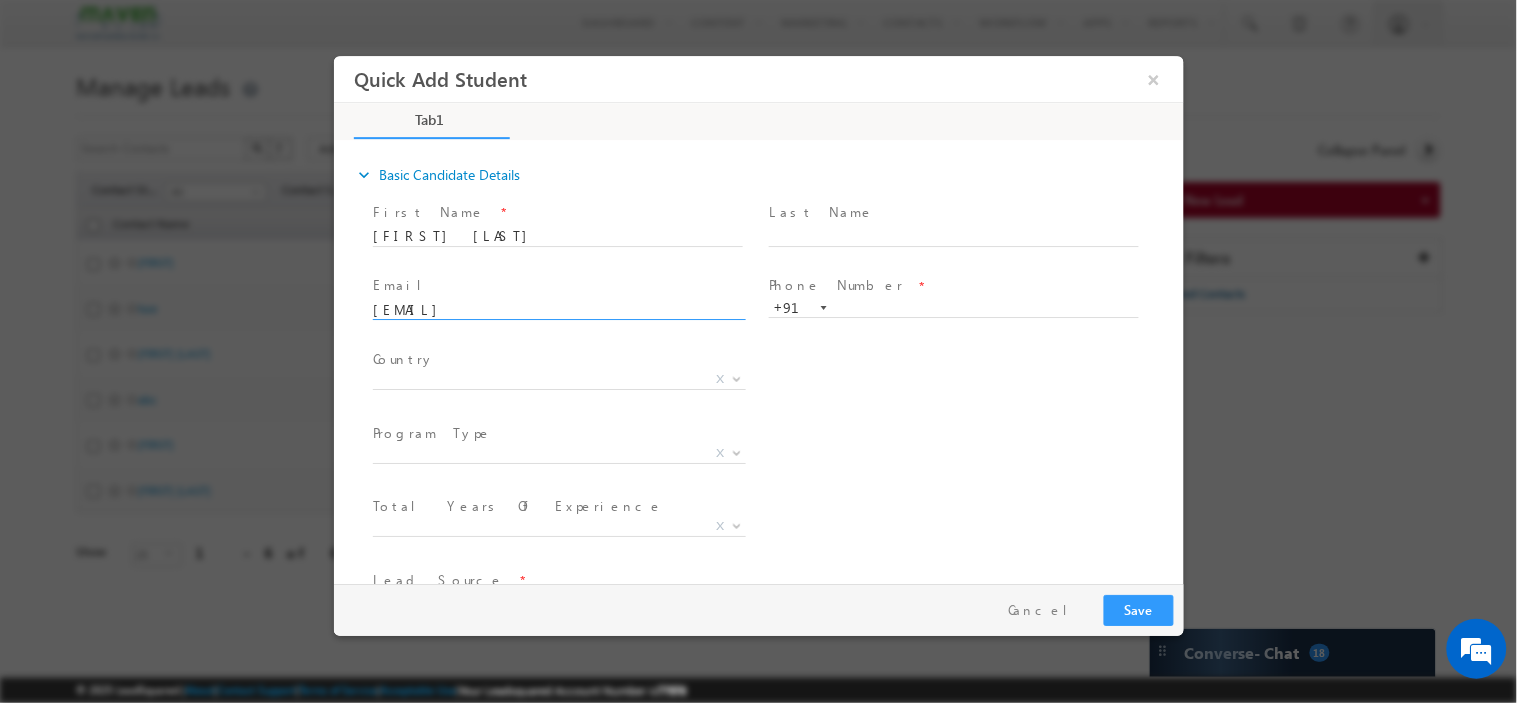 type on "[EMAIL]" 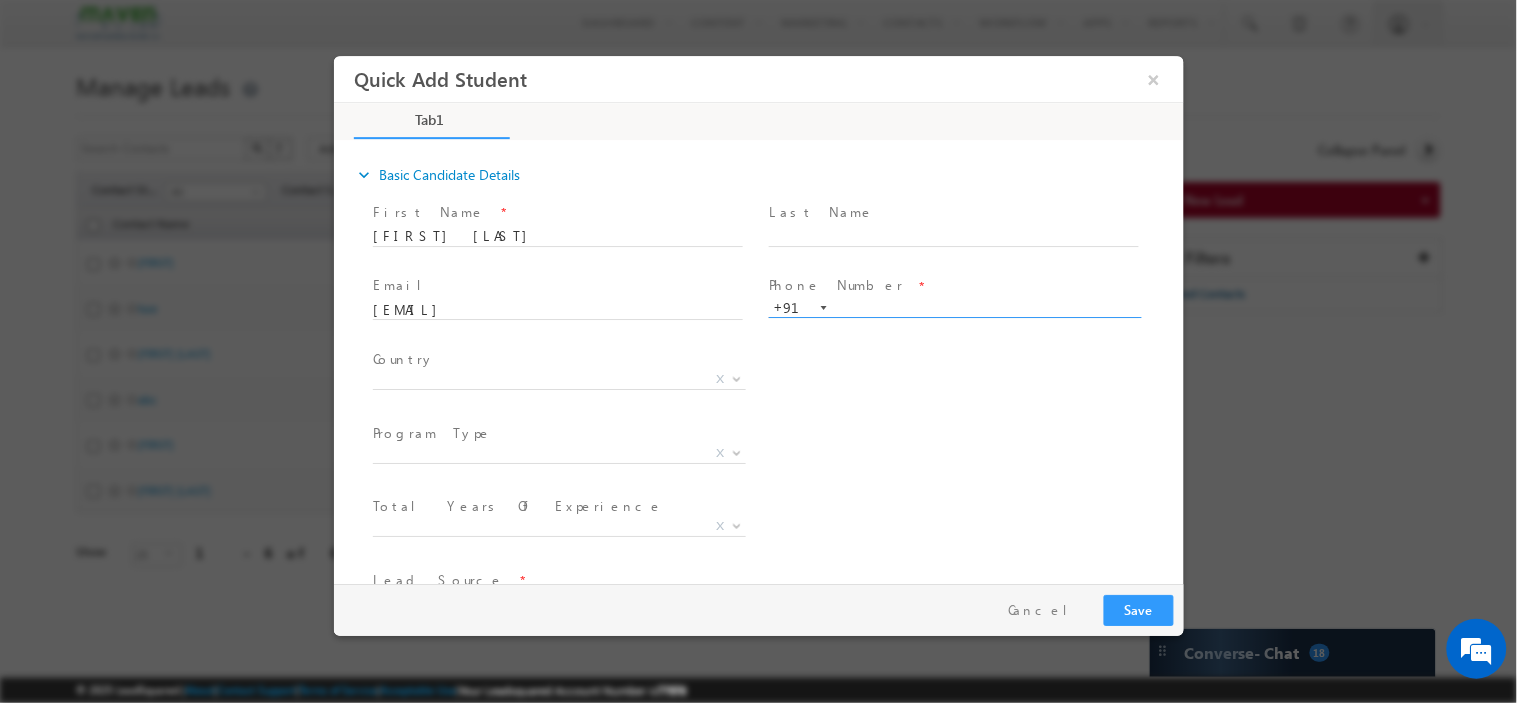 click at bounding box center (953, 308) 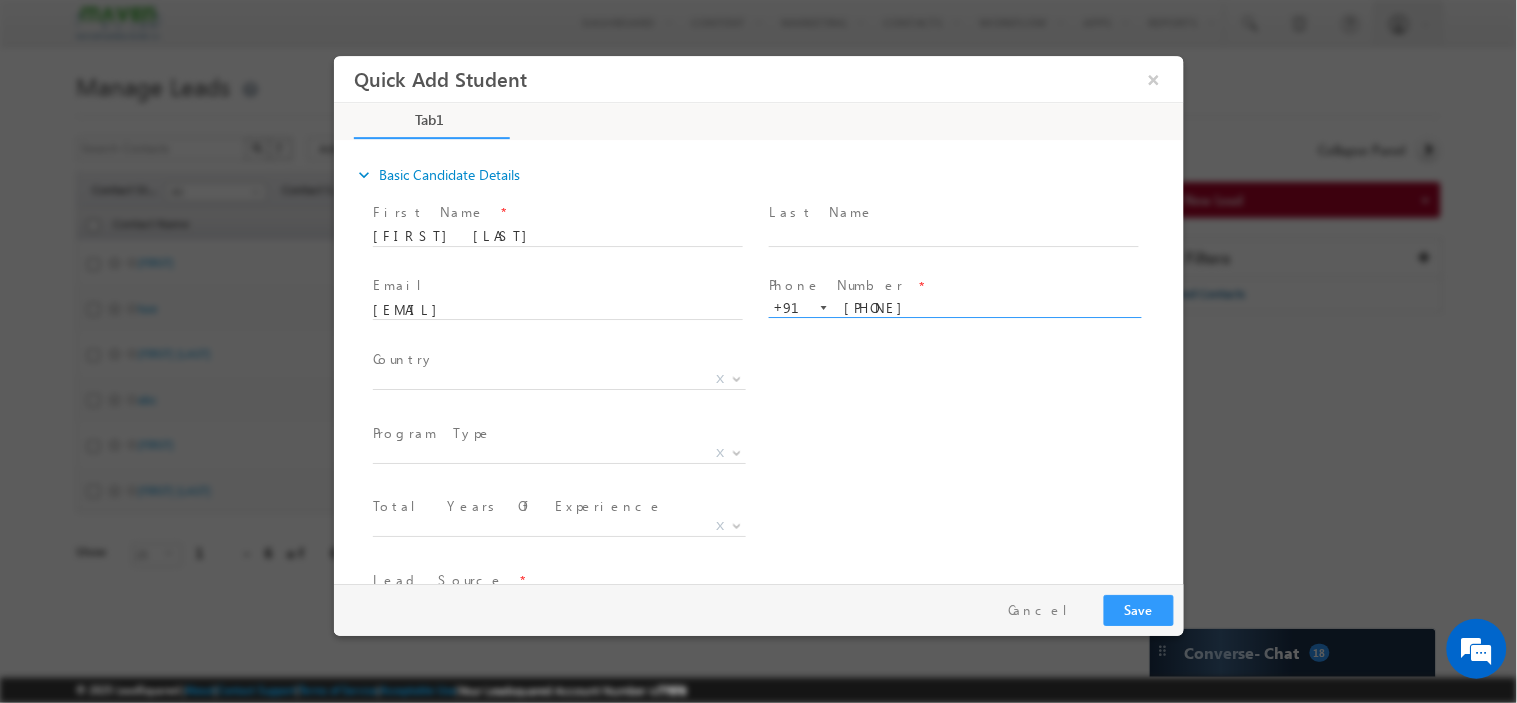 type on "9567643462" 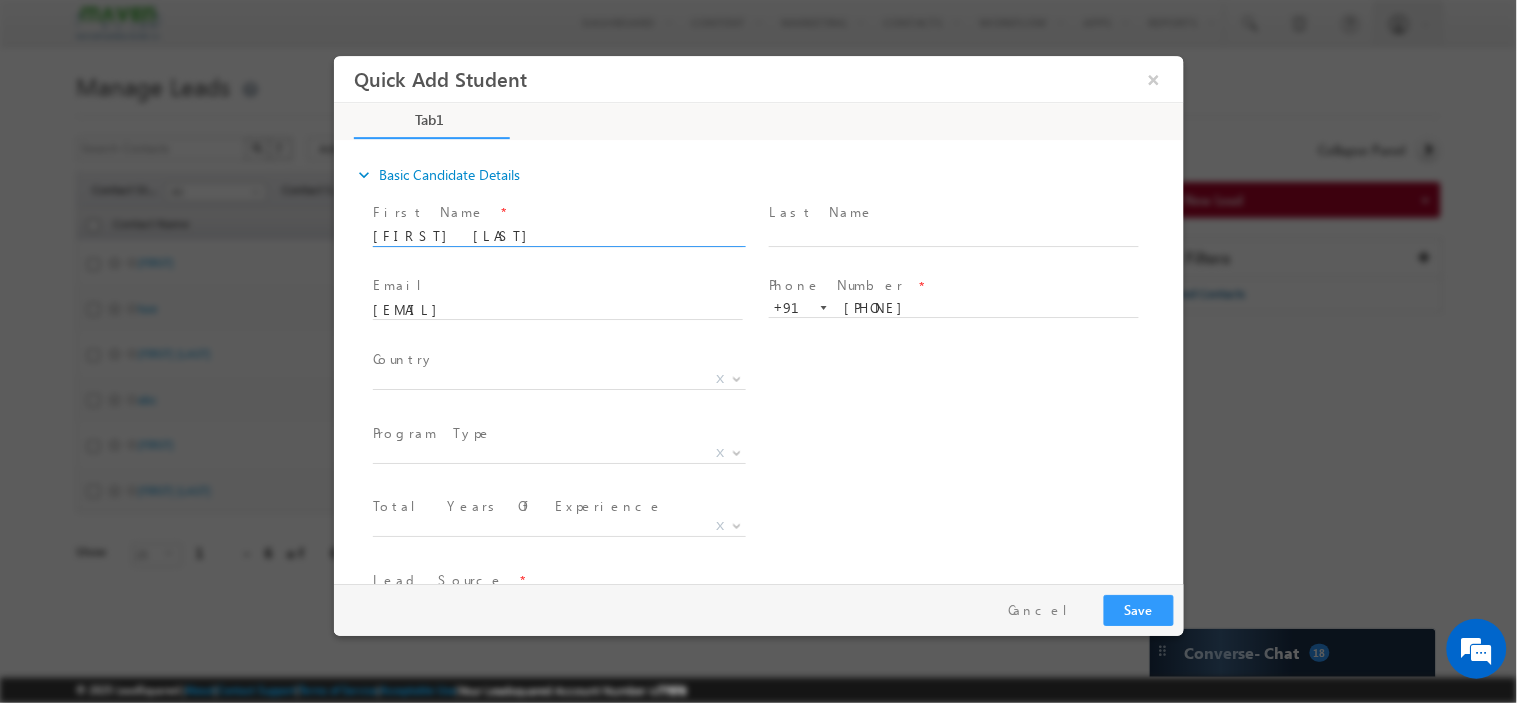 click on "[FIRST] [LAST]" at bounding box center (557, 236) 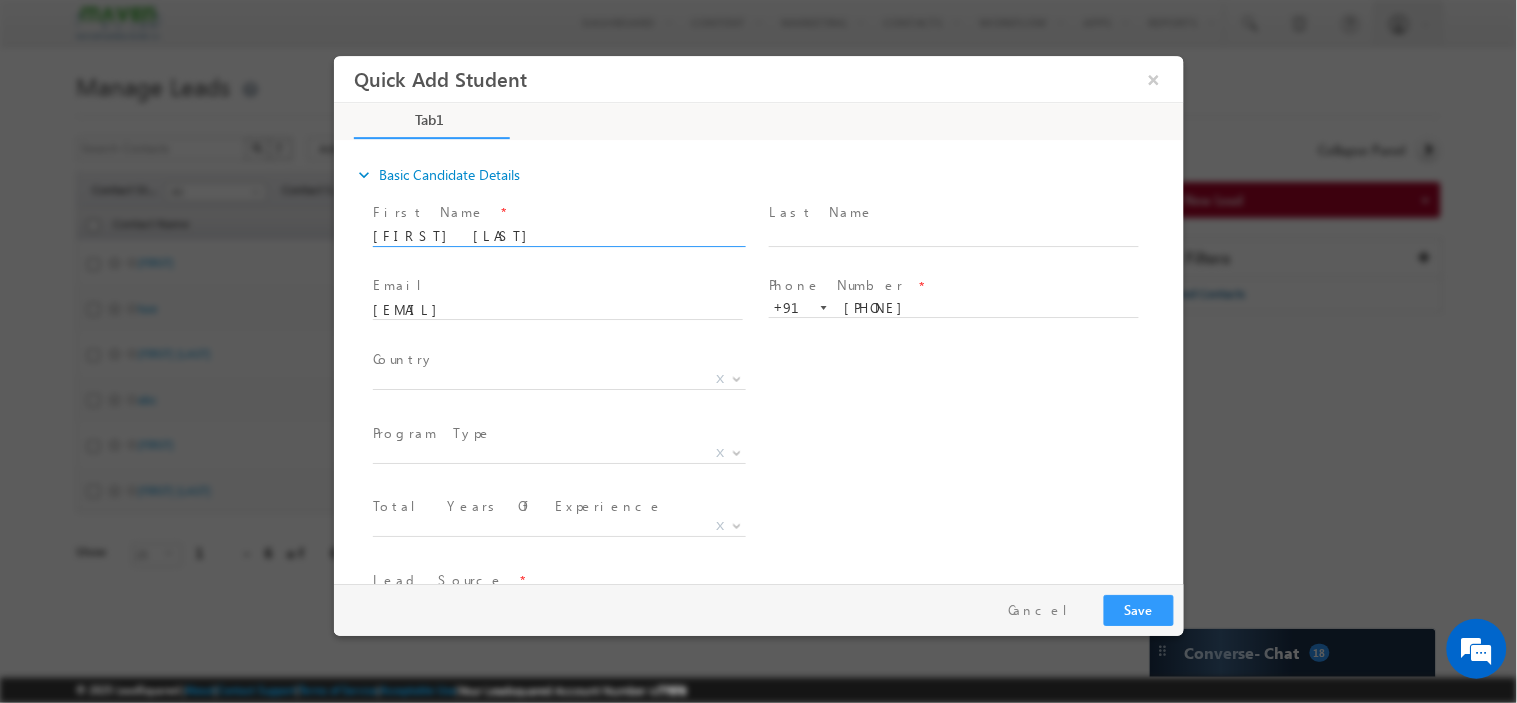 type on "Chandana Sugathan" 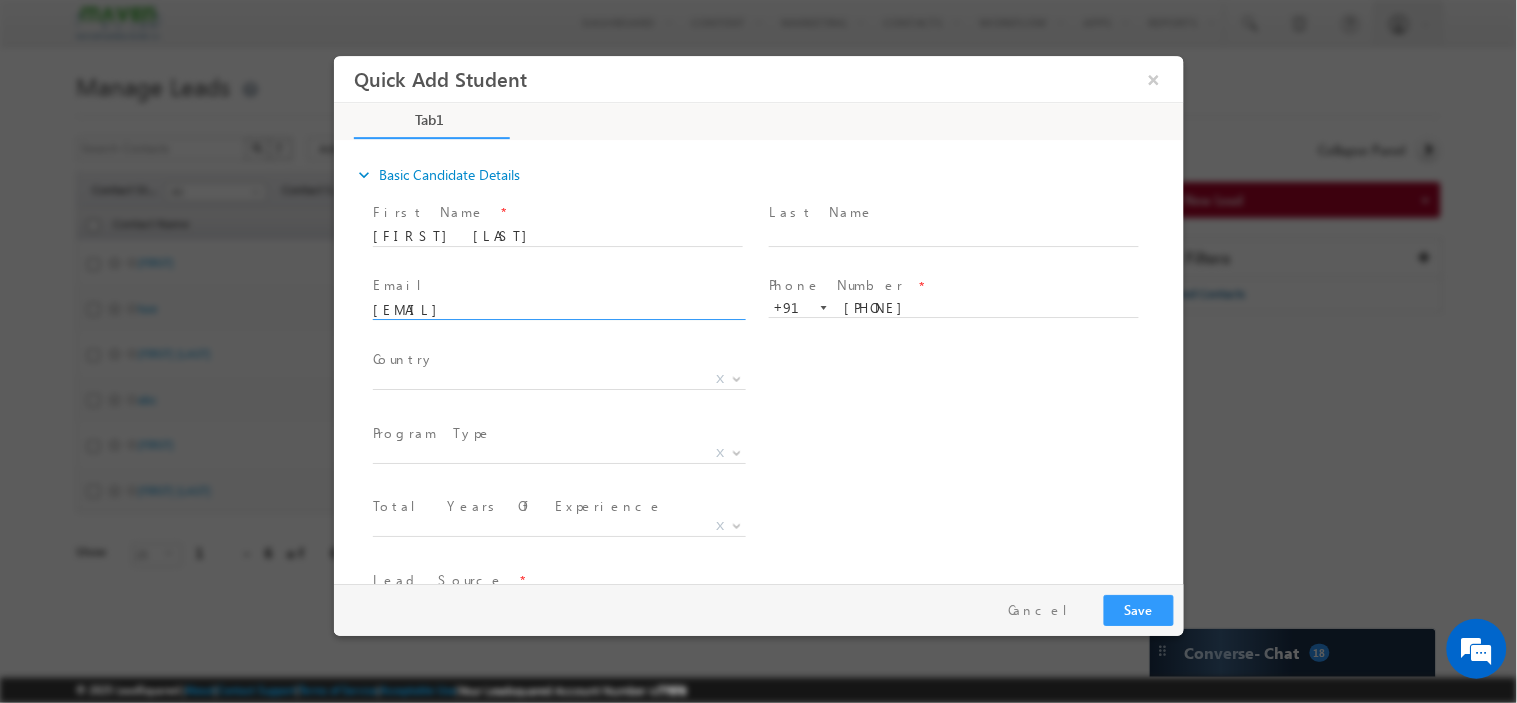 click on "anaswarap1997@gmail.com" 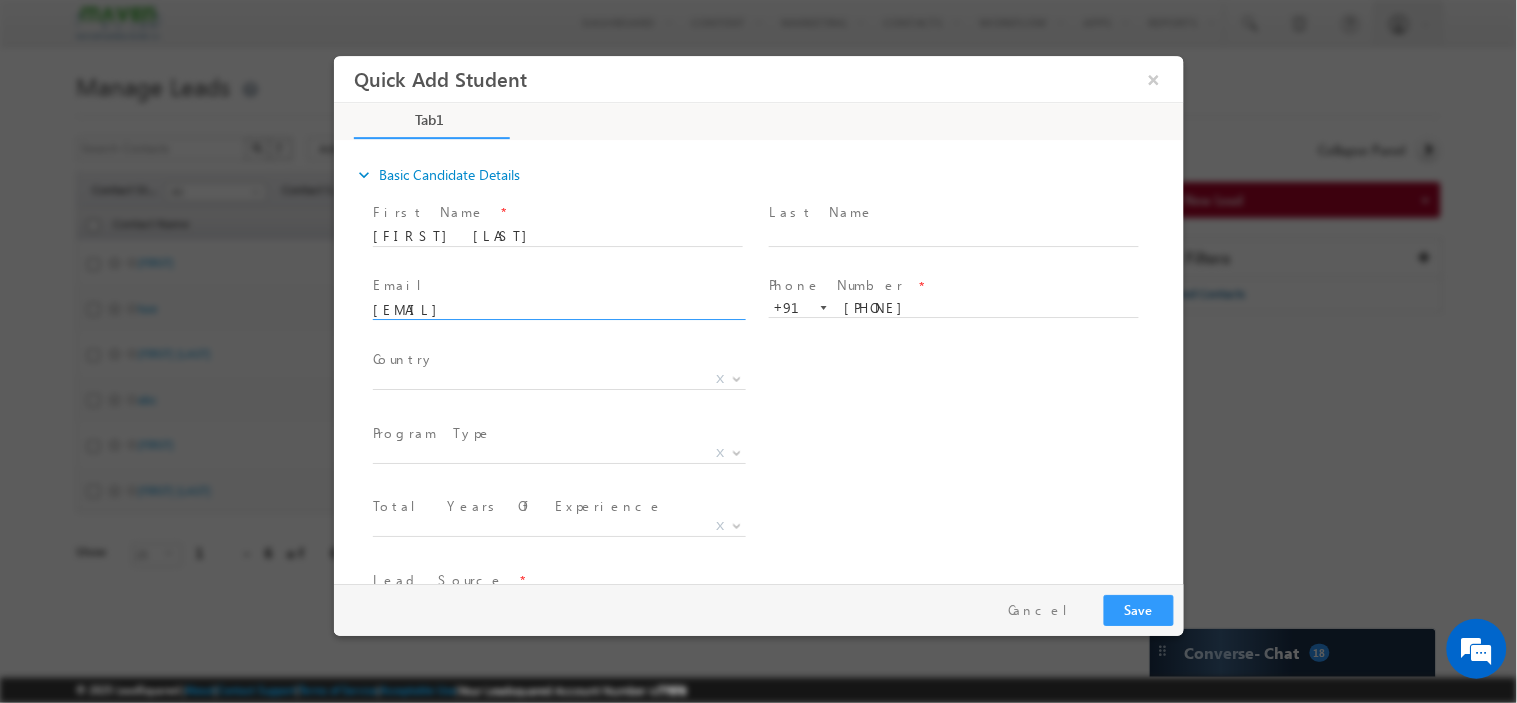 type on "vellothchandana@gmail.com" 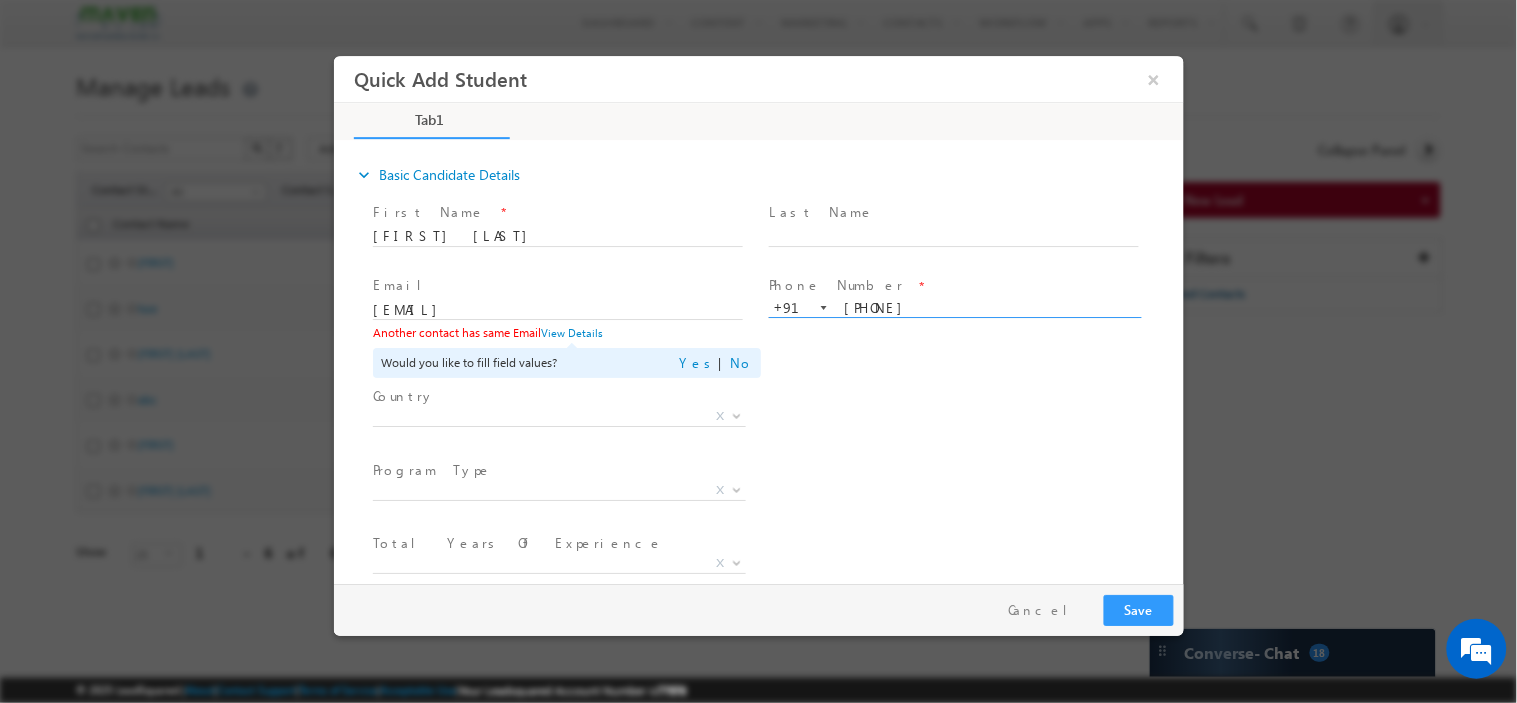 click on "9567643462" at bounding box center [953, 308] 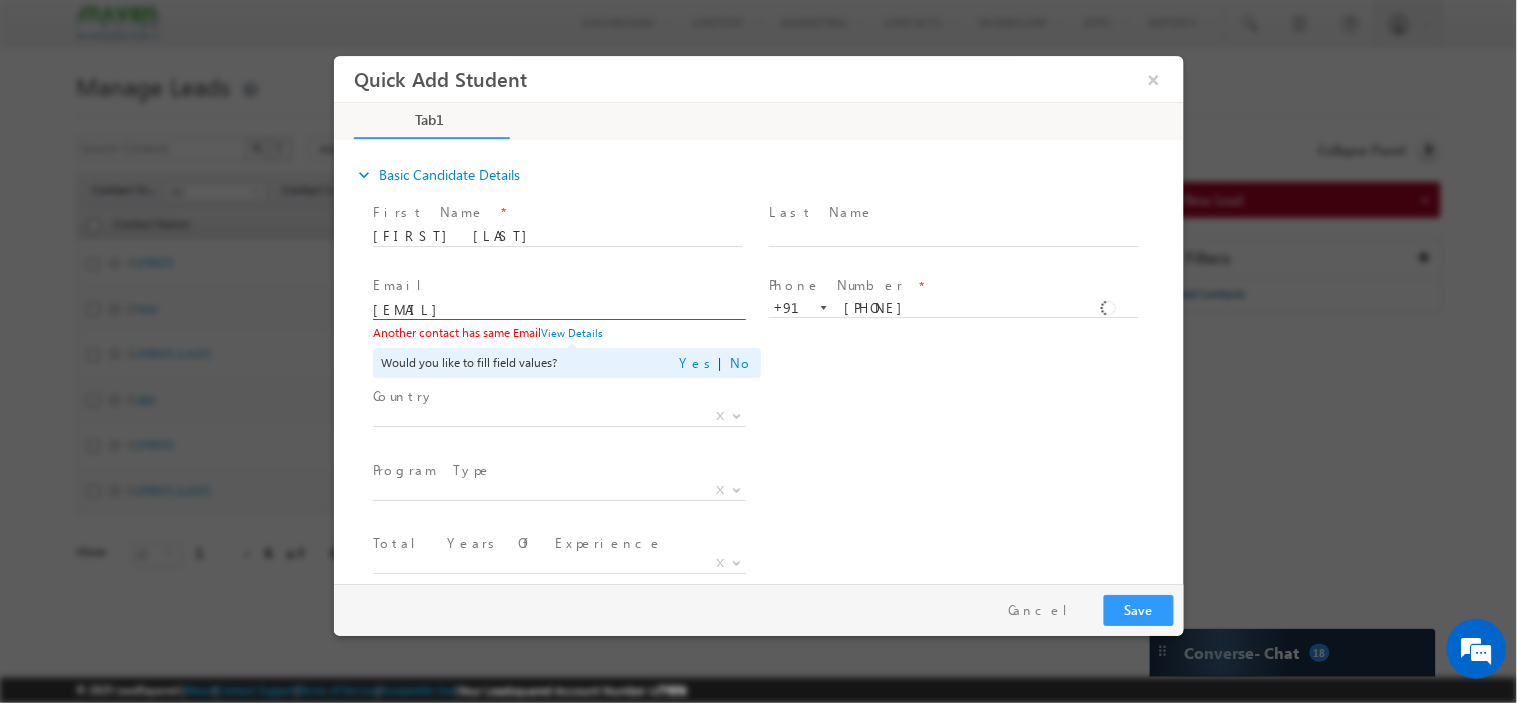 click on "vellothchandana@gmail.com" 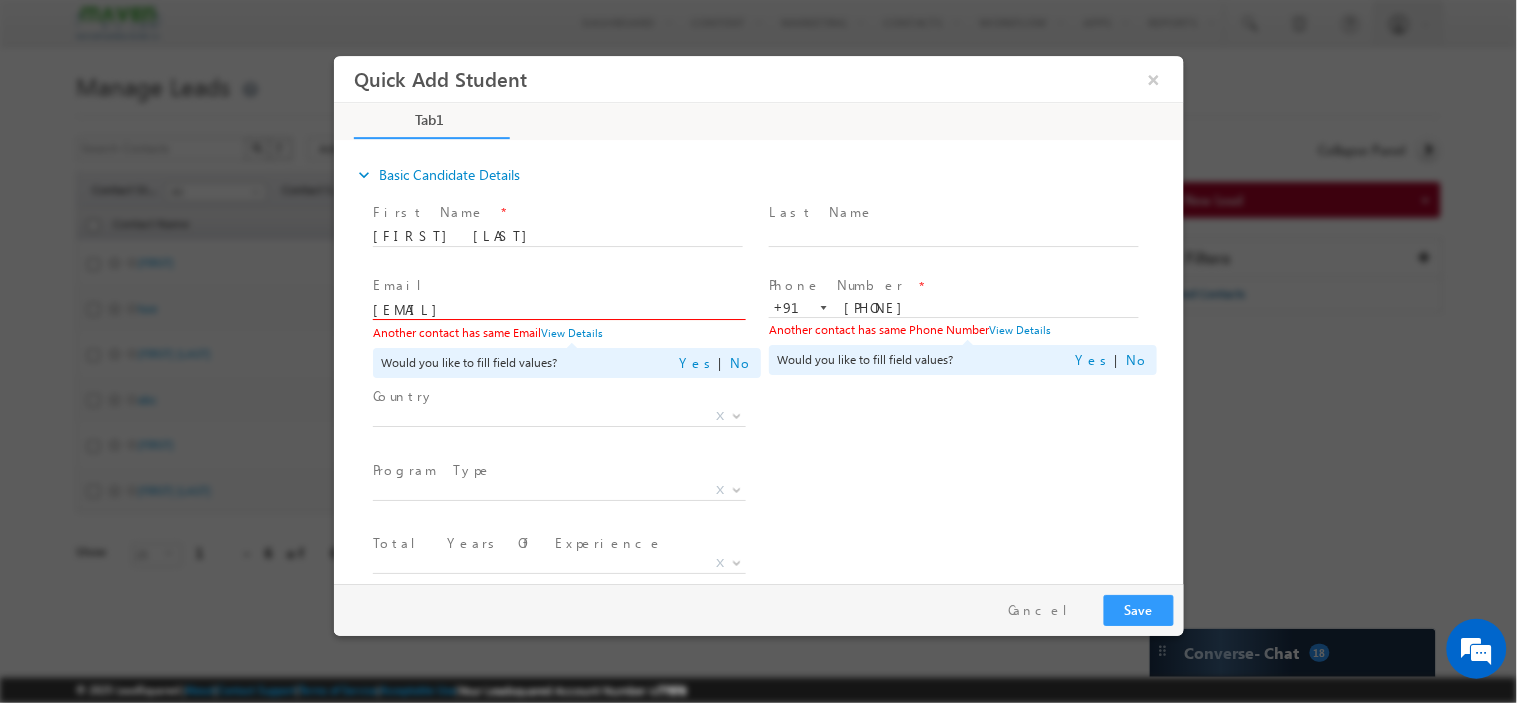 click on "vellothchandana@gmail.com" 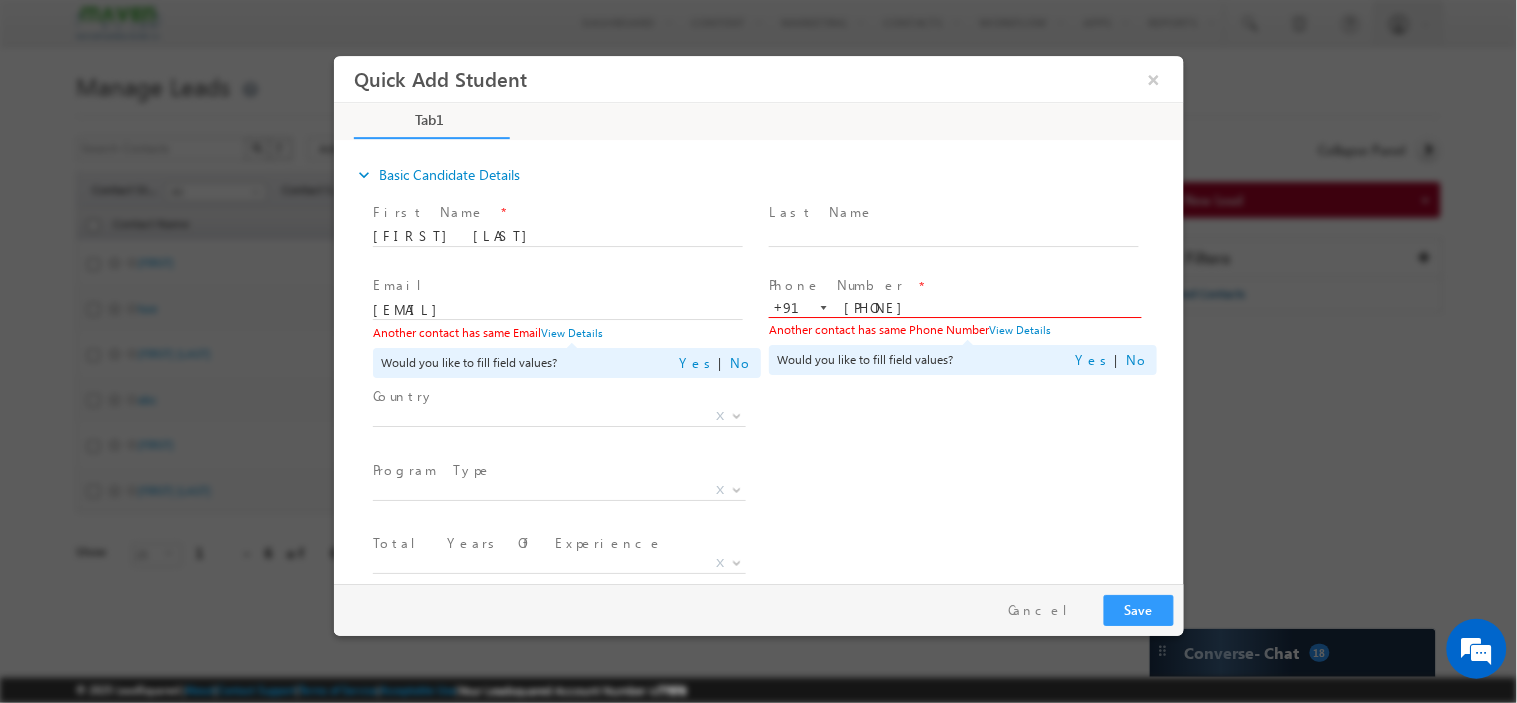 type on "9567643462" 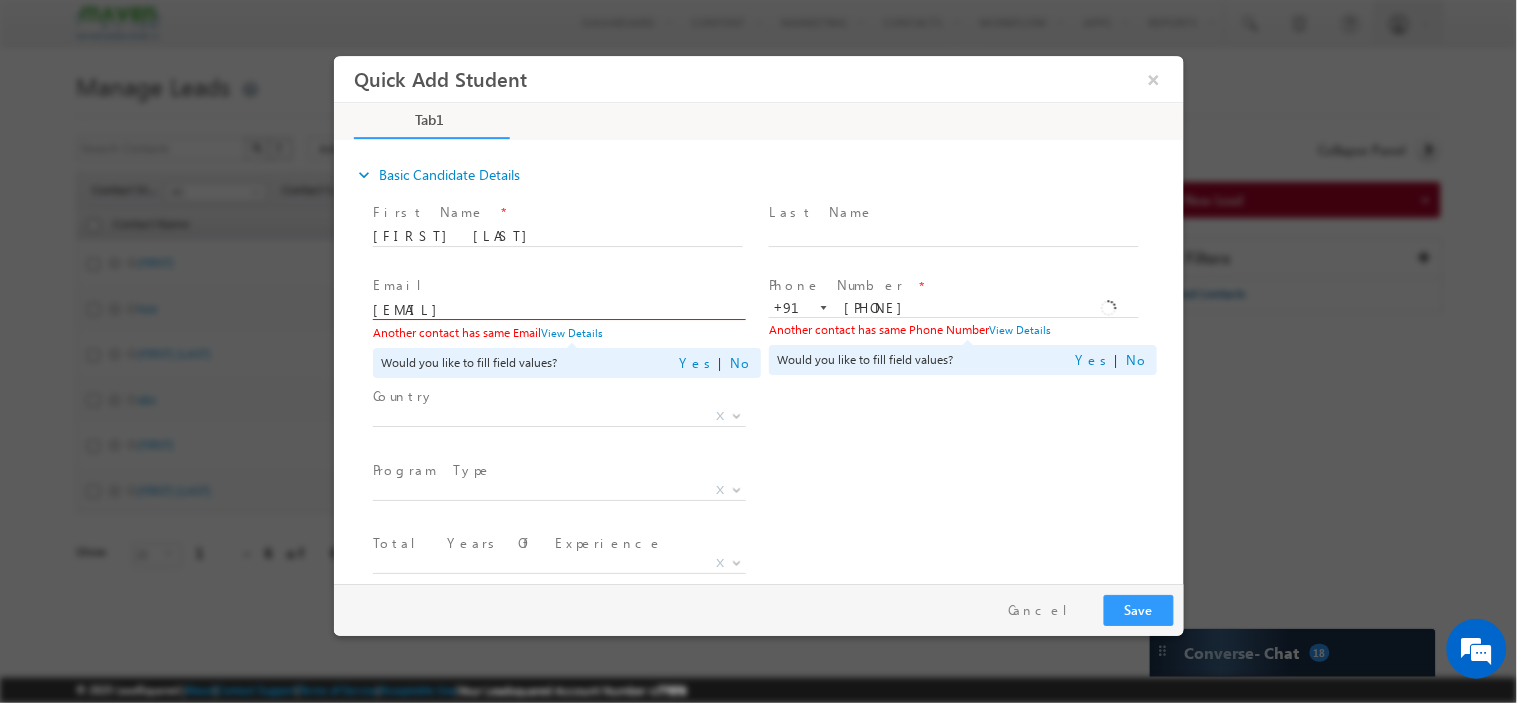 type on "anaswarap1997@gmail.com" 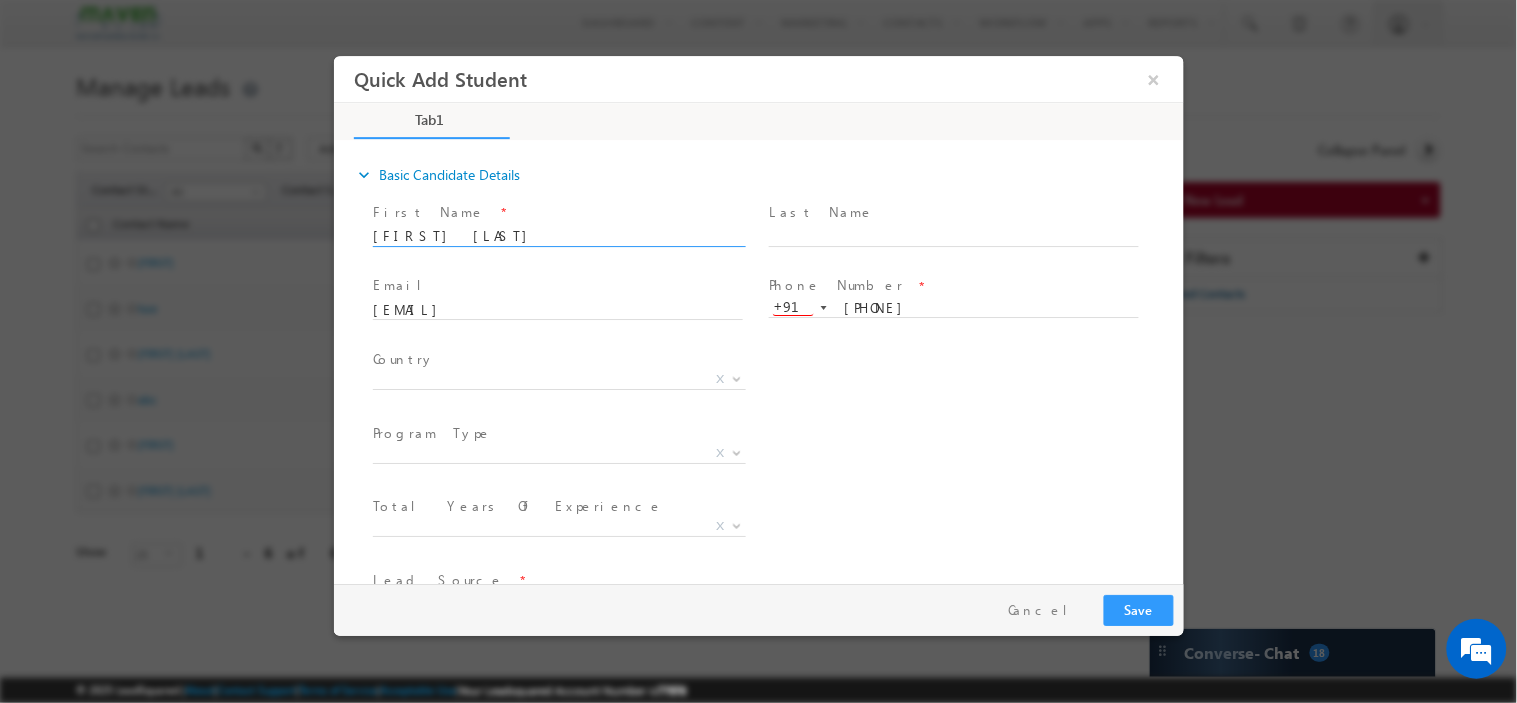 type on "Anaswara P" 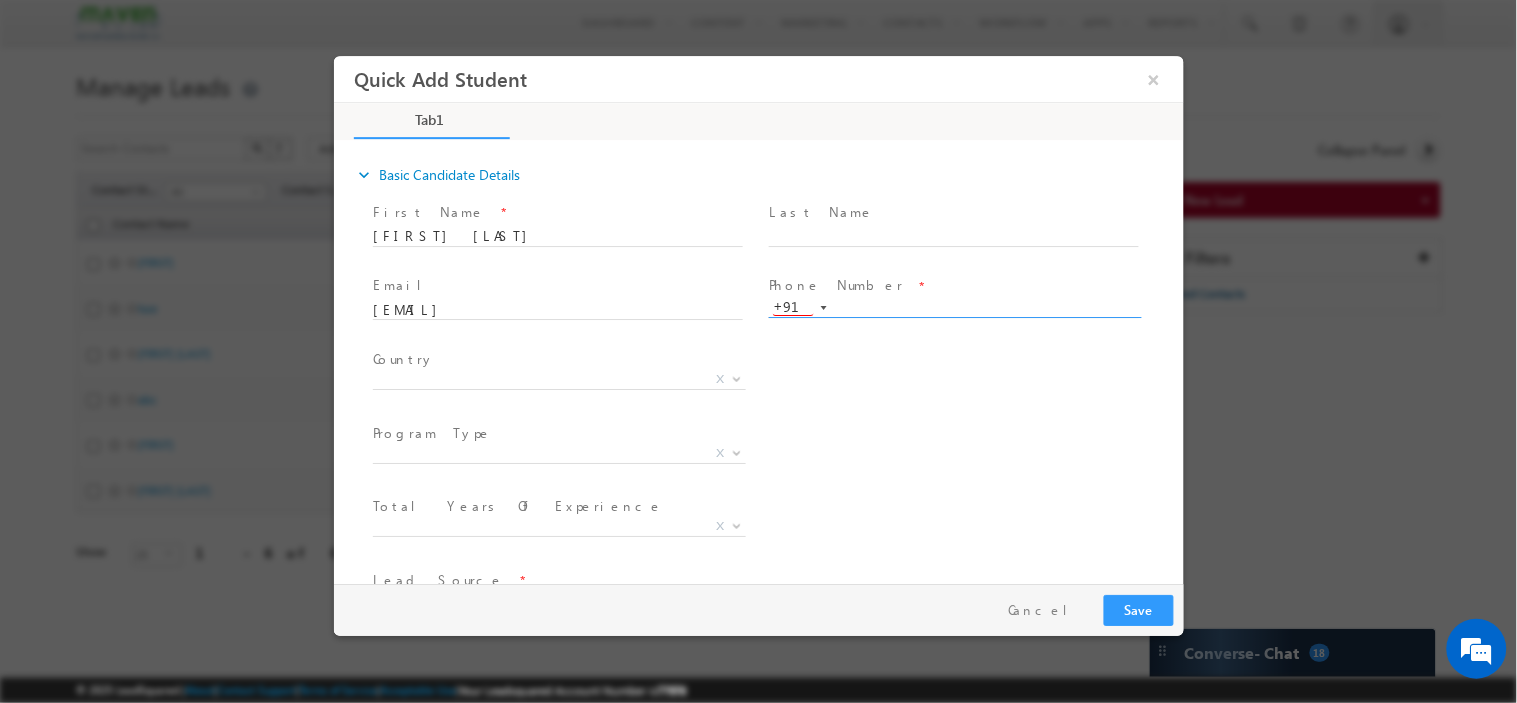 type on "9567643462" 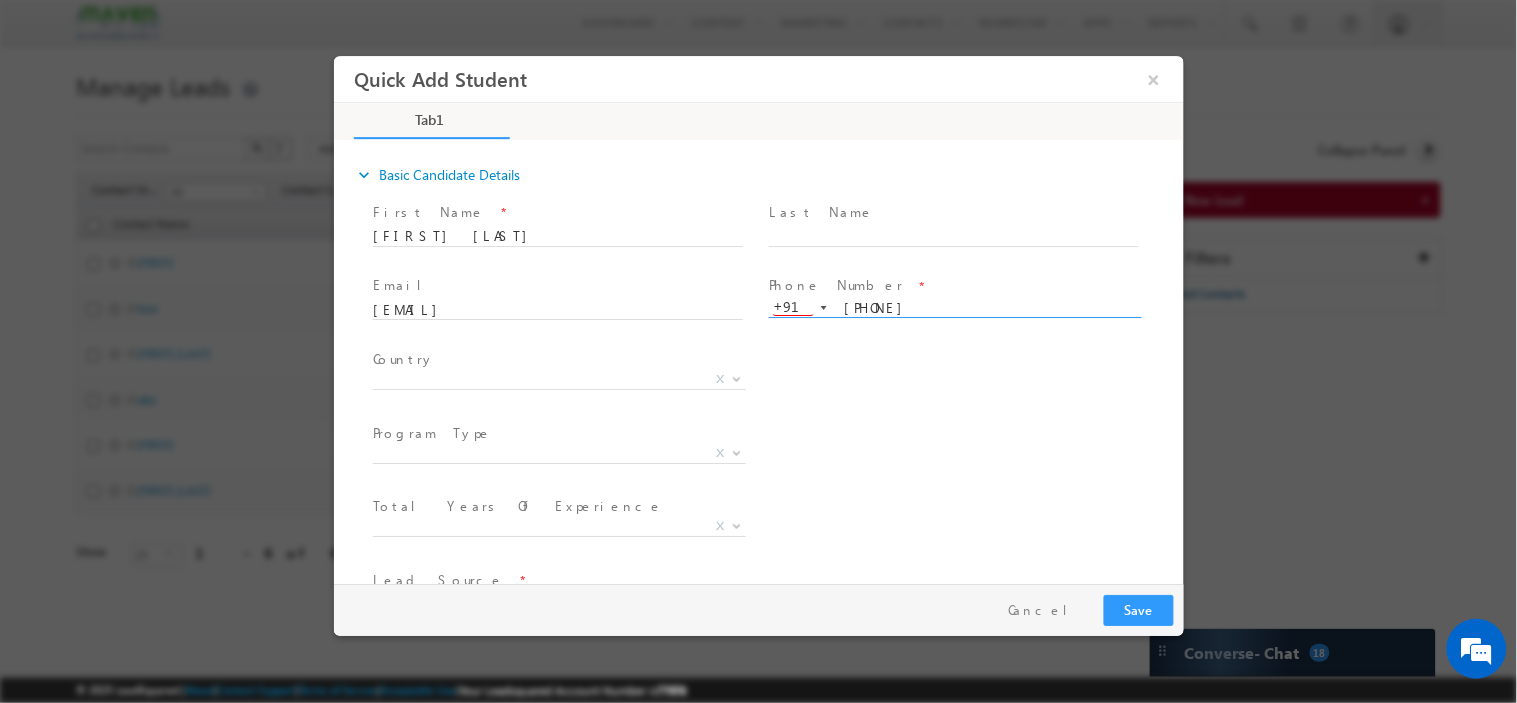 click on "9567643462" at bounding box center [953, 308] 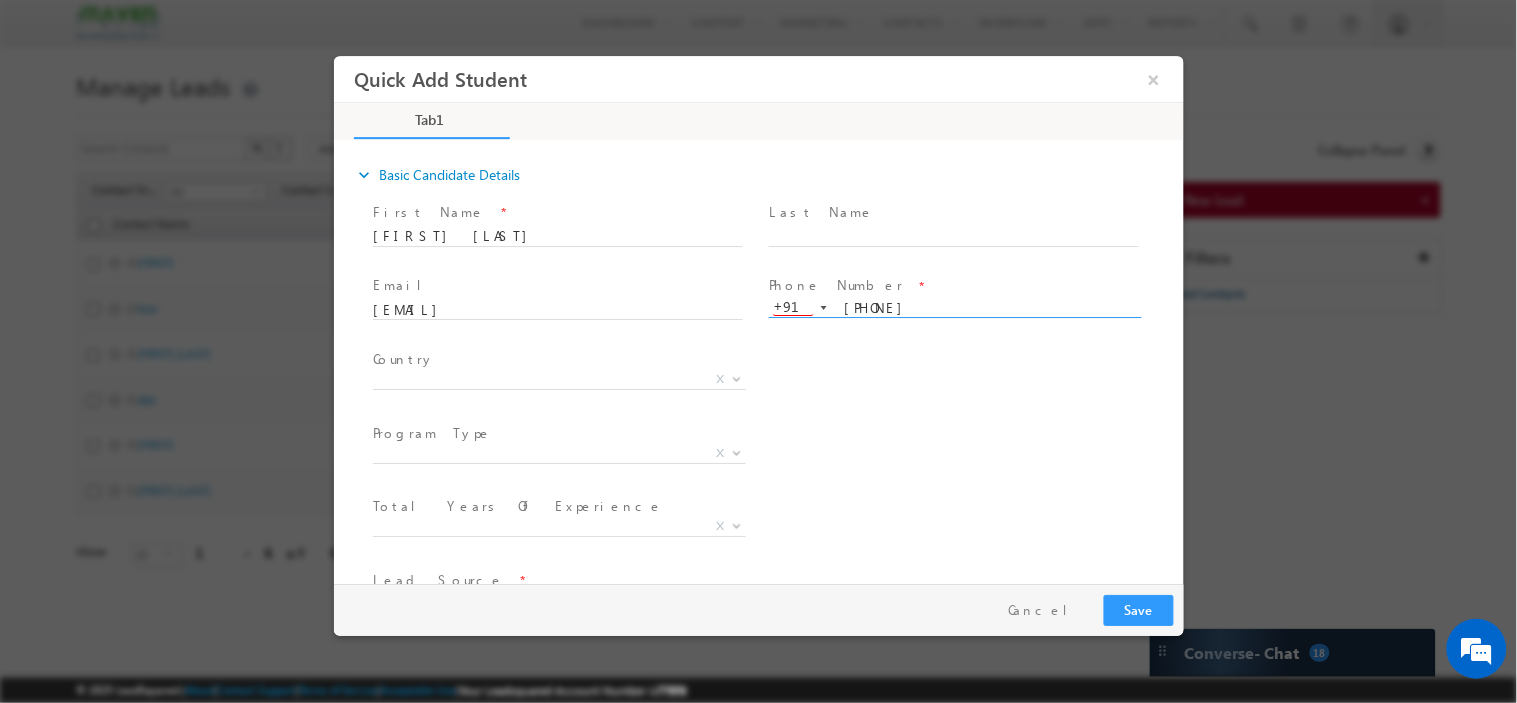 click on "Country
*" at bounding box center (556, 359) 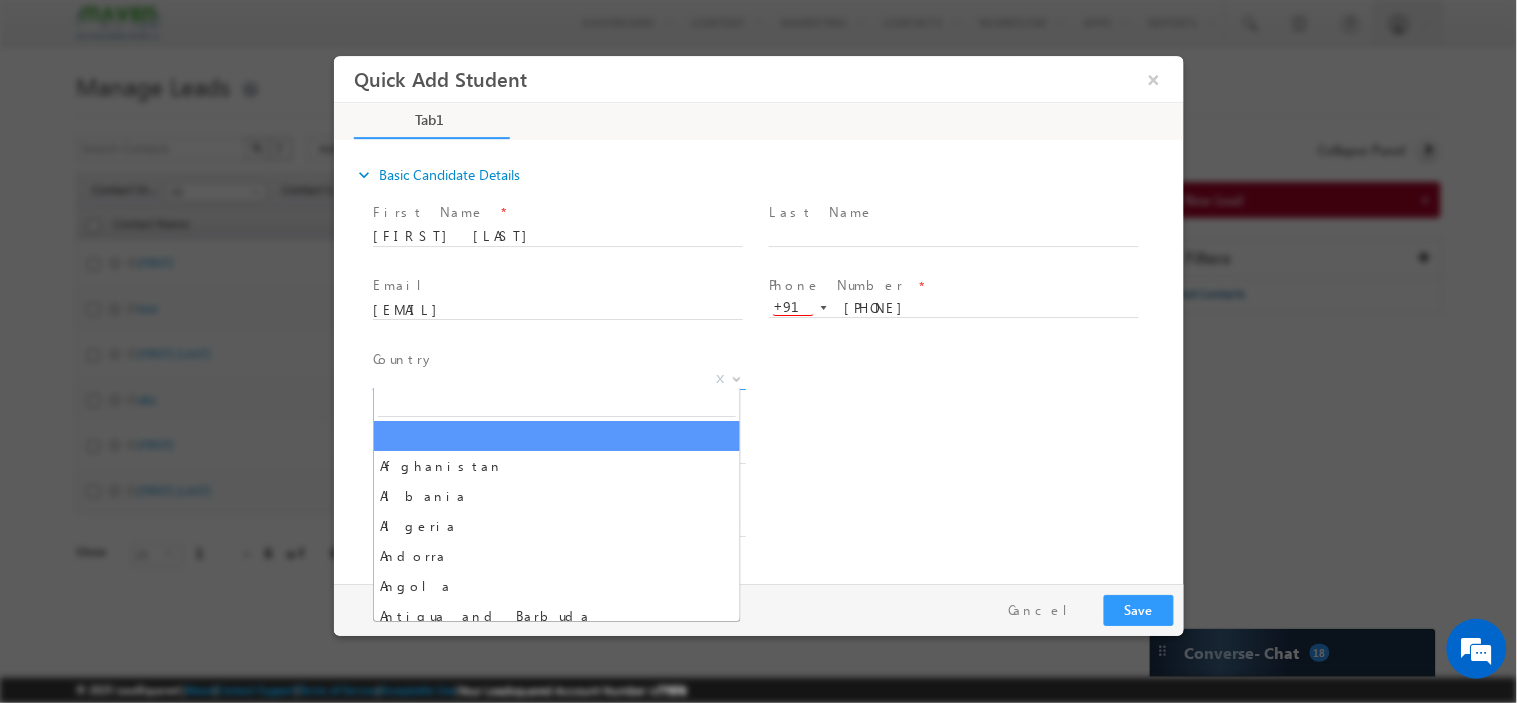 click on "X" at bounding box center [558, 379] 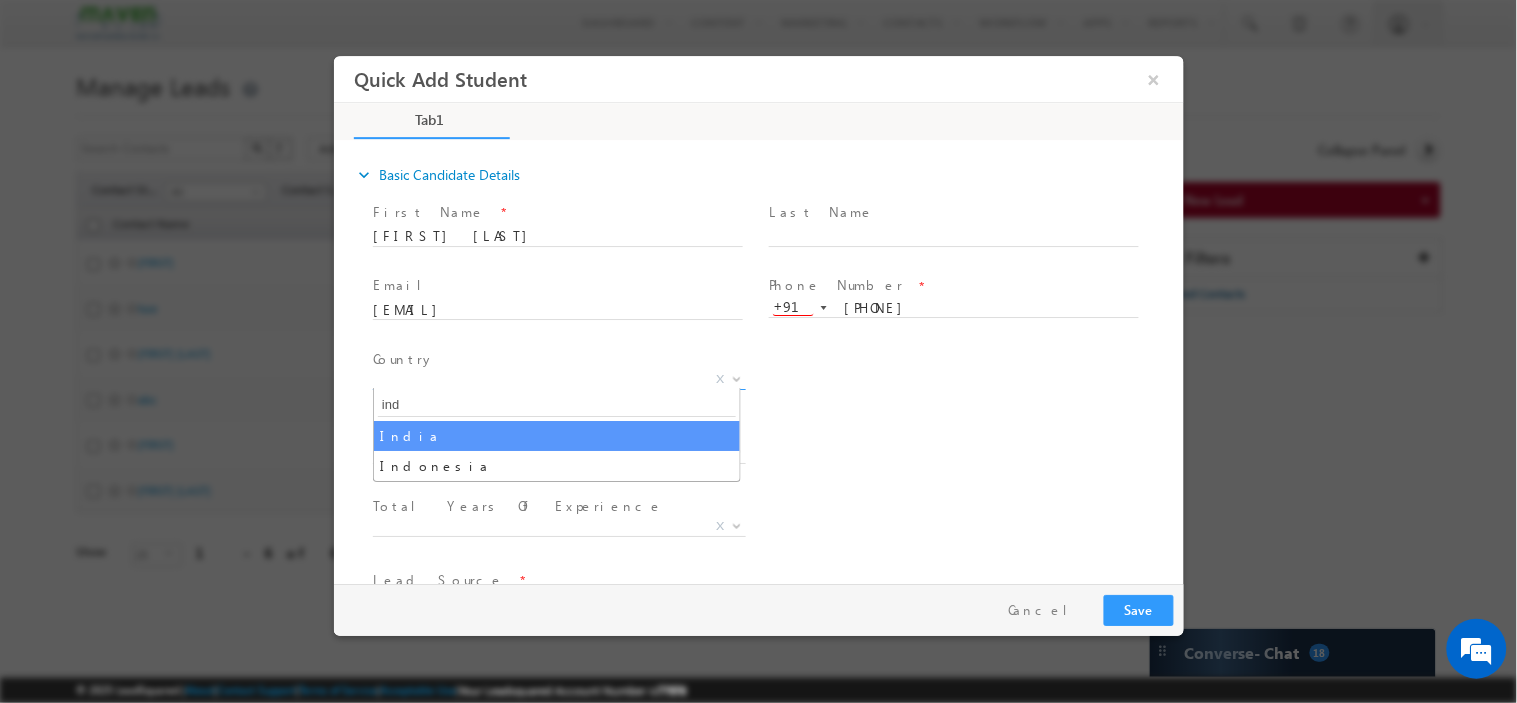 type on "ind" 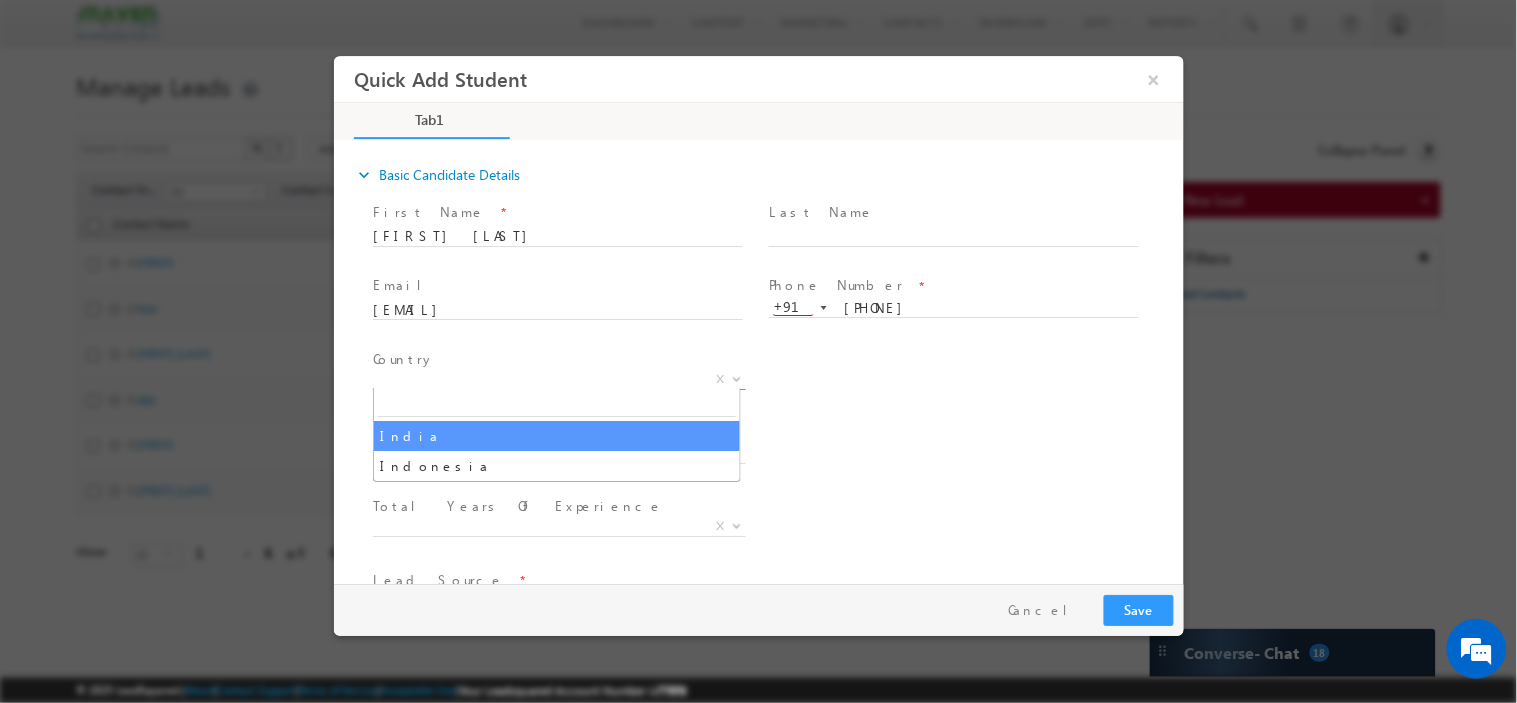 select 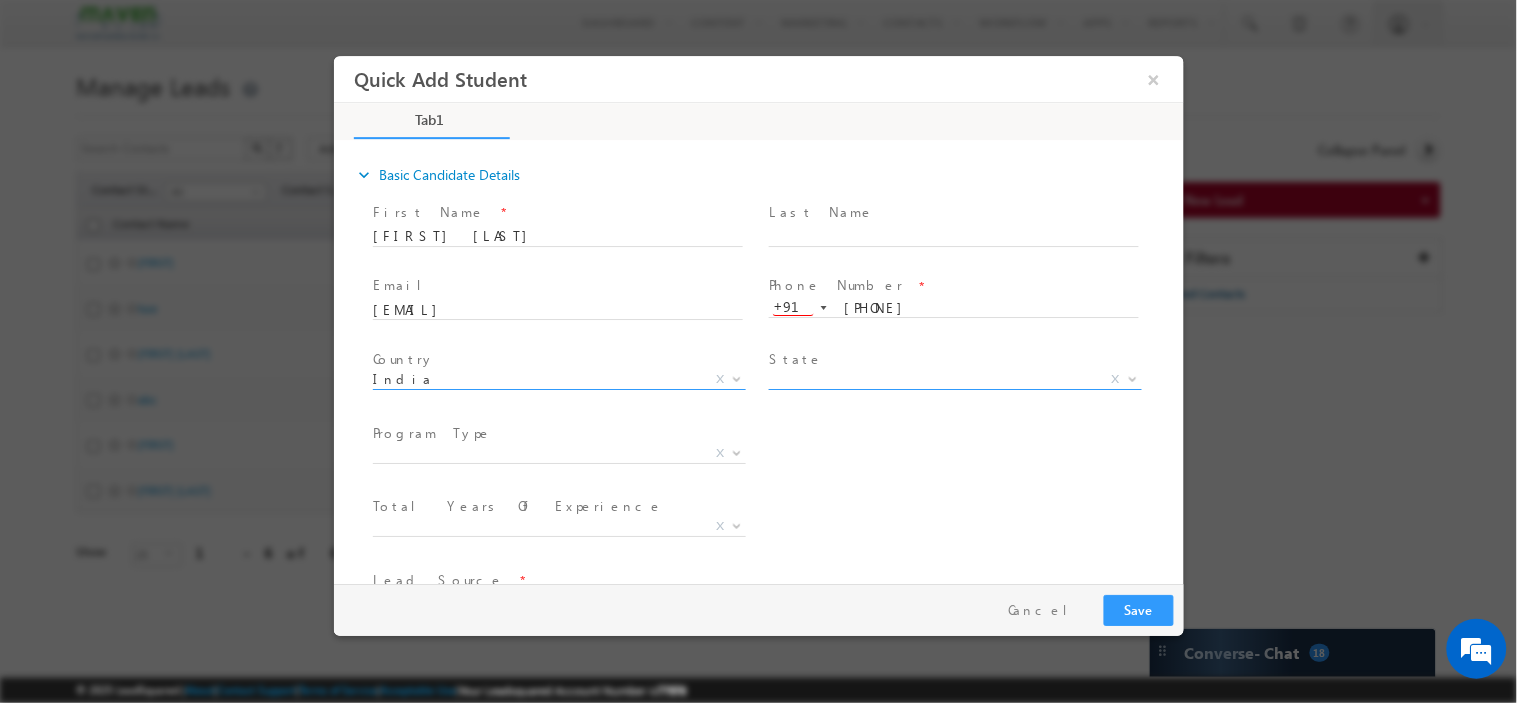 click on "X" at bounding box center [954, 383] 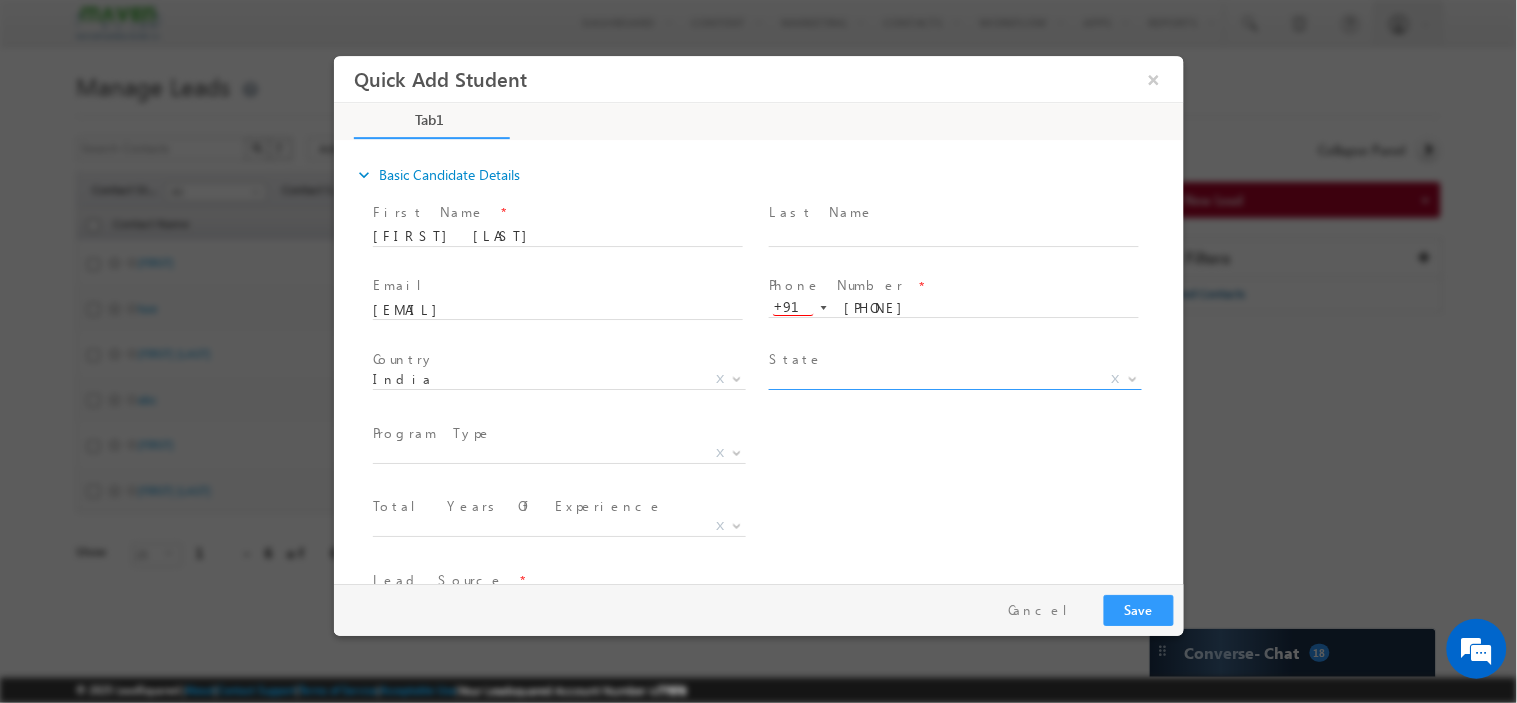 click on "X" at bounding box center [954, 379] 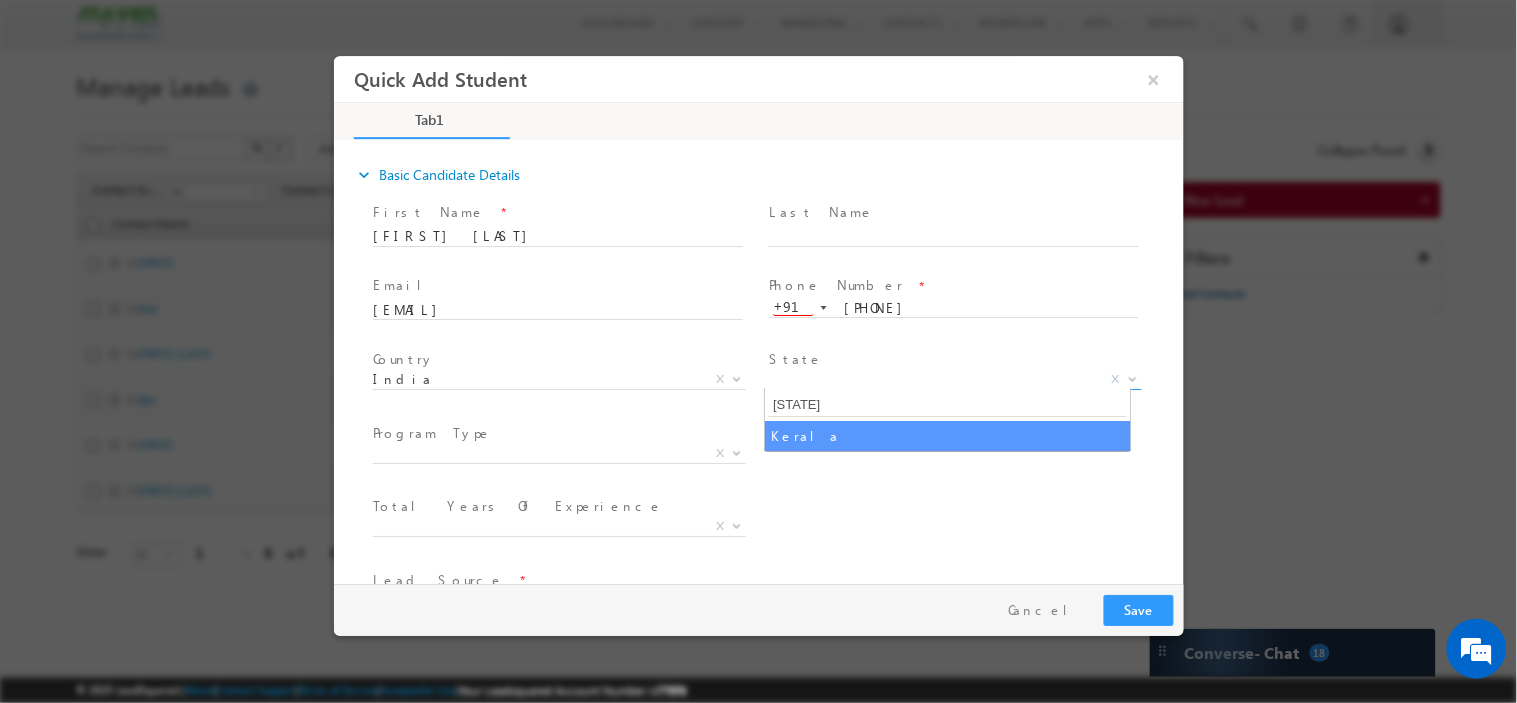 type on "ker" 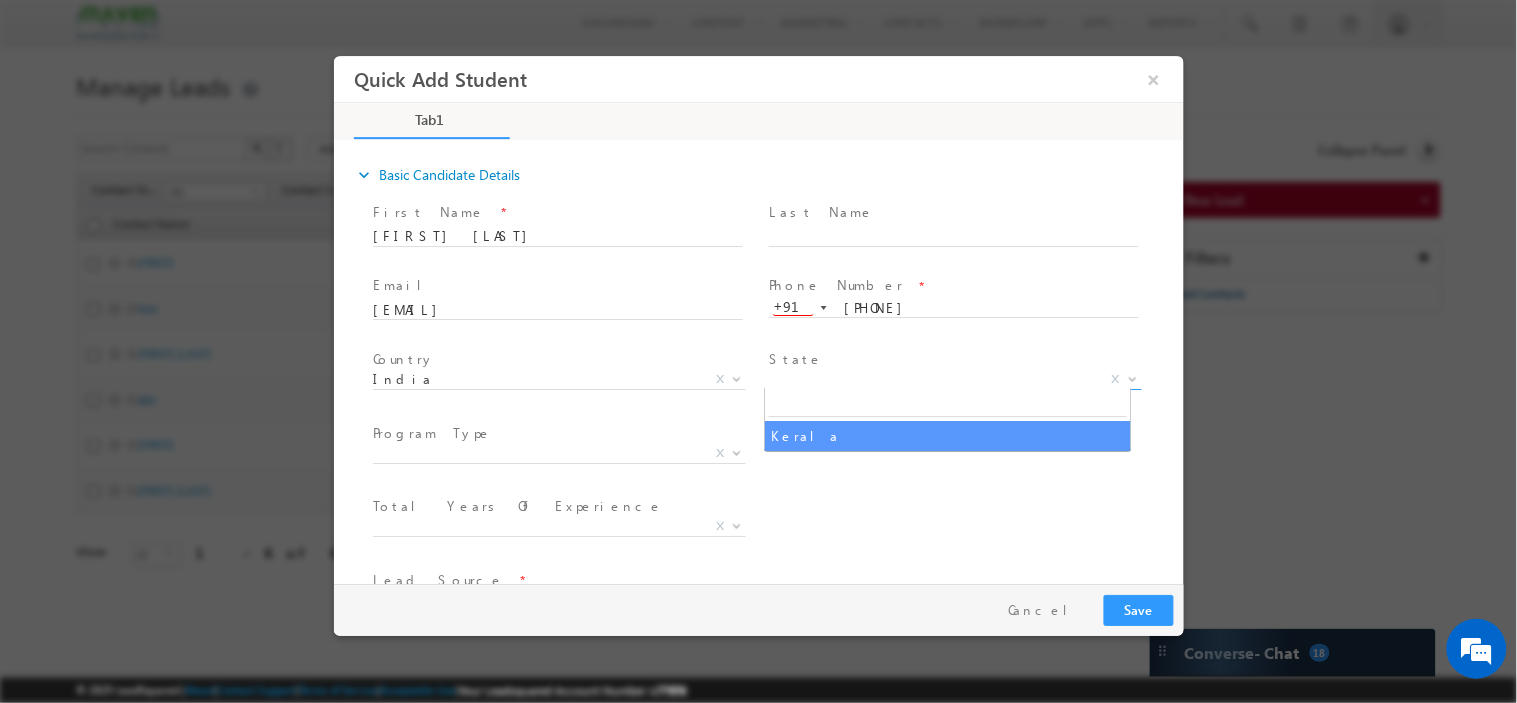 select on "Kerala" 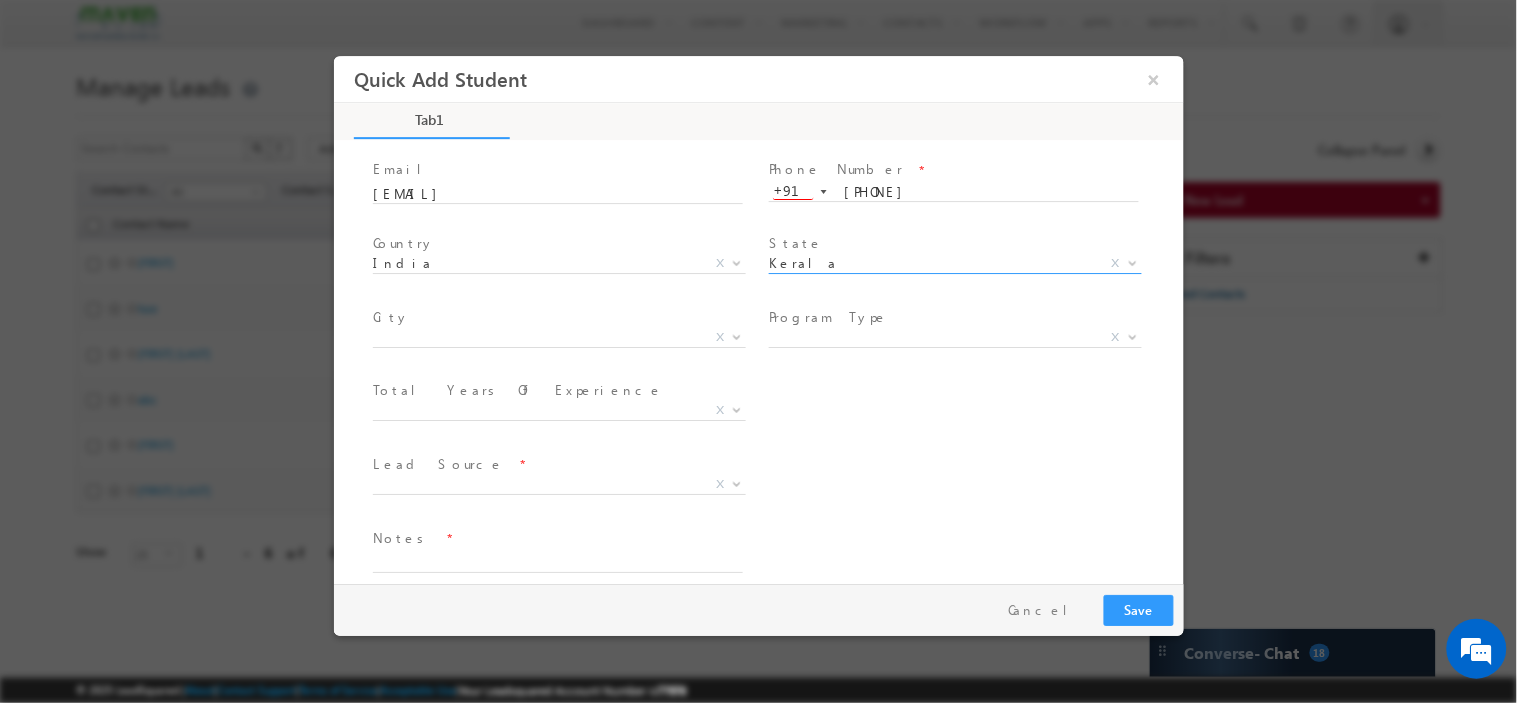 scroll, scrollTop: 134, scrollLeft: 0, axis: vertical 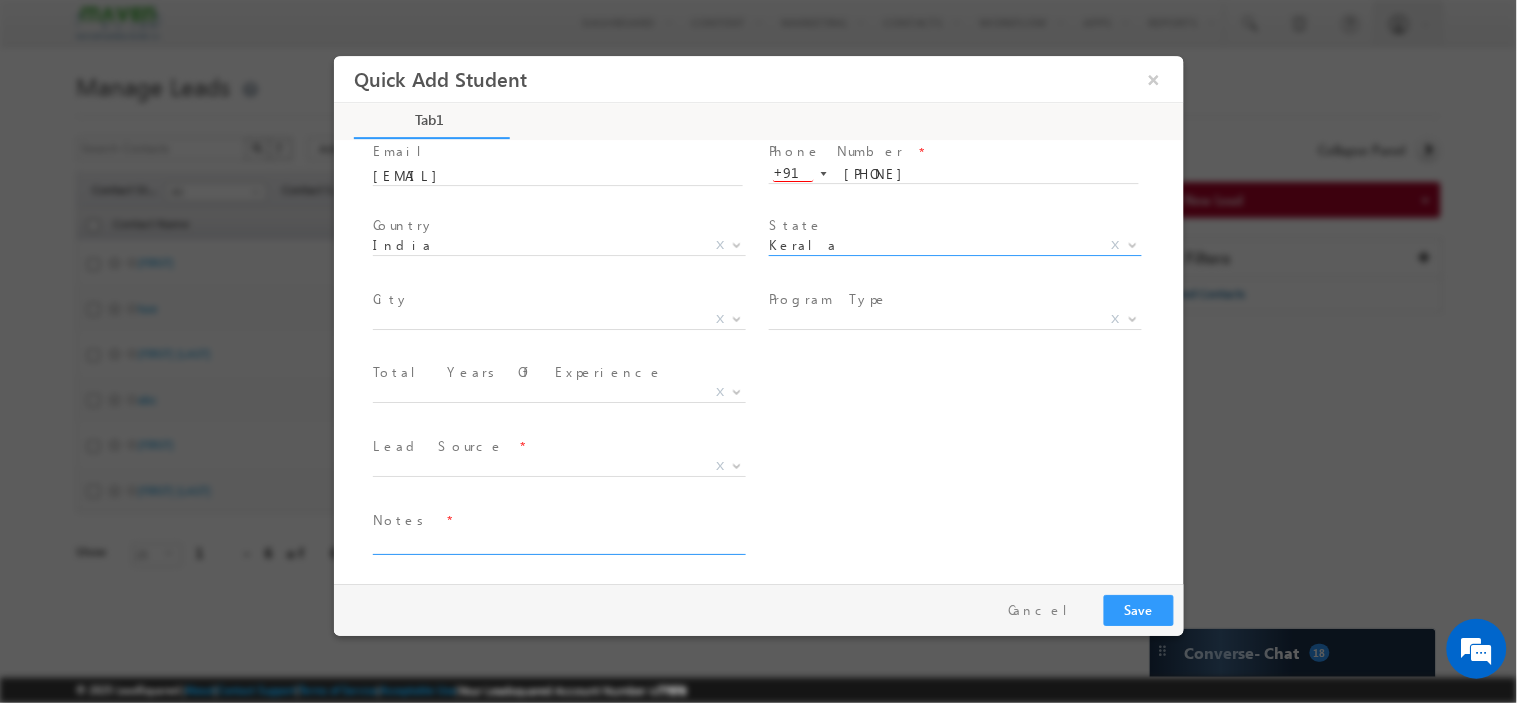 click at bounding box center (557, 542) 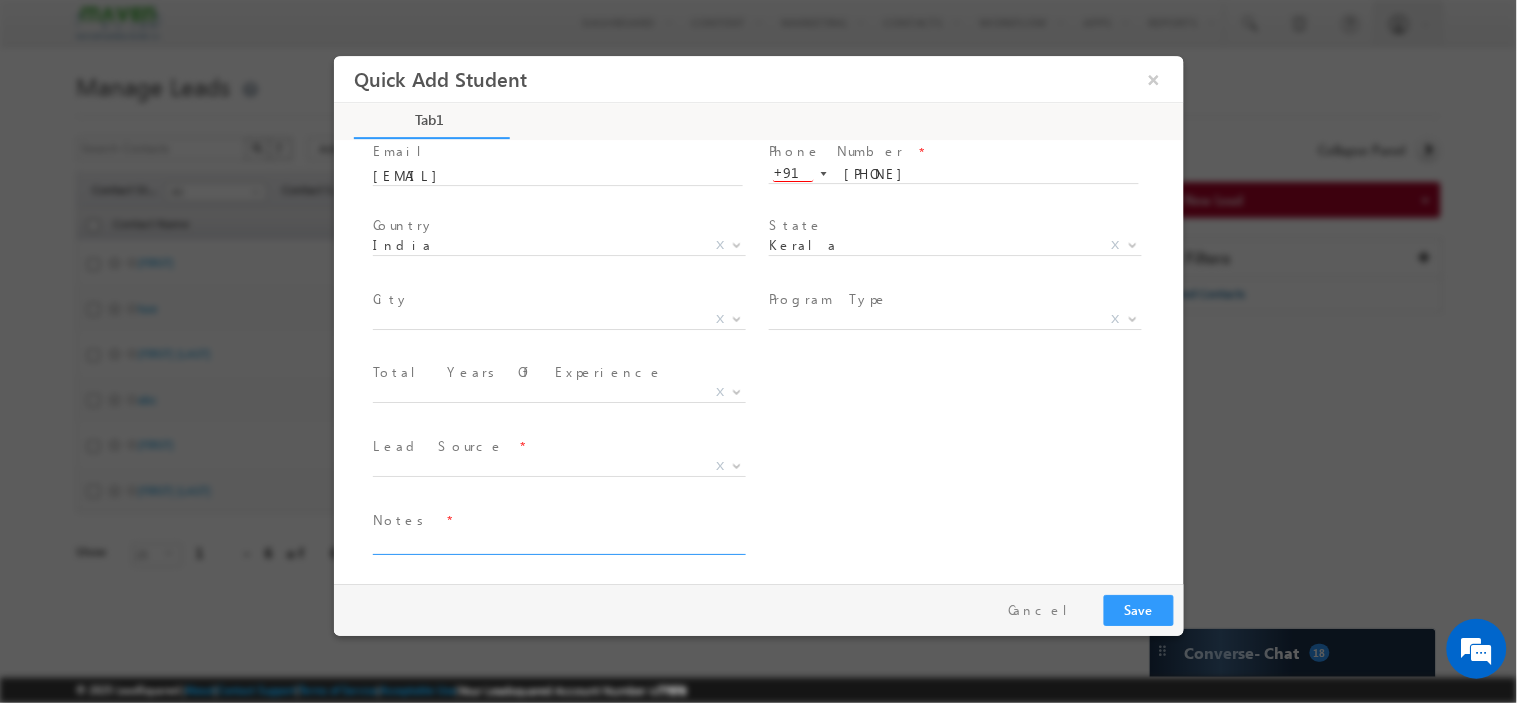 paste on "b.tech_-_electrical_and_electronics_engineering" 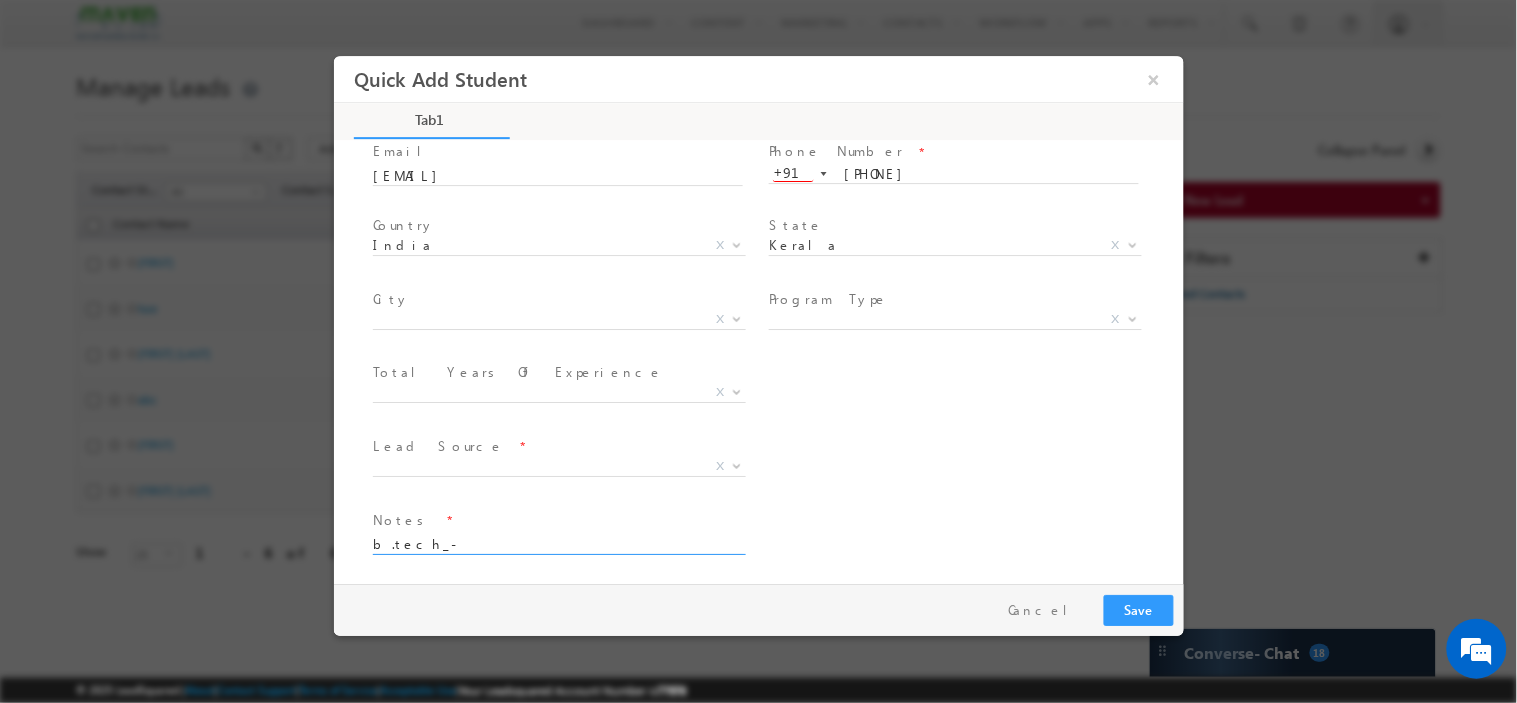scroll, scrollTop: 23, scrollLeft: 0, axis: vertical 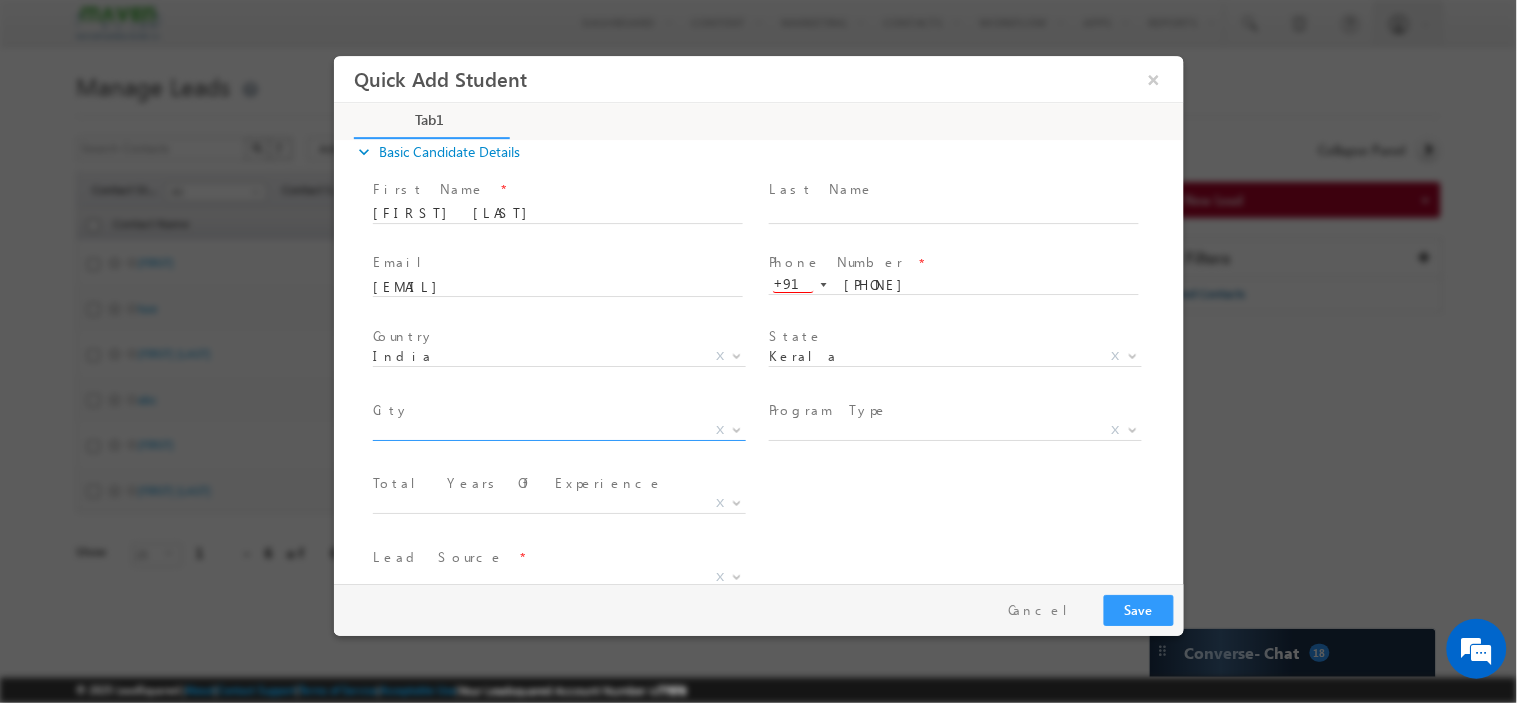 type on "b.tech_-_electrical_and_electronics_engineering" 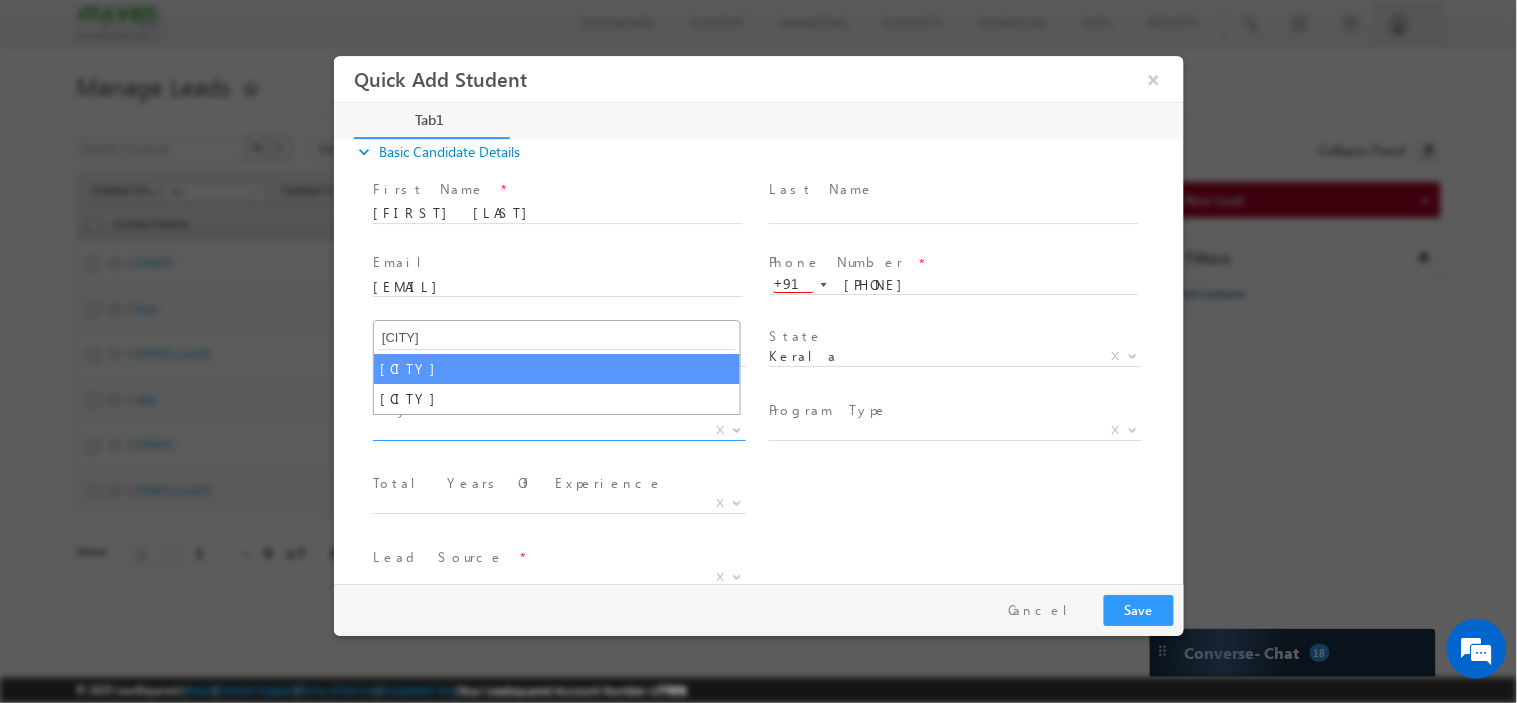 type on "mala" 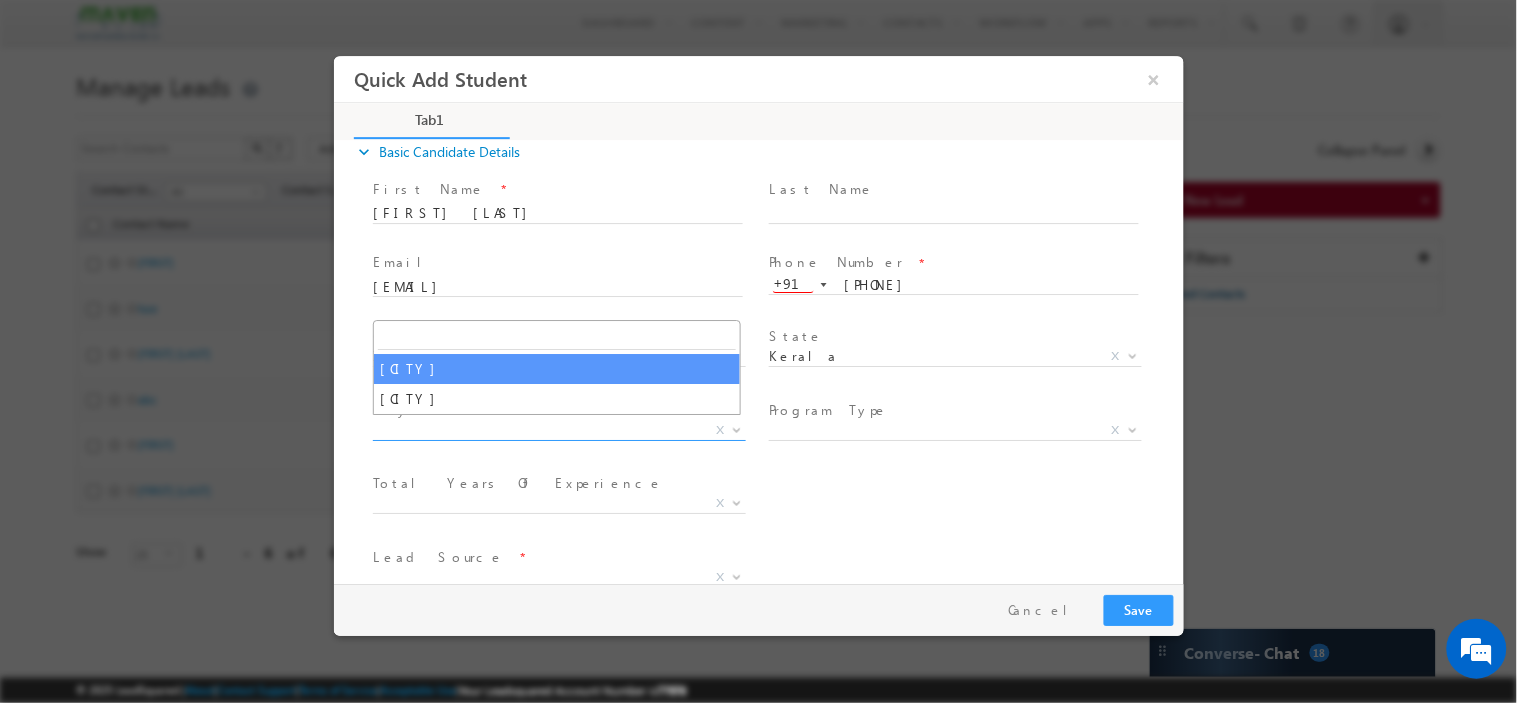 select on "Malappuram" 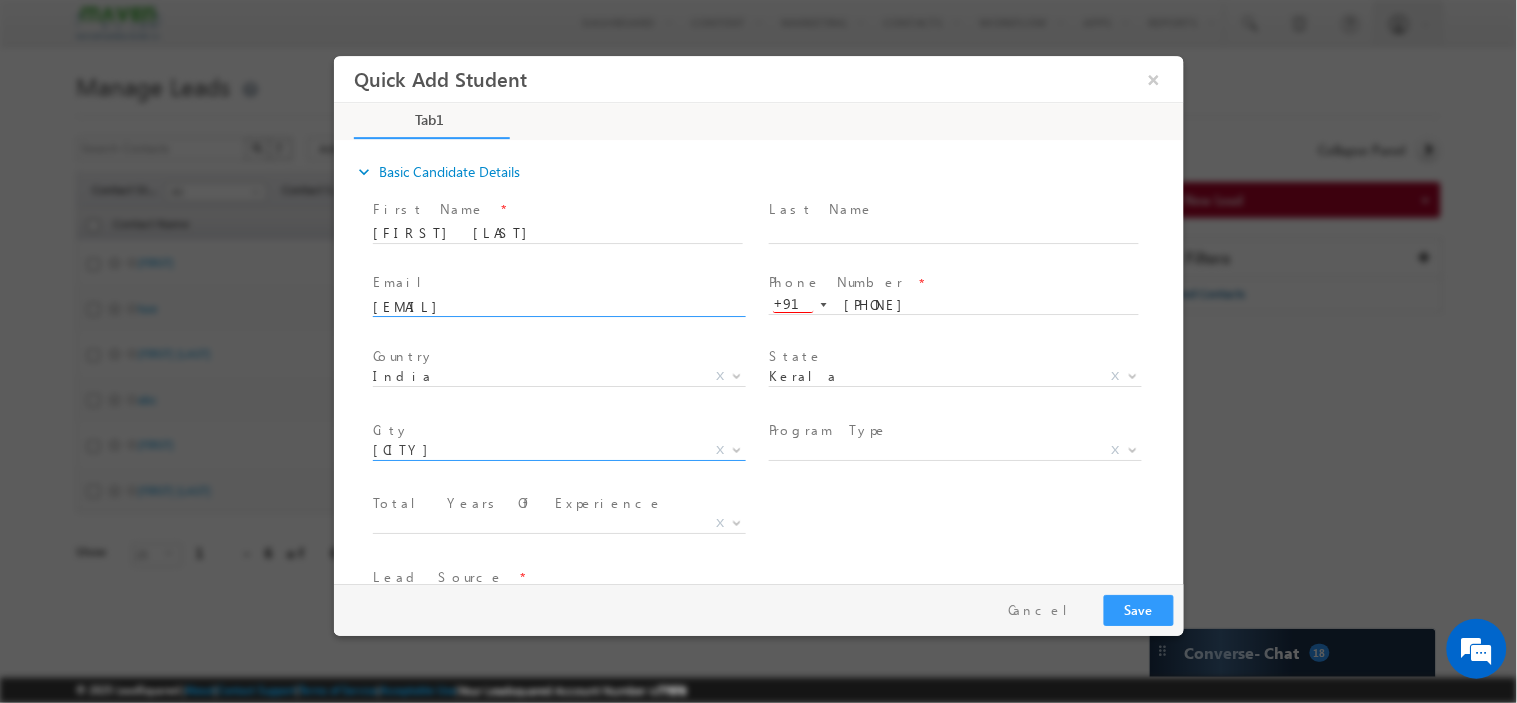 scroll, scrollTop: 0, scrollLeft: 0, axis: both 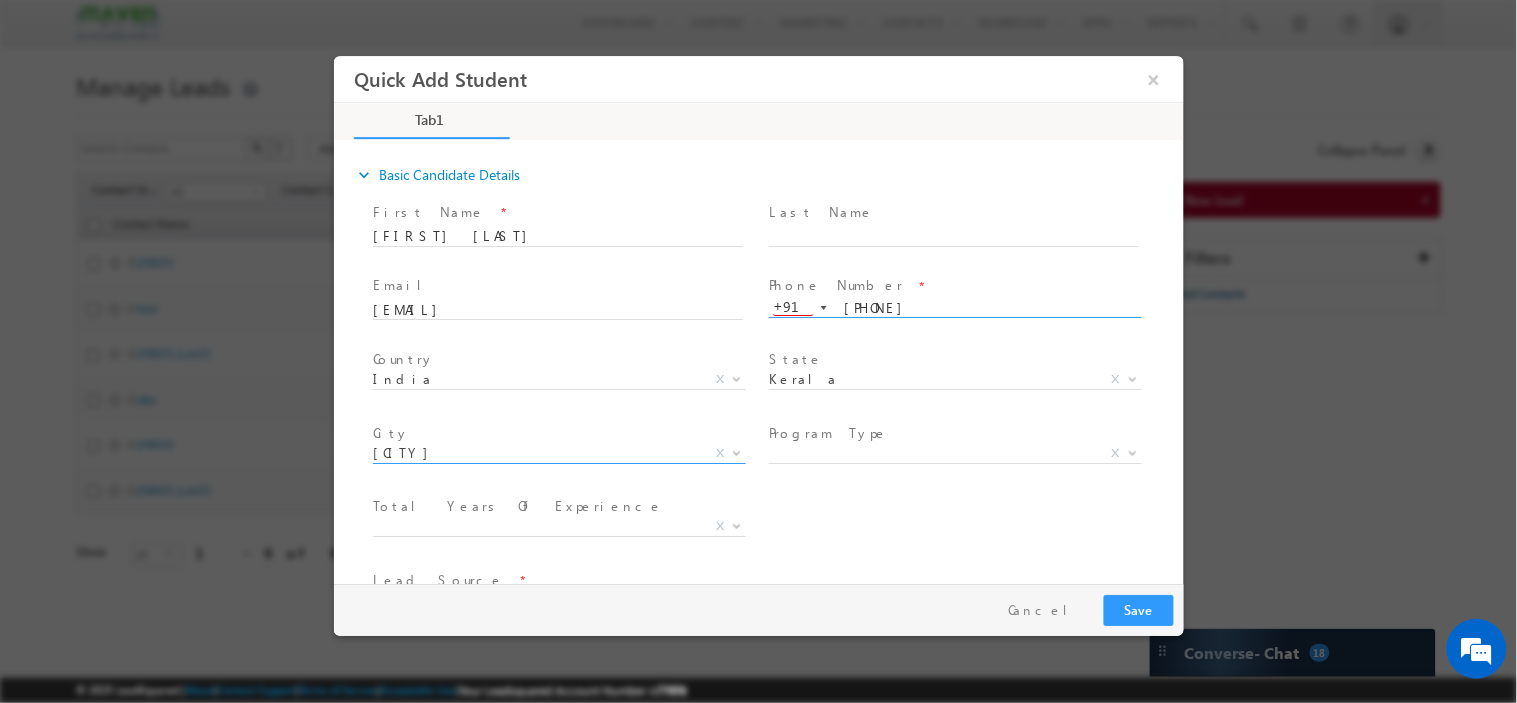 click on "9567643462" at bounding box center (953, 308) 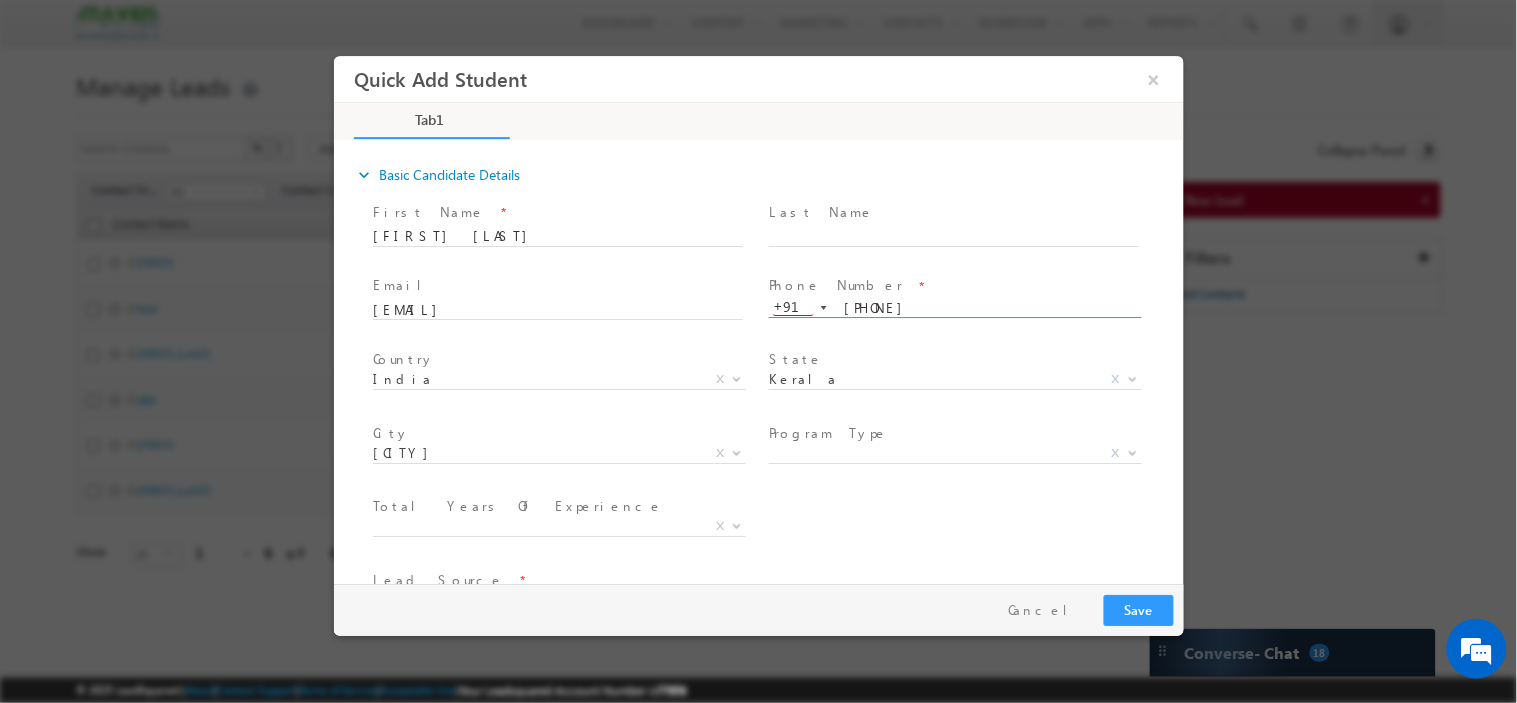click on "+91" at bounding box center (792, 307) 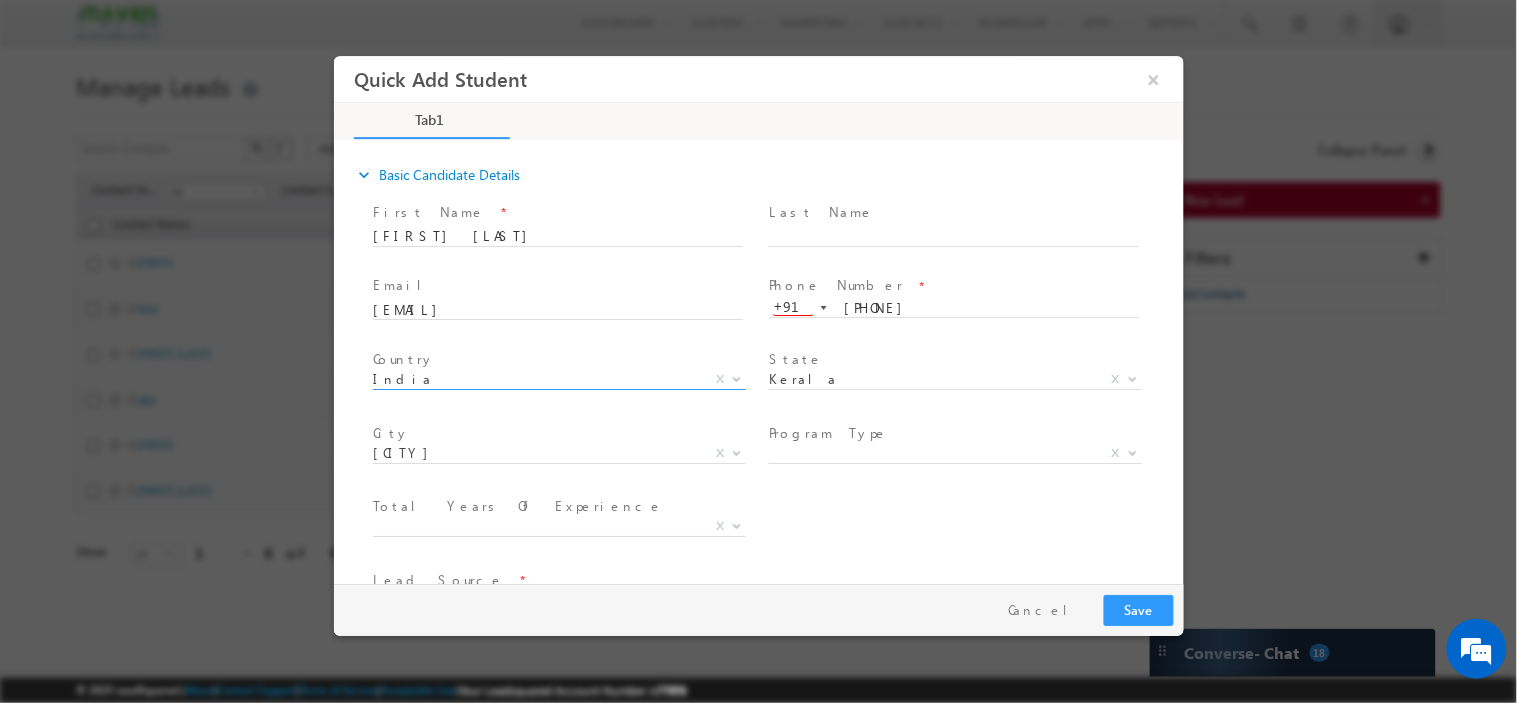 click on "India" at bounding box center (534, 378) 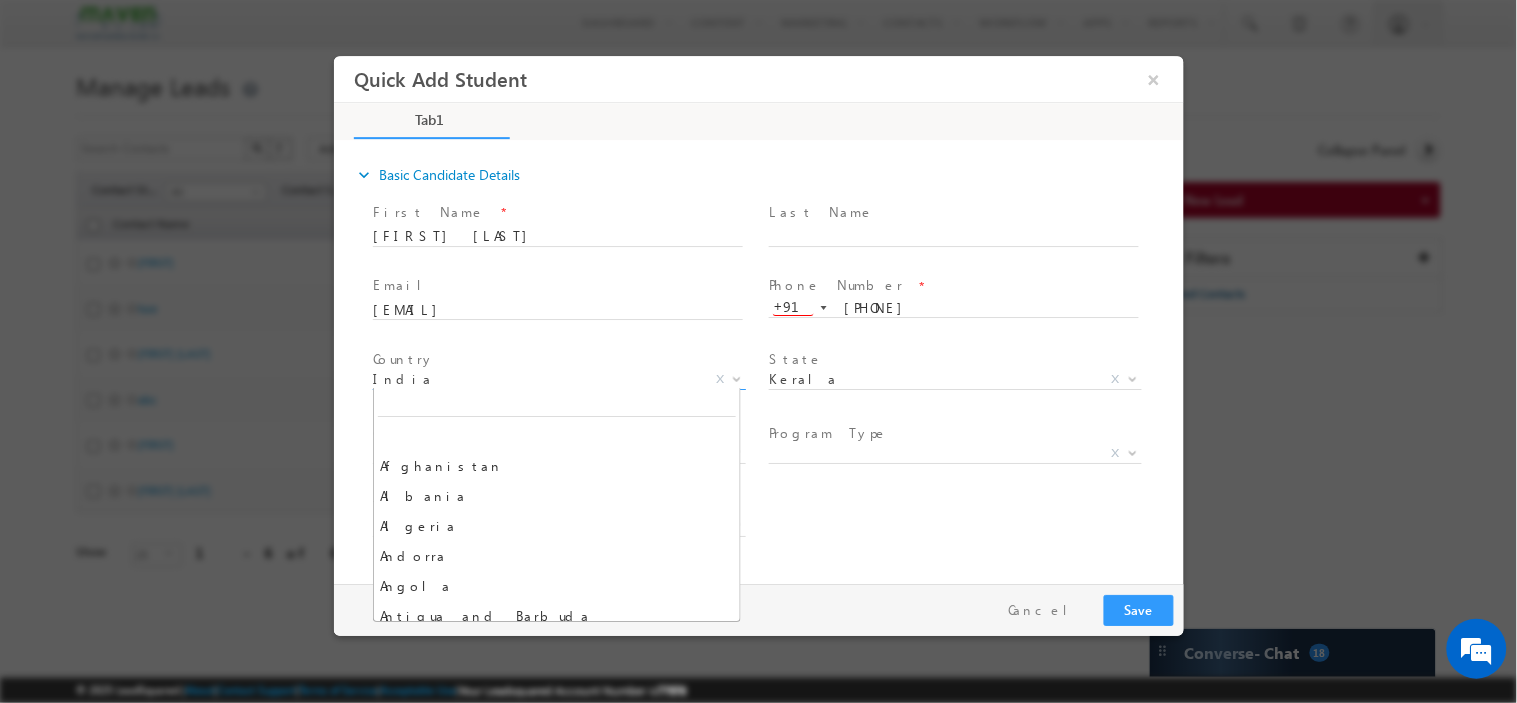 scroll, scrollTop: 2338, scrollLeft: 0, axis: vertical 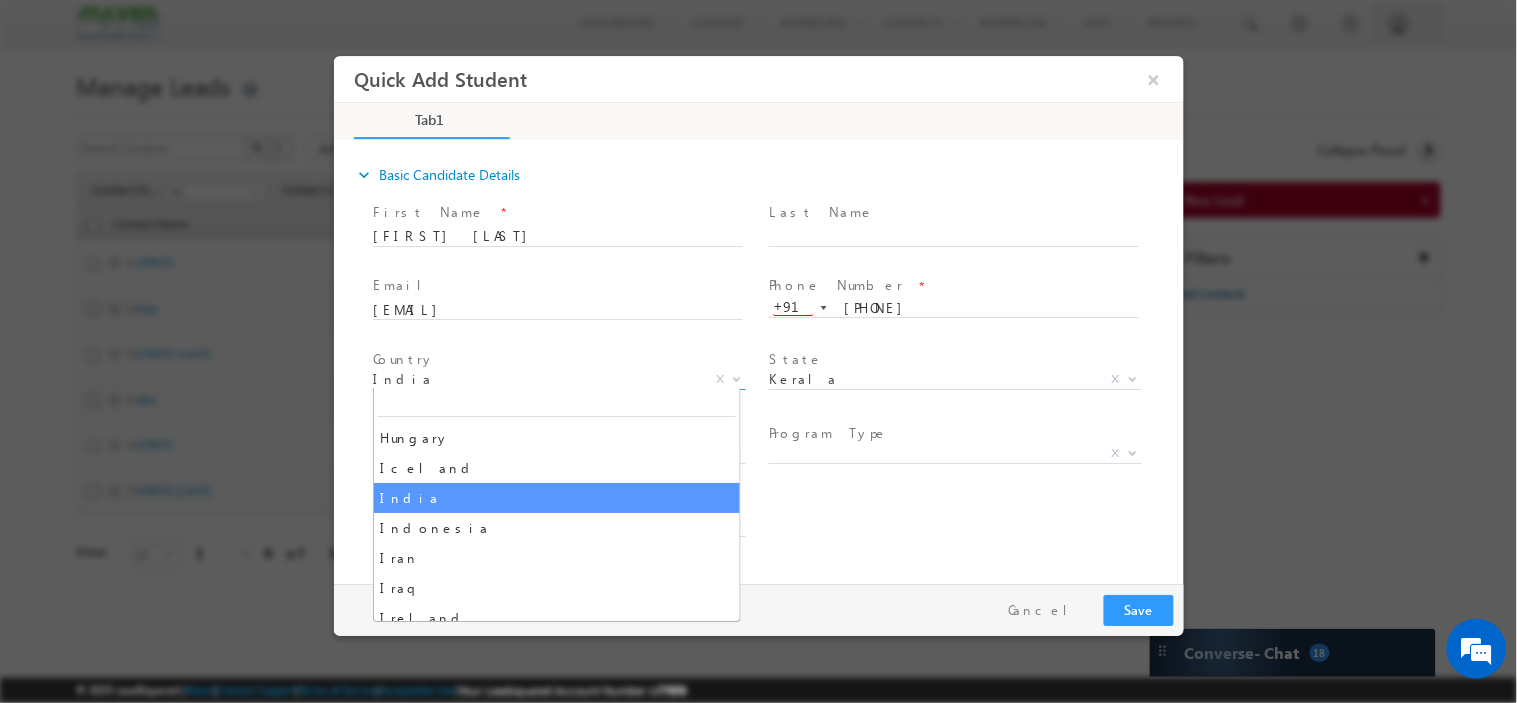 click on "State
*" at bounding box center (952, 359) 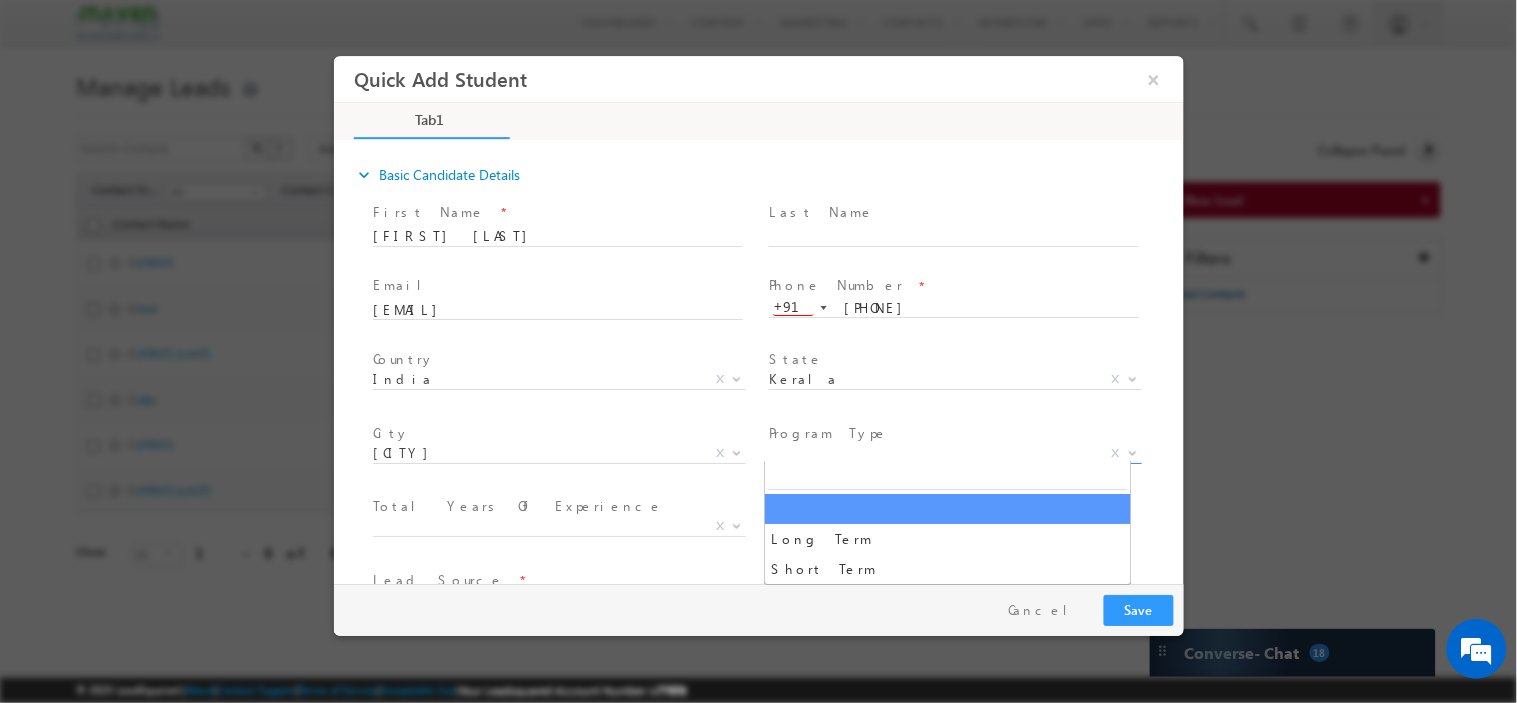 click on "X" at bounding box center [954, 453] 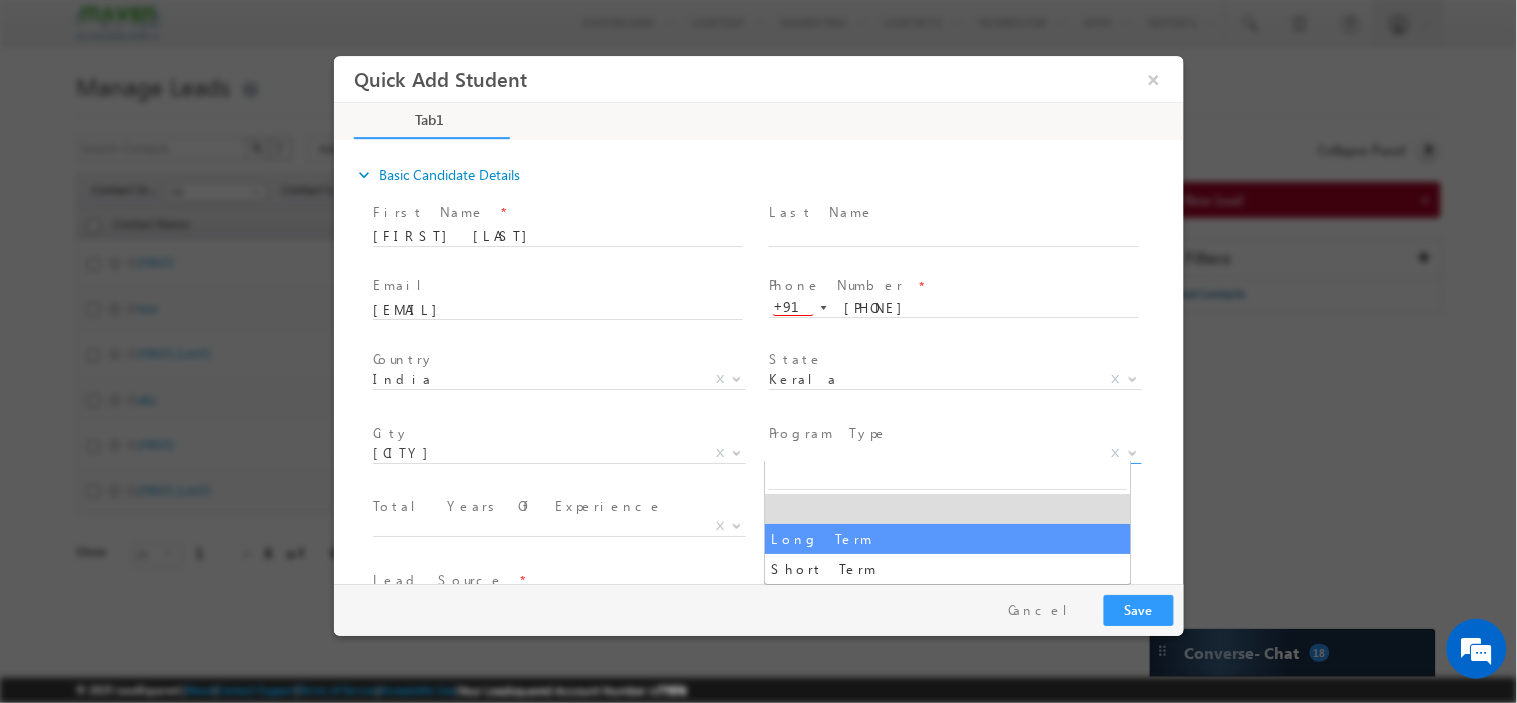 select on "Long Term" 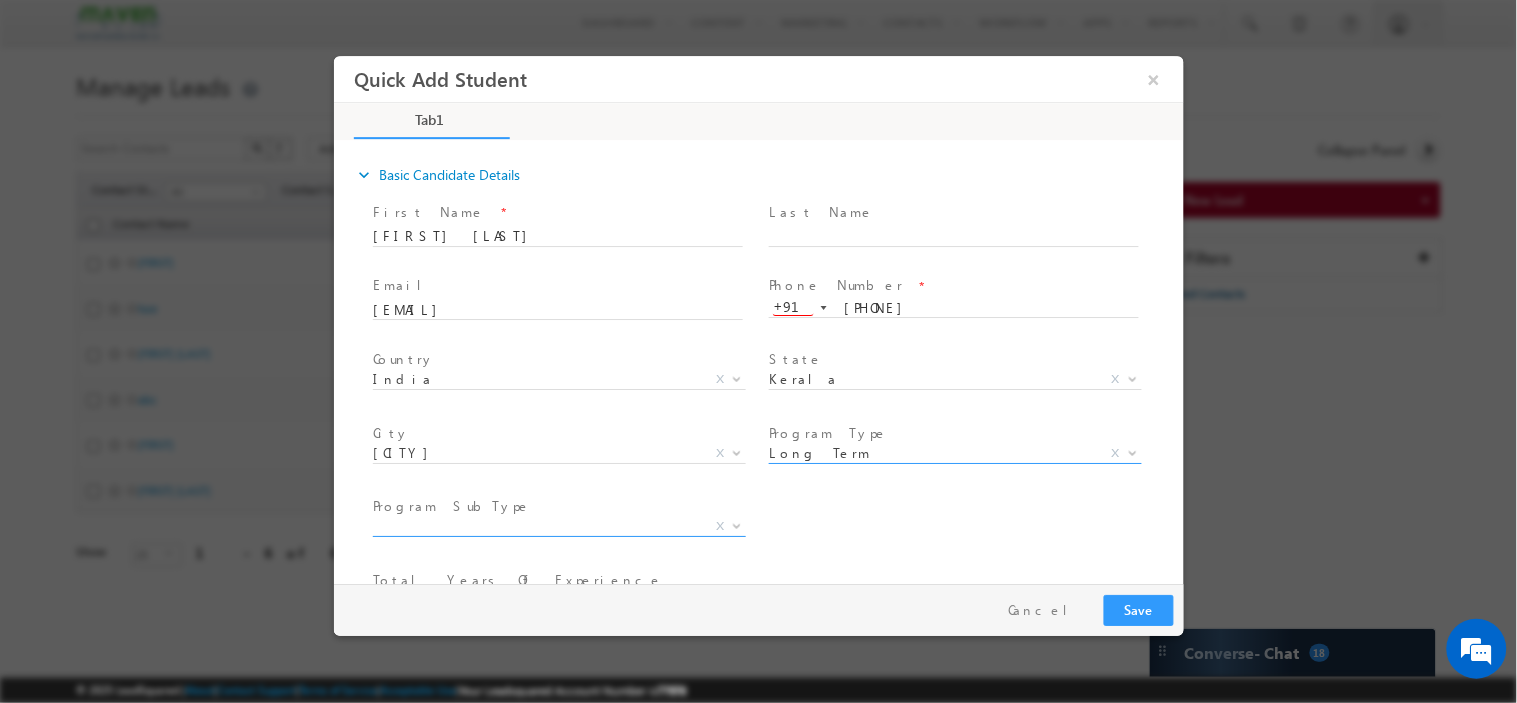 scroll, scrollTop: 111, scrollLeft: 0, axis: vertical 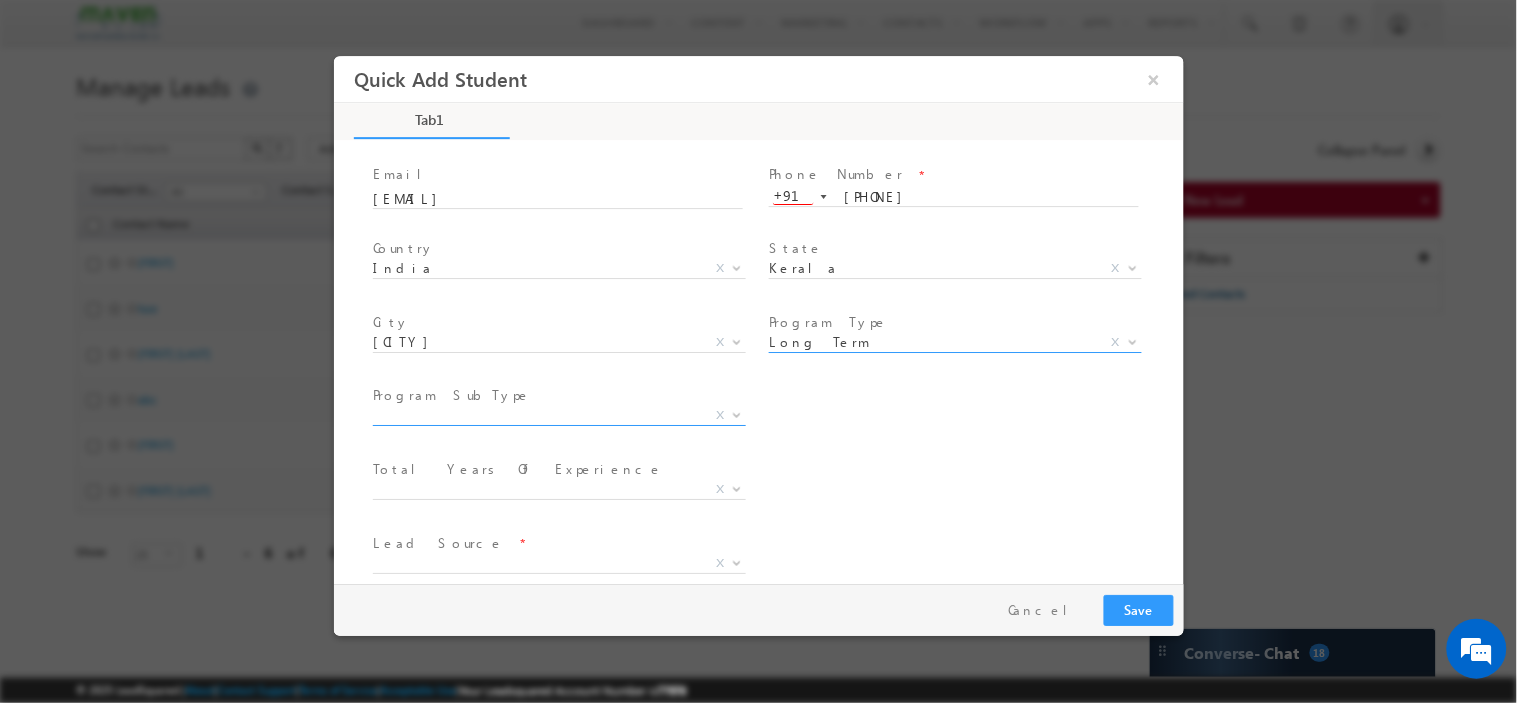 click on "X" at bounding box center [558, 415] 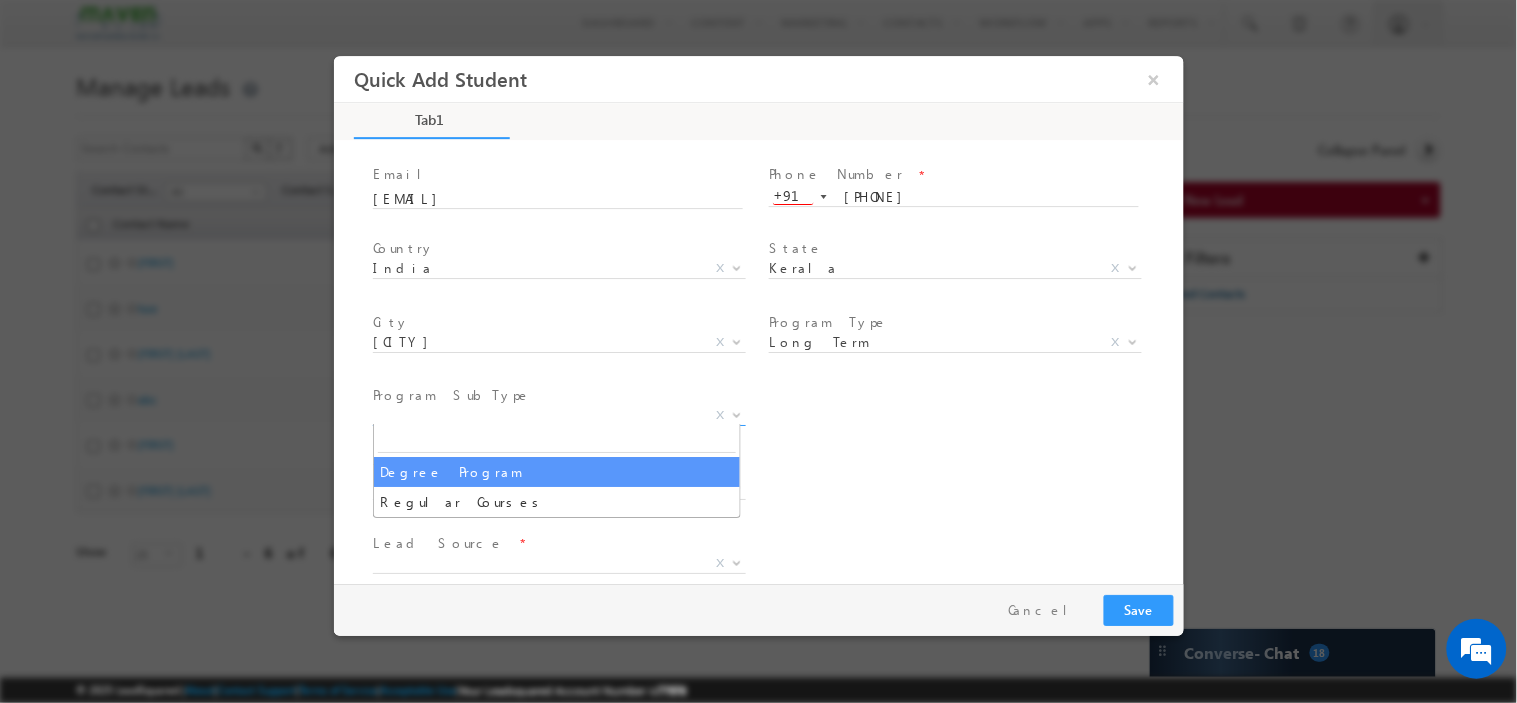 select on "Degree Program" 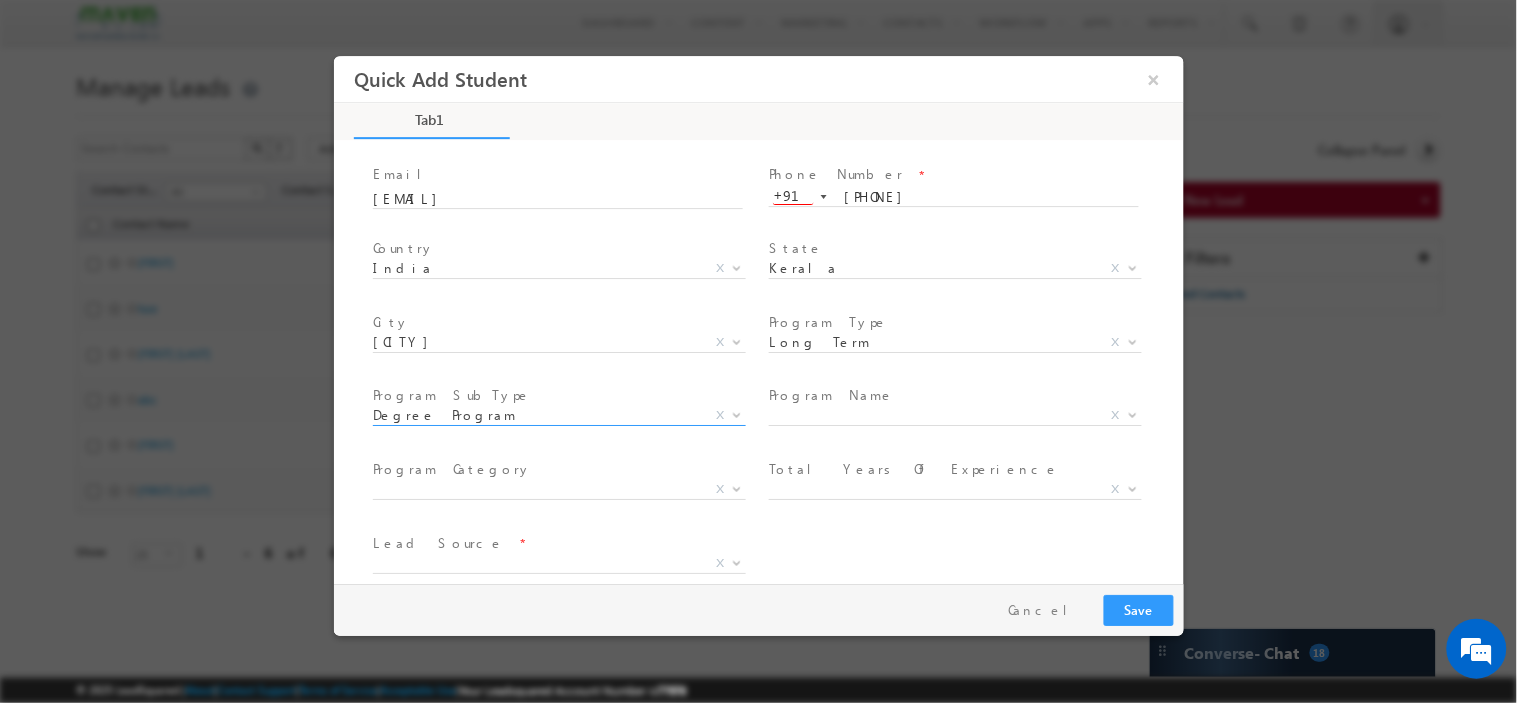 click on "Program Name
*" at bounding box center (952, 396) 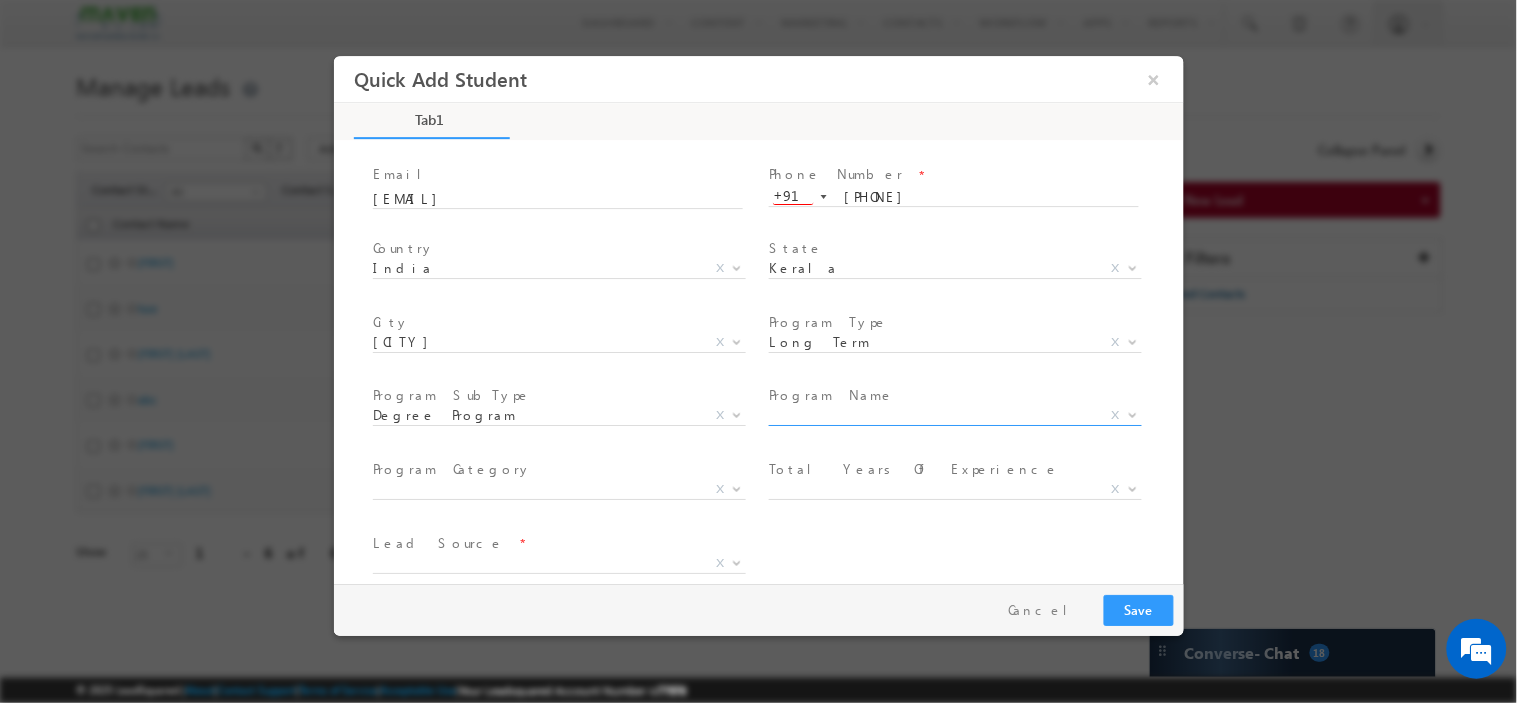 click on "X" at bounding box center (954, 415) 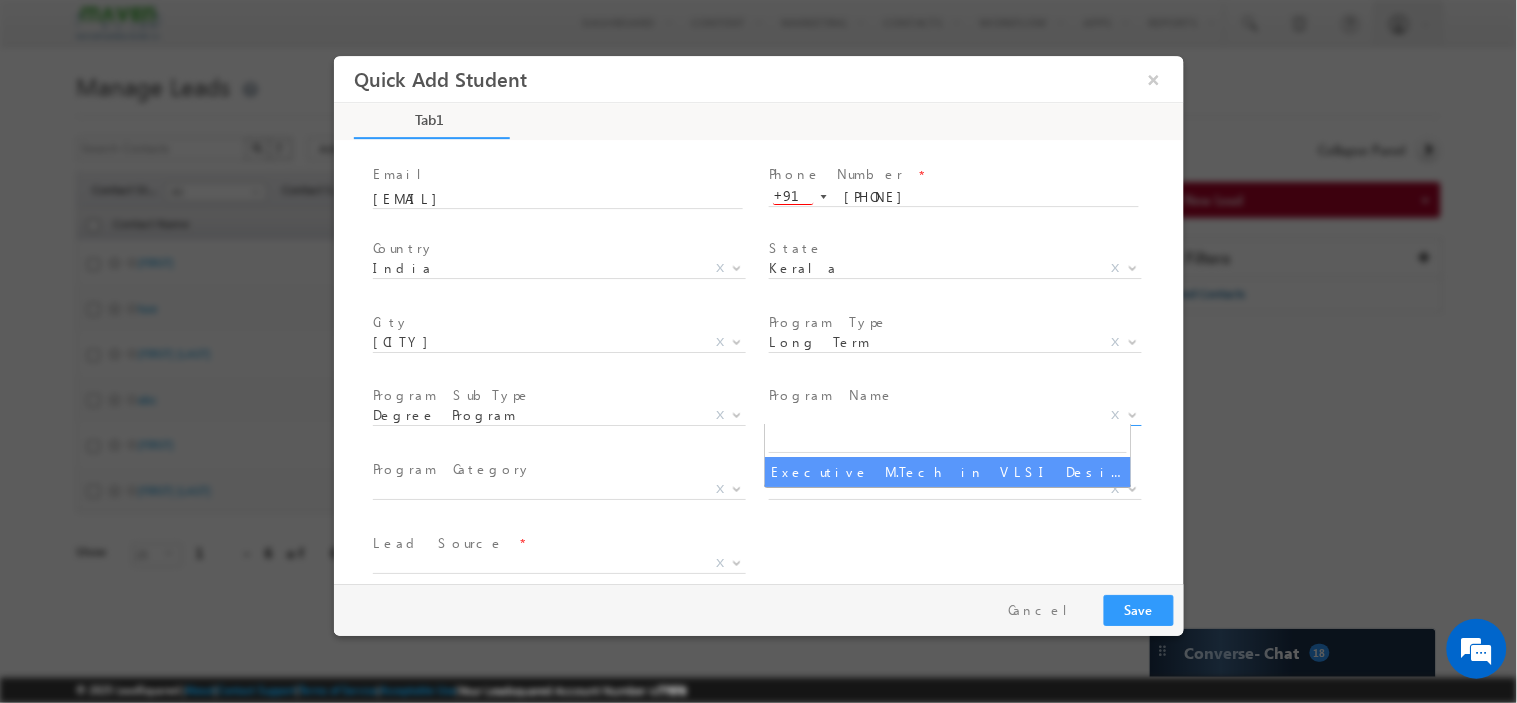 select on "Executive M.Tech in VLSI Design" 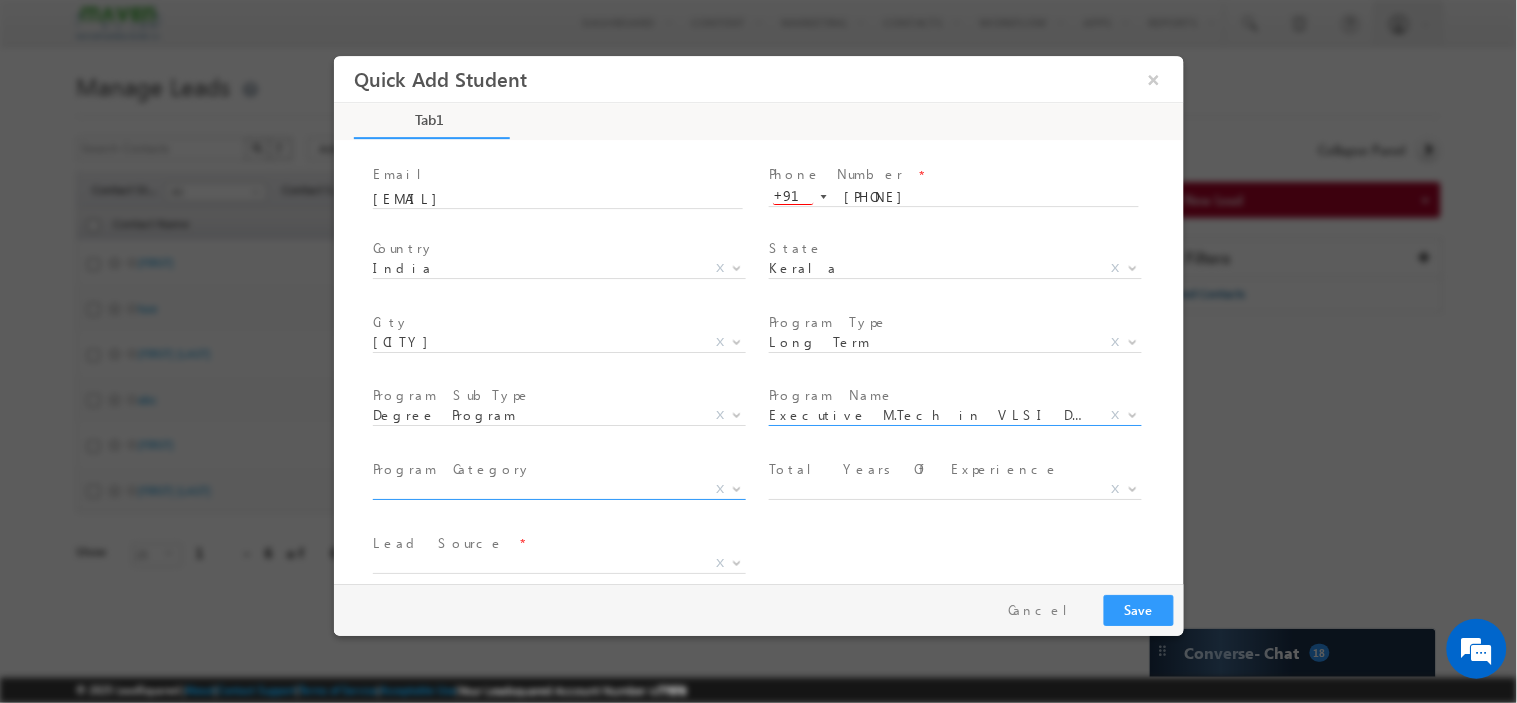 click on "X" at bounding box center (558, 489) 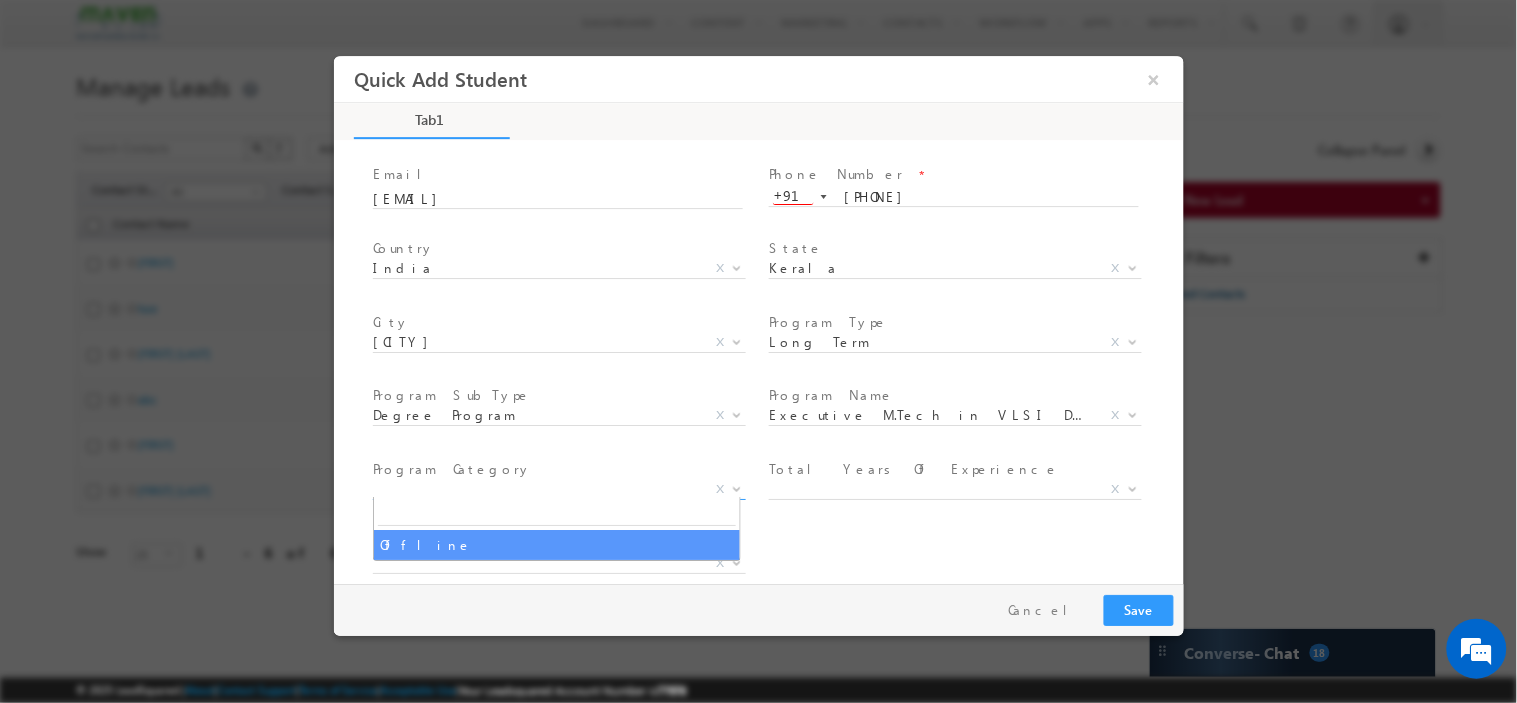 select on "Offline" 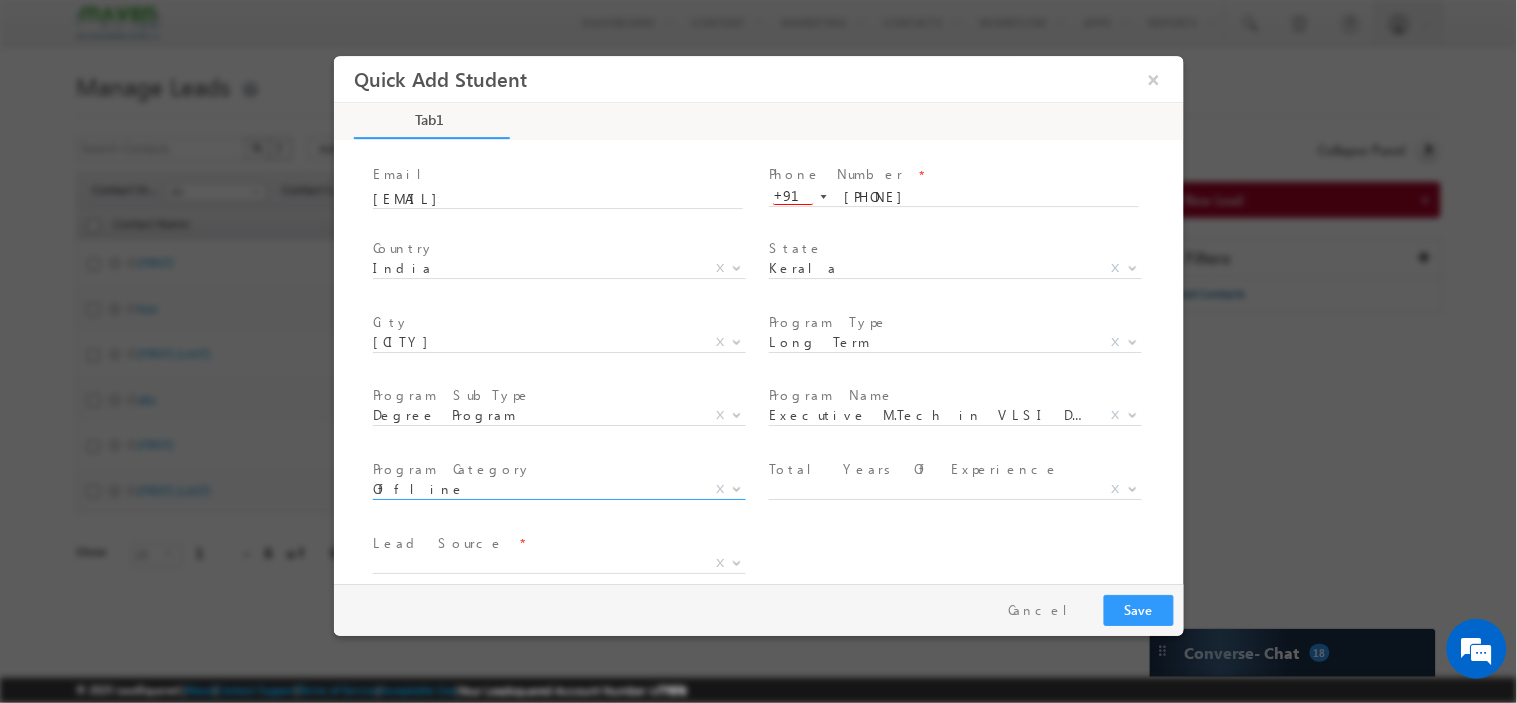 click on "Total Years Of Experience" at bounding box center [913, 468] 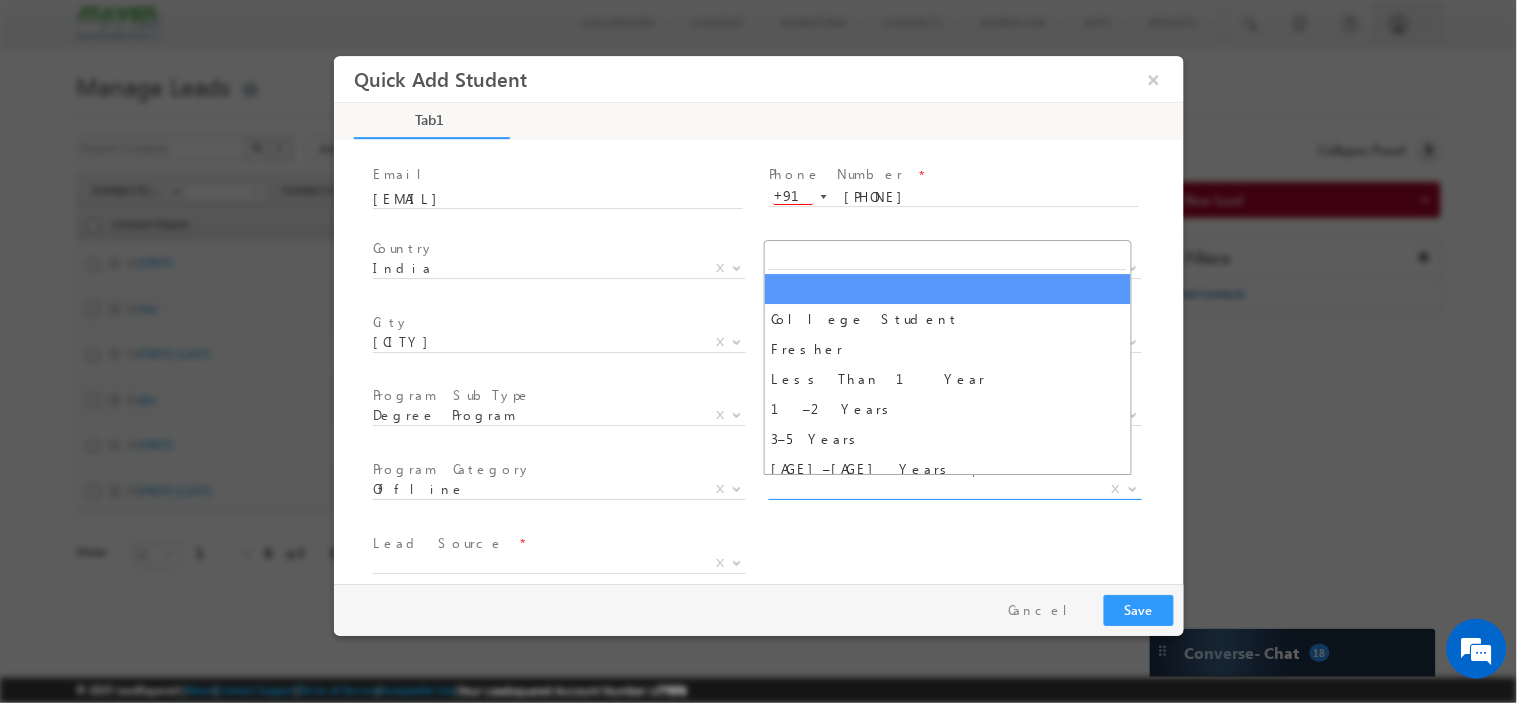 click on "X" at bounding box center [954, 489] 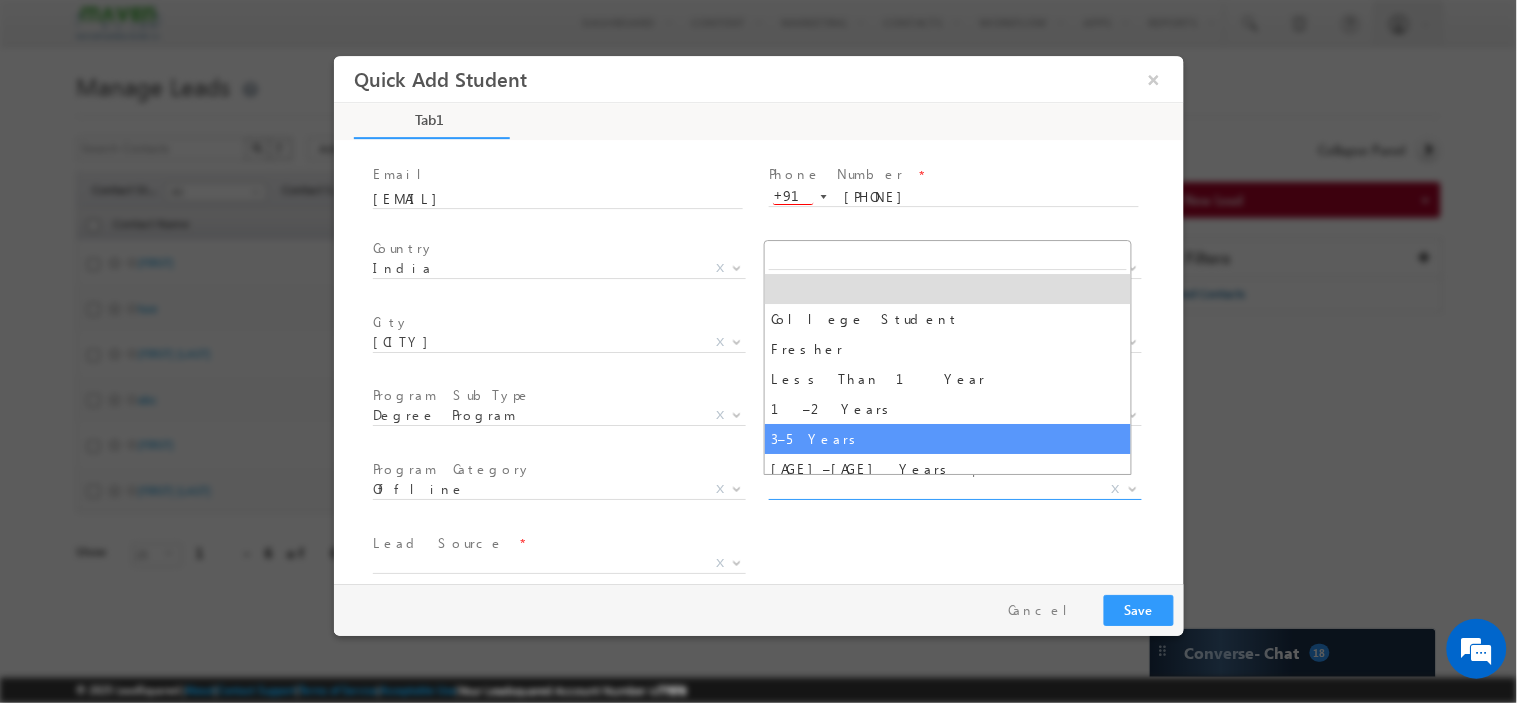 select on "3–5 Years" 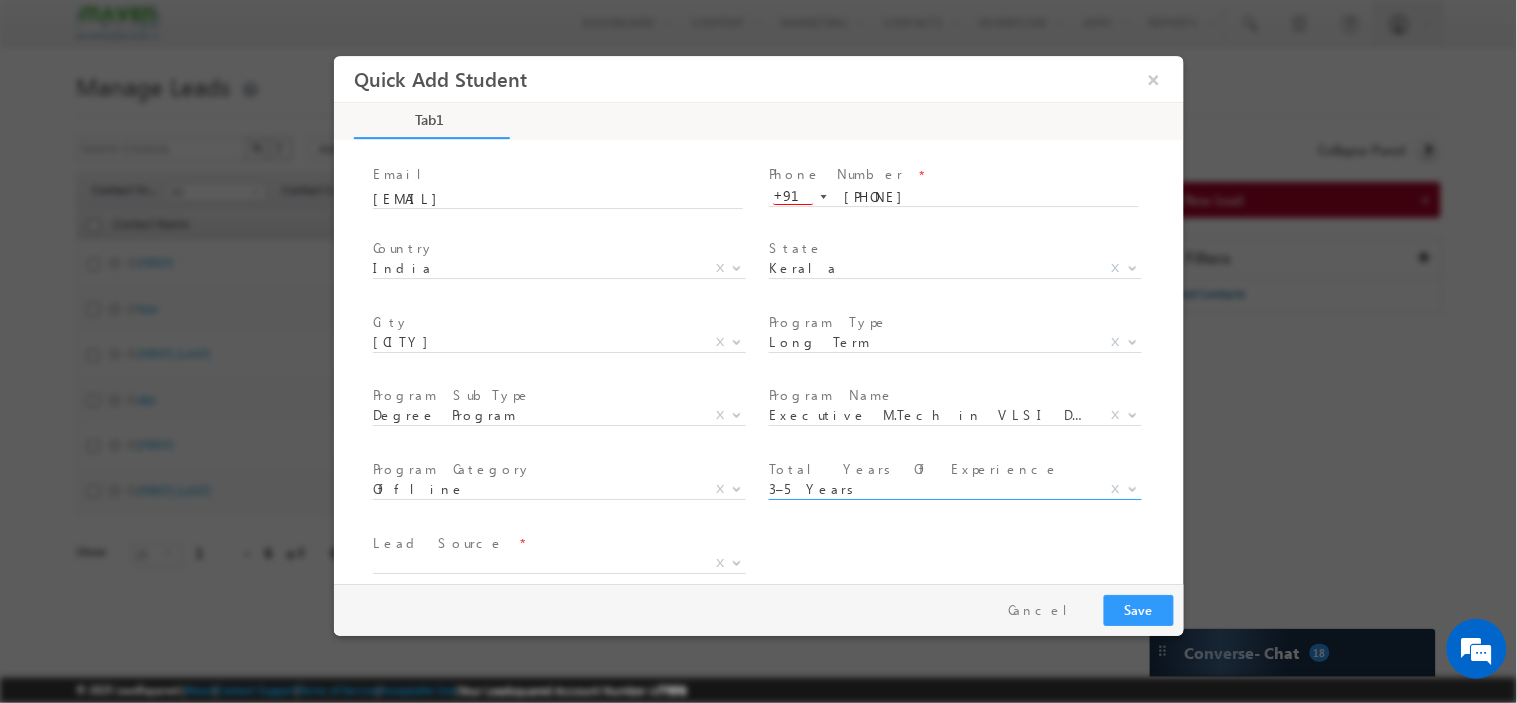 scroll, scrollTop: 207, scrollLeft: 0, axis: vertical 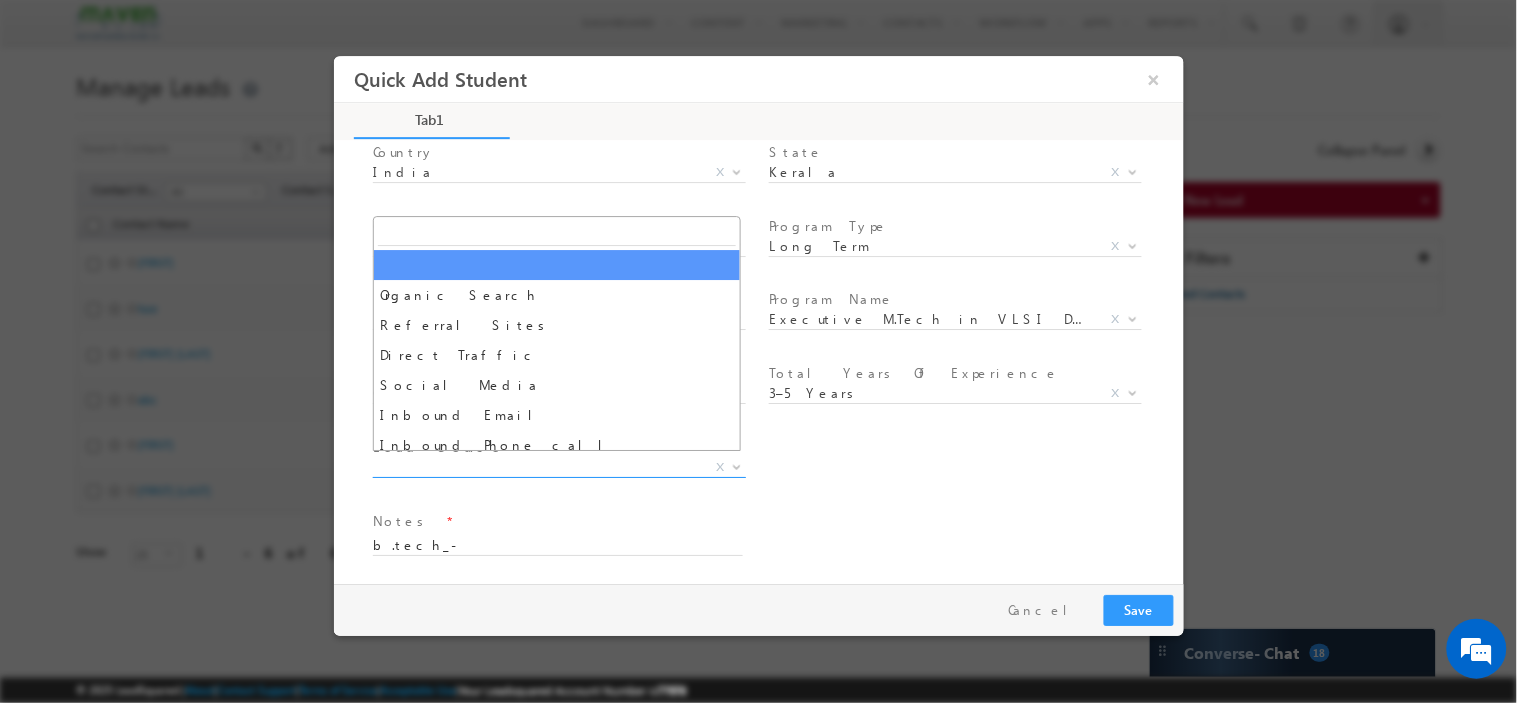 click on "X" at bounding box center [558, 467] 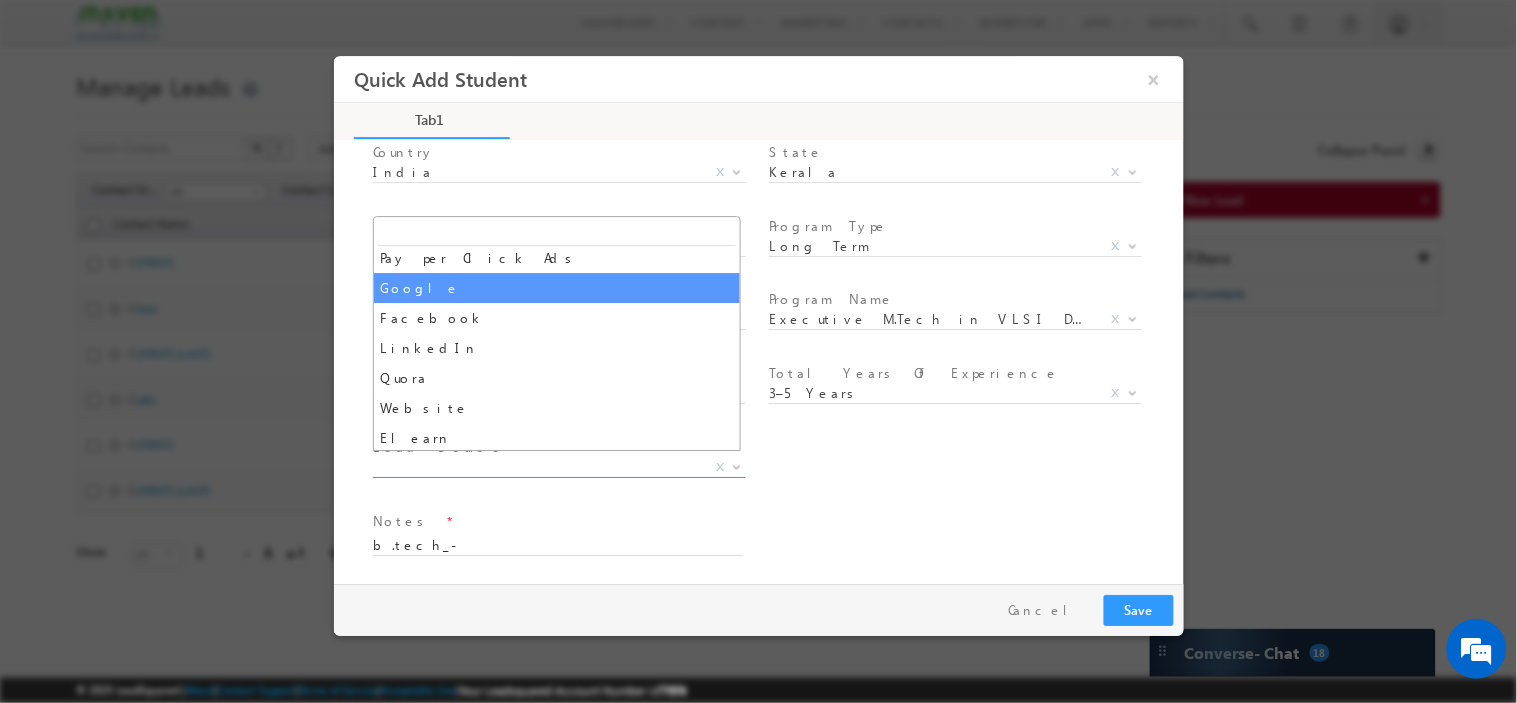 scroll, scrollTop: 222, scrollLeft: 0, axis: vertical 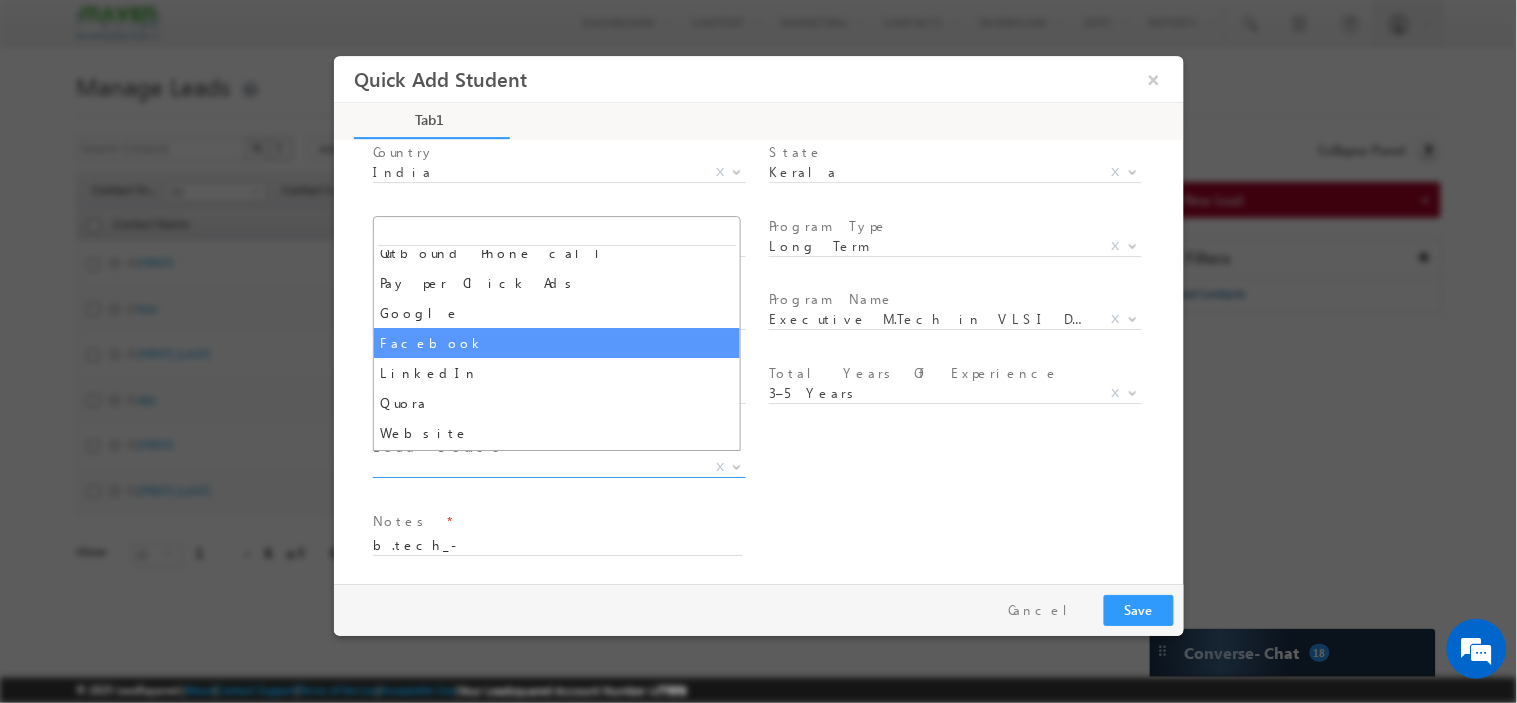 select on "Facebook" 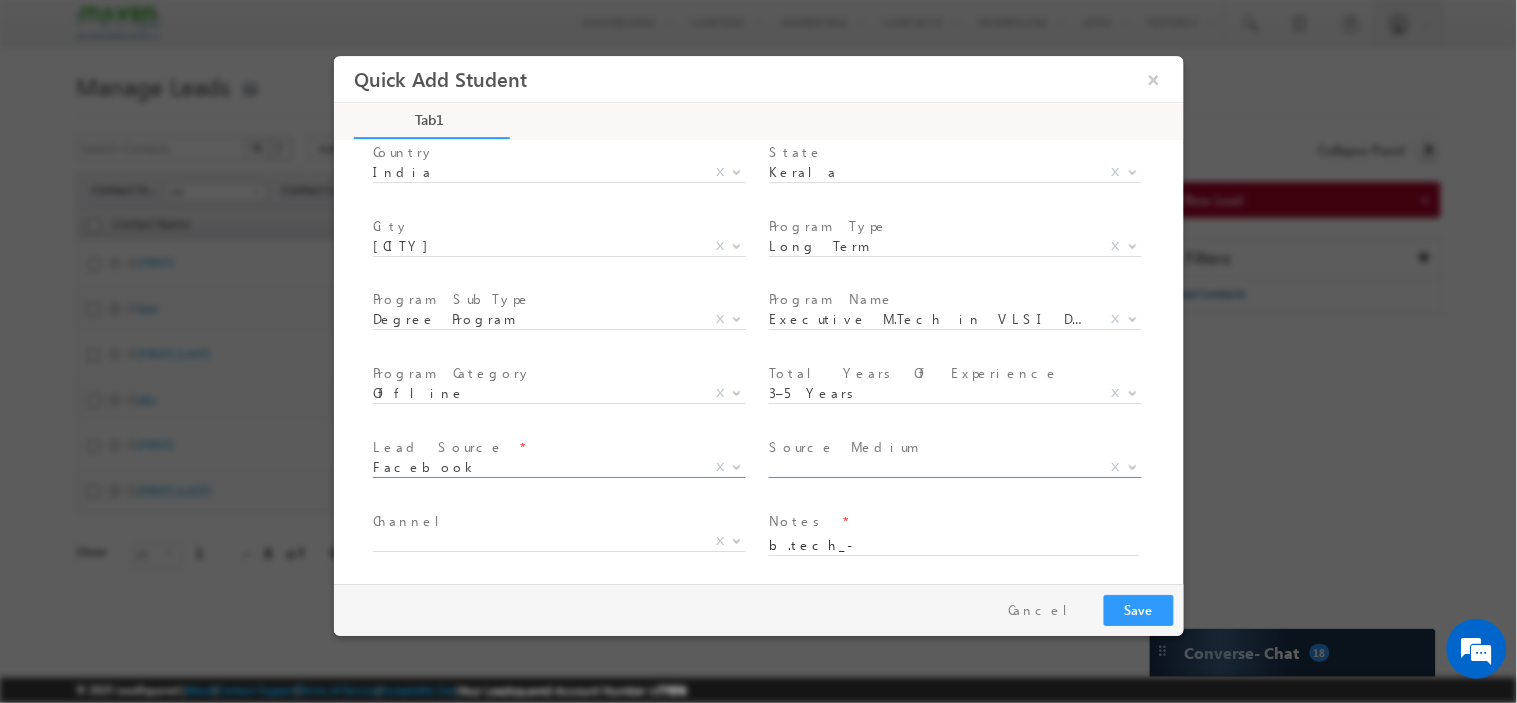 click on "X" at bounding box center [954, 467] 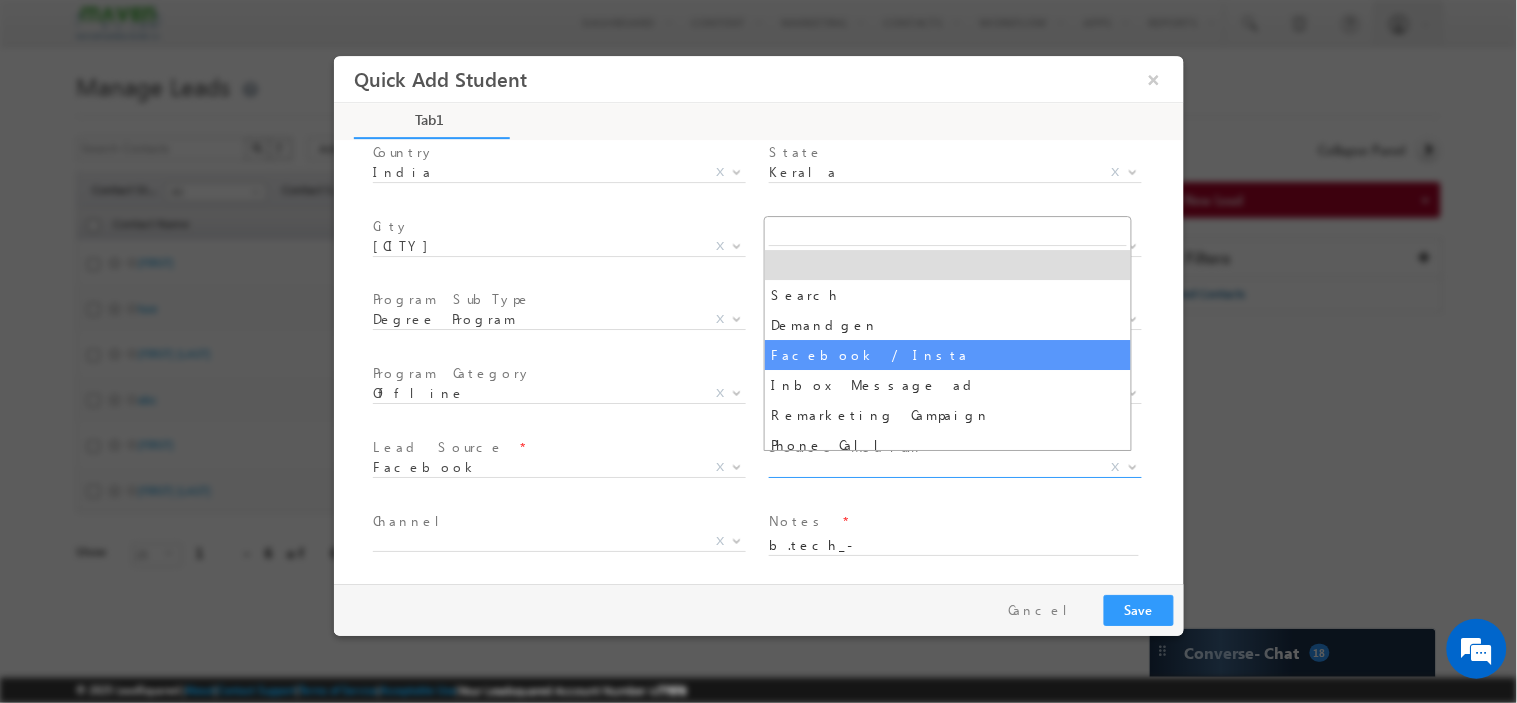 select on "Facebook / Insta" 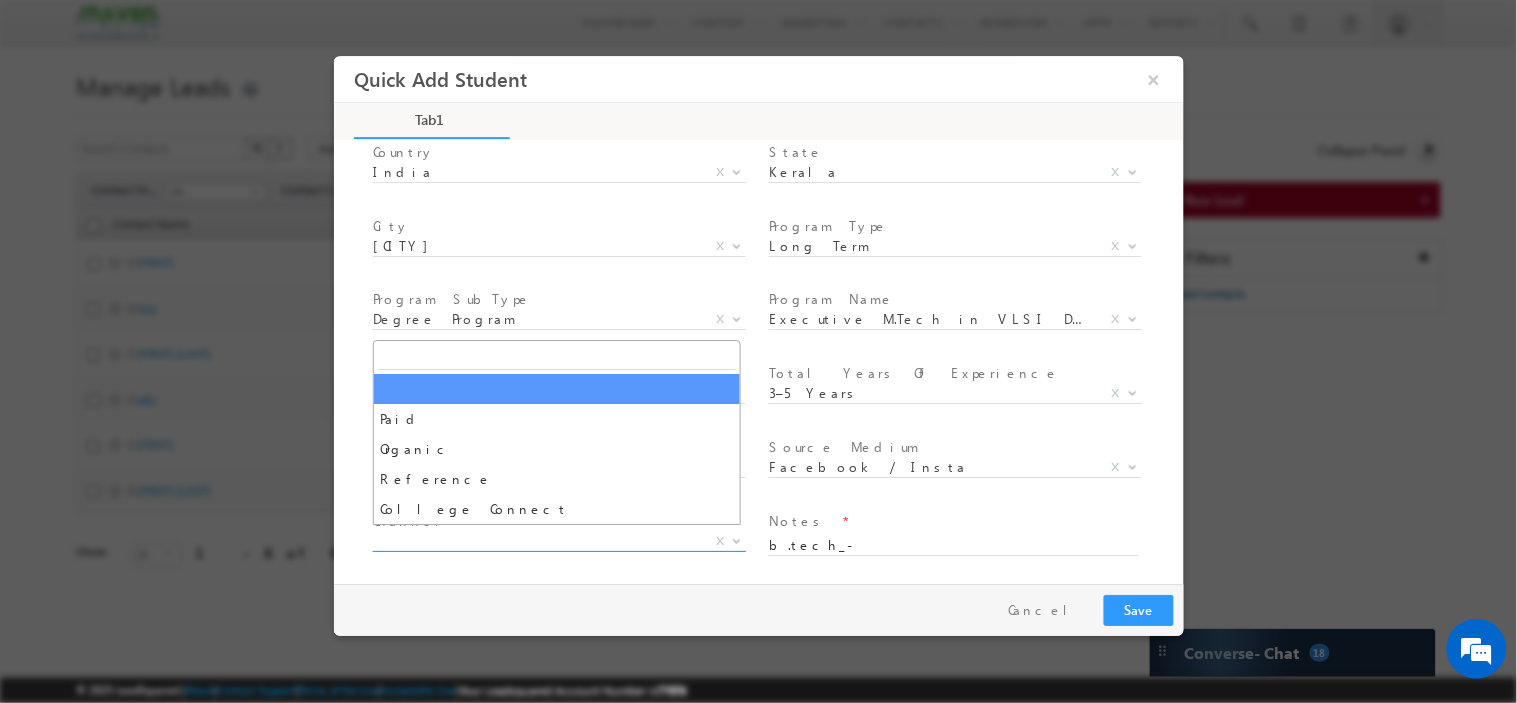 click on "X" at bounding box center [558, 541] 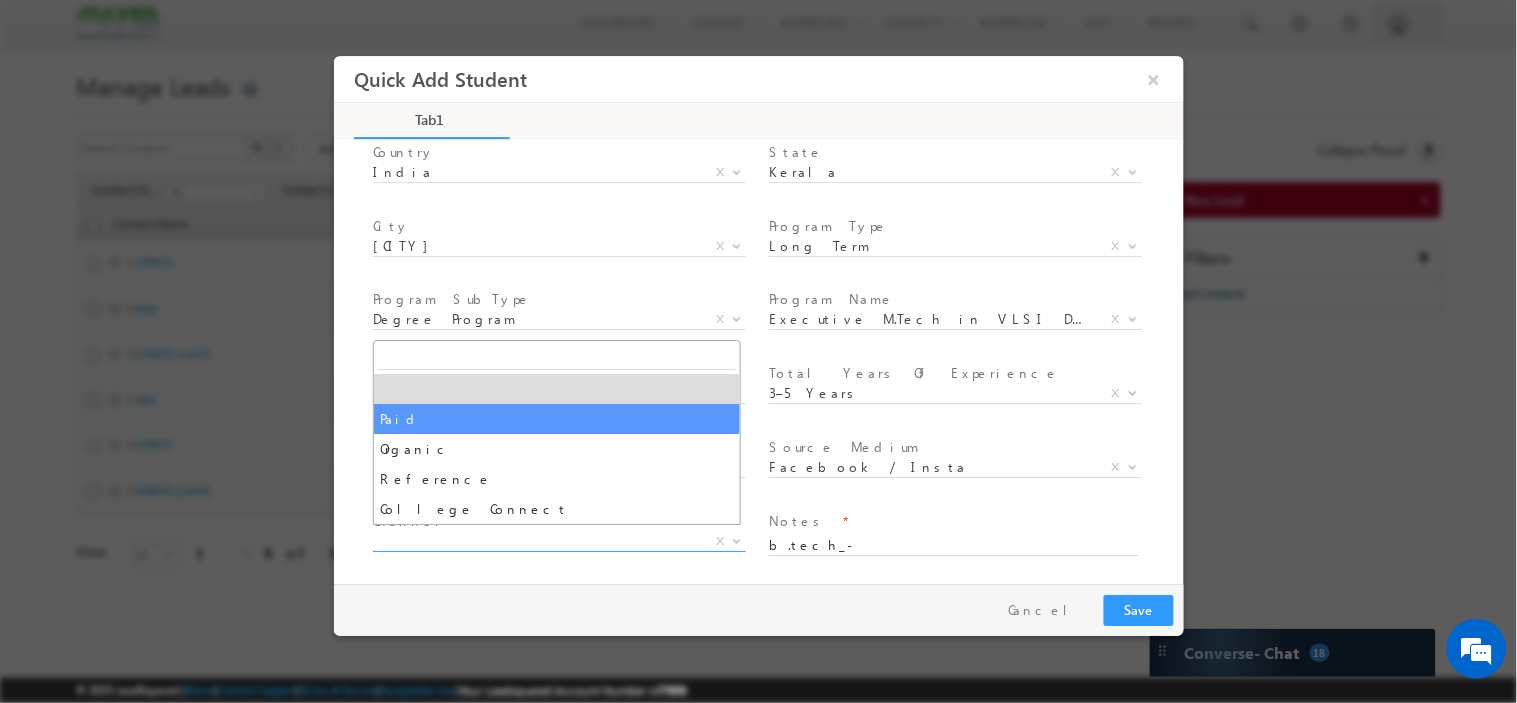 select on "Paid" 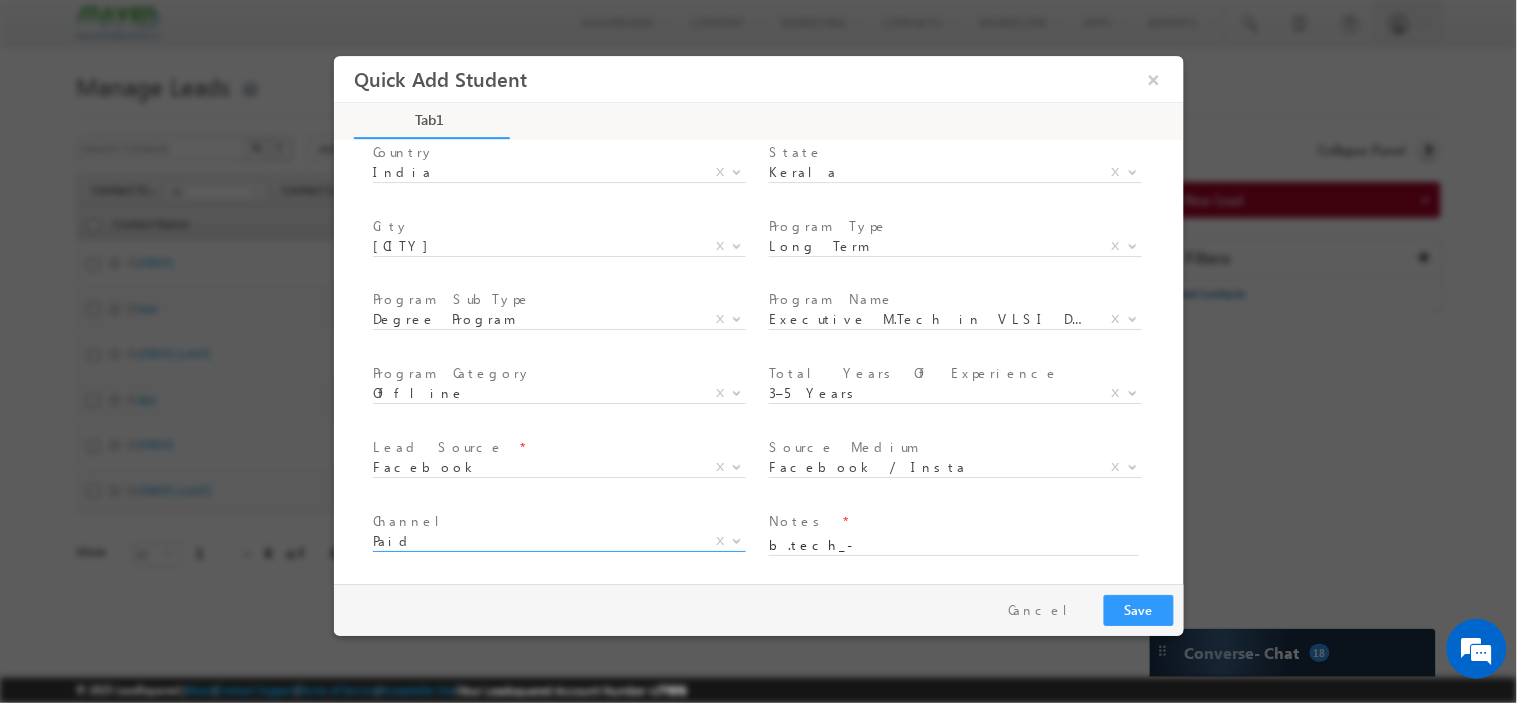 click on "Lead Source
*
Organic Search
Referral Sites
Direct Traffic
Social Media
Inbound Email
Inbound Phone call
Outbound Phone call
Pay per Click Ads
Google
Facebook
LinkedIn
Quora
Website
Elearn
Chatbot
Event
Apps
Walk In
Reference
College Connect
Third Party
FB Lead Ads
DummySource
Maven
Promilo
Others Facebook X Others x" at bounding box center (566, 469) 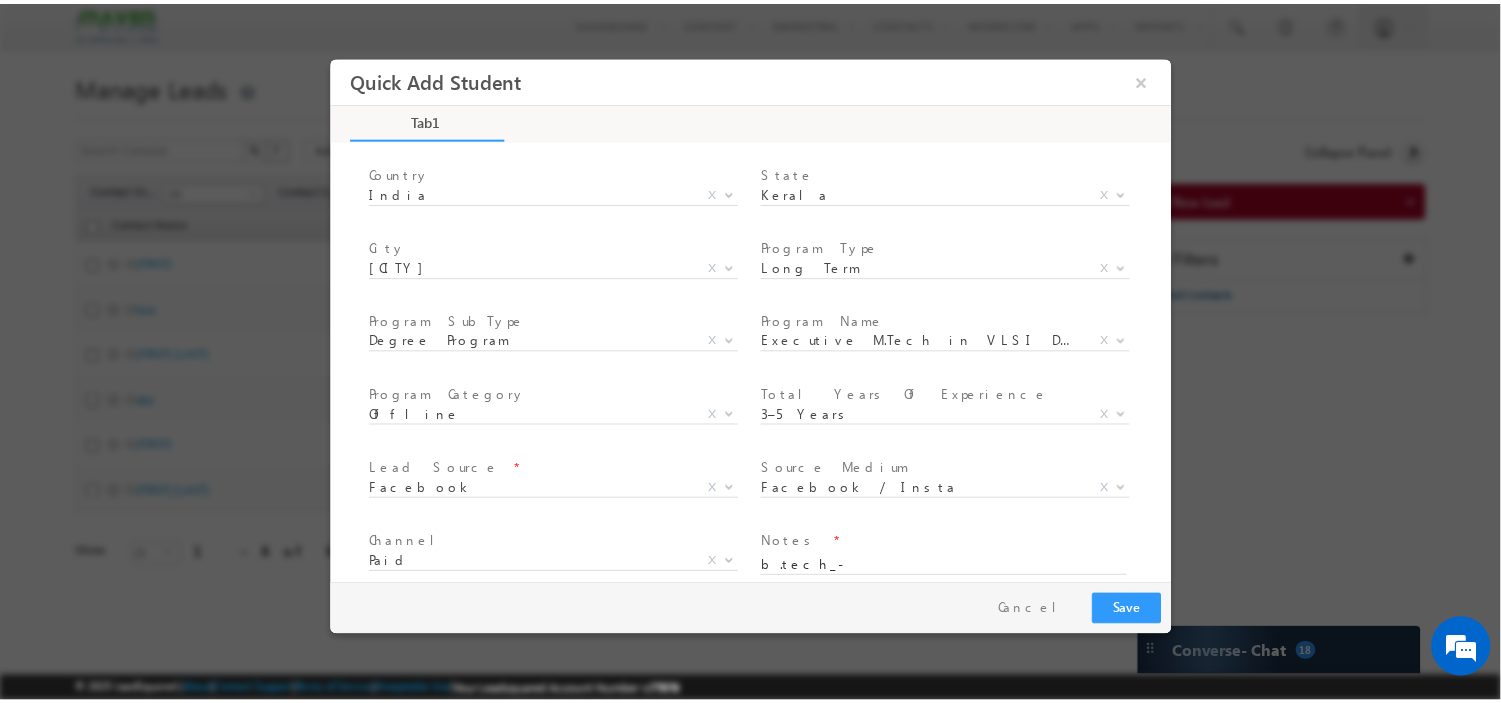 scroll, scrollTop: 207, scrollLeft: 0, axis: vertical 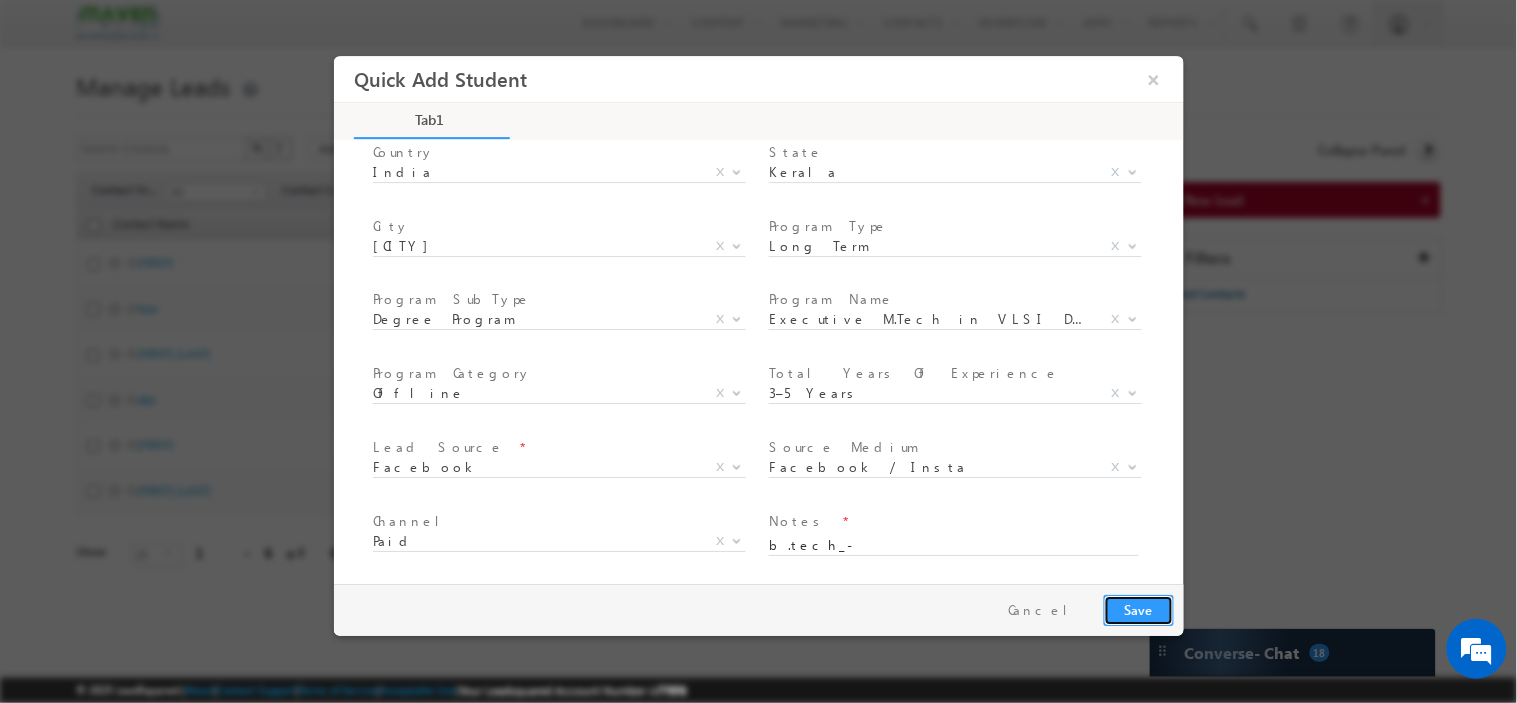 click on "Save" at bounding box center [1138, 609] 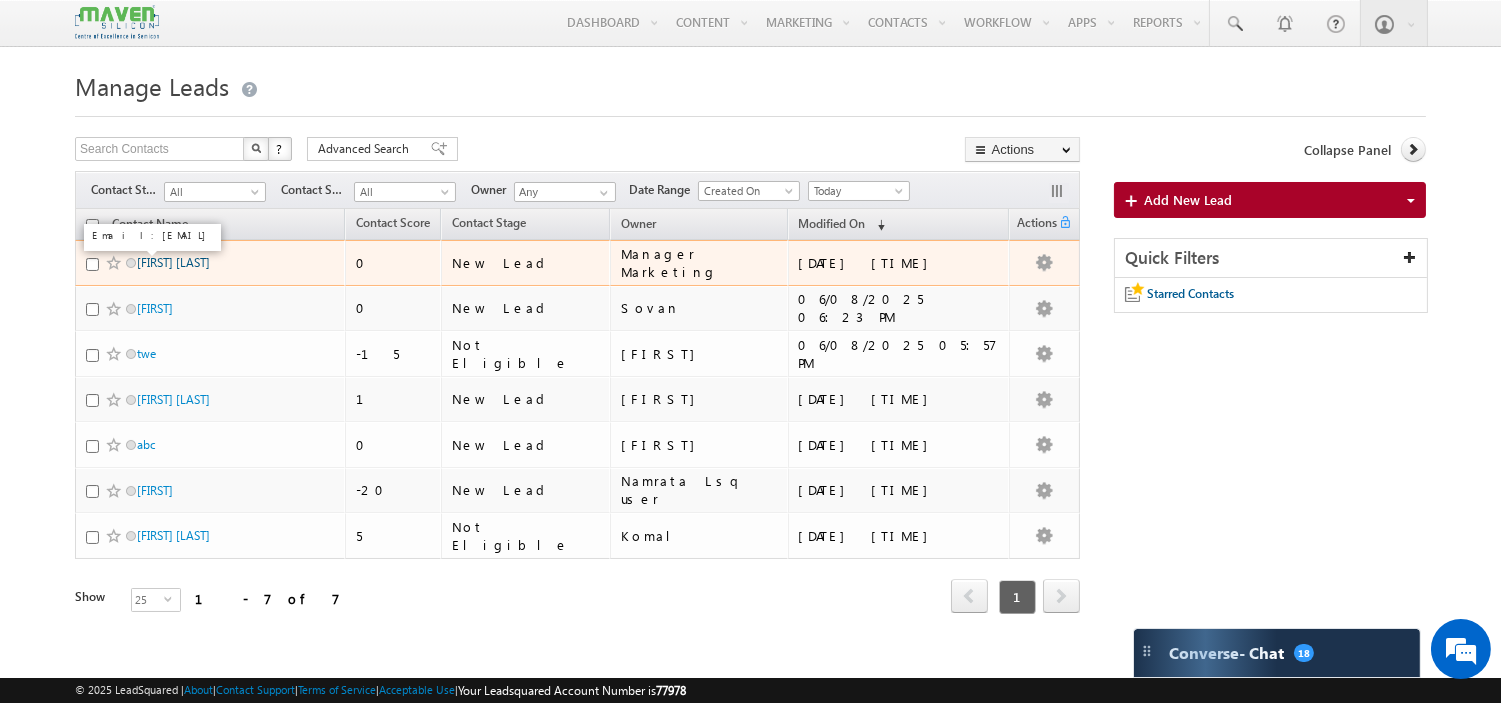 click on "Anaswara P" at bounding box center [173, 262] 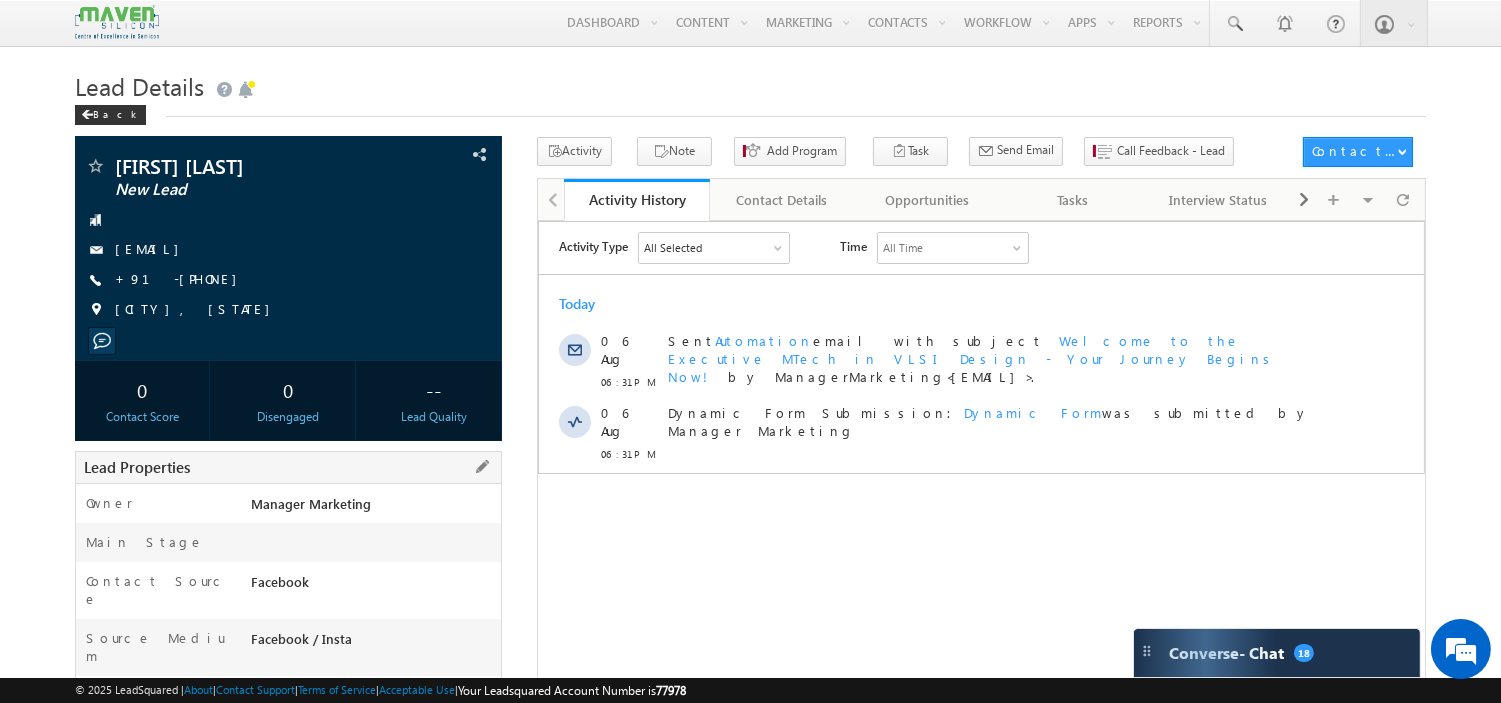 scroll, scrollTop: 0, scrollLeft: 0, axis: both 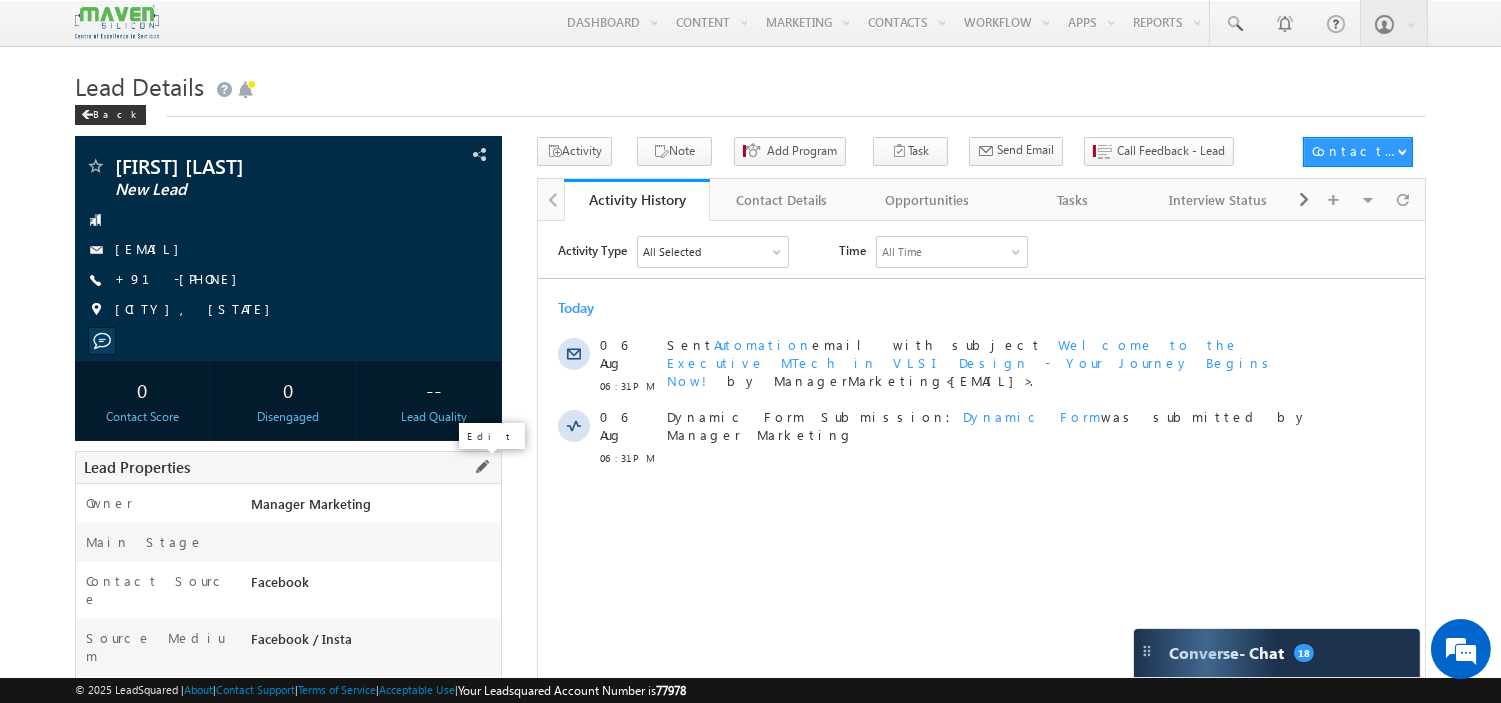 click at bounding box center (482, 467) 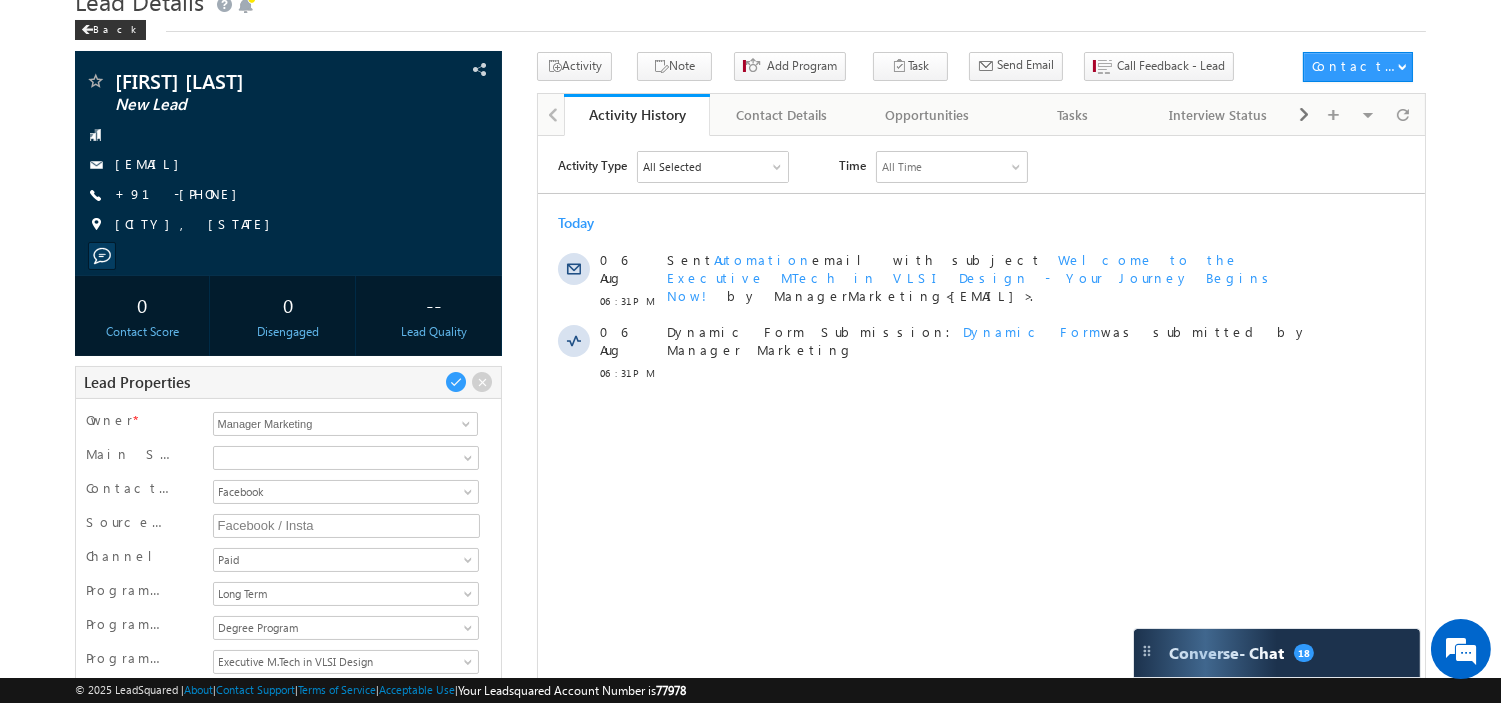 scroll, scrollTop: 111, scrollLeft: 0, axis: vertical 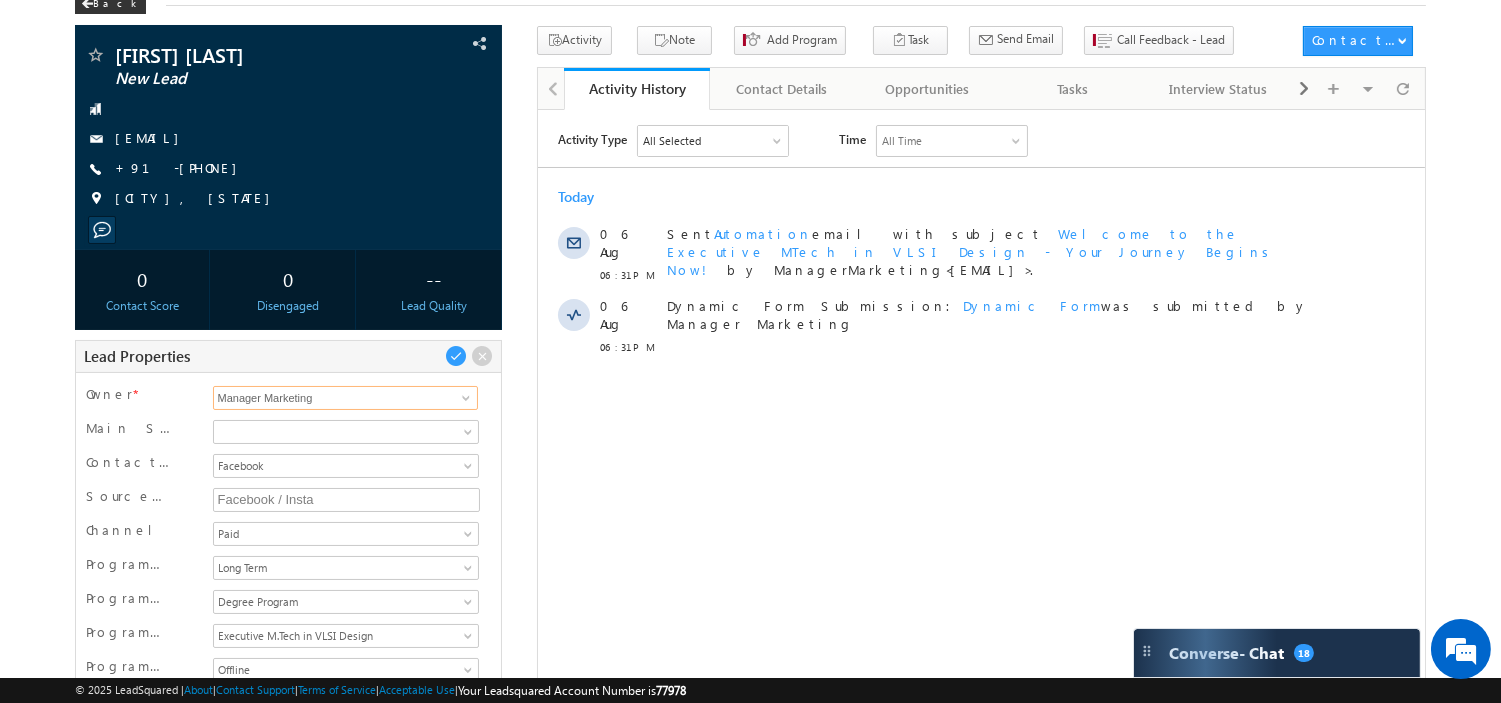click on "Manager Marketing" at bounding box center (346, 398) 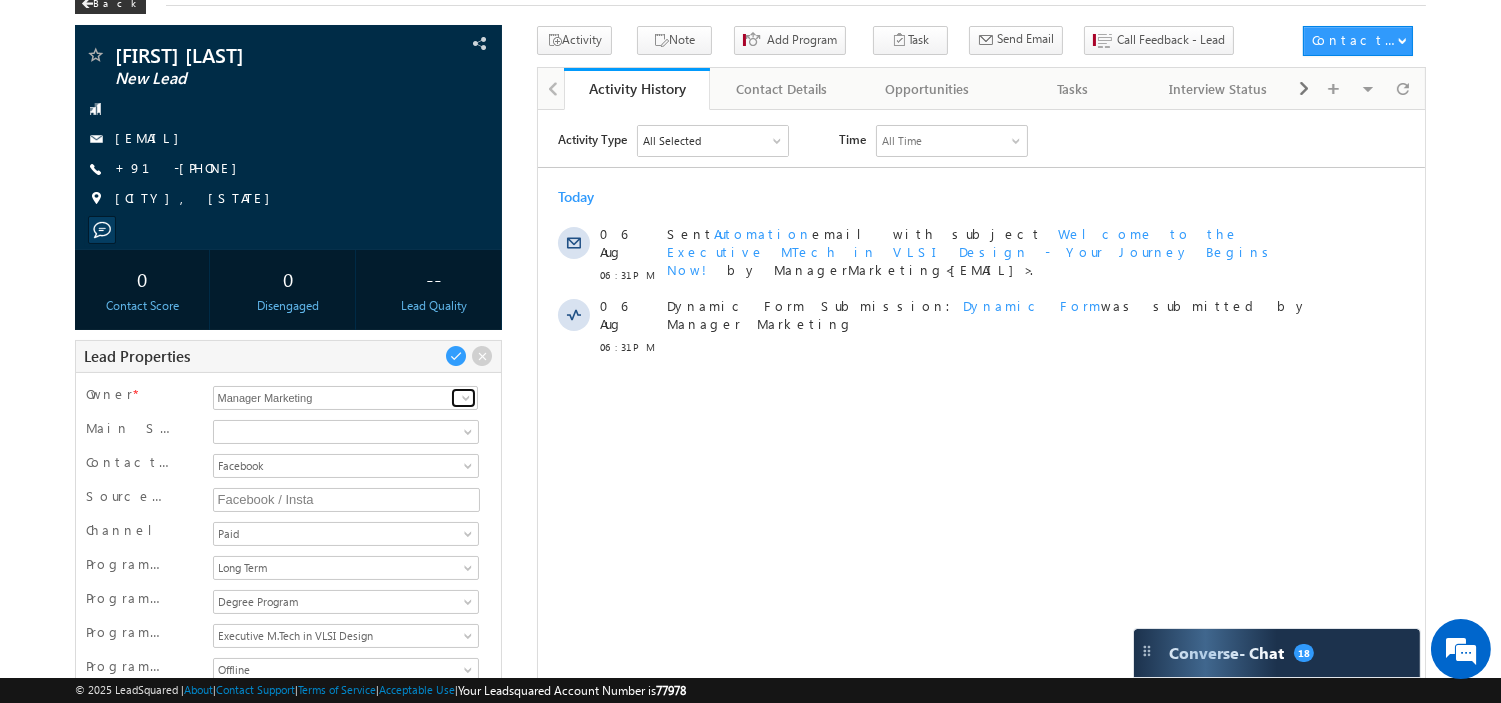 click at bounding box center (466, 398) 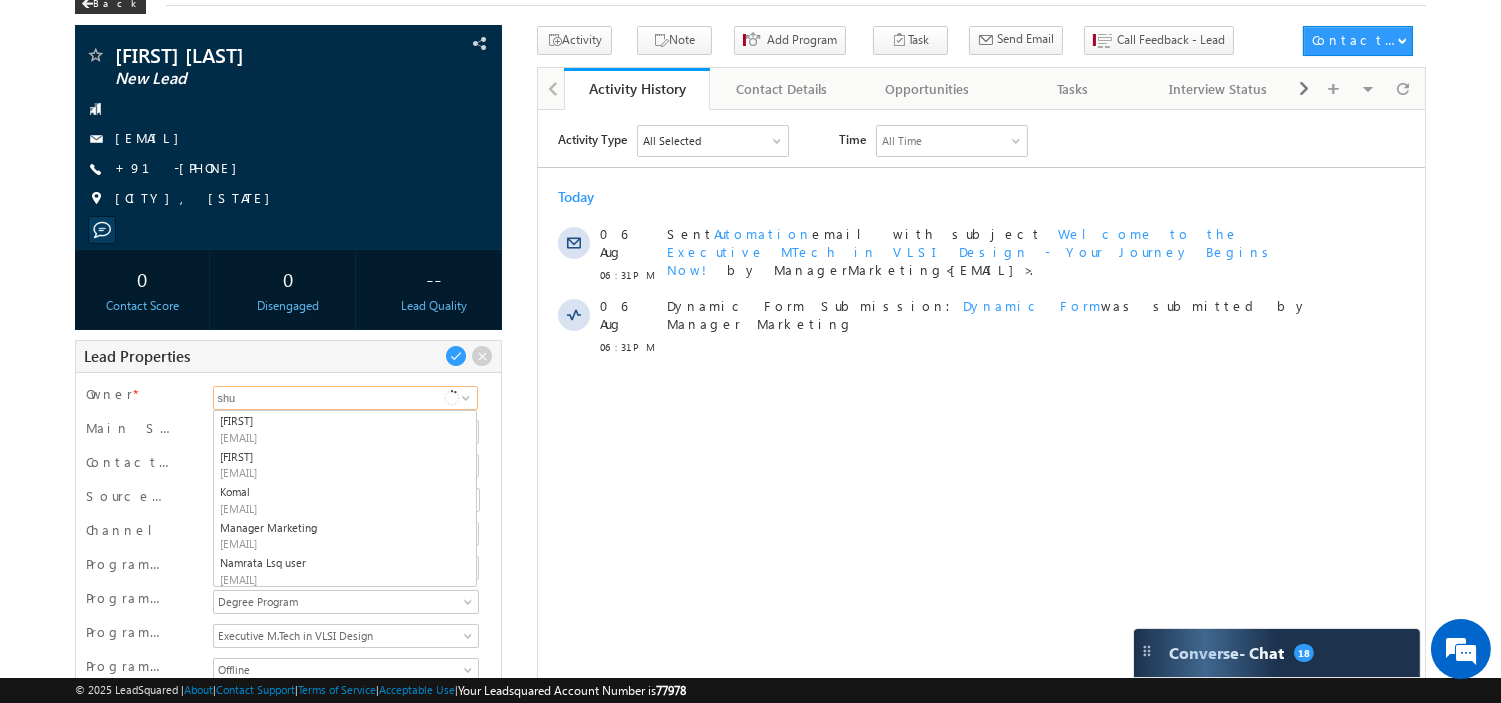 scroll, scrollTop: 0, scrollLeft: 0, axis: both 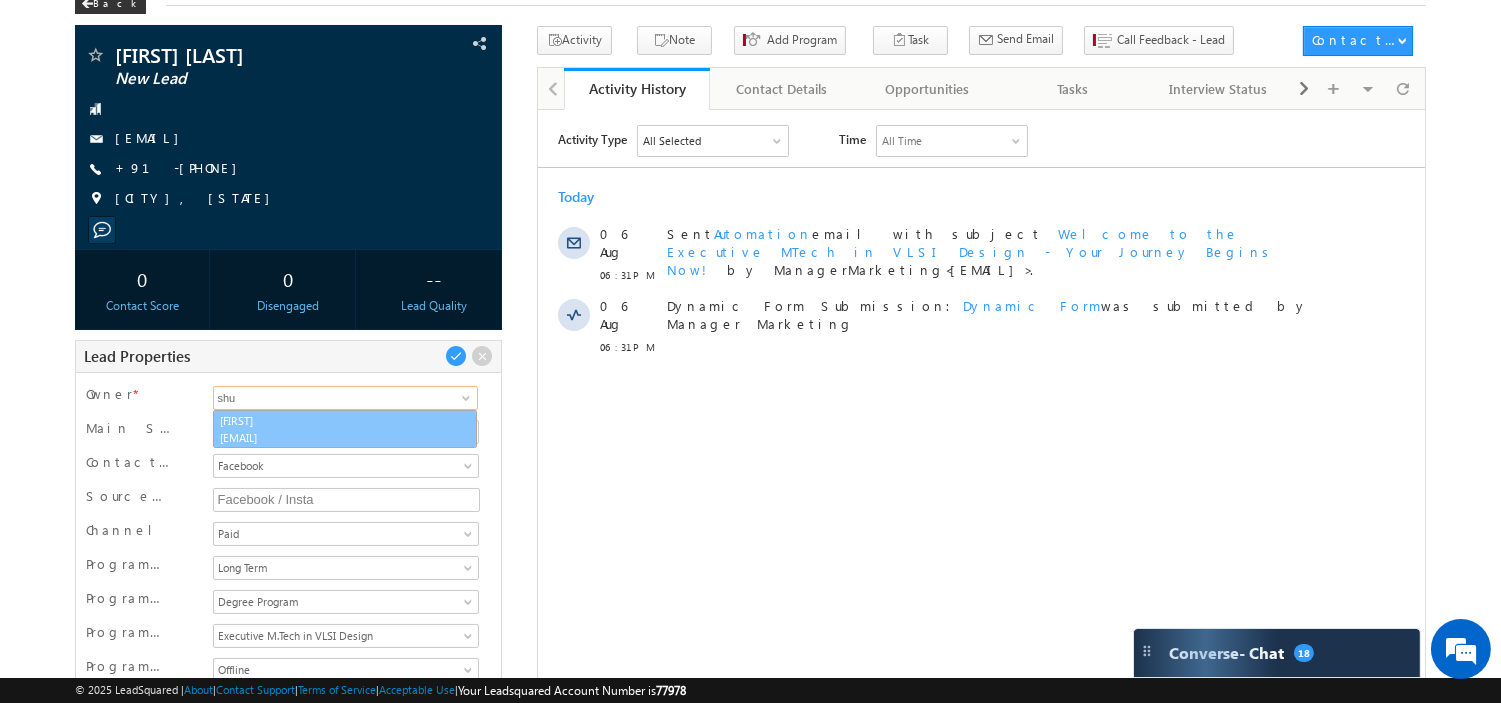click on "[EMAIL]" at bounding box center [345, 437] 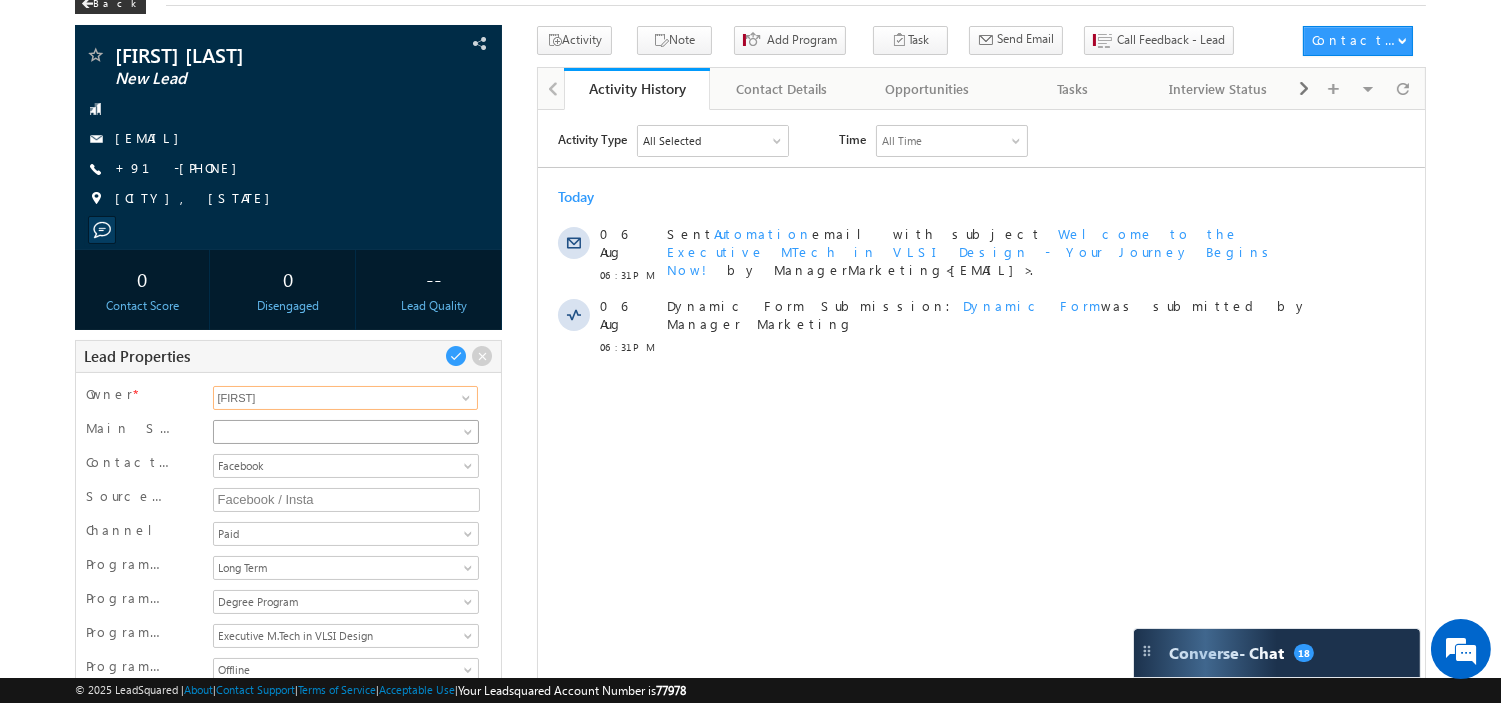 type on "[FIRST]" 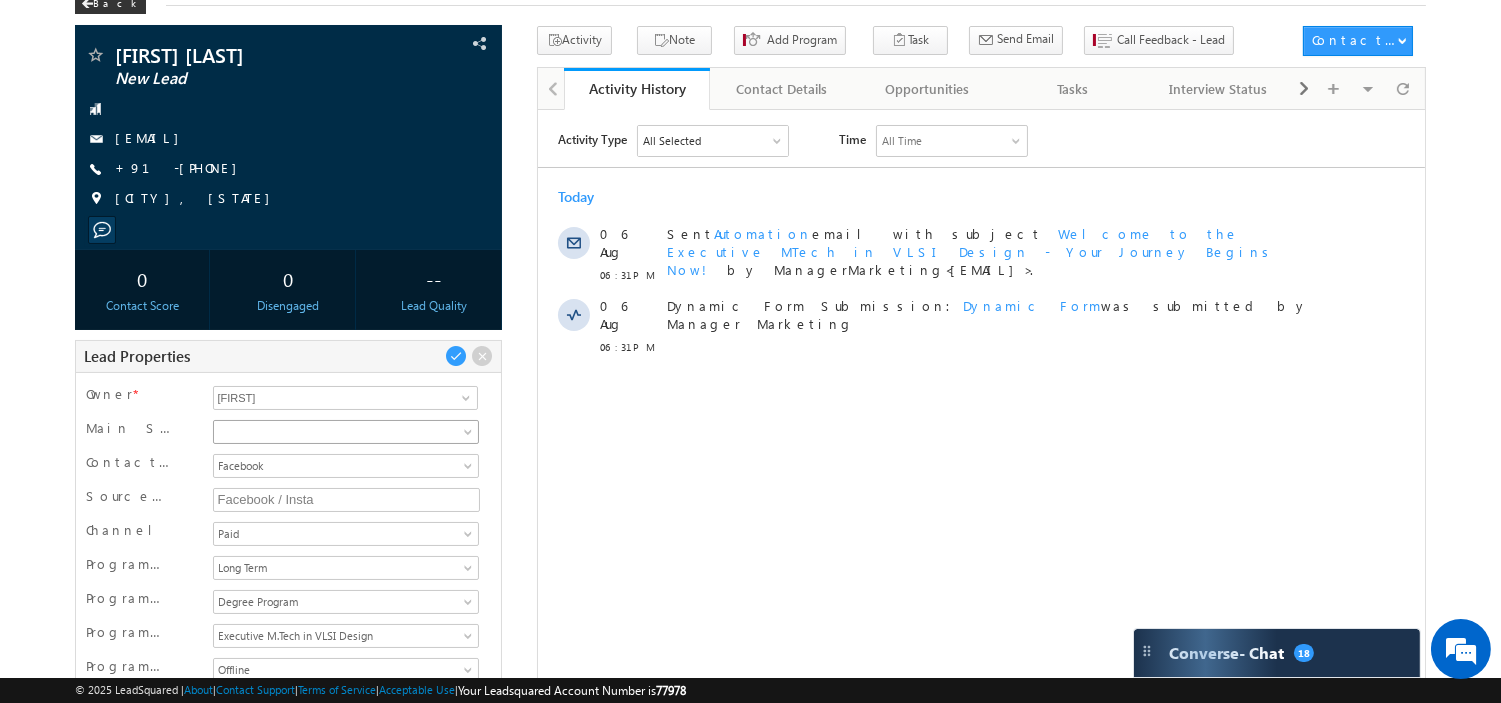 click at bounding box center [343, 432] 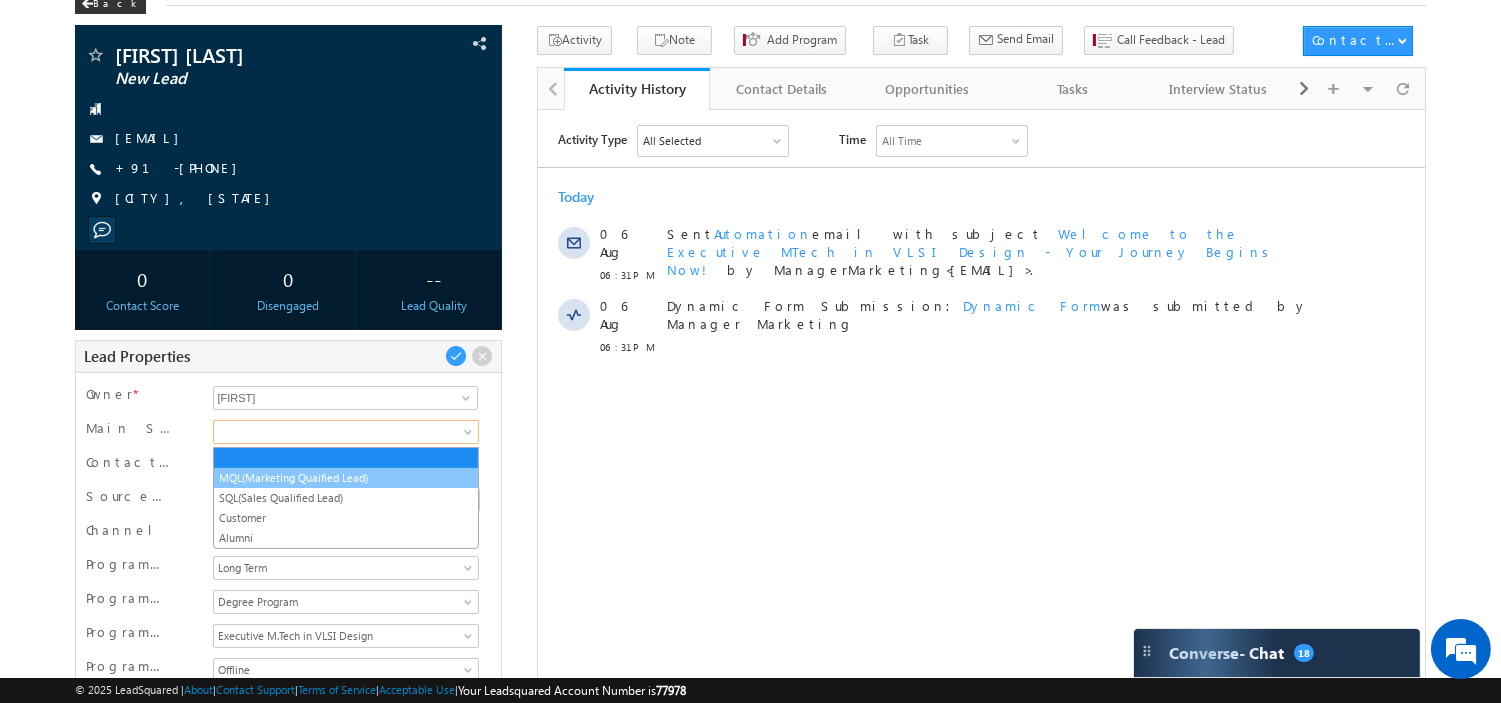 click on "MQL(Marketing Quaified Lead)" at bounding box center [346, 478] 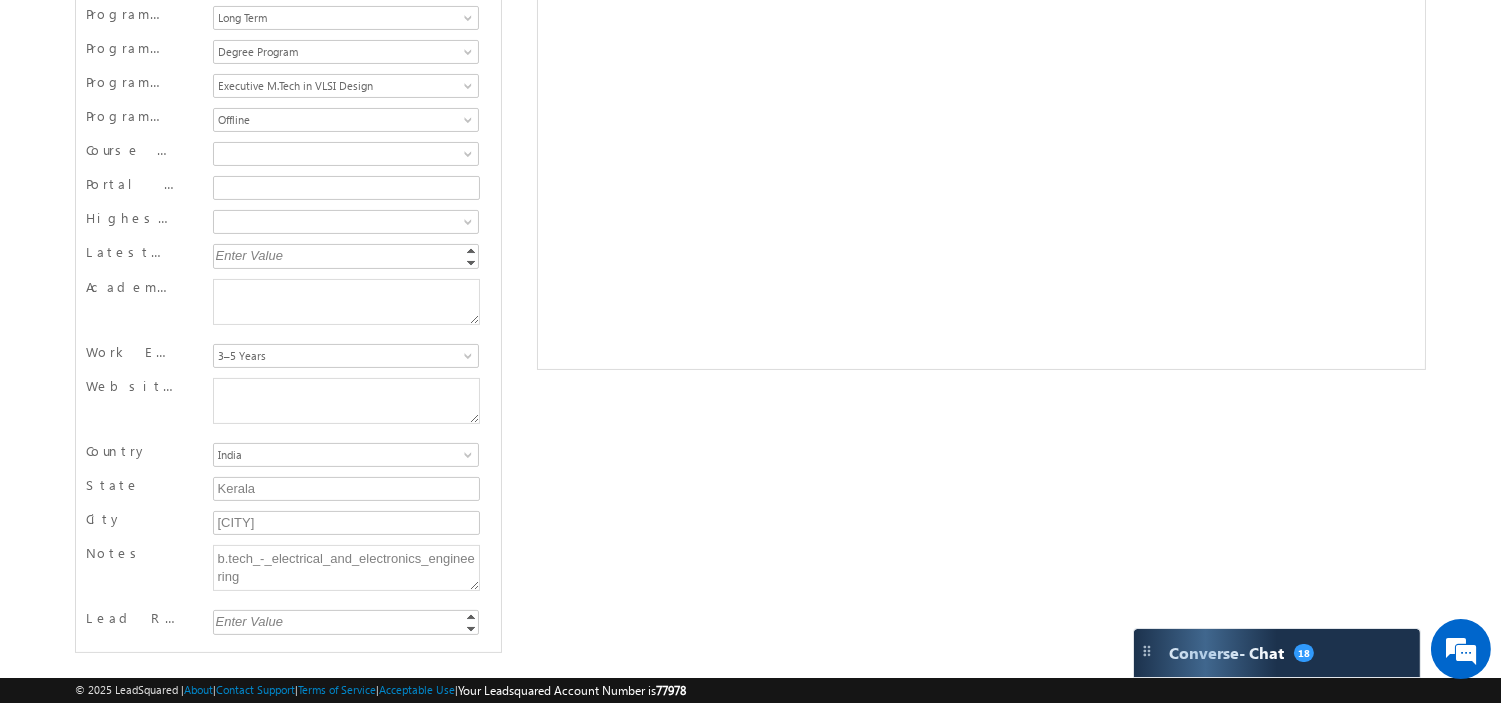 scroll, scrollTop: 1, scrollLeft: 0, axis: vertical 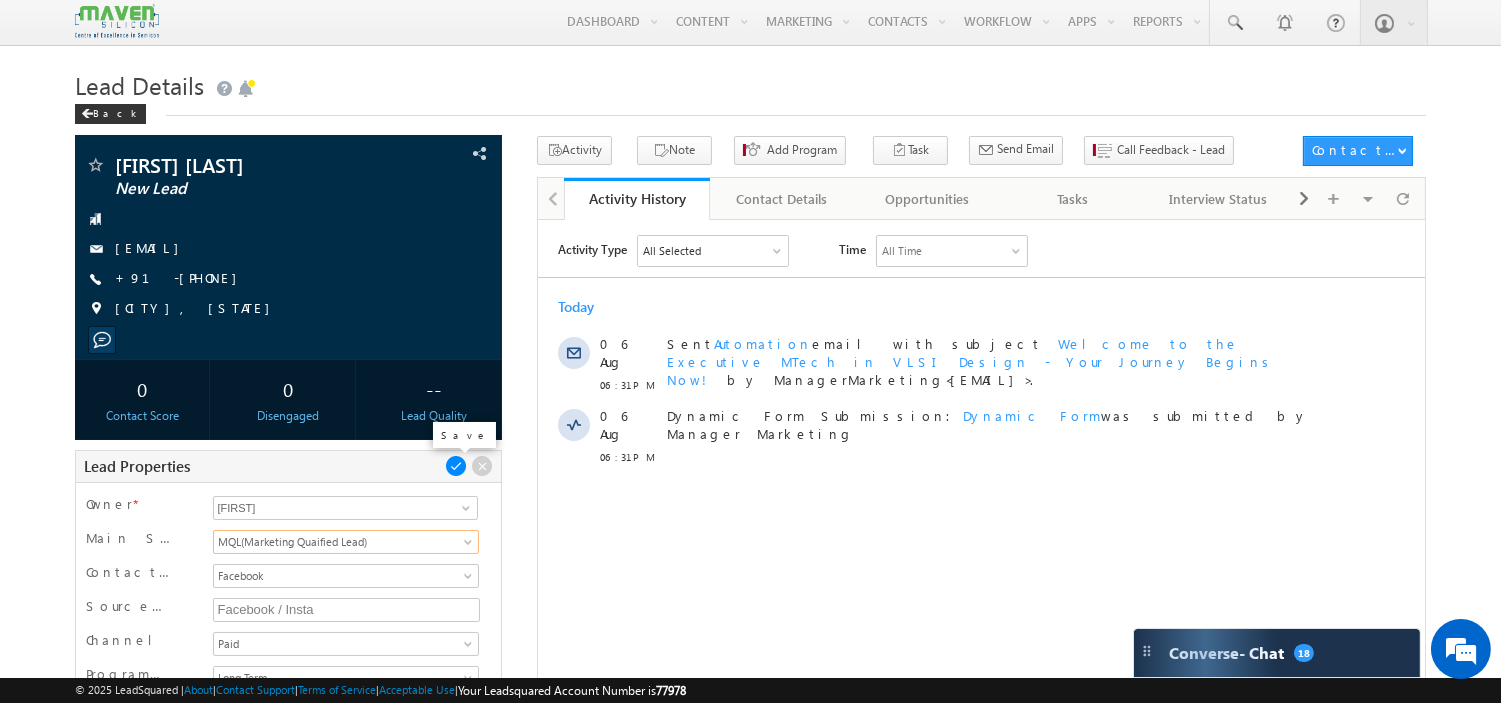 click at bounding box center [456, 466] 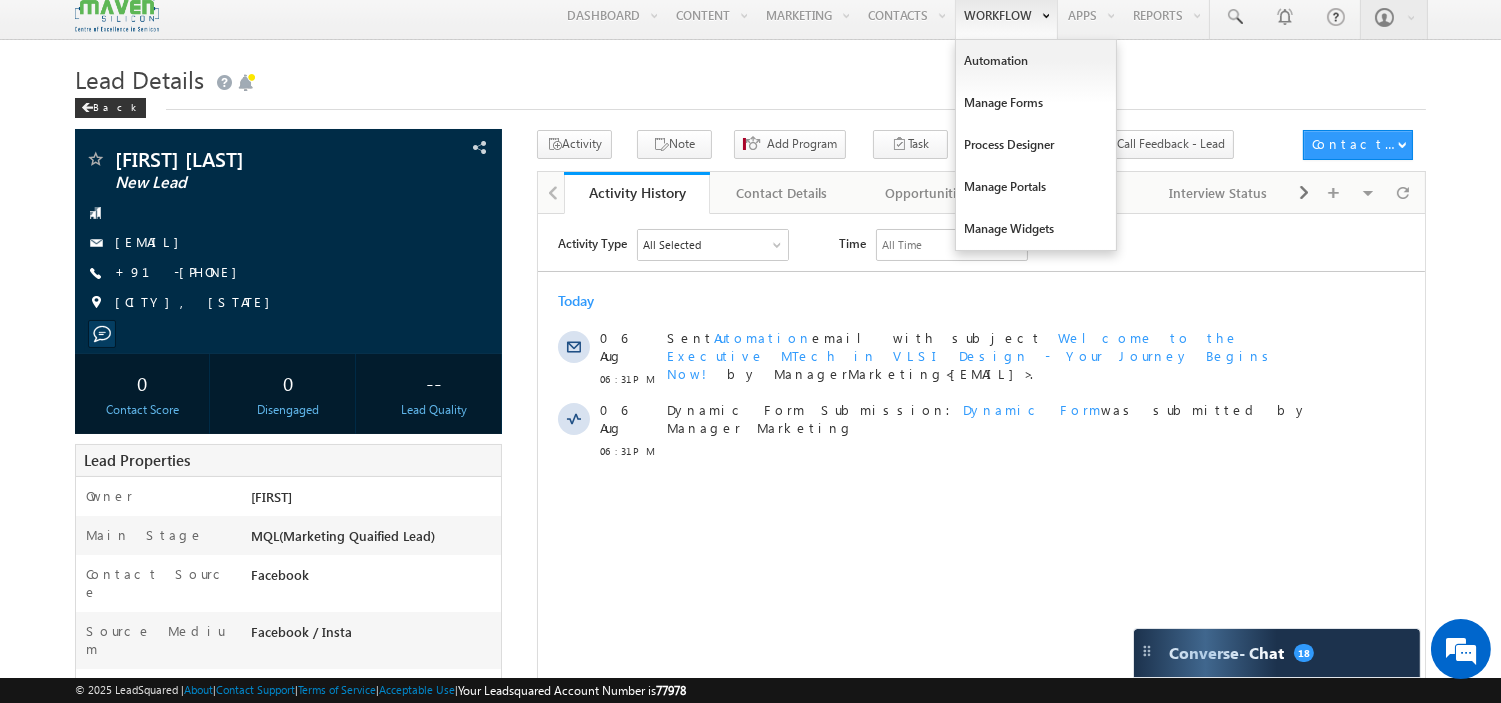 scroll, scrollTop: 0, scrollLeft: 0, axis: both 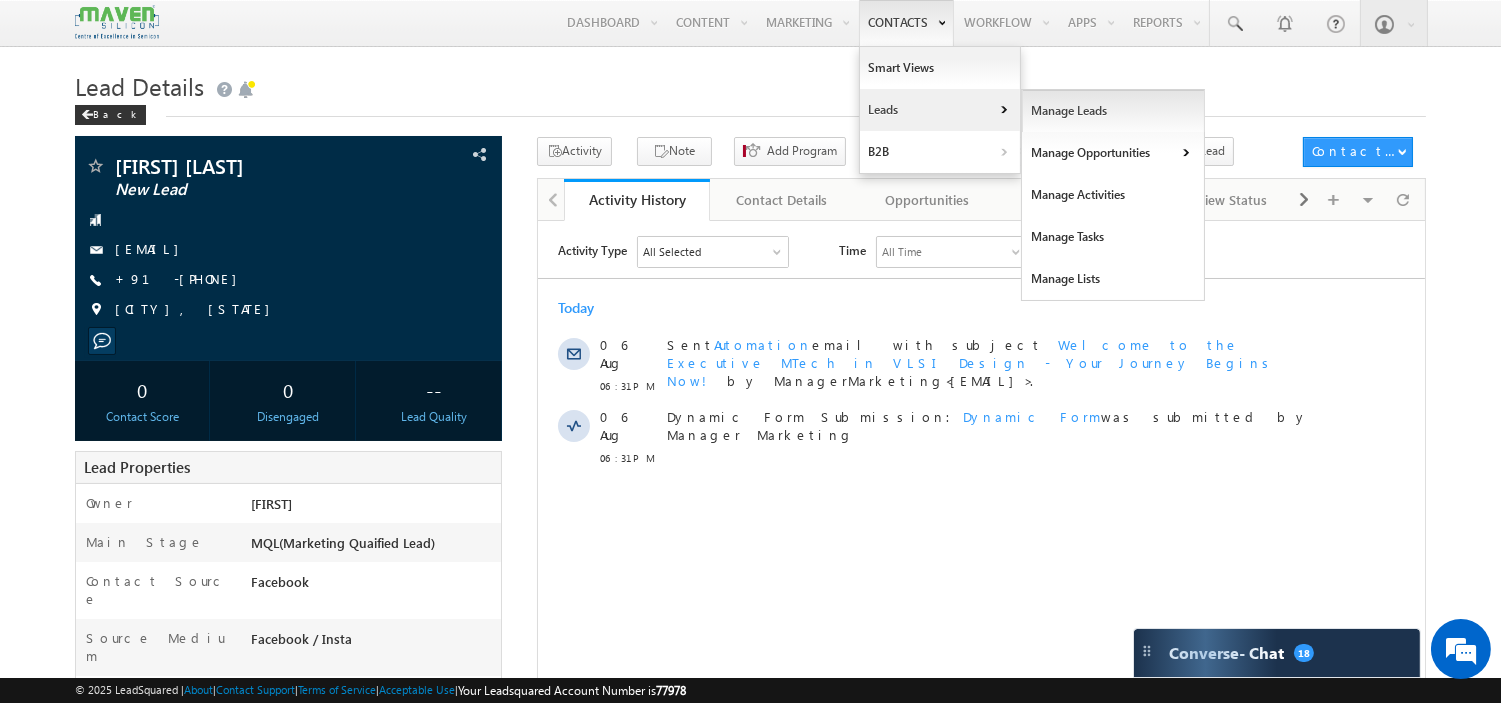click on "Manage Leads" at bounding box center (1113, 111) 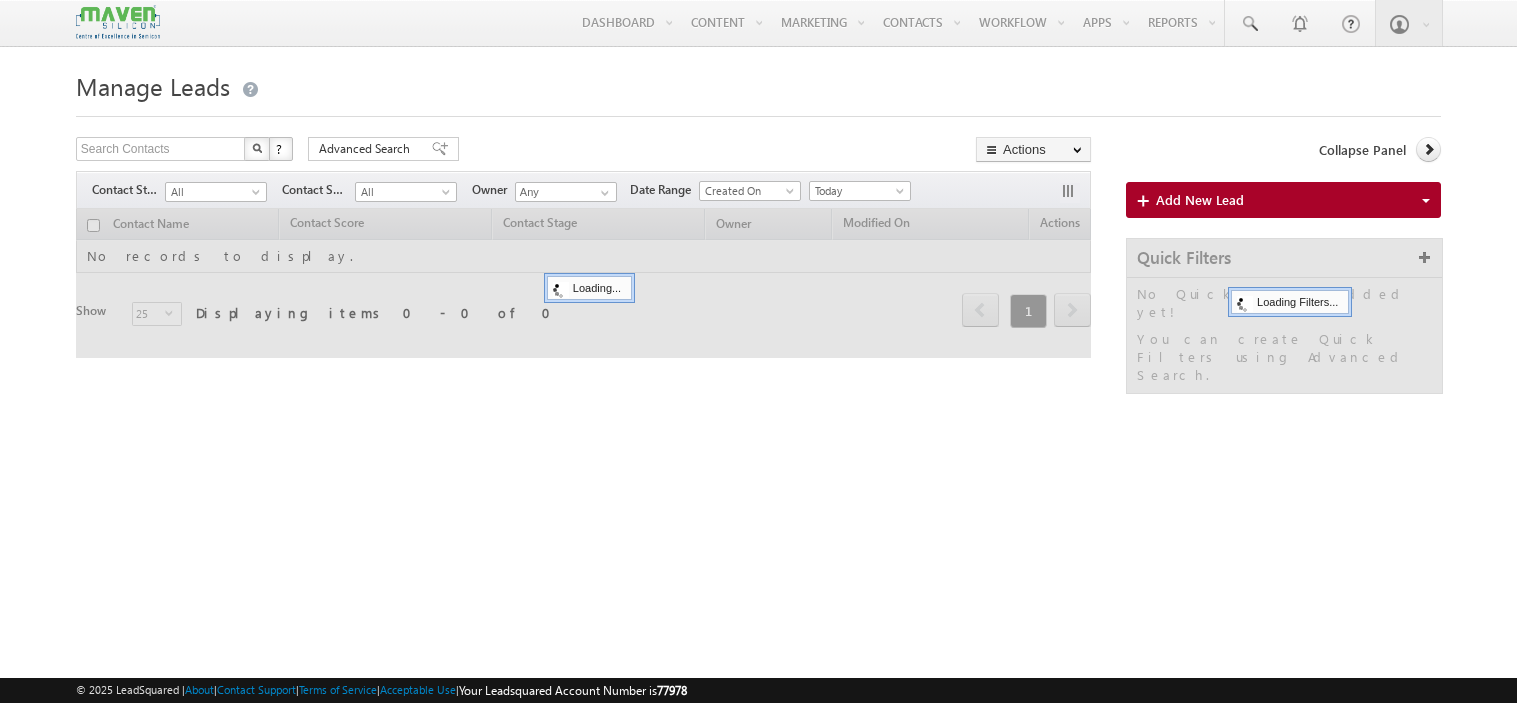 scroll, scrollTop: 0, scrollLeft: 0, axis: both 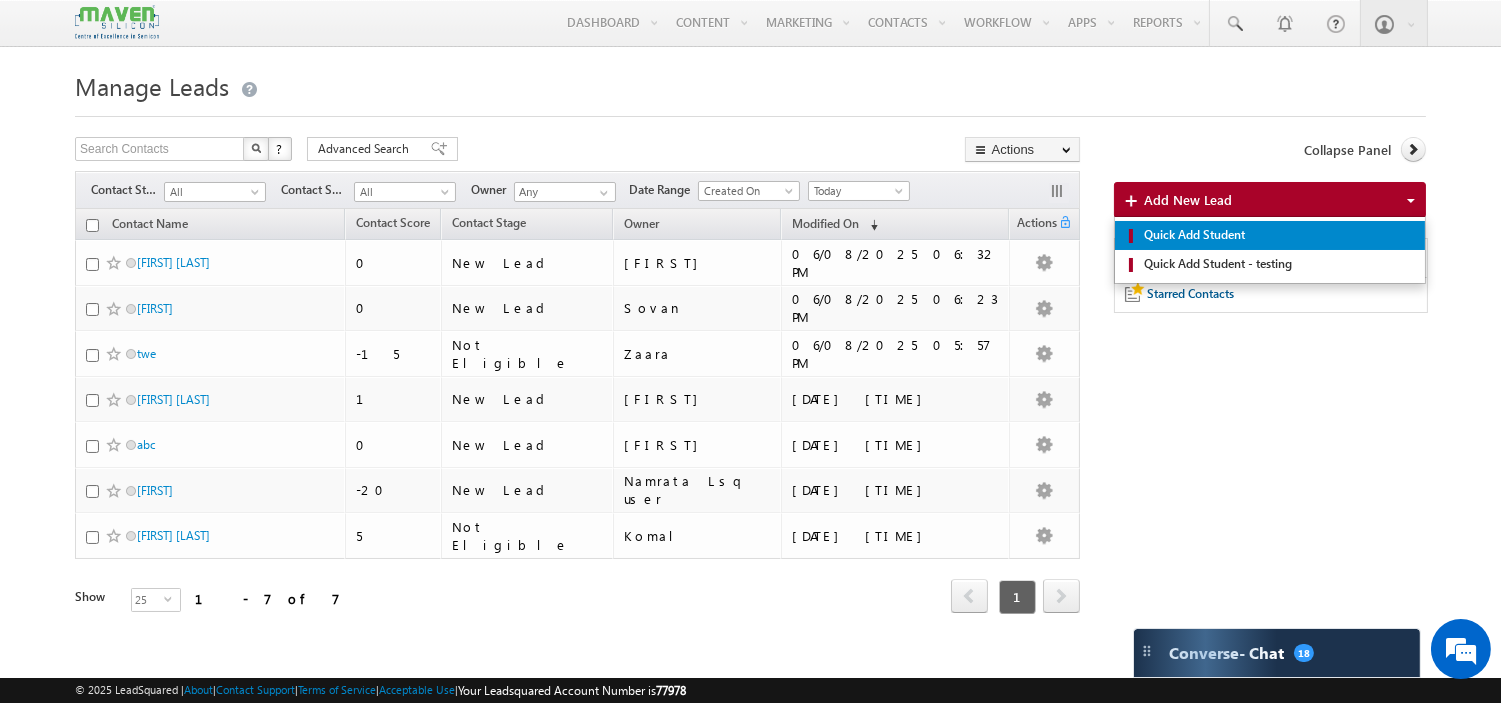 click on "Quick Add Student" at bounding box center [1276, 235] 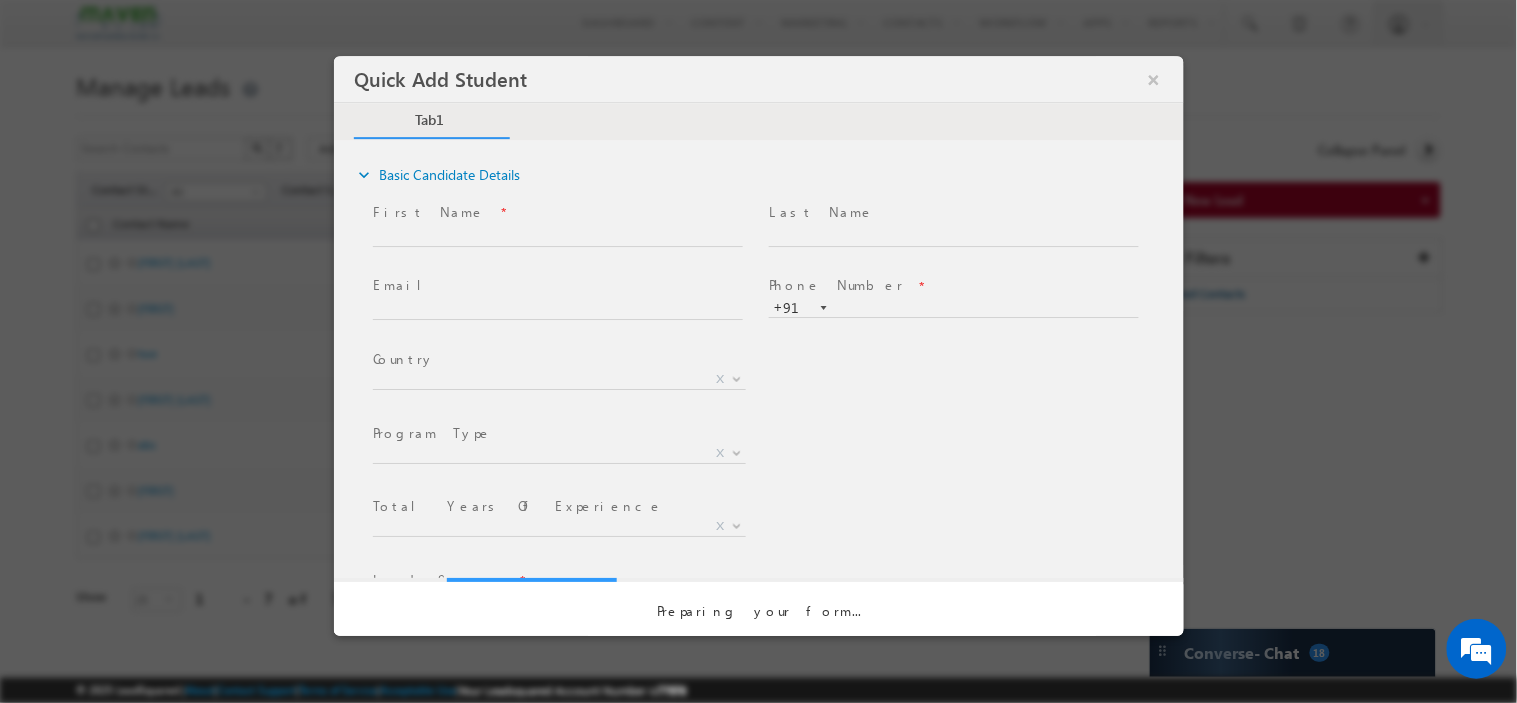 scroll, scrollTop: 0, scrollLeft: 0, axis: both 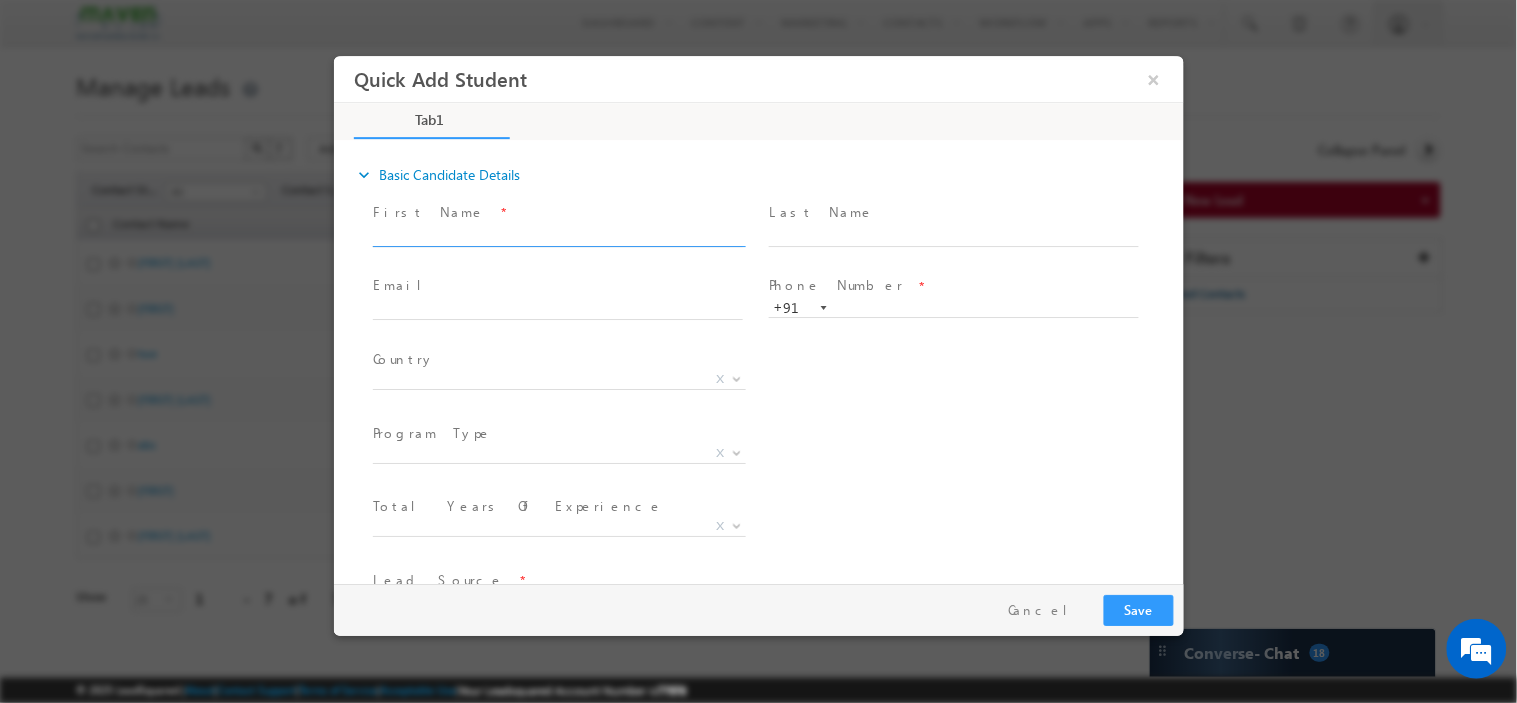 click at bounding box center (557, 236) 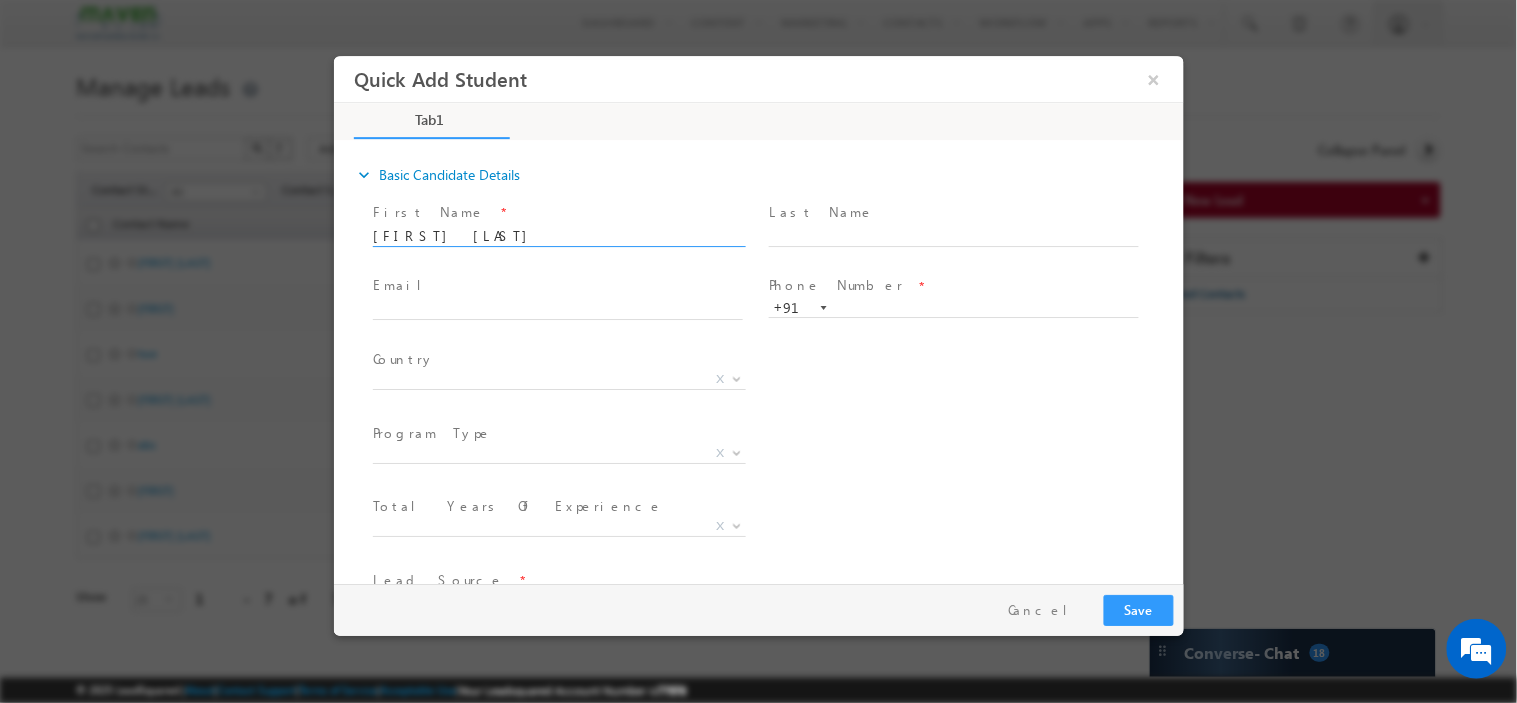 type on "[FIRST] [LAST]" 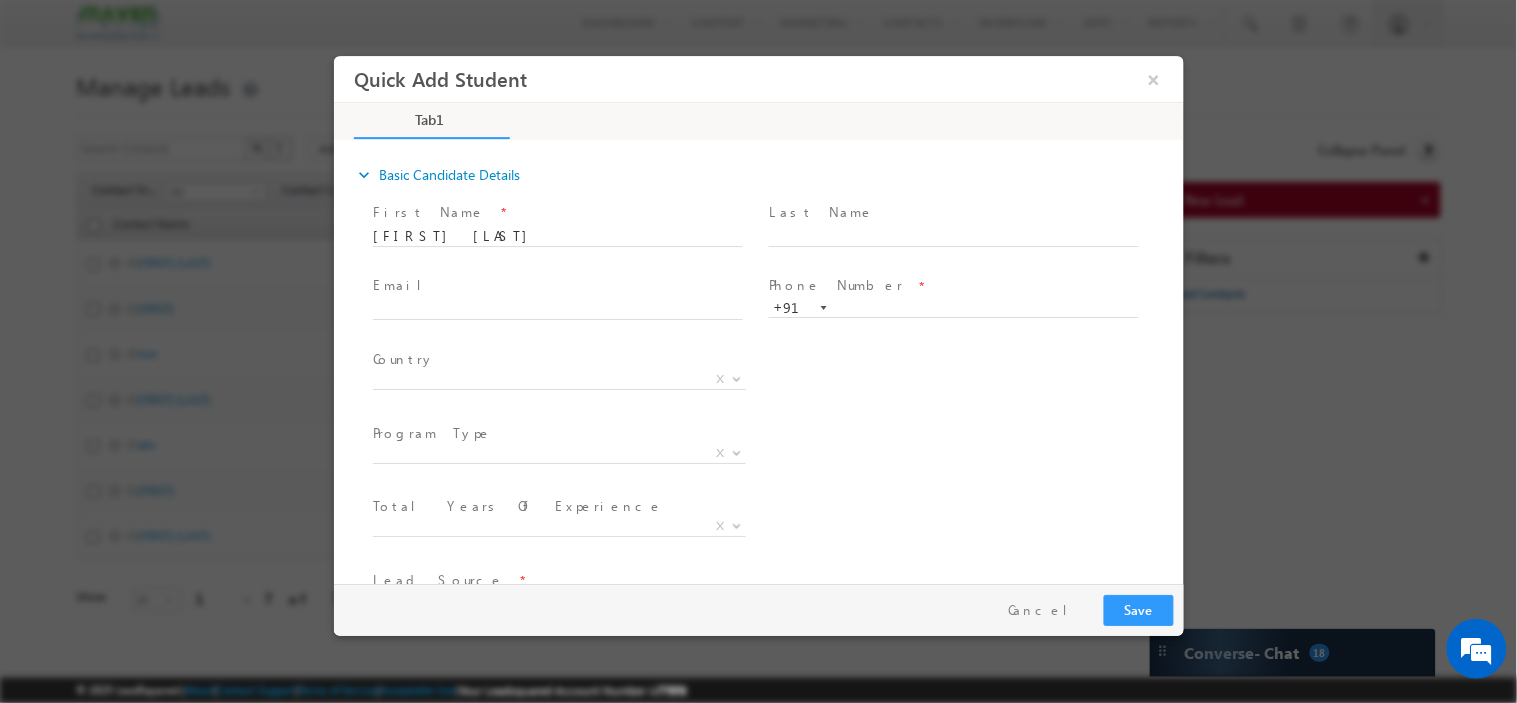 click on "Email
*" at bounding box center [556, 286] 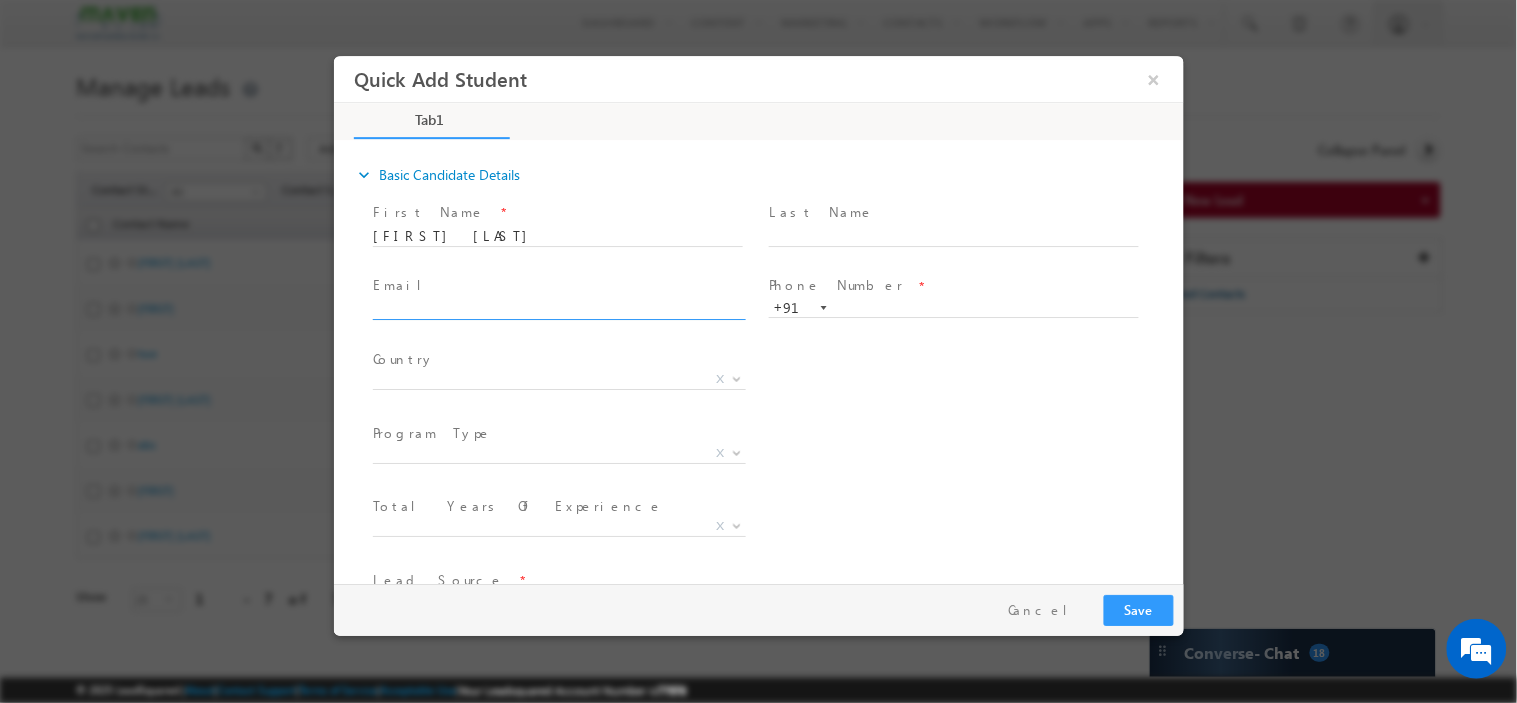 click 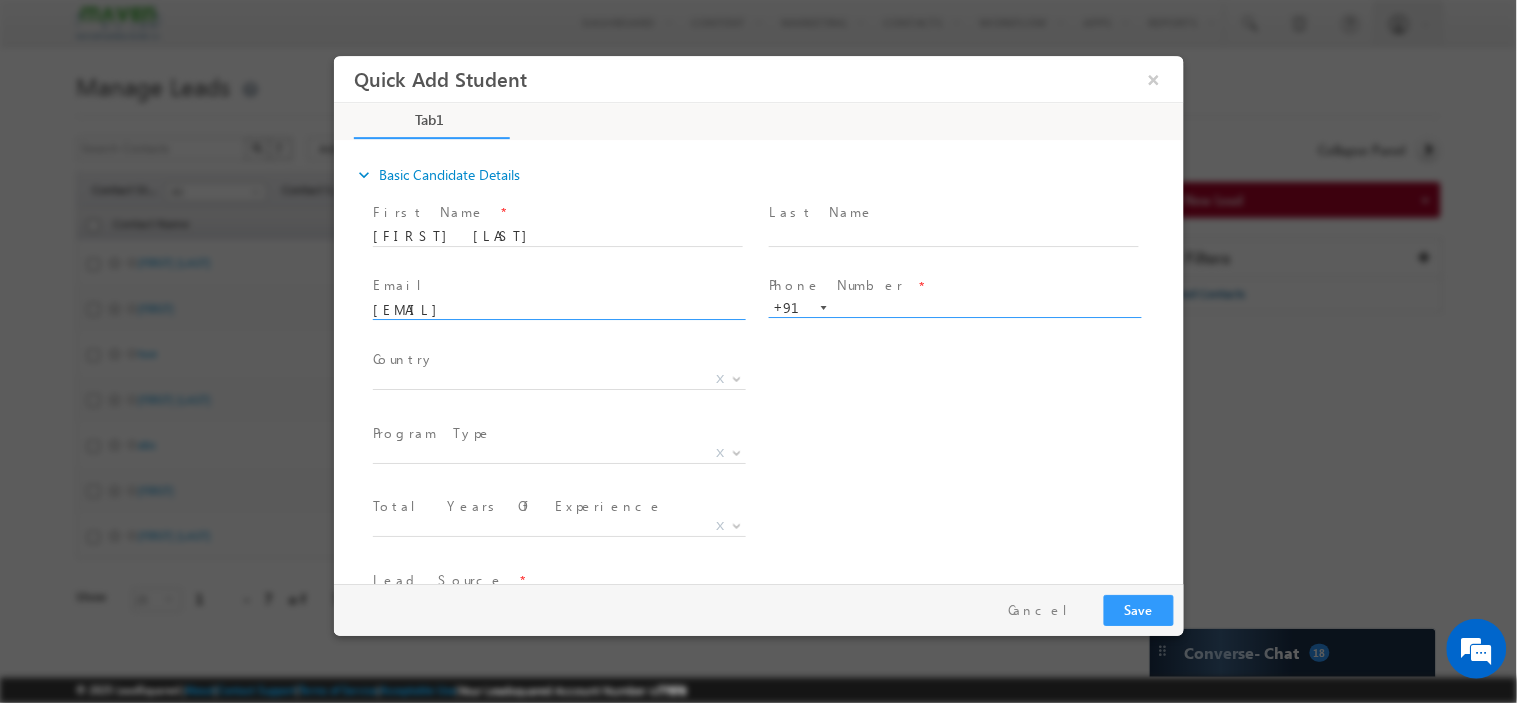 type on "[EMAIL]" 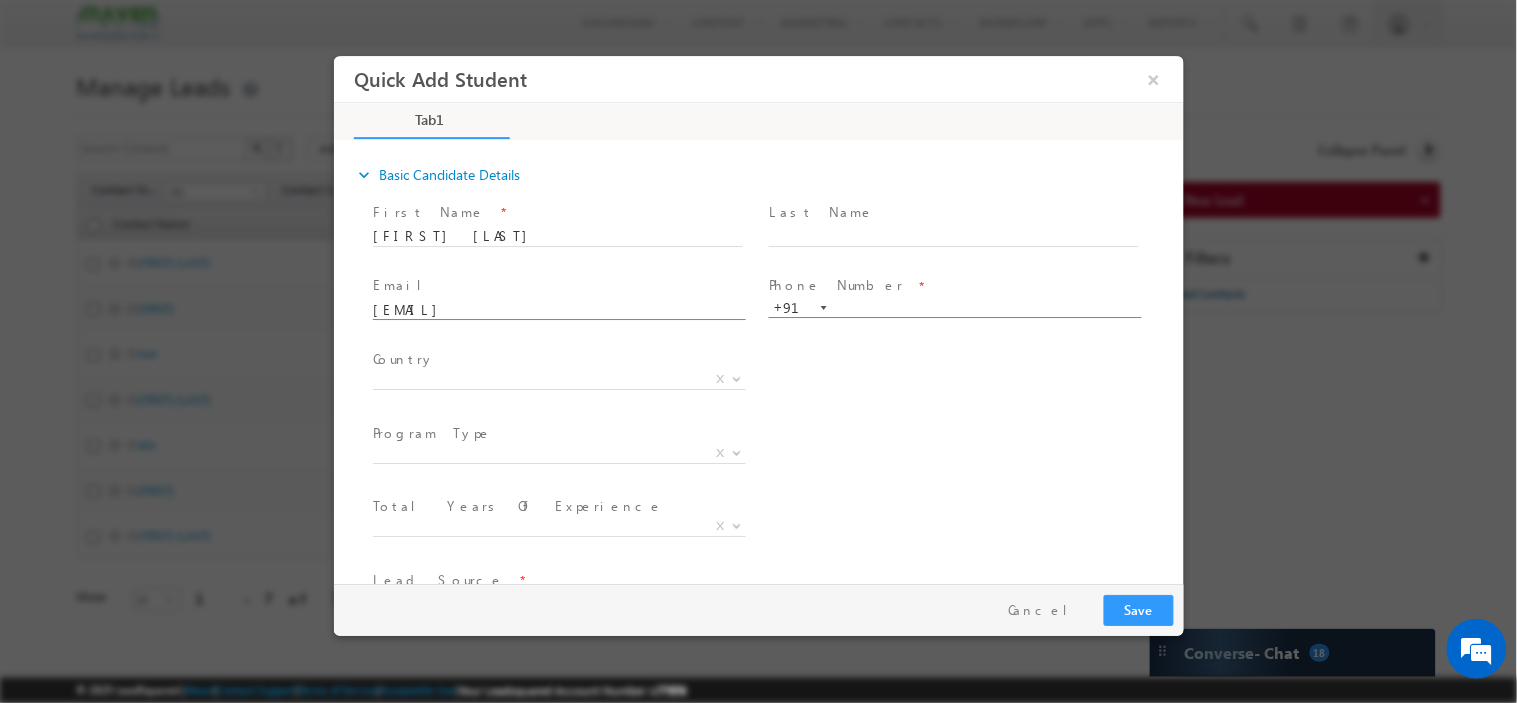 click at bounding box center (953, 308) 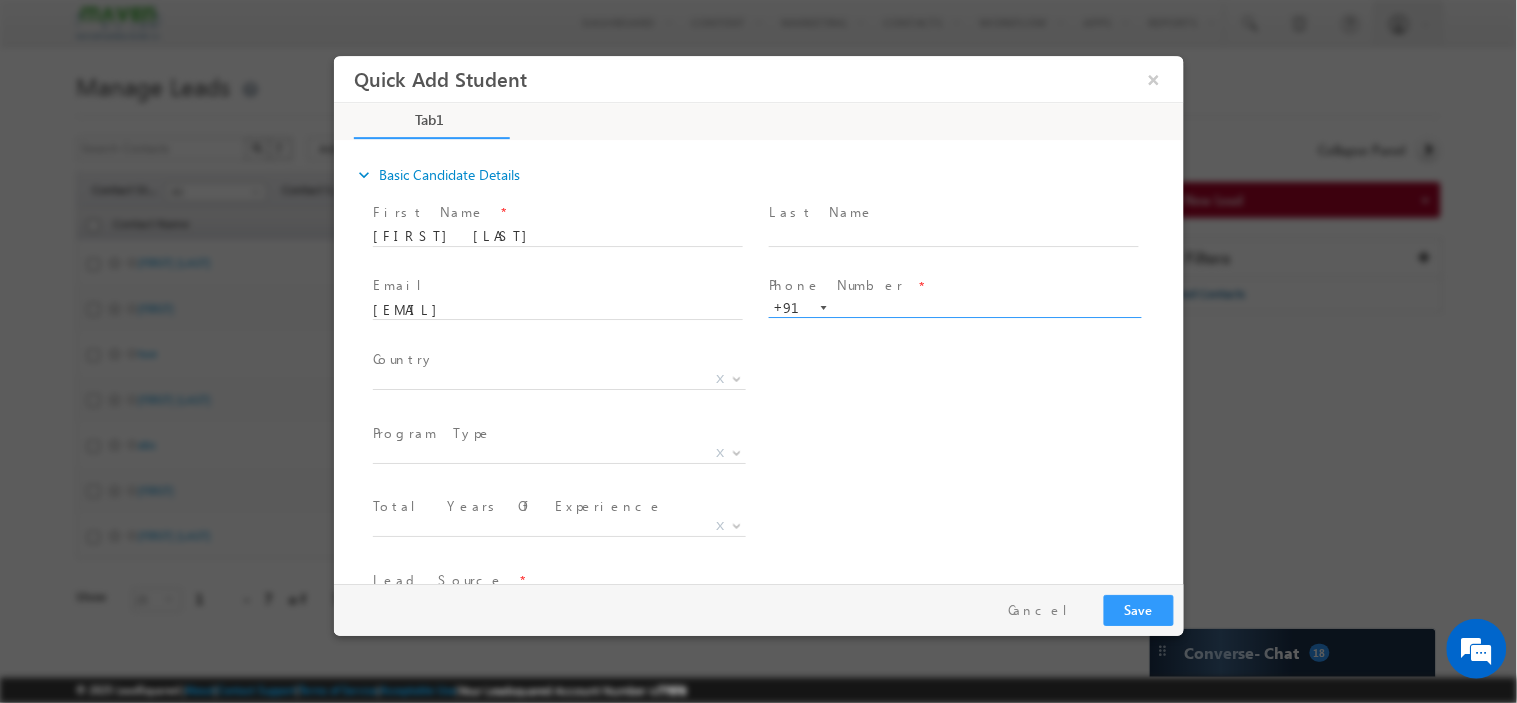 paste on "[PHONE]" 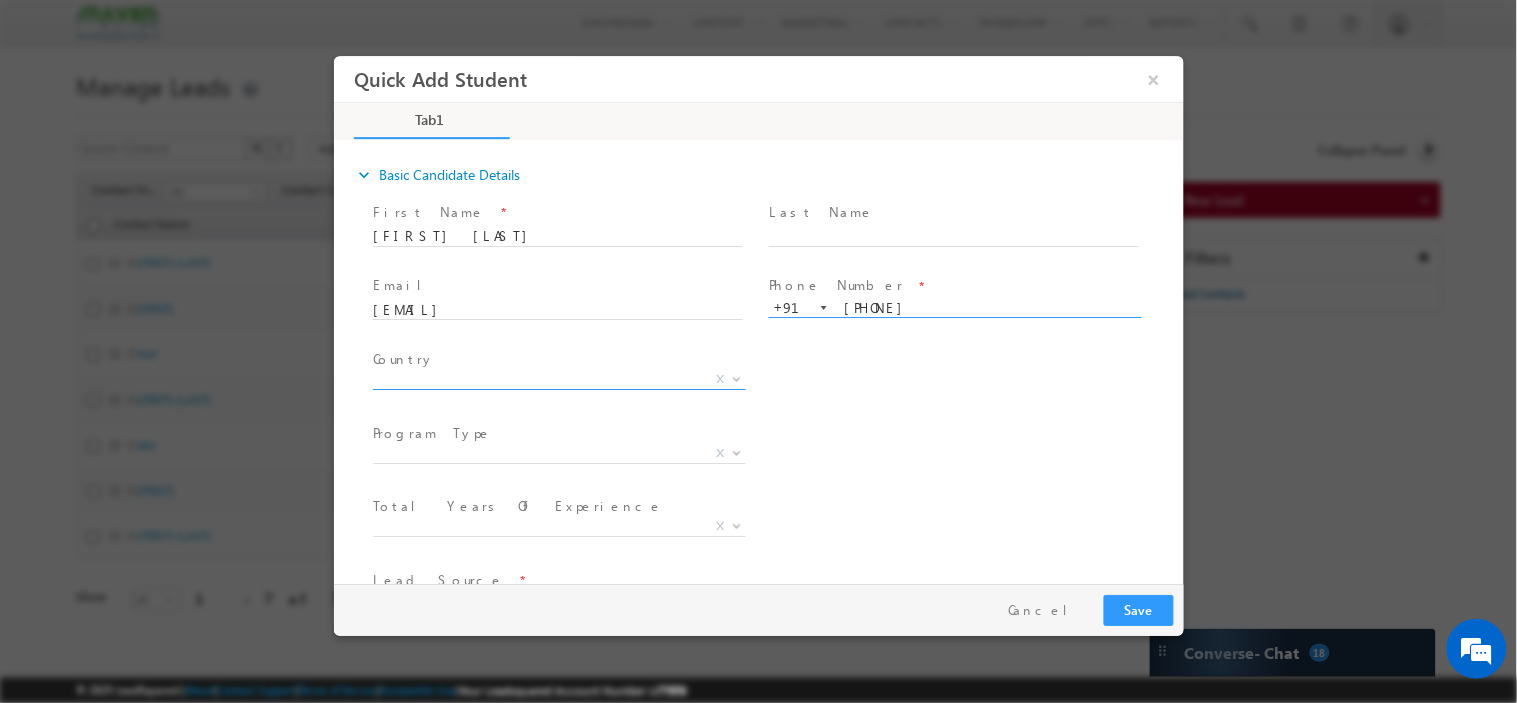 type on "[PHONE]" 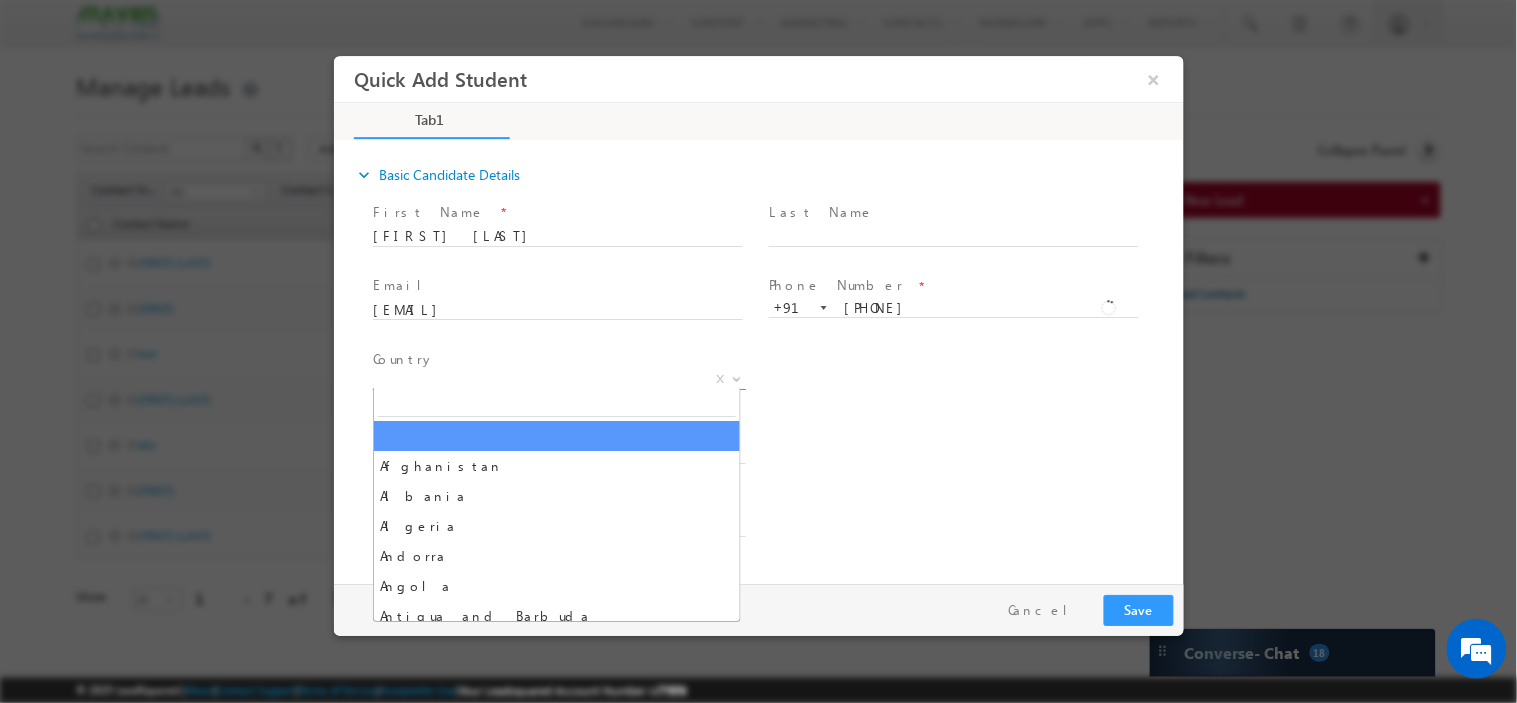 click on "X" at bounding box center [558, 379] 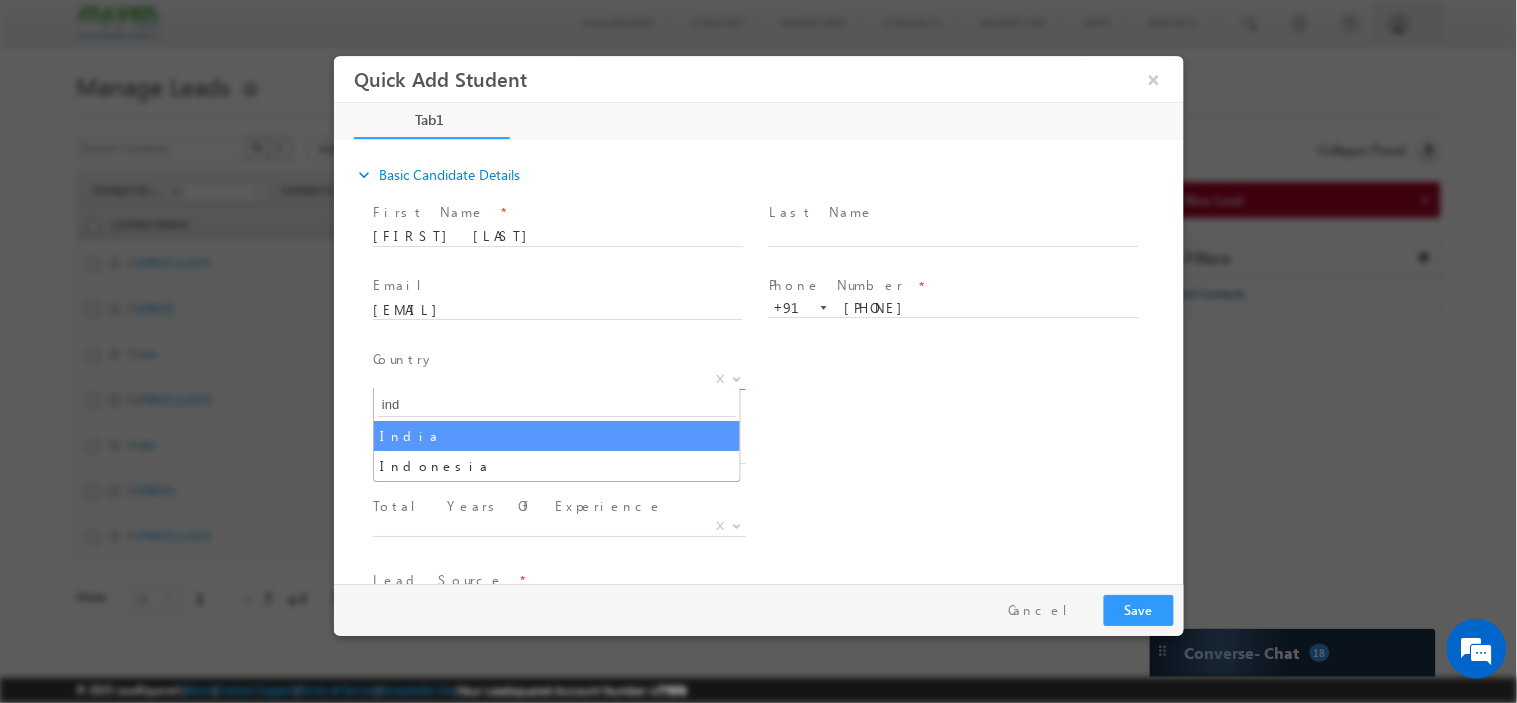 type on "ind" 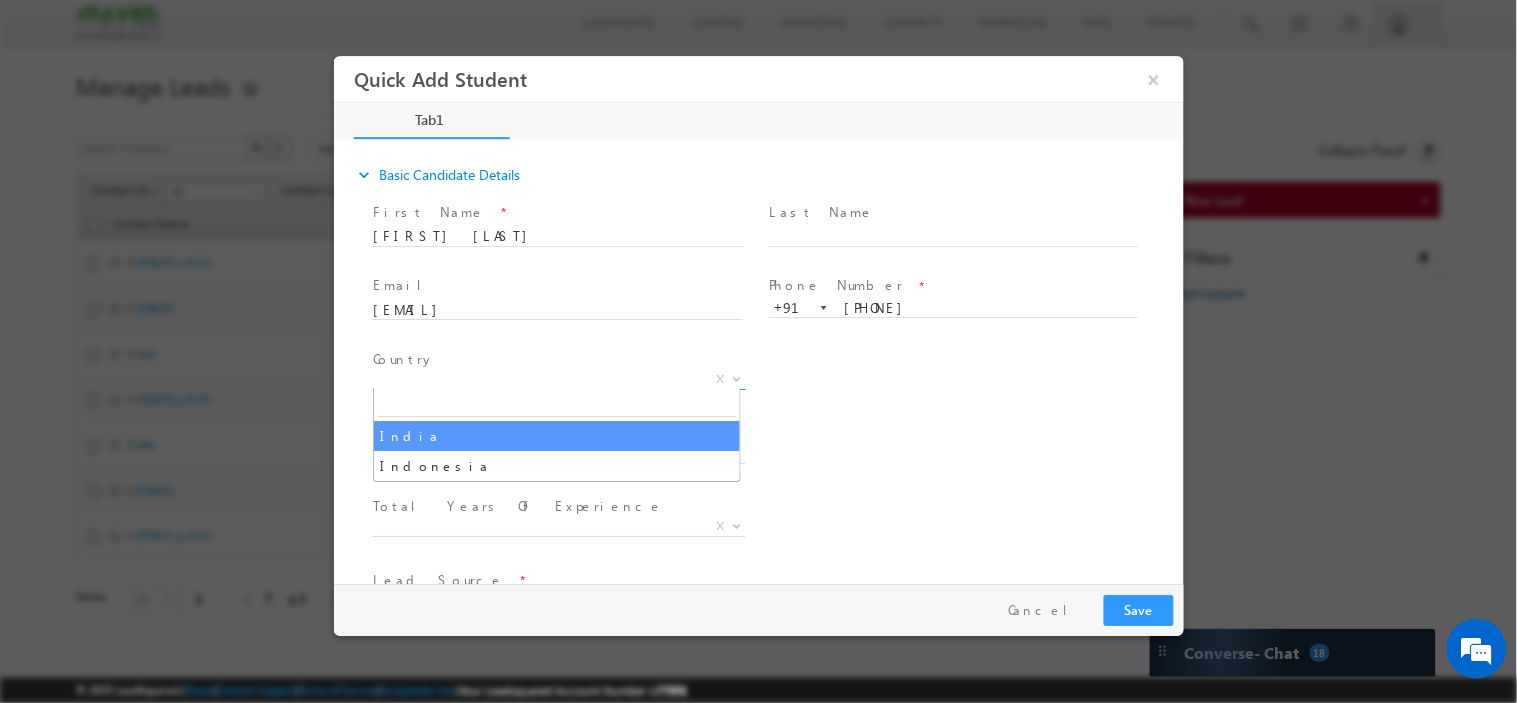 select 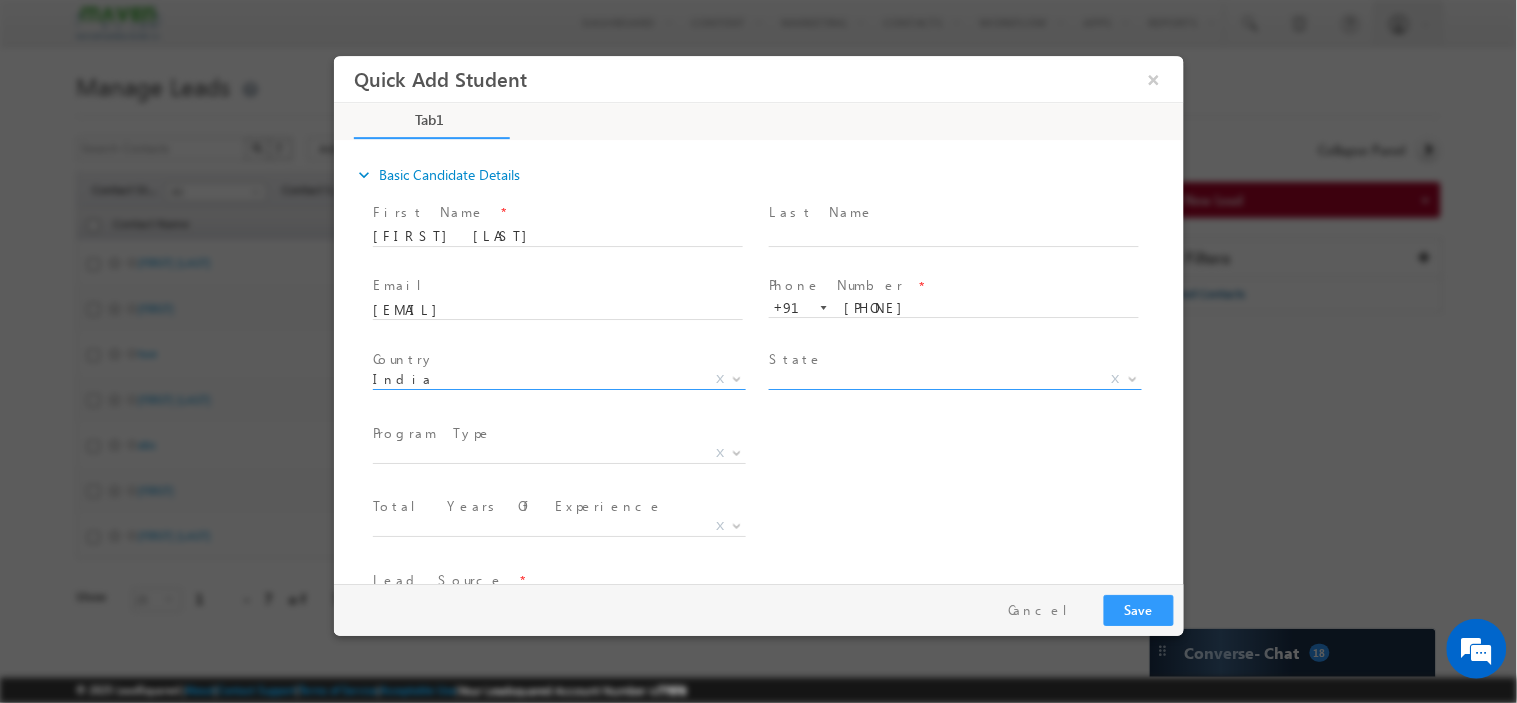 click on "X" at bounding box center (954, 379) 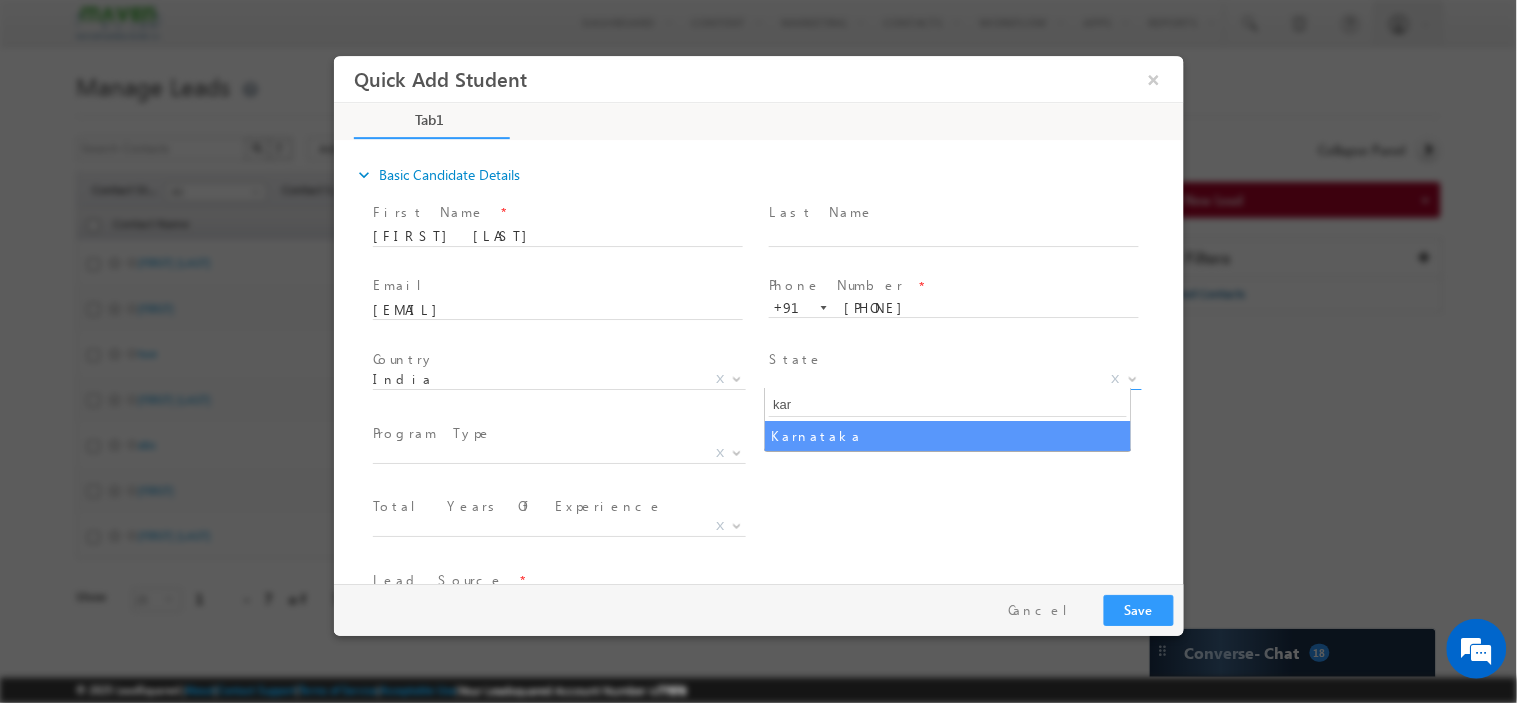 type on "kar" 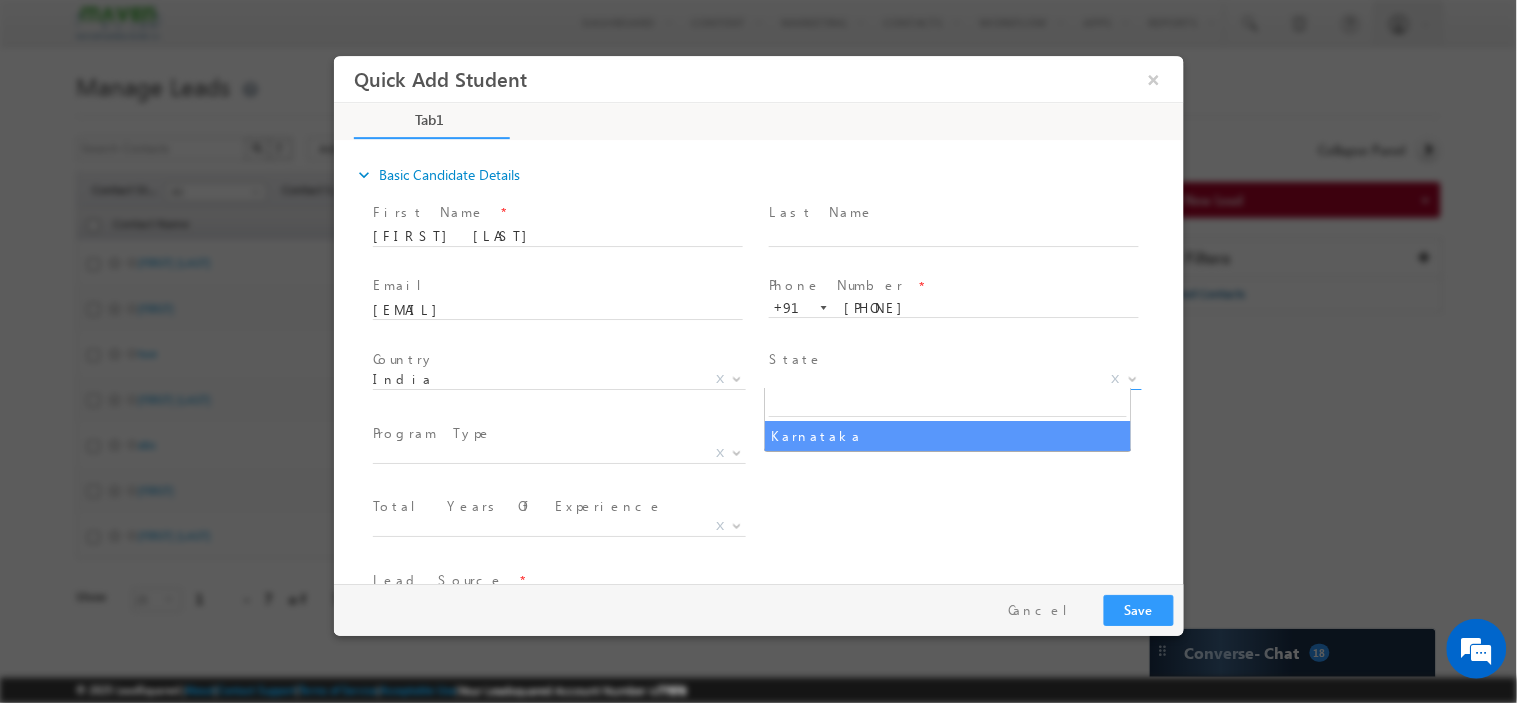 select on "Karnataka" 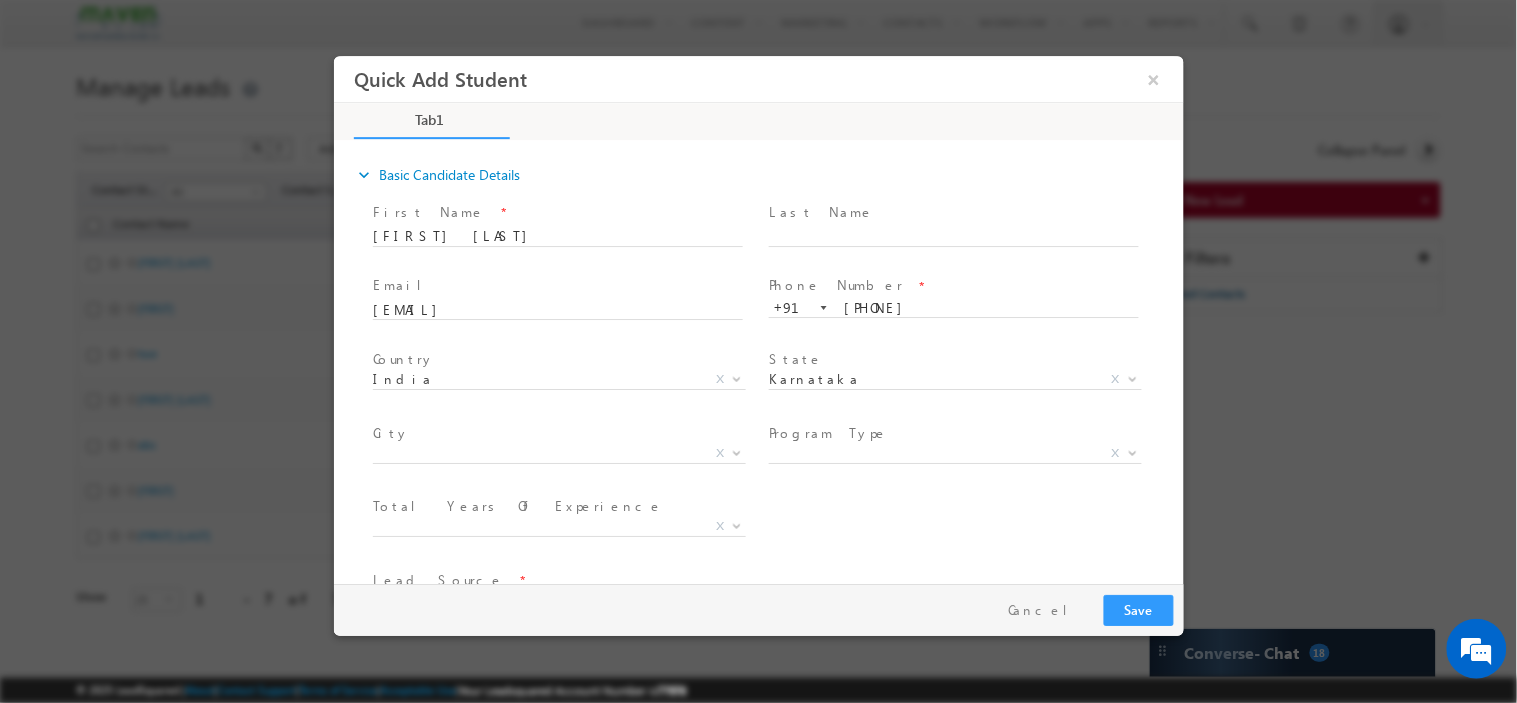 click on "City
*" at bounding box center [556, 433] 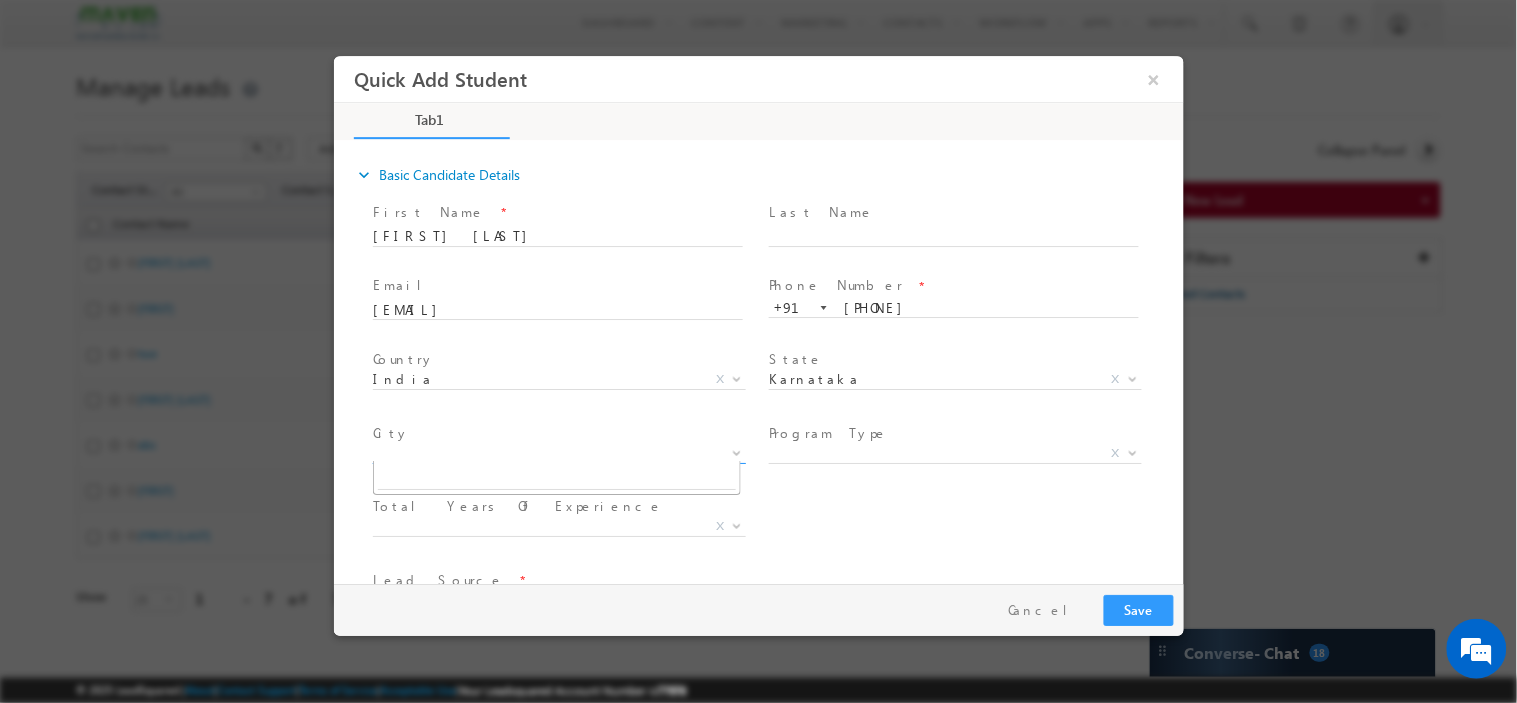 click on "X" at bounding box center [558, 453] 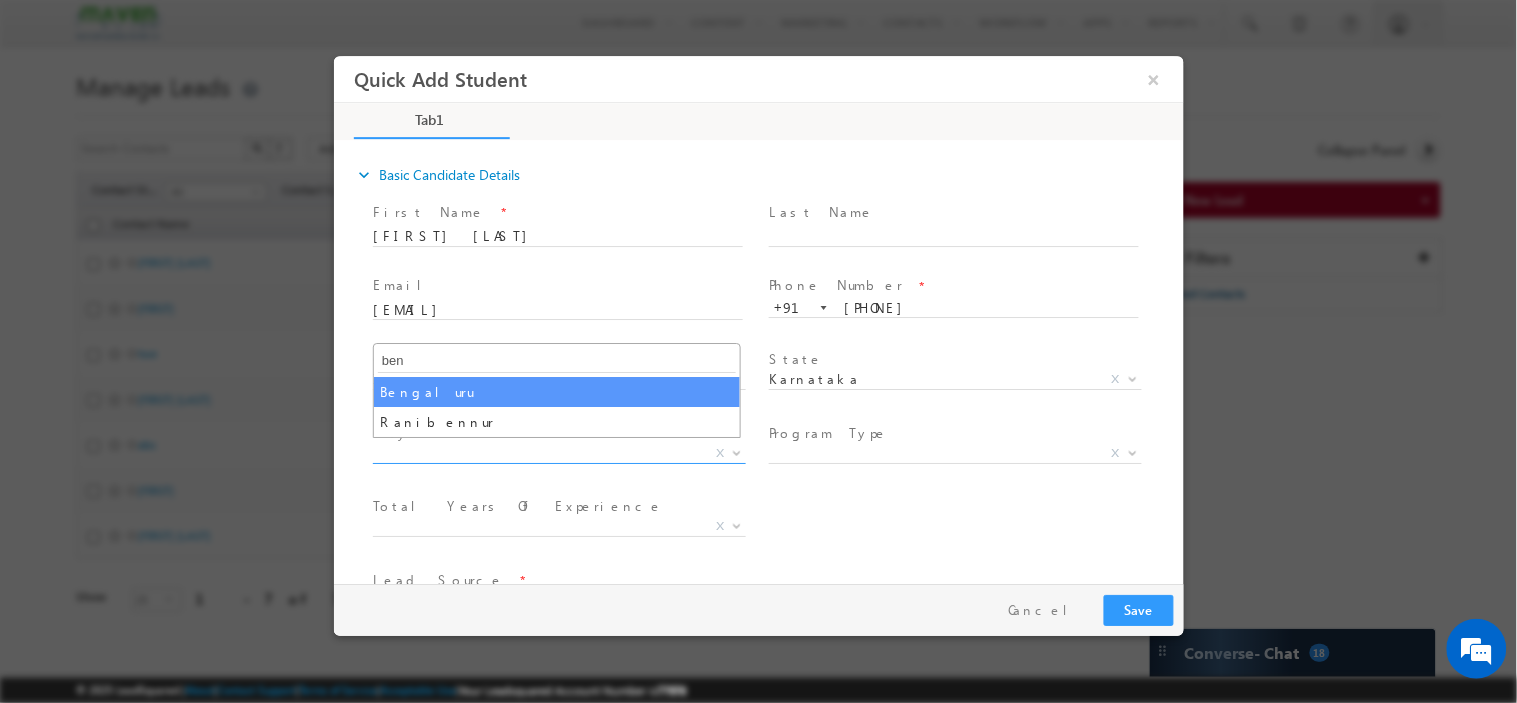 type on "ben" 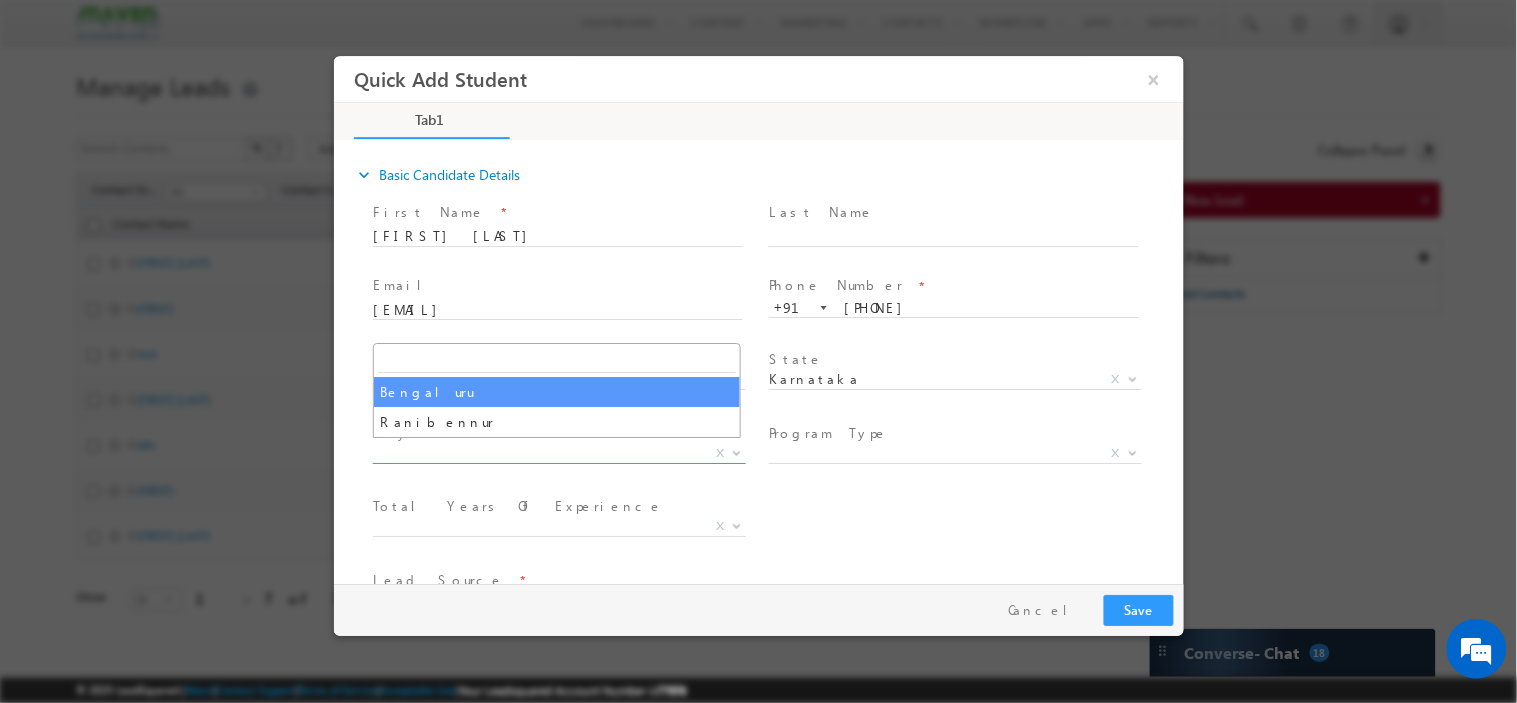 select on "Bengaluru" 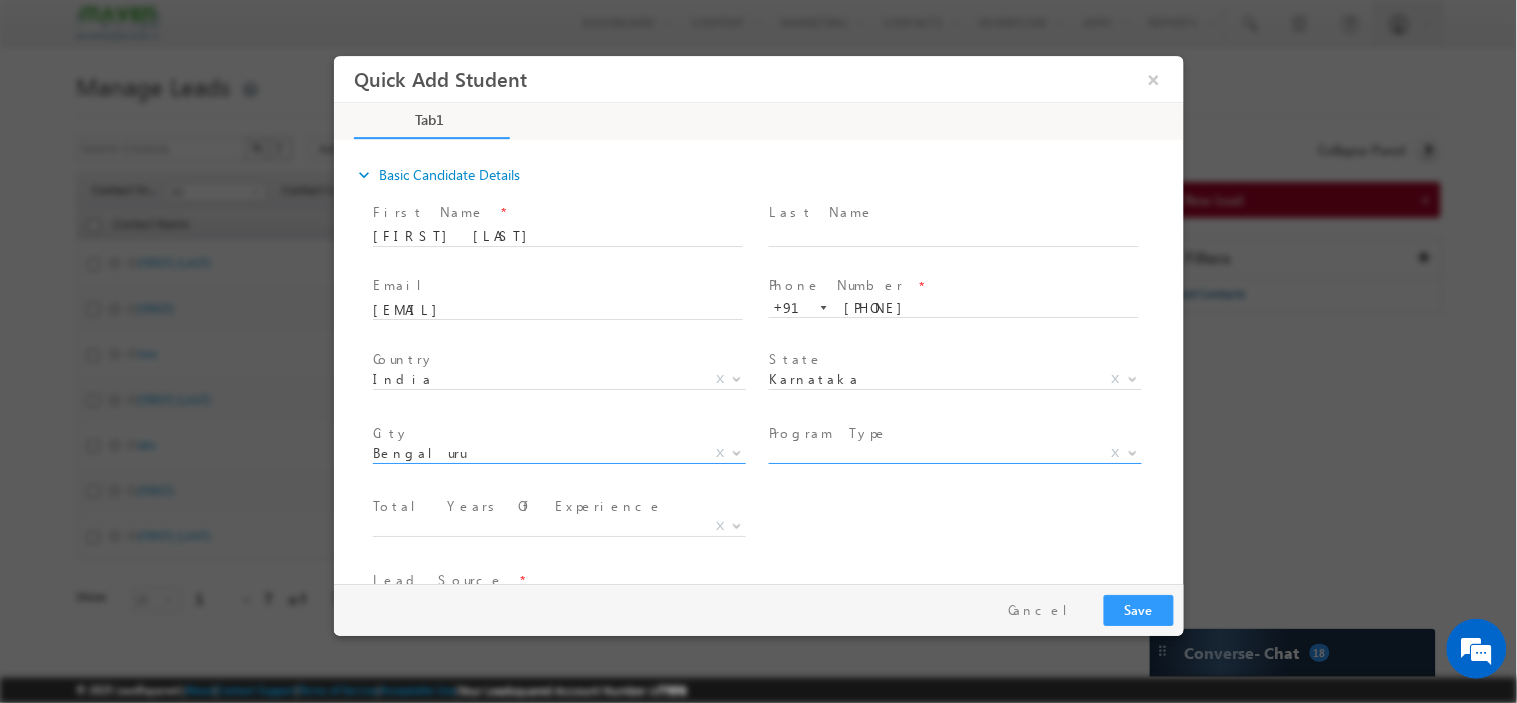 click on "X" at bounding box center [954, 453] 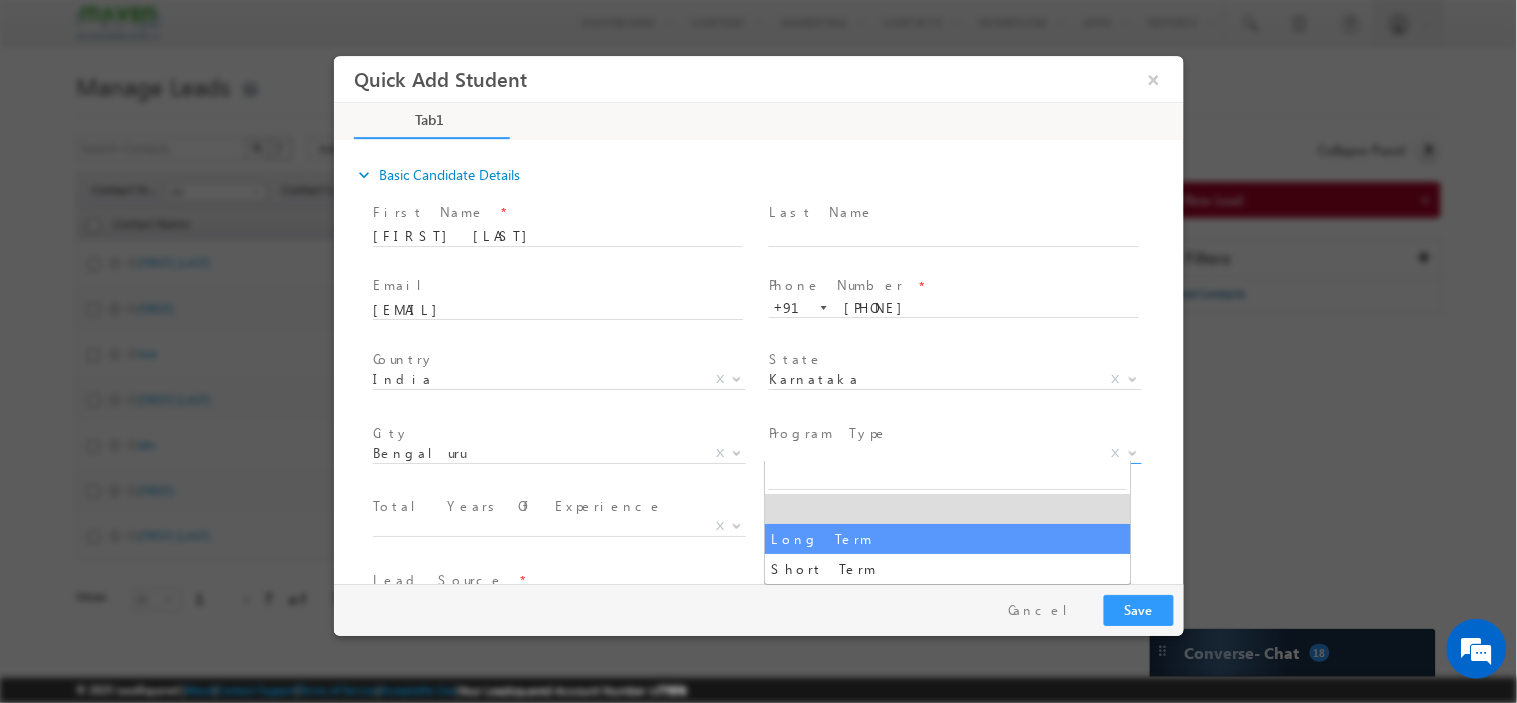 select on "Long Term" 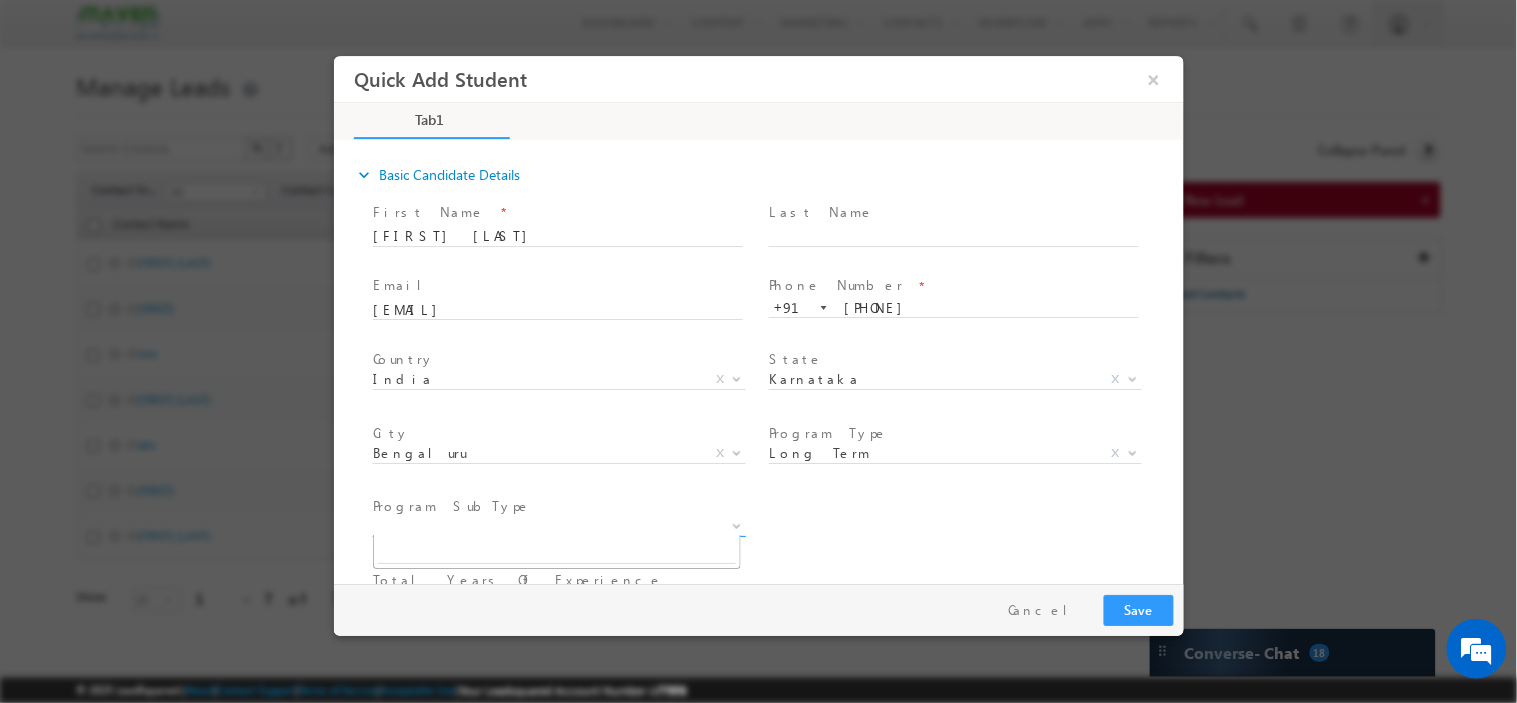 click on "X" at bounding box center [558, 526] 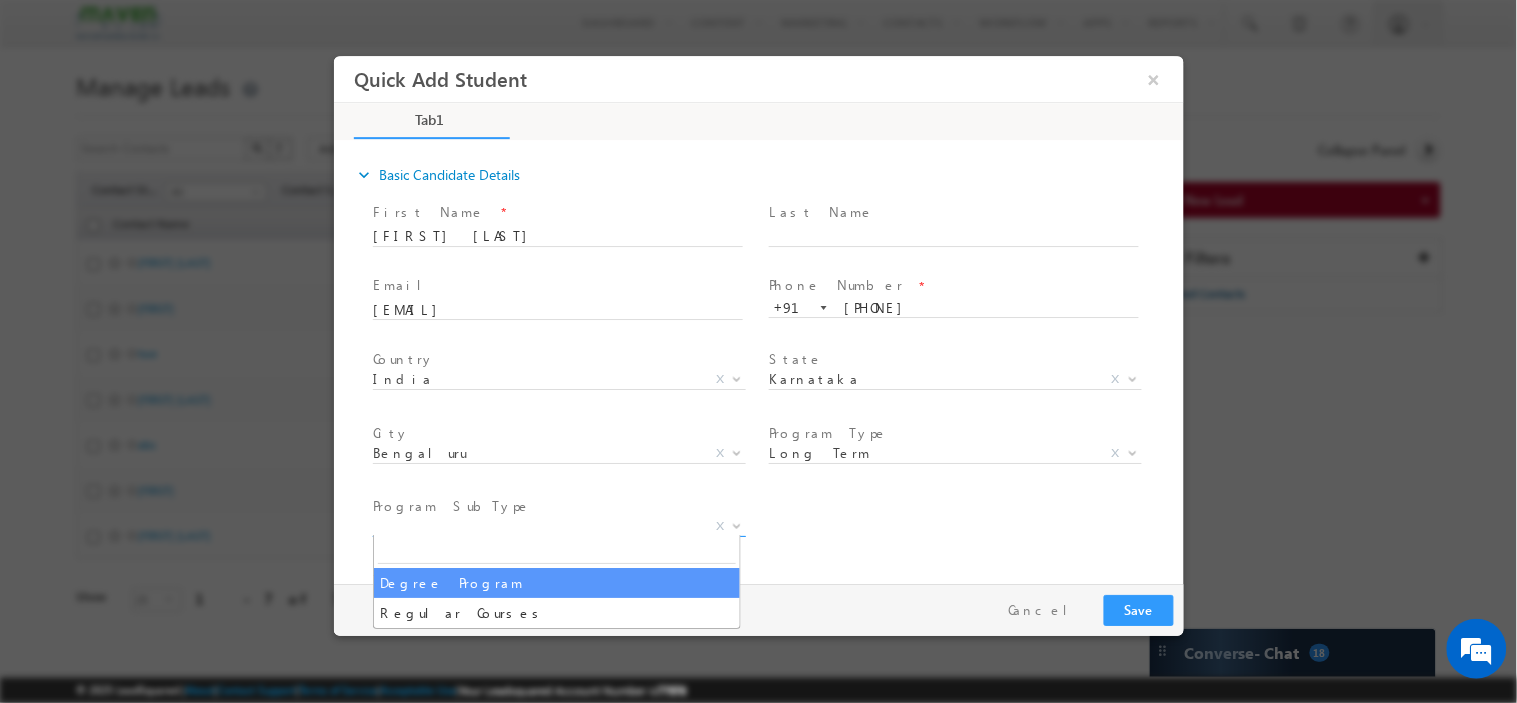 scroll, scrollTop: 0, scrollLeft: 0, axis: both 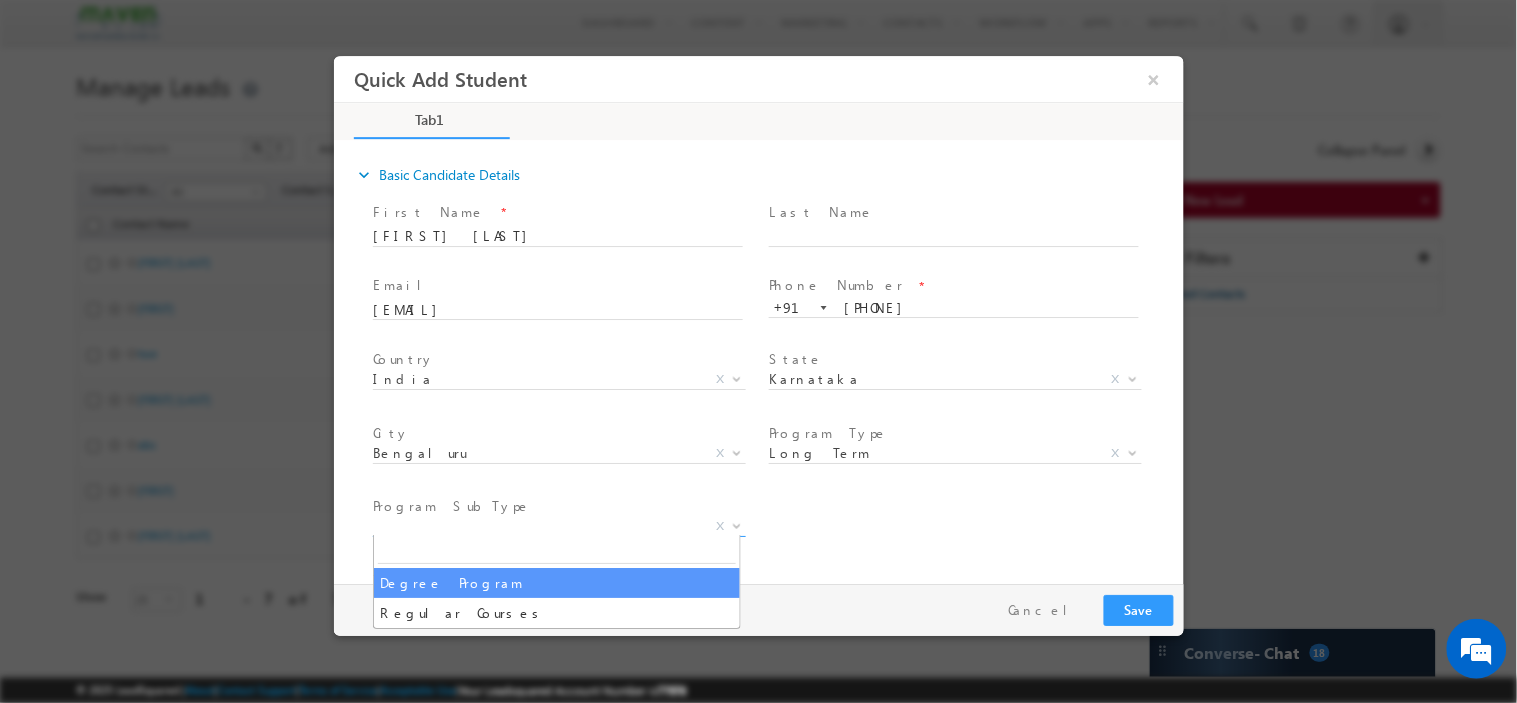 select on "Degree Program" 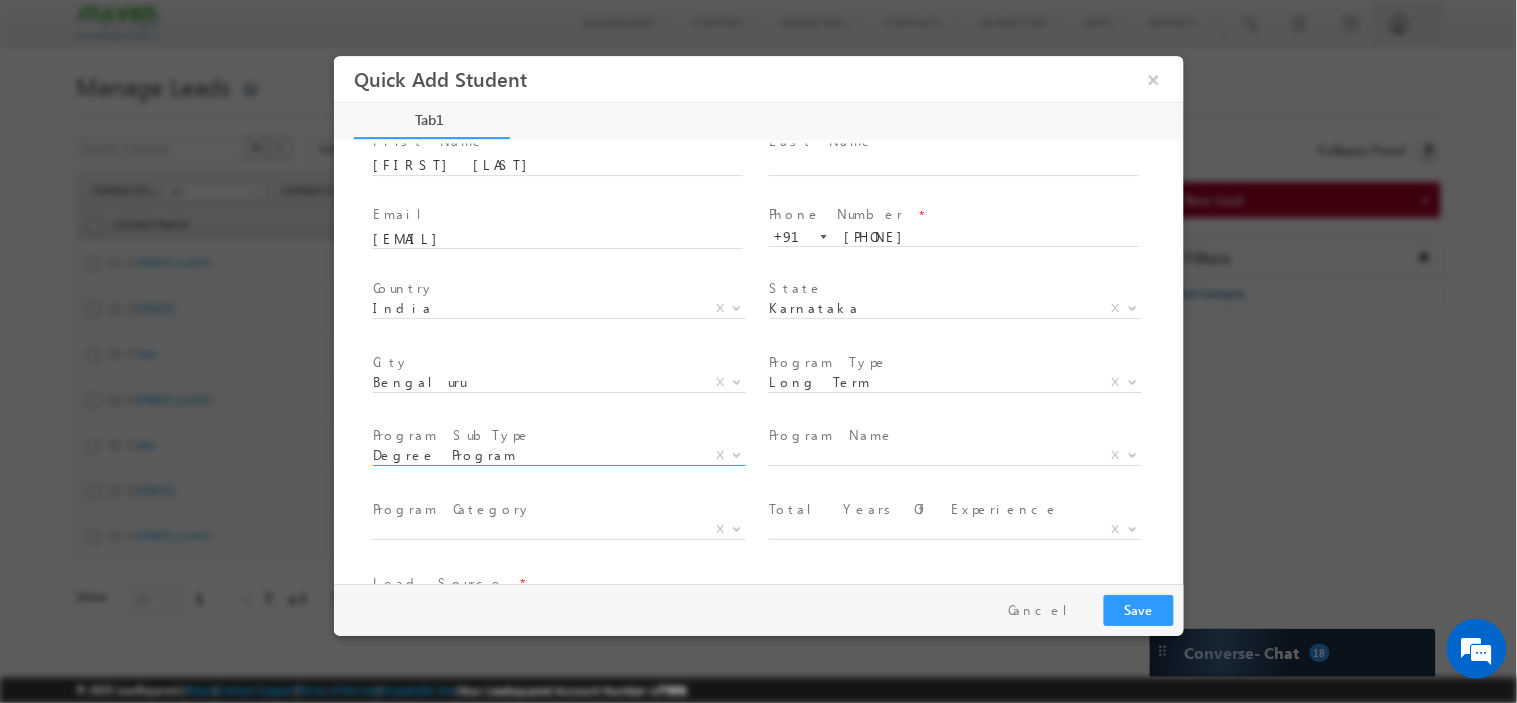 scroll, scrollTop: 111, scrollLeft: 0, axis: vertical 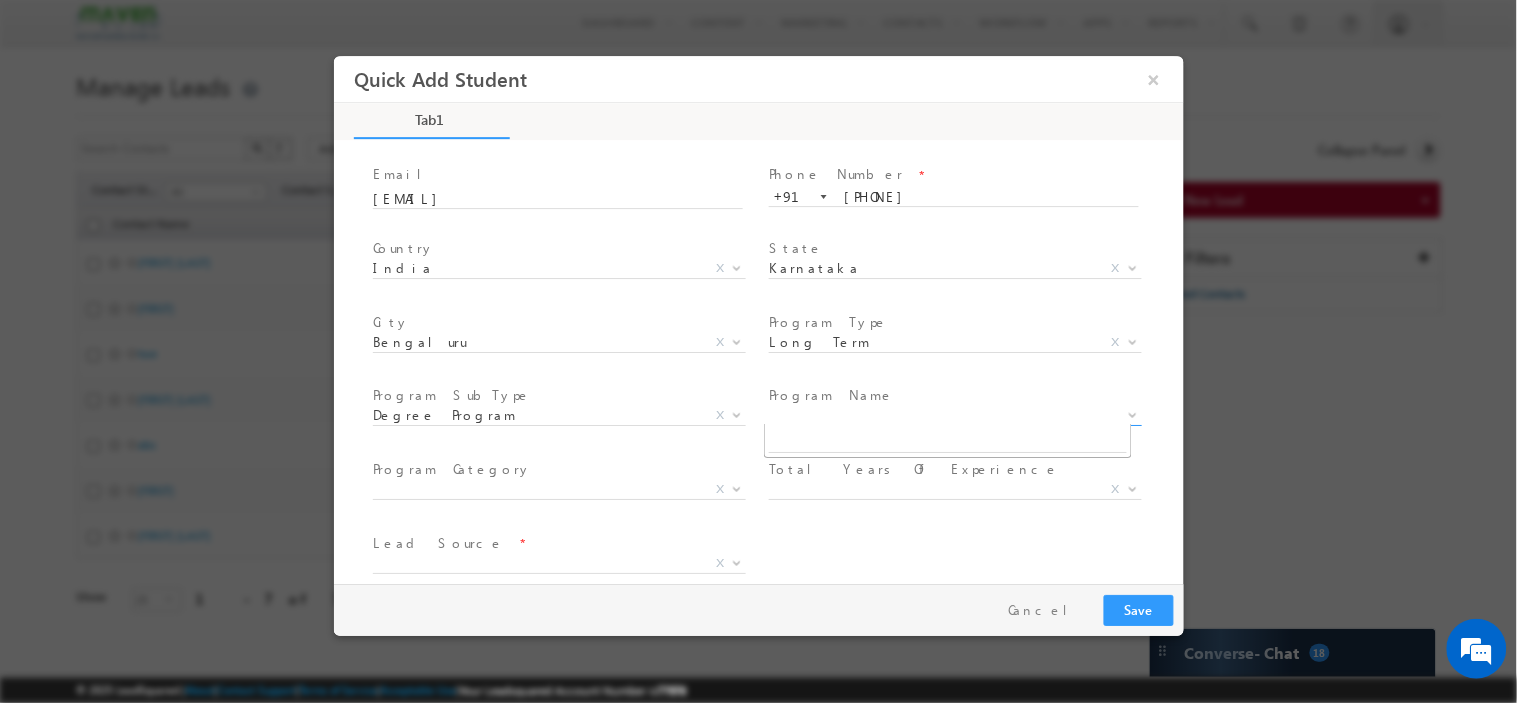 click on "X" at bounding box center (954, 415) 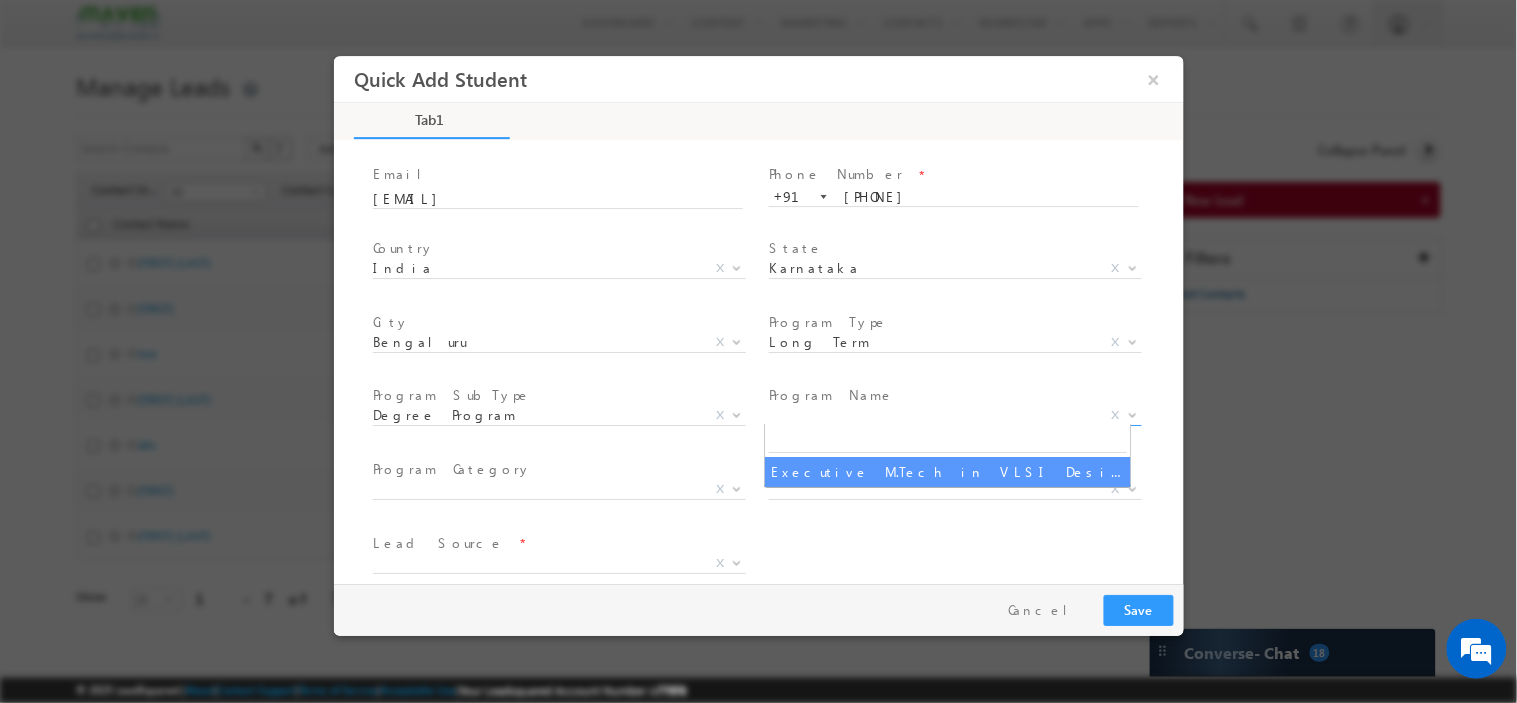 select on "Executive M.Tech in VLSI Design" 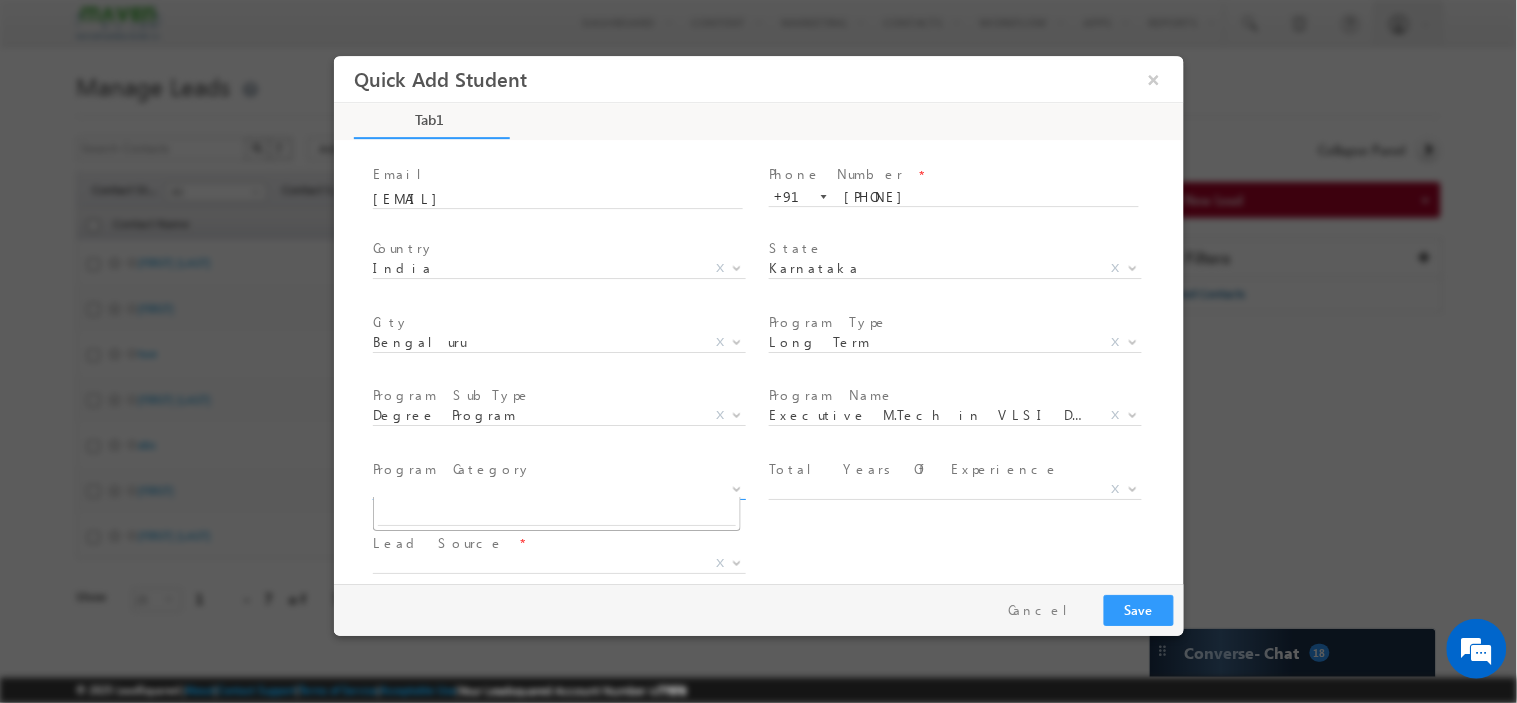 click on "X" at bounding box center [558, 489] 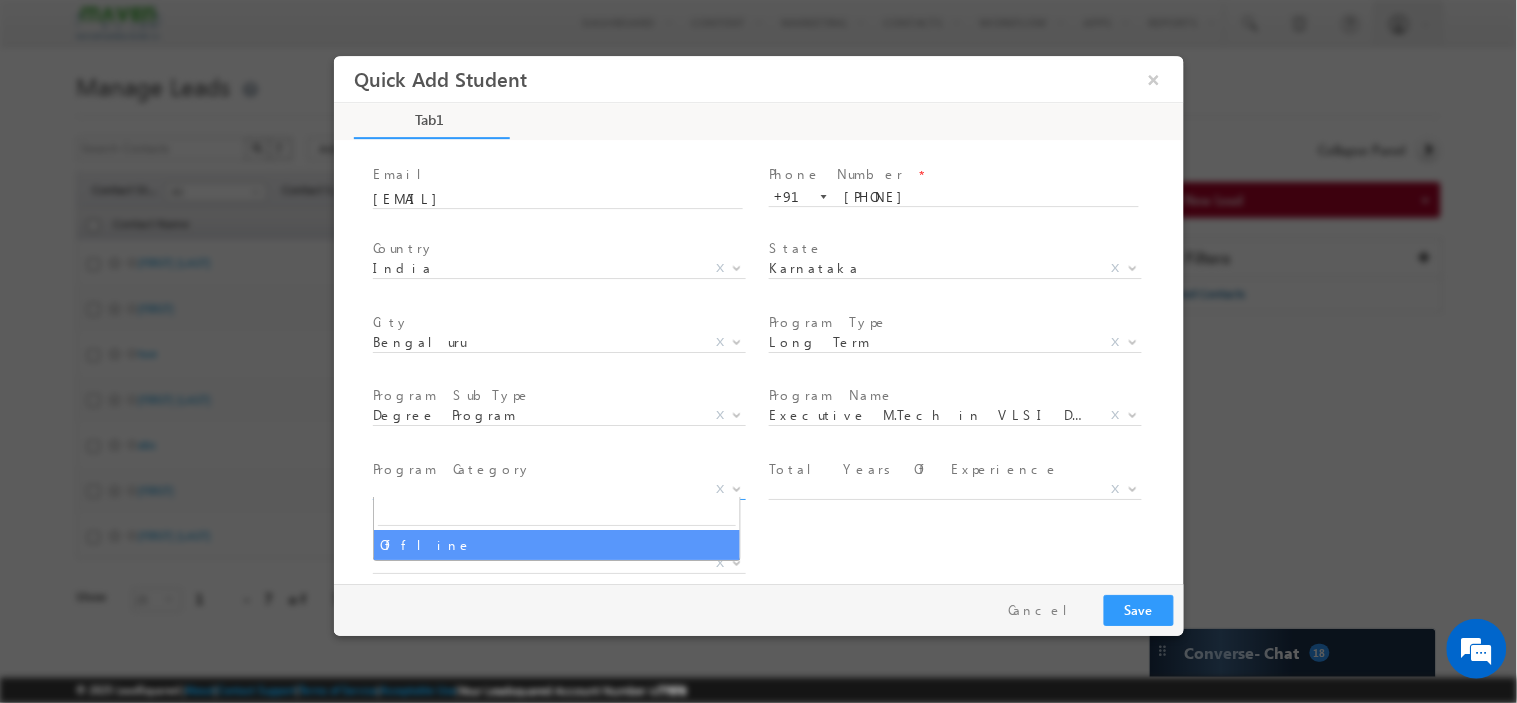 select on "Offline" 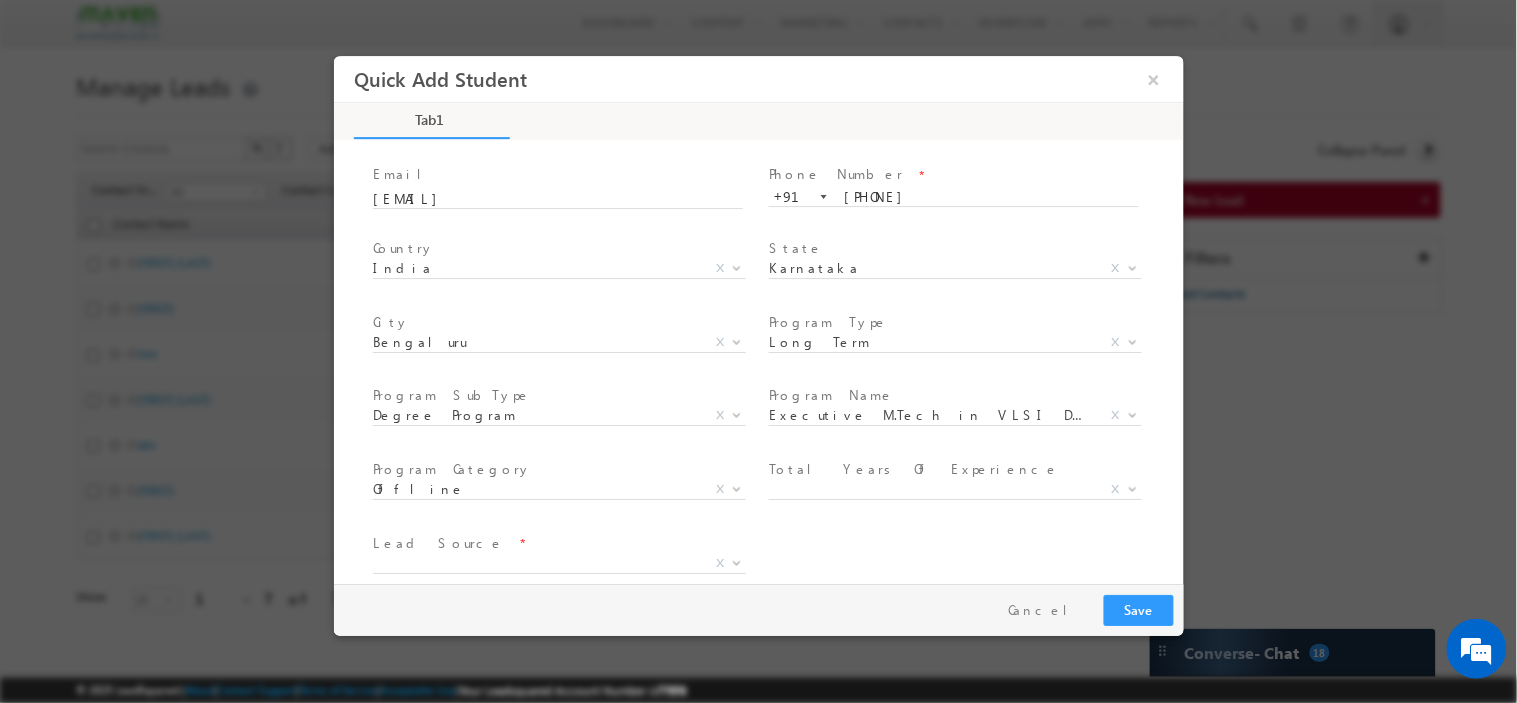 click on "Total Years Of Experience
*
College Student
Fresher
Less Than 1 Year
1–2 Years
3–5 Years
6–9 Years
10–15 Years
15+ Years
X" at bounding box center (962, 491) 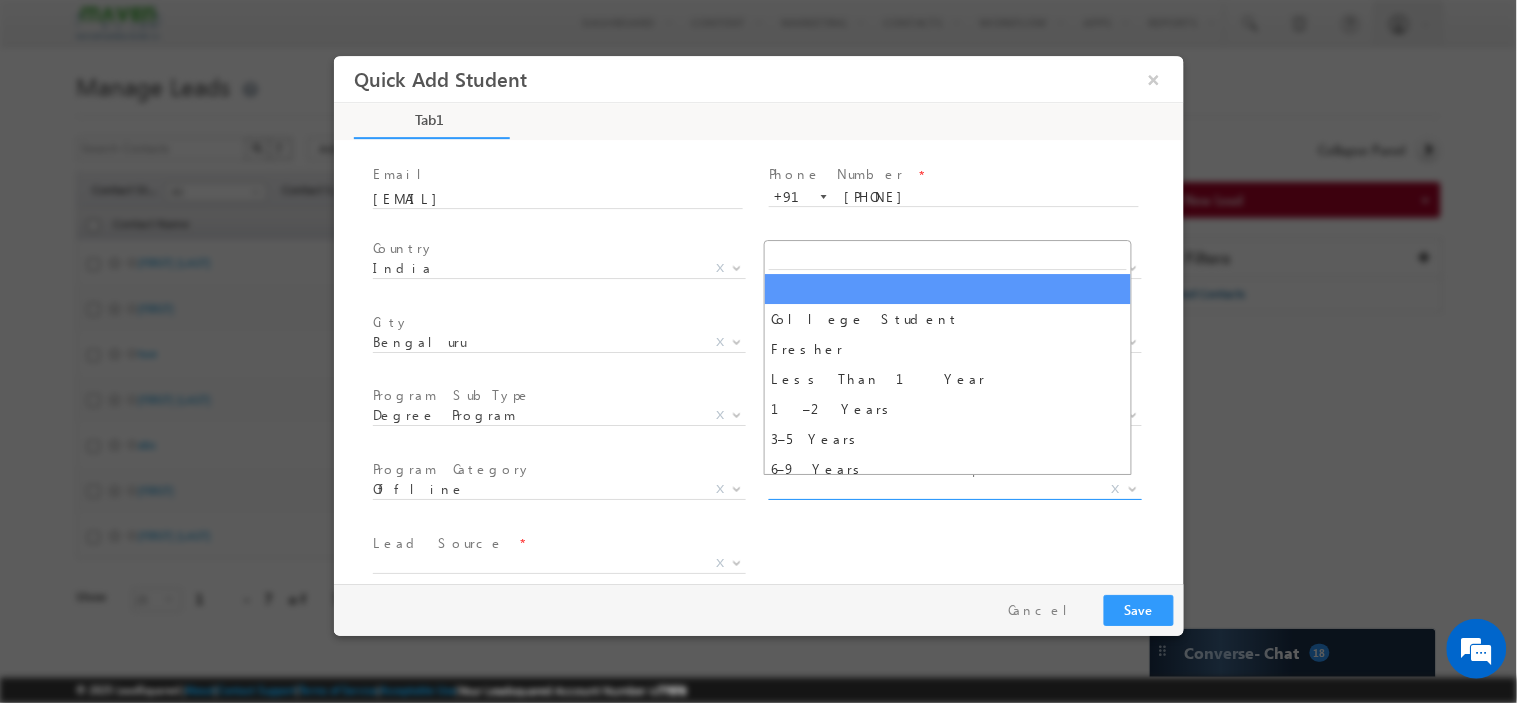 click on "X" at bounding box center [954, 489] 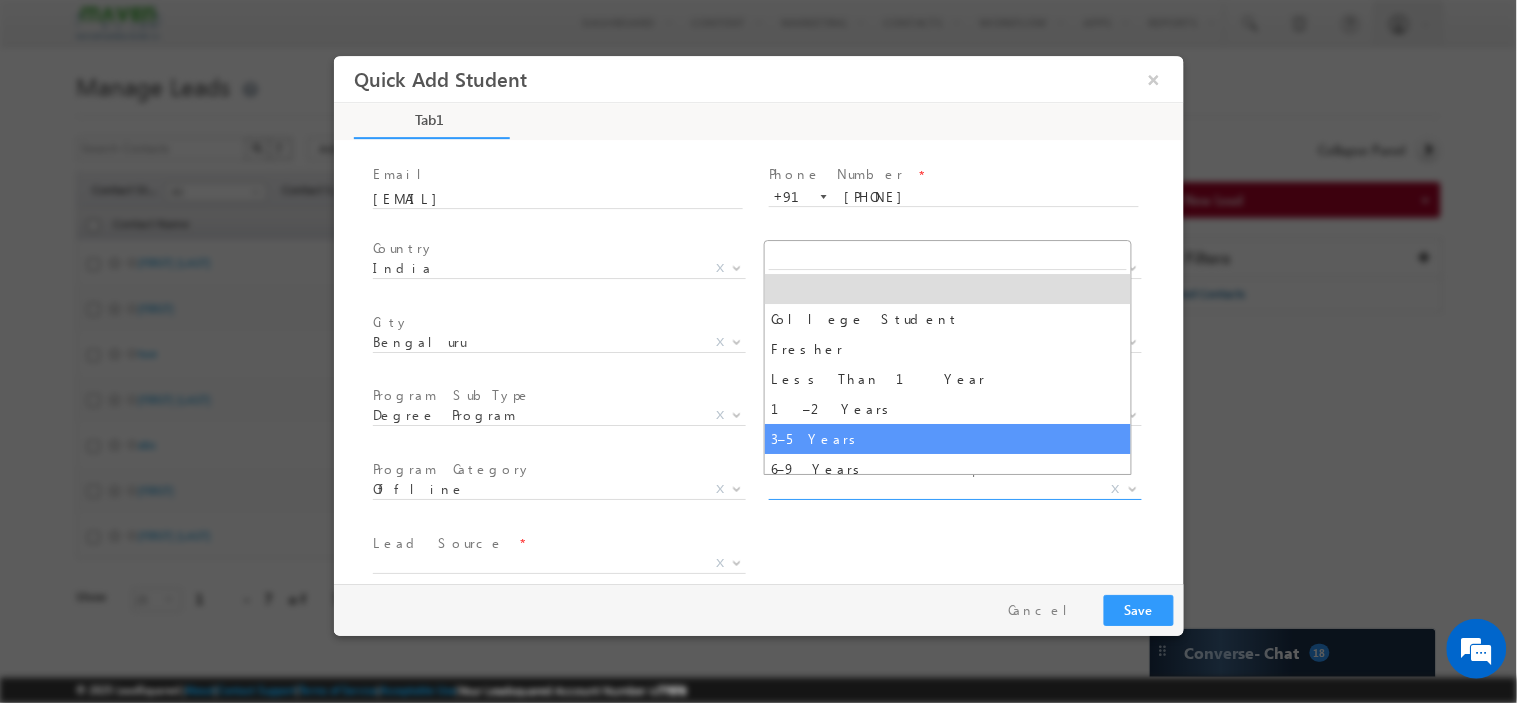 select on "3–5 Years" 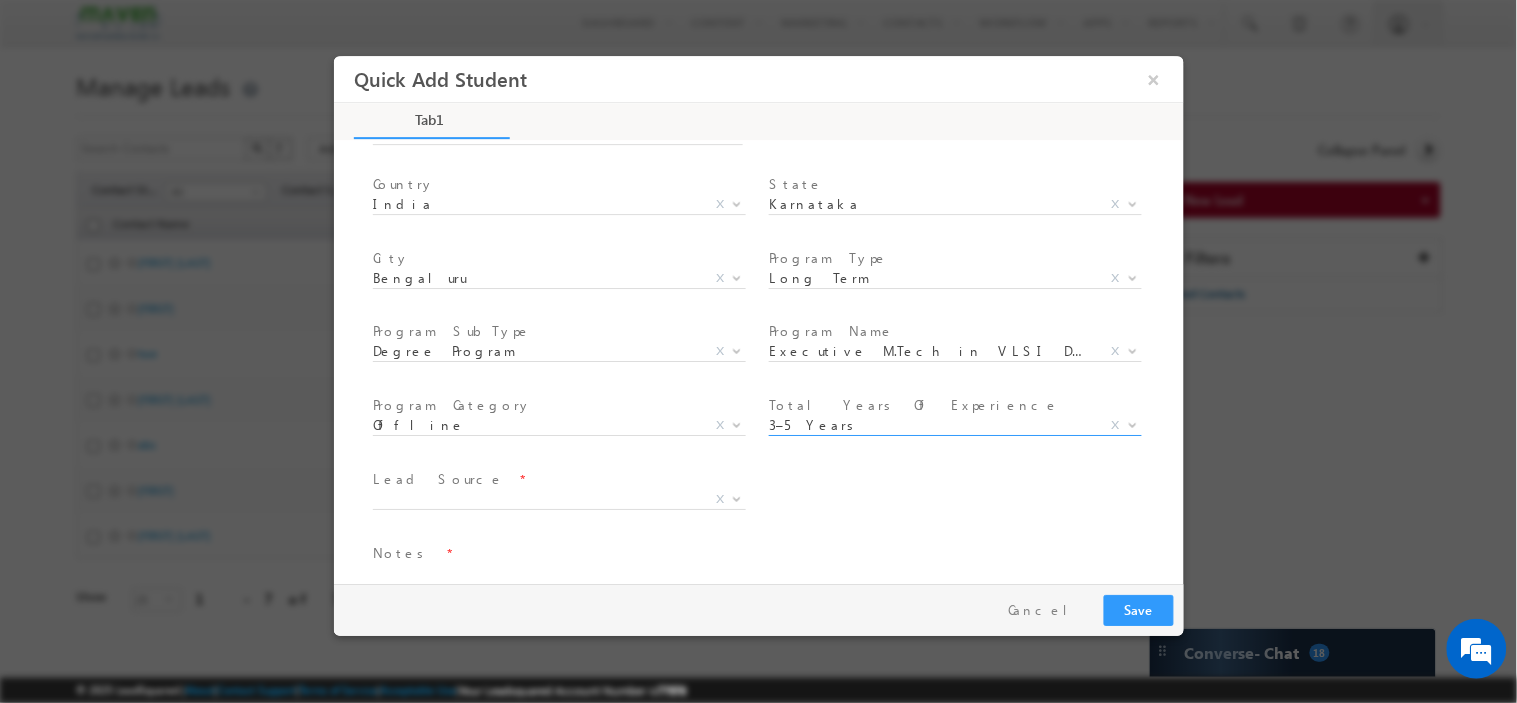 scroll, scrollTop: 207, scrollLeft: 0, axis: vertical 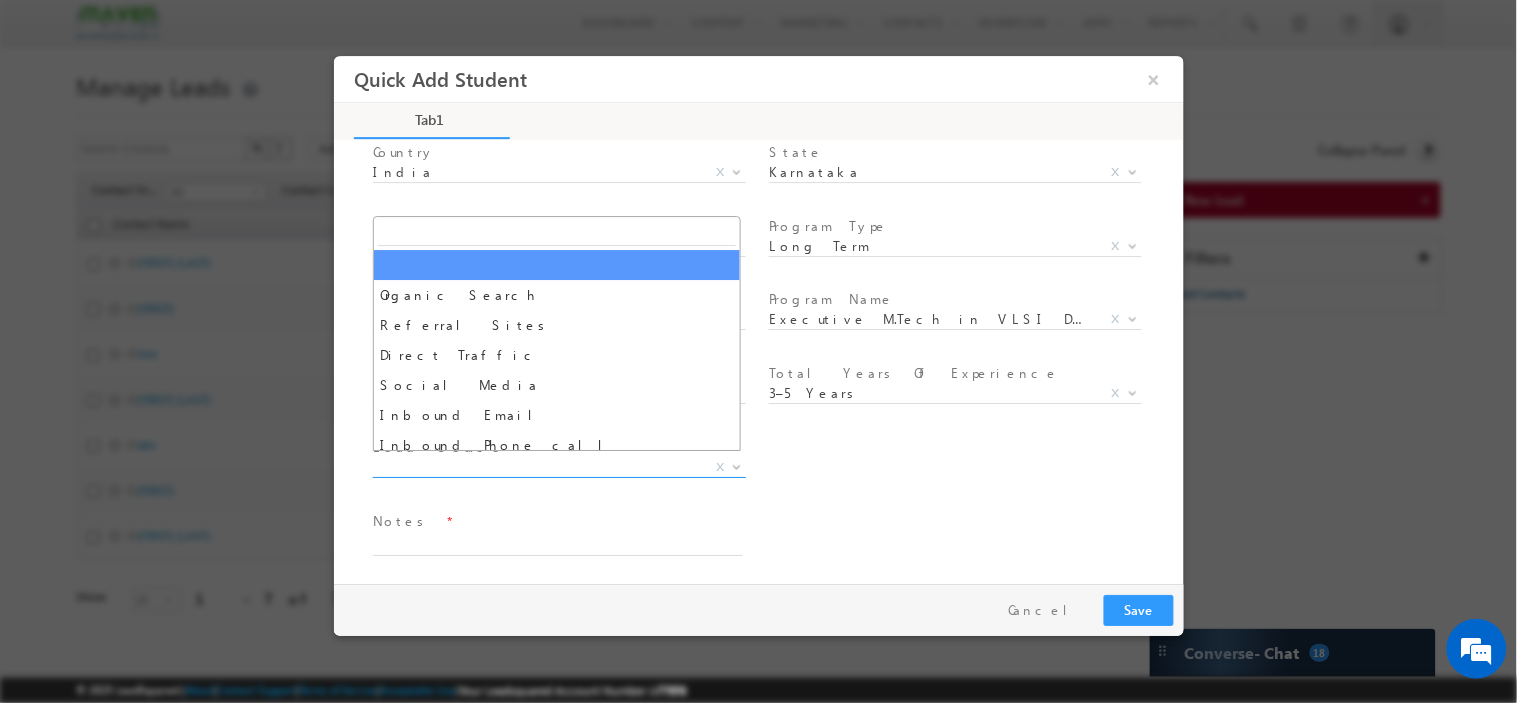 click on "X" at bounding box center (558, 467) 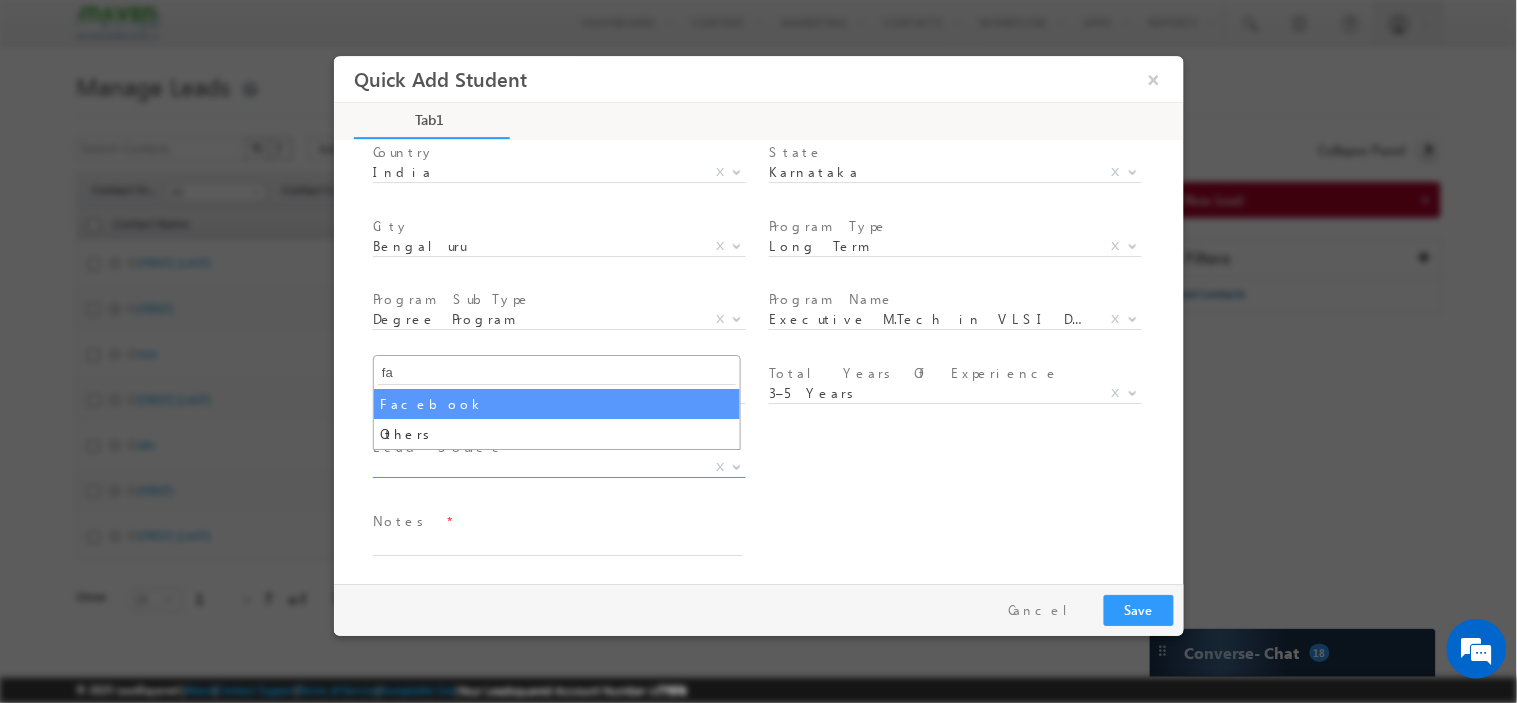 type on "fa" 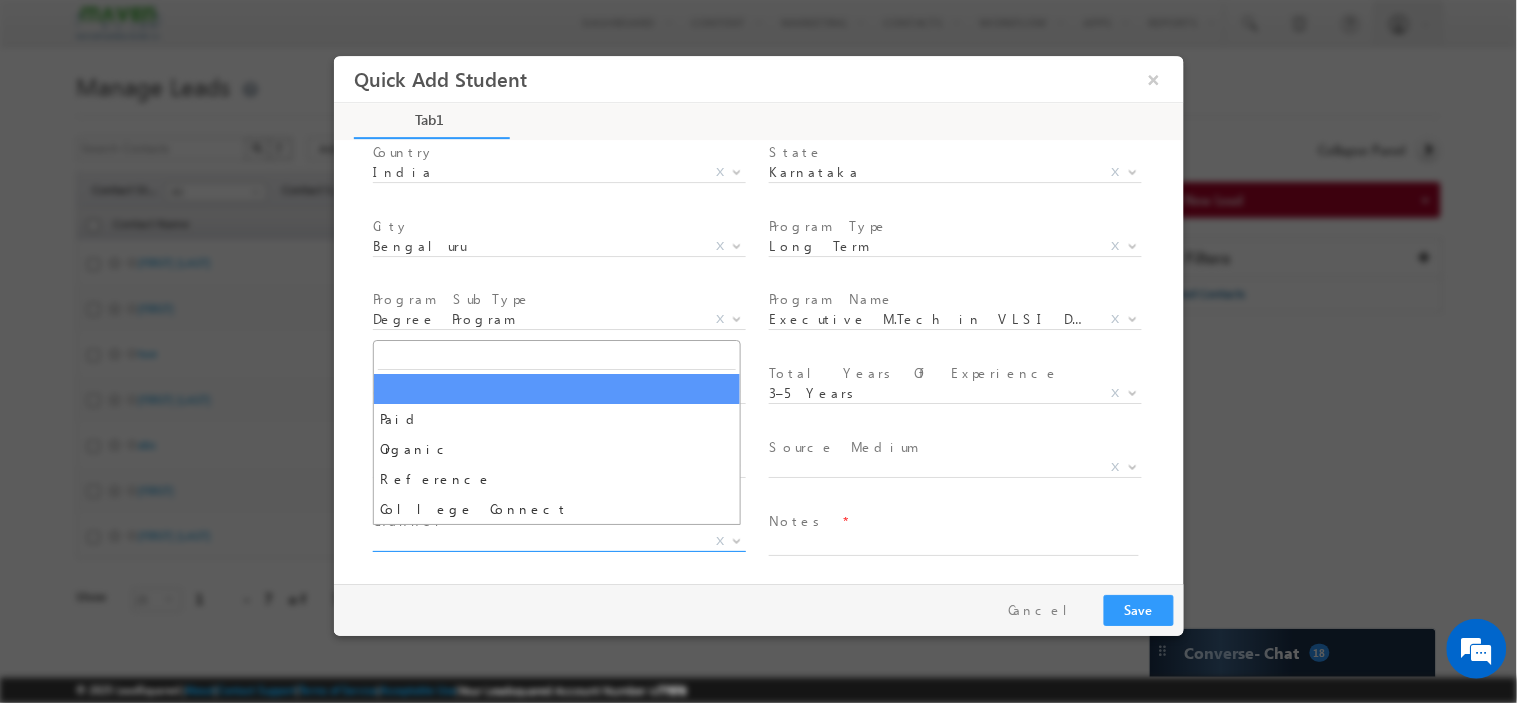 click on "X" at bounding box center (558, 541) 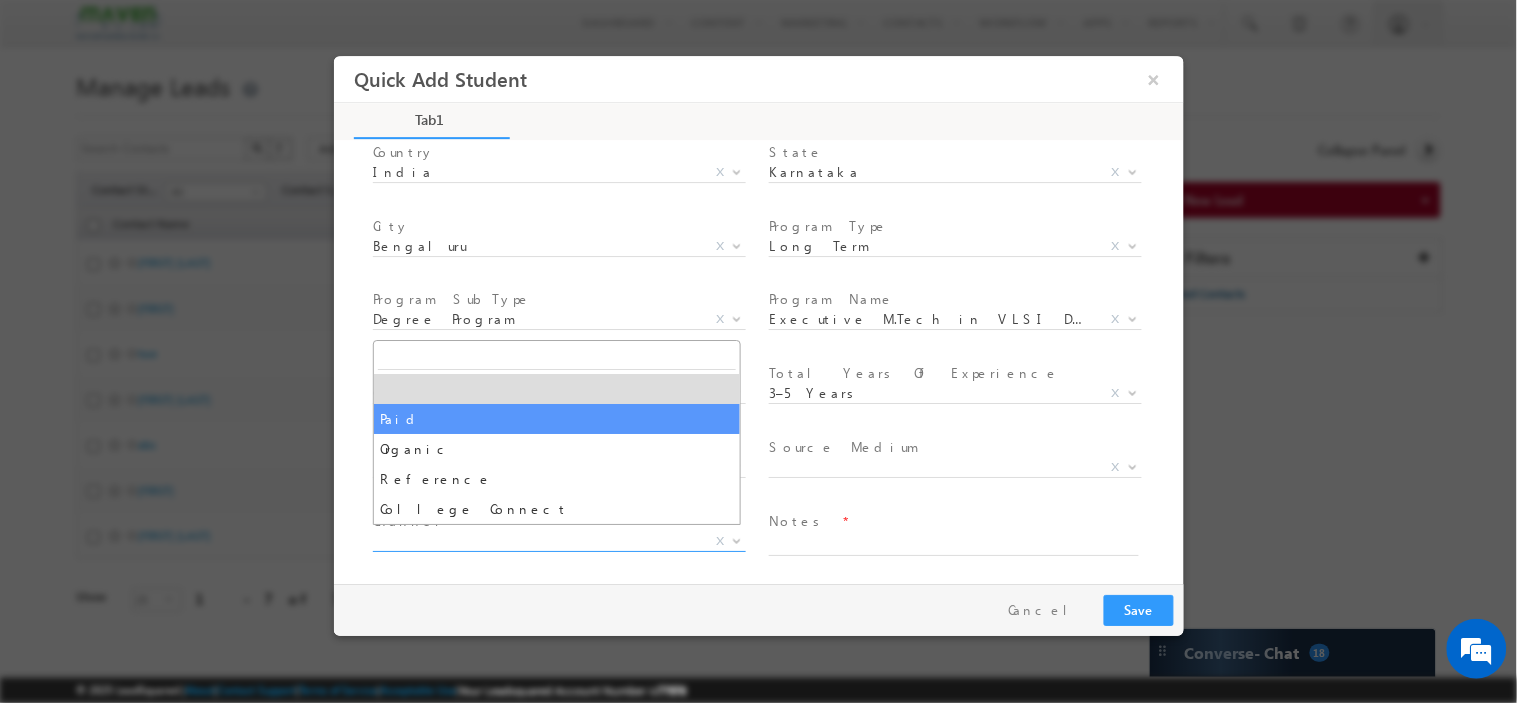 select on "Paid" 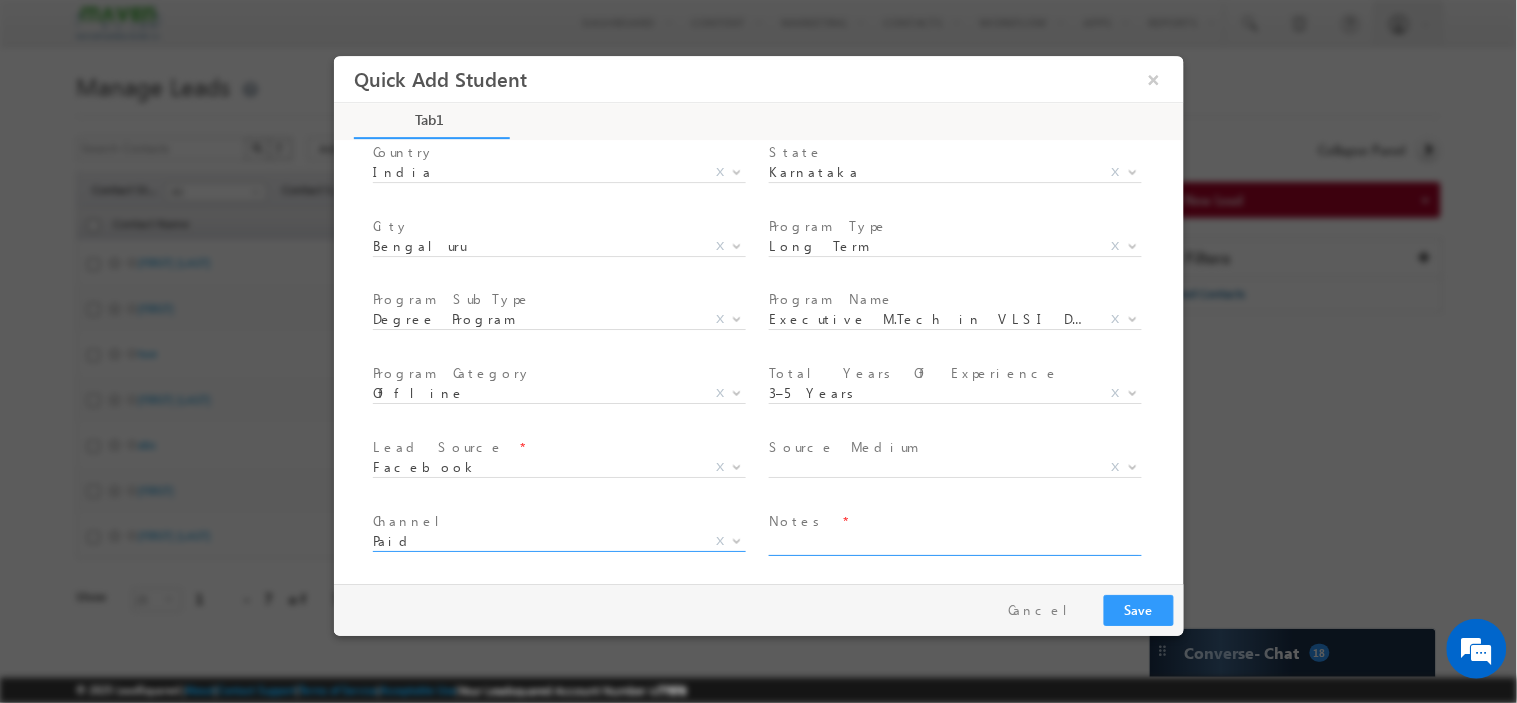 click at bounding box center (953, 543) 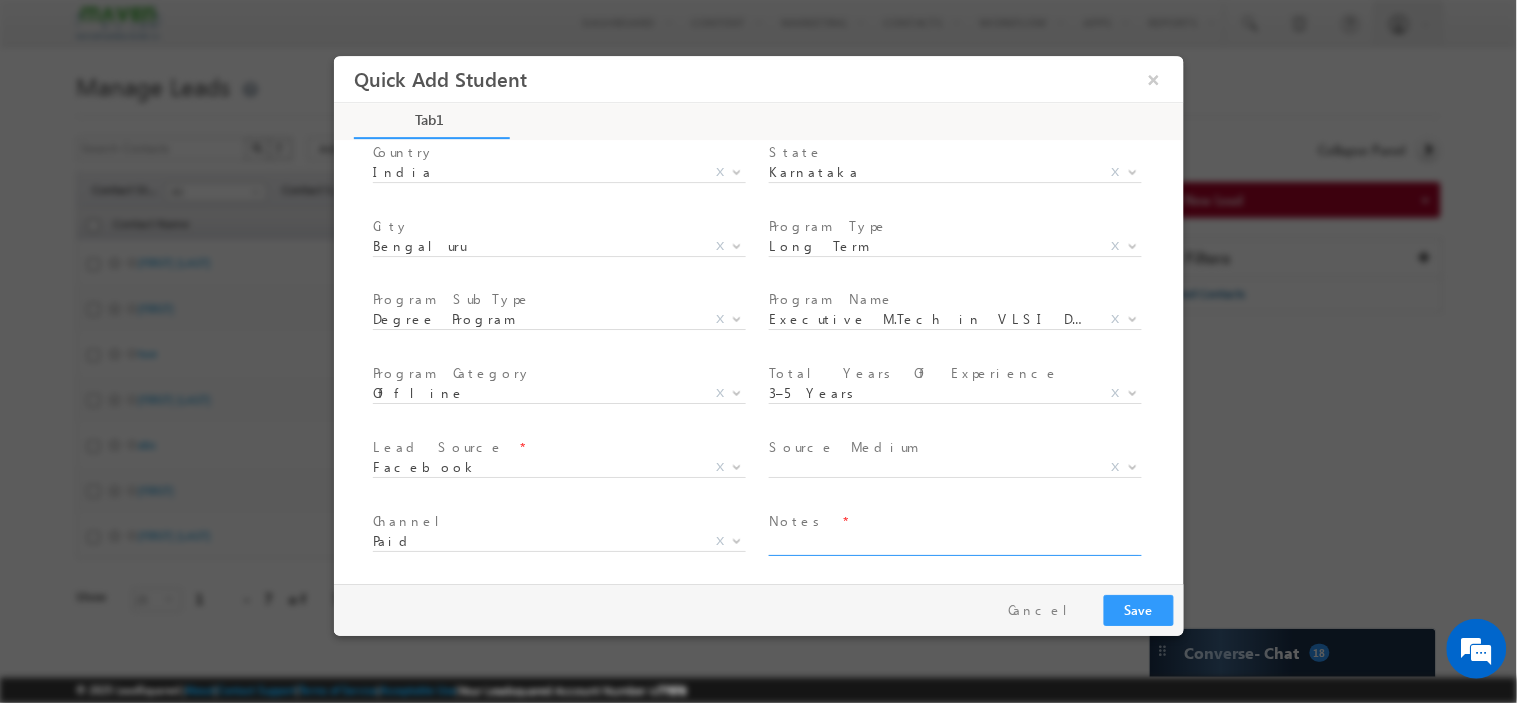 paste on "b.tech_-_electronics_and_communication_engineering" 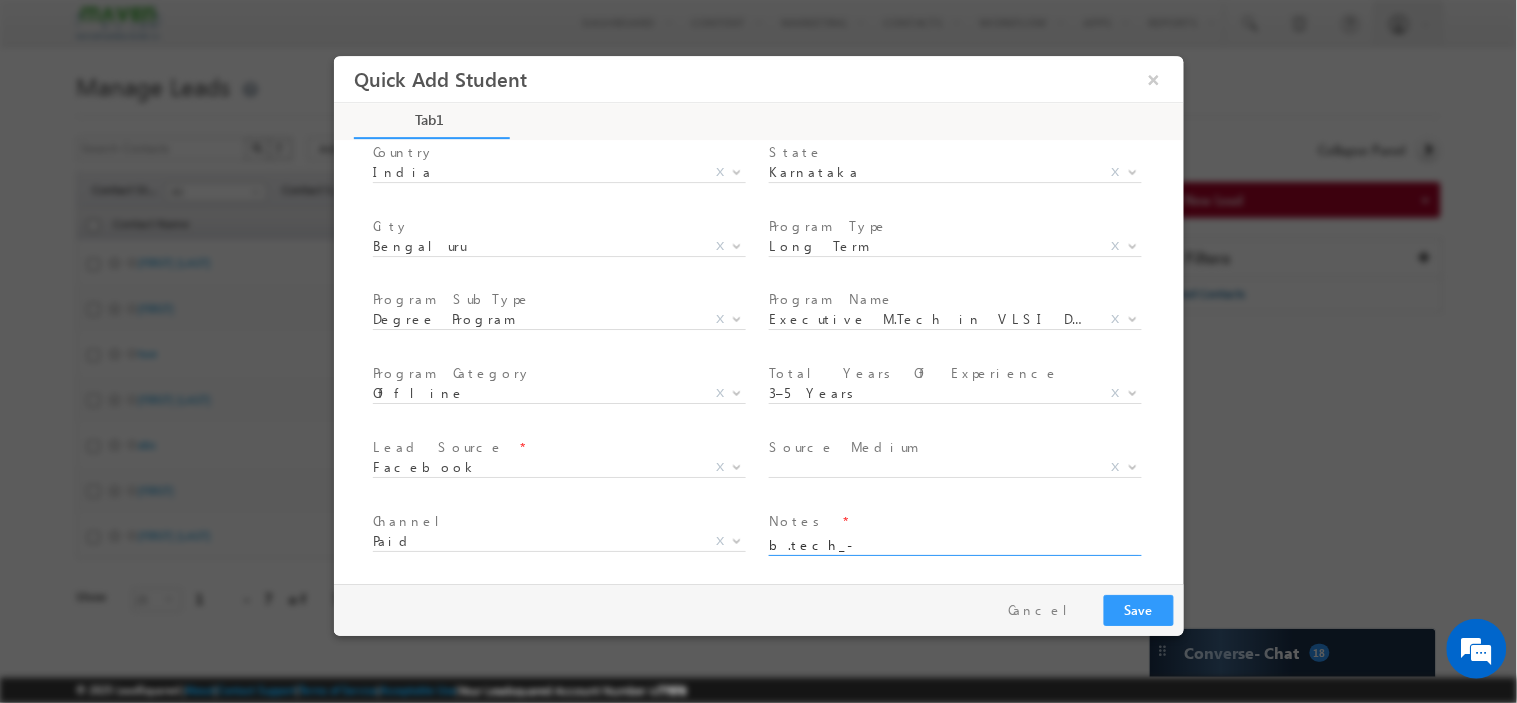 type on "b.tech_-_electronics_and_communication_engineering" 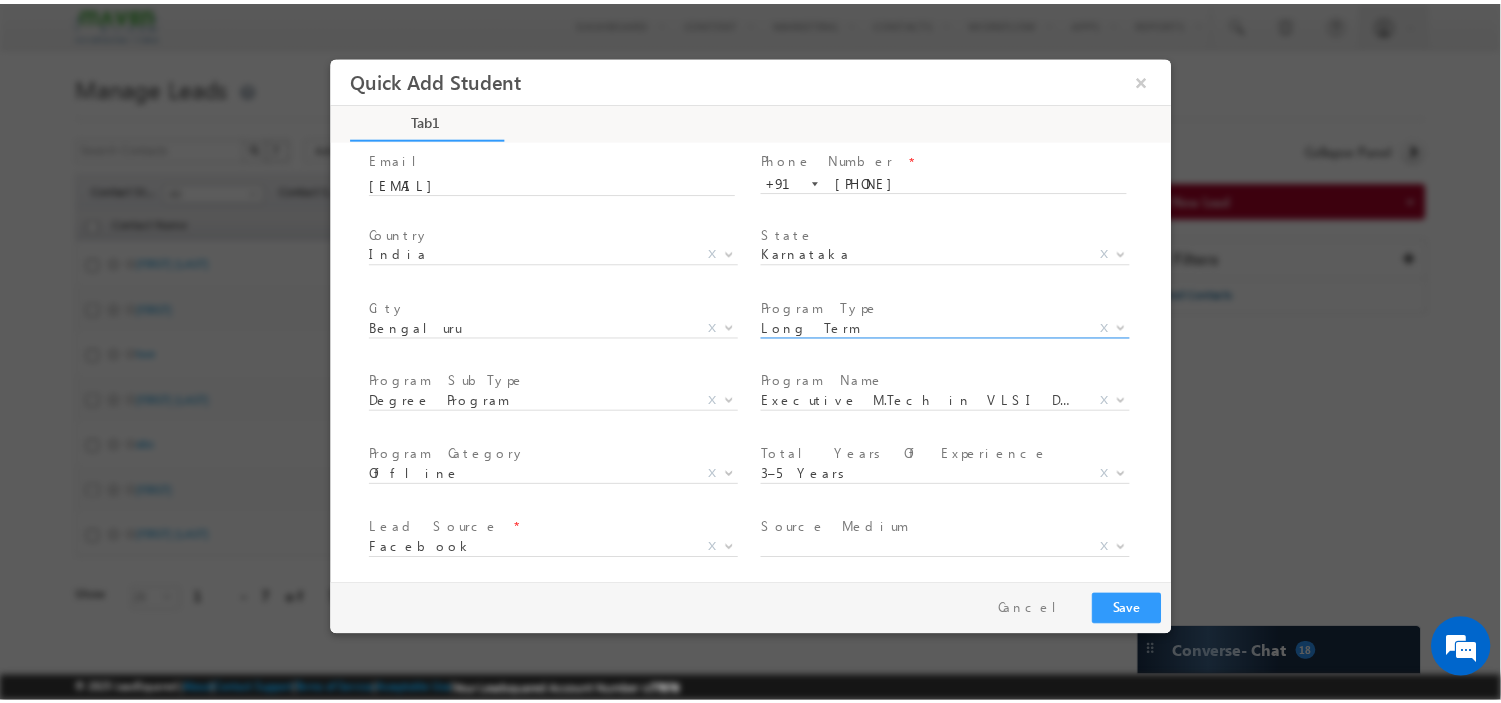 scroll, scrollTop: 207, scrollLeft: 0, axis: vertical 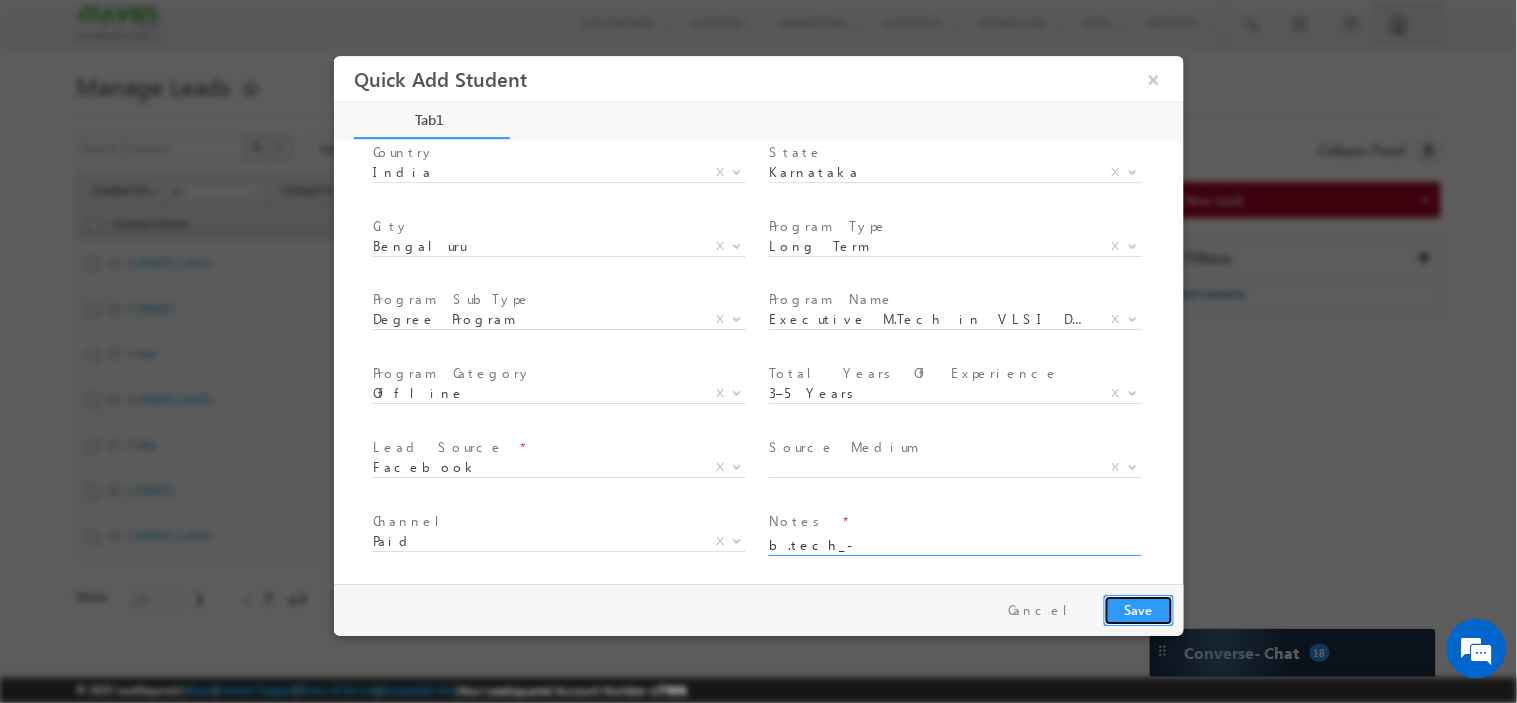 click on "Save" at bounding box center (1138, 609) 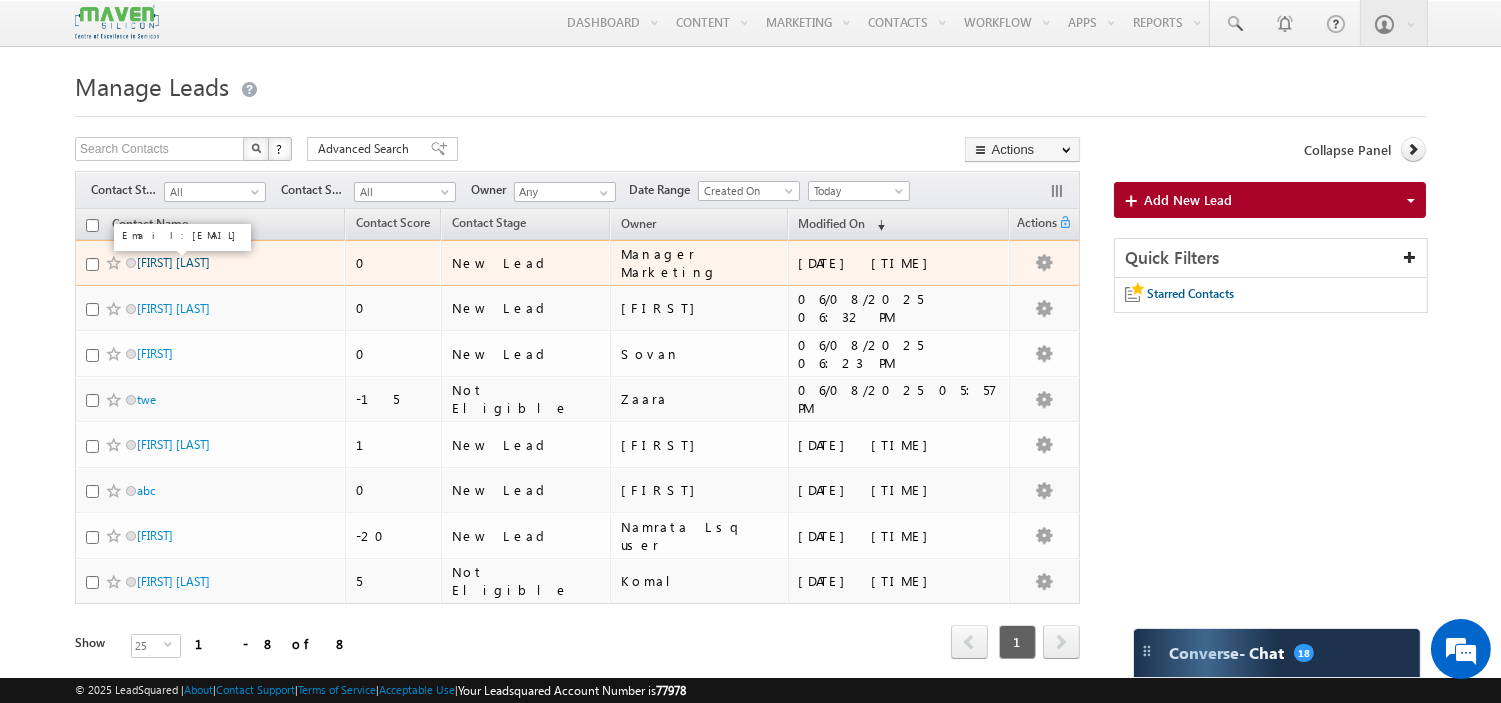click on "[FIRST] [LAST]" at bounding box center (173, 262) 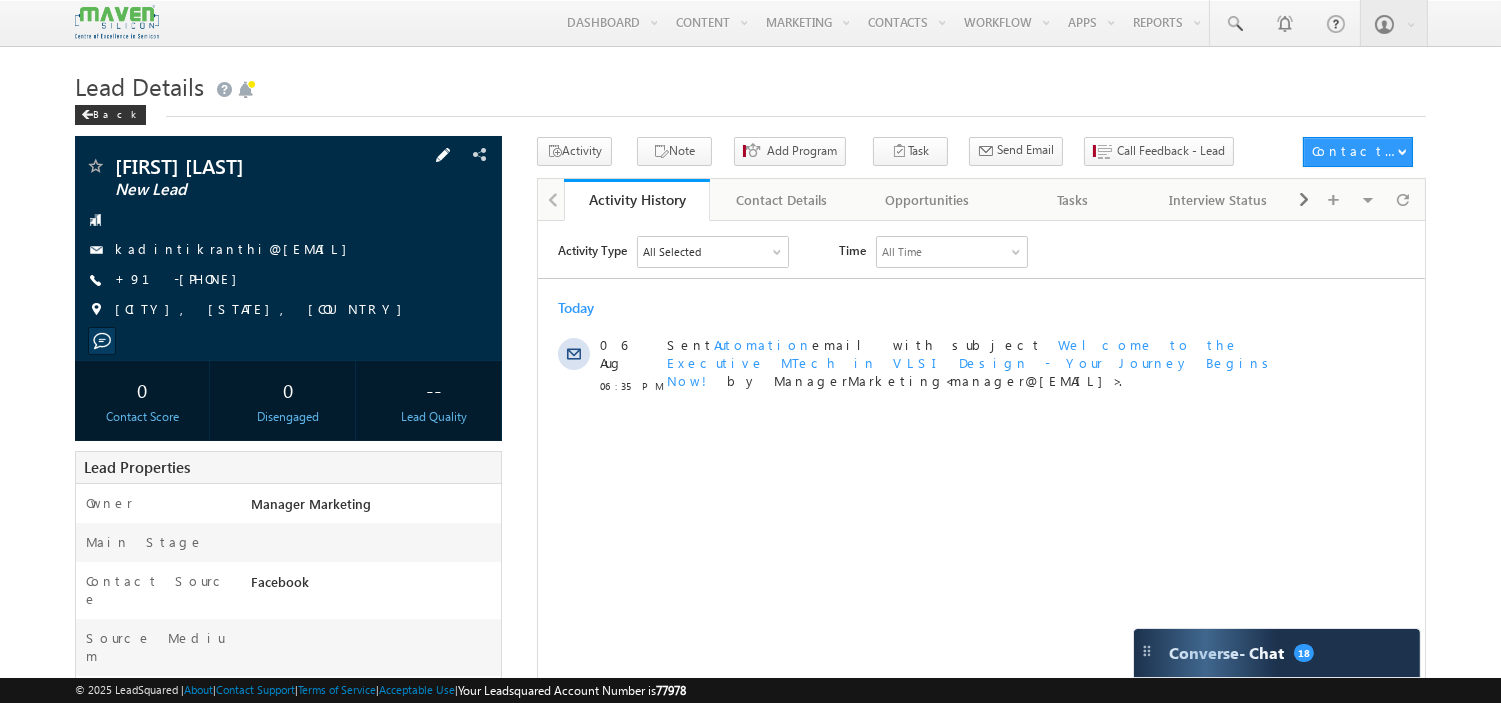 scroll, scrollTop: 0, scrollLeft: 0, axis: both 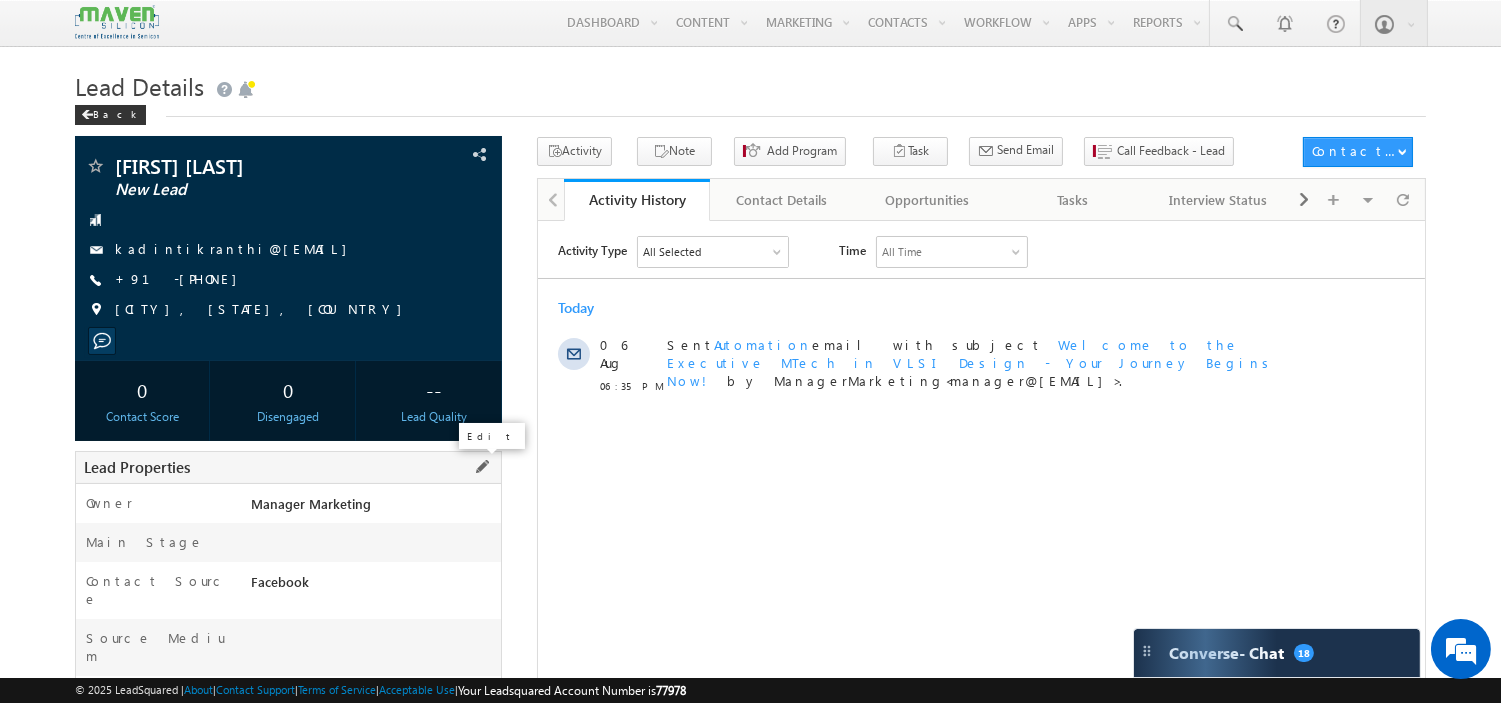 click at bounding box center (482, 467) 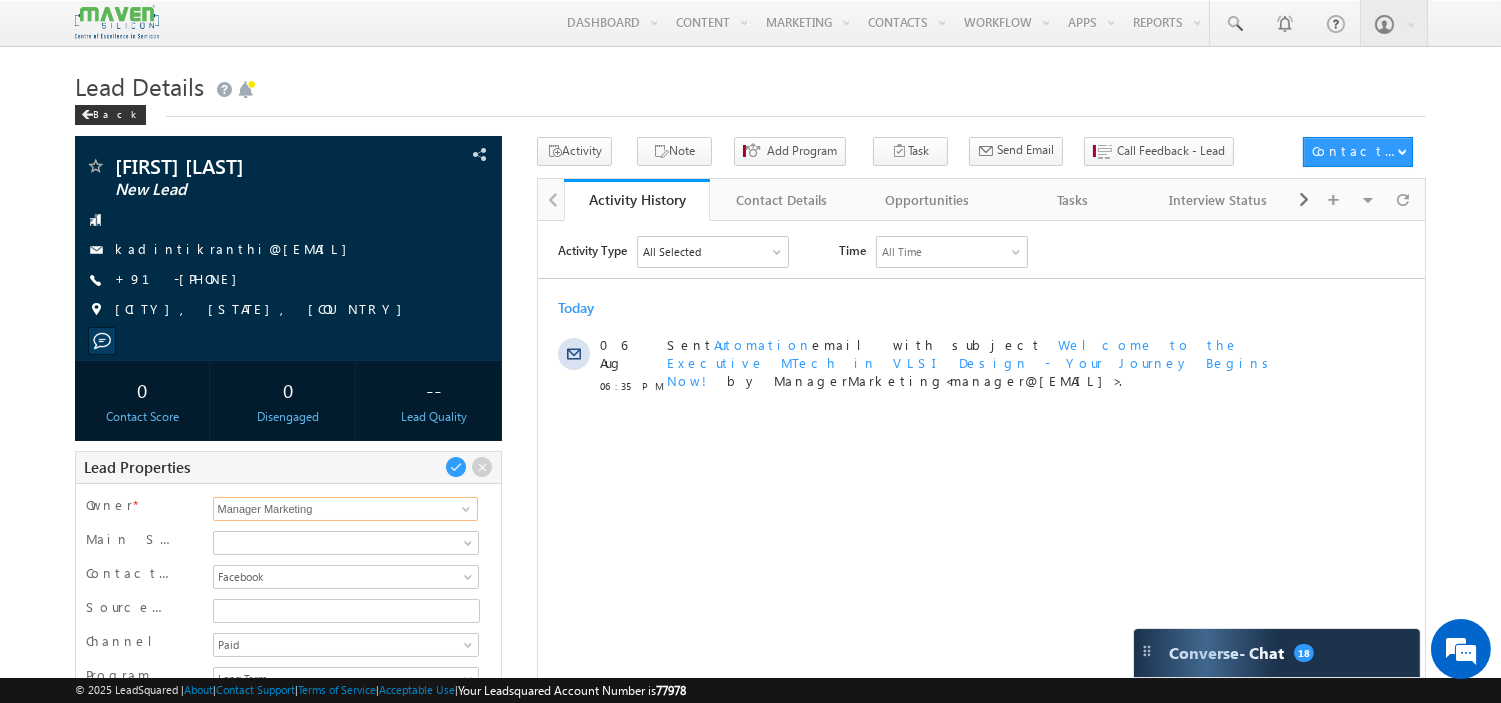 click on "Manager Marketing" at bounding box center [346, 509] 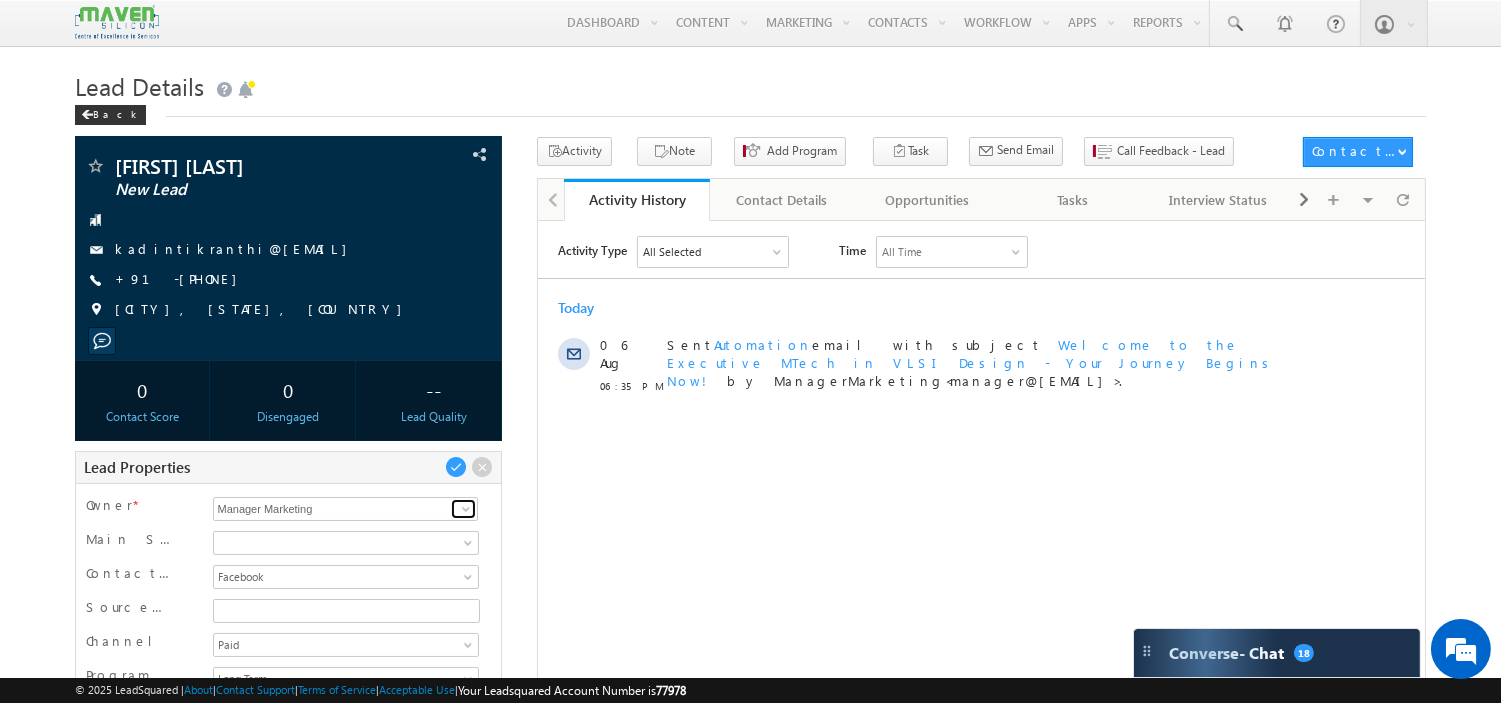 click at bounding box center [466, 509] 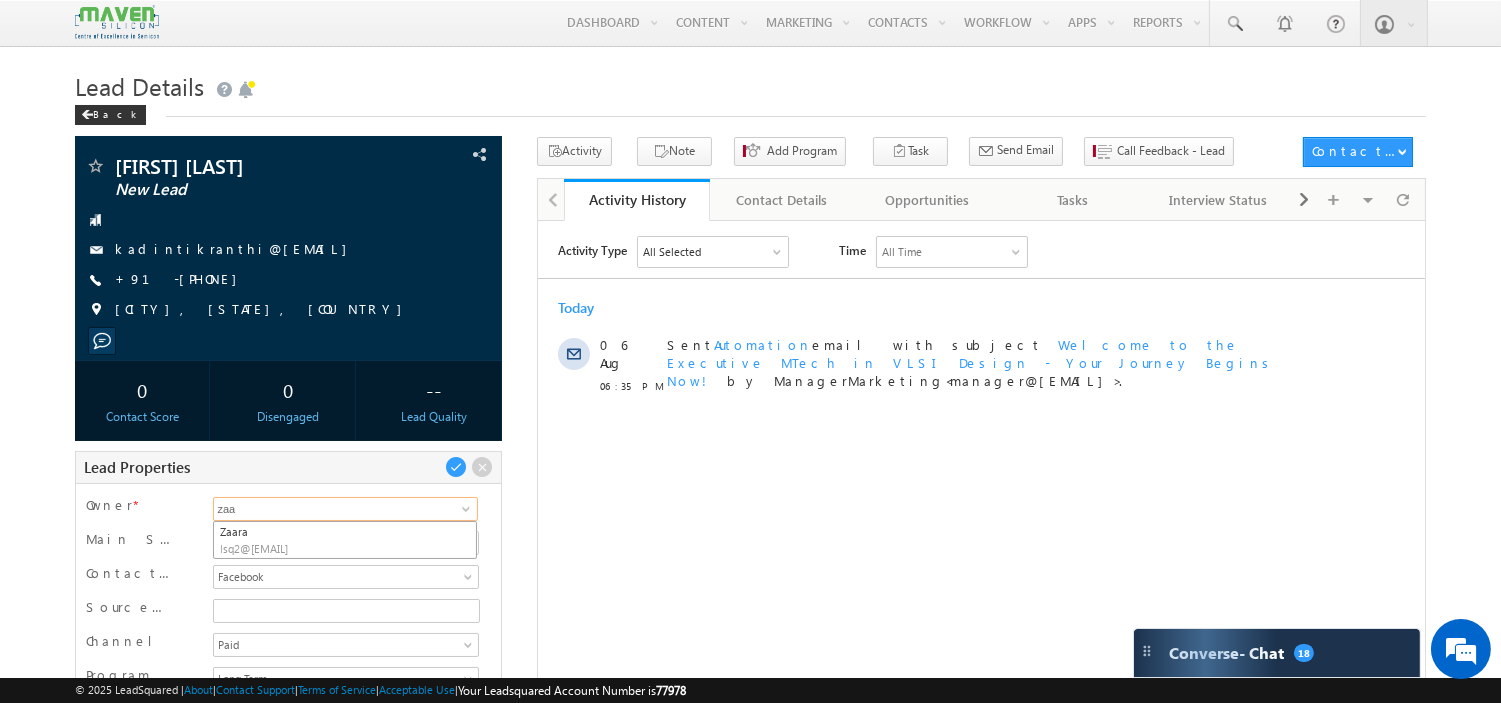 scroll, scrollTop: 0, scrollLeft: 0, axis: both 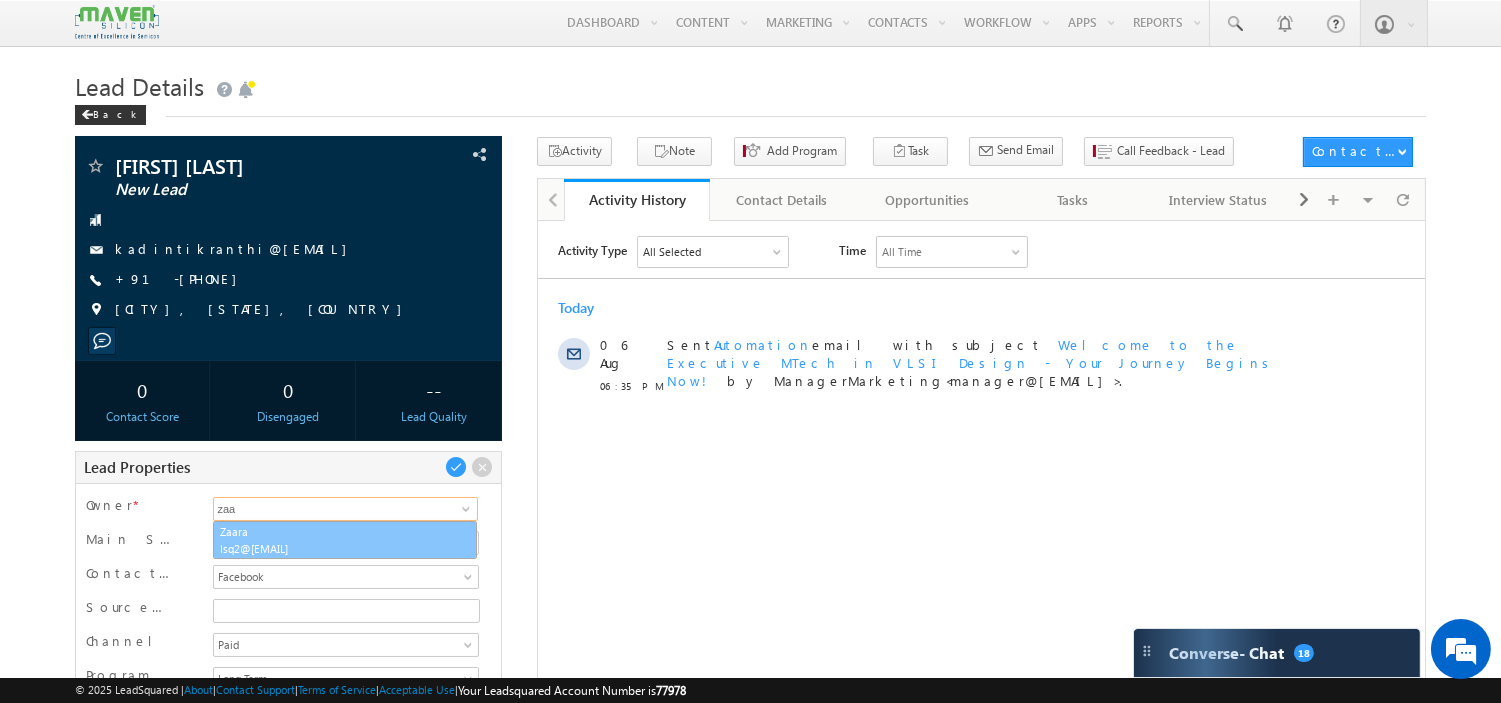 click on "Zaara   lsq2@[EMAIL]" at bounding box center [345, 540] 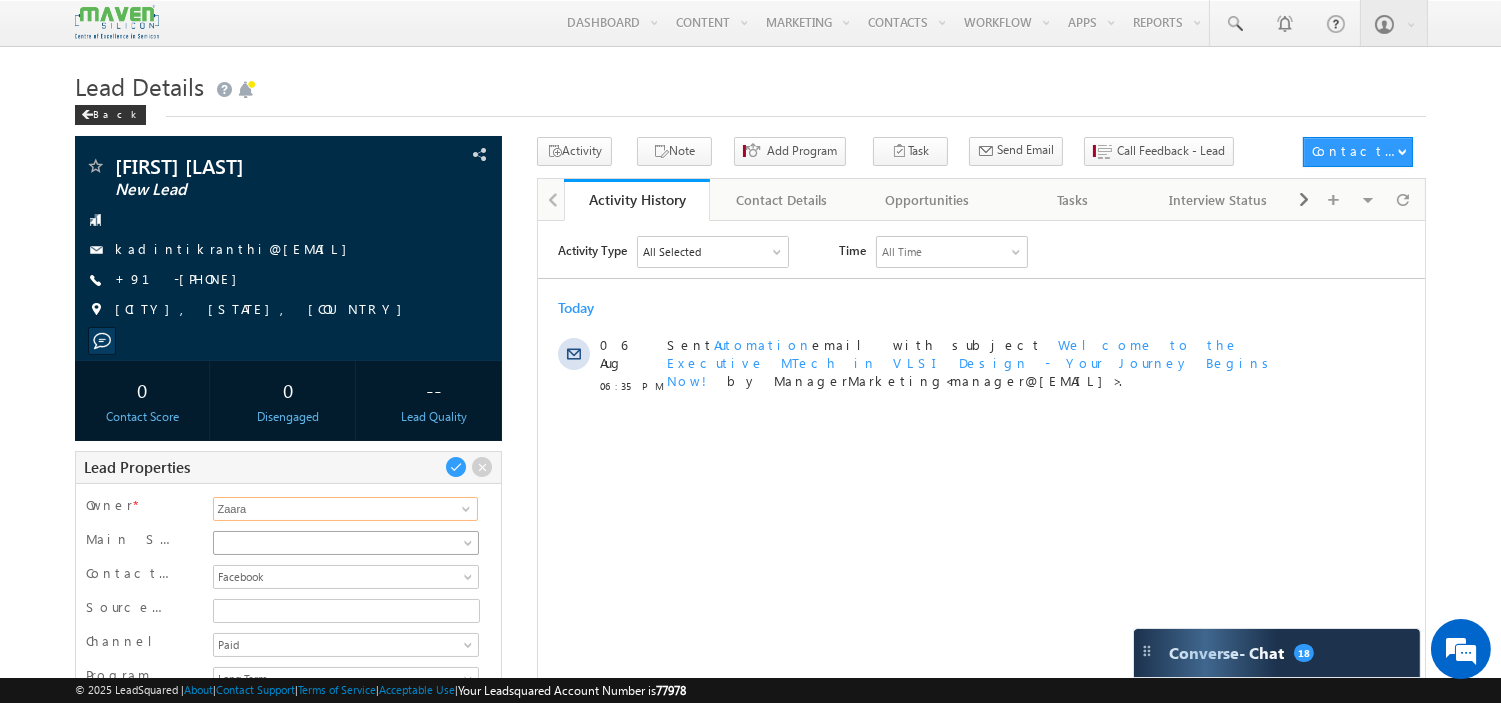 type on "Zaara" 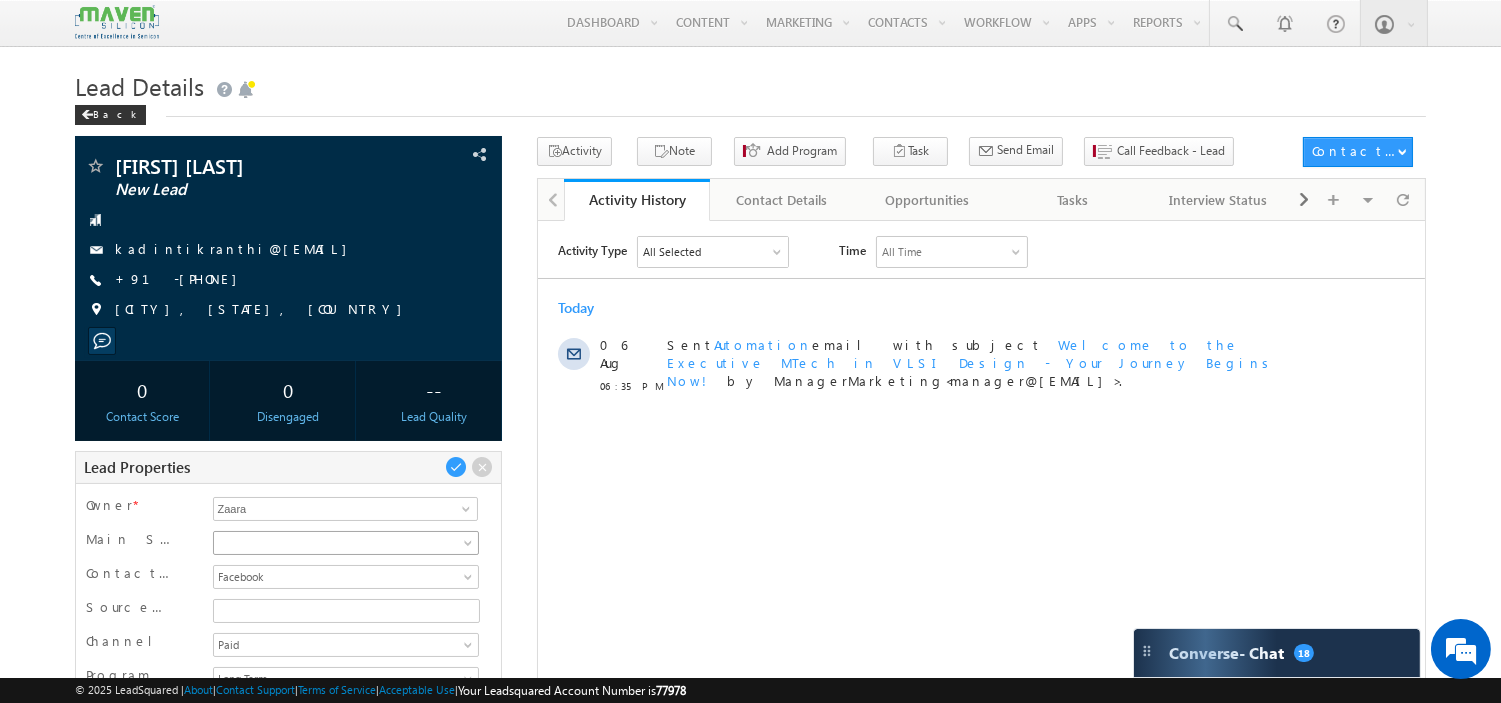 click at bounding box center (343, 543) 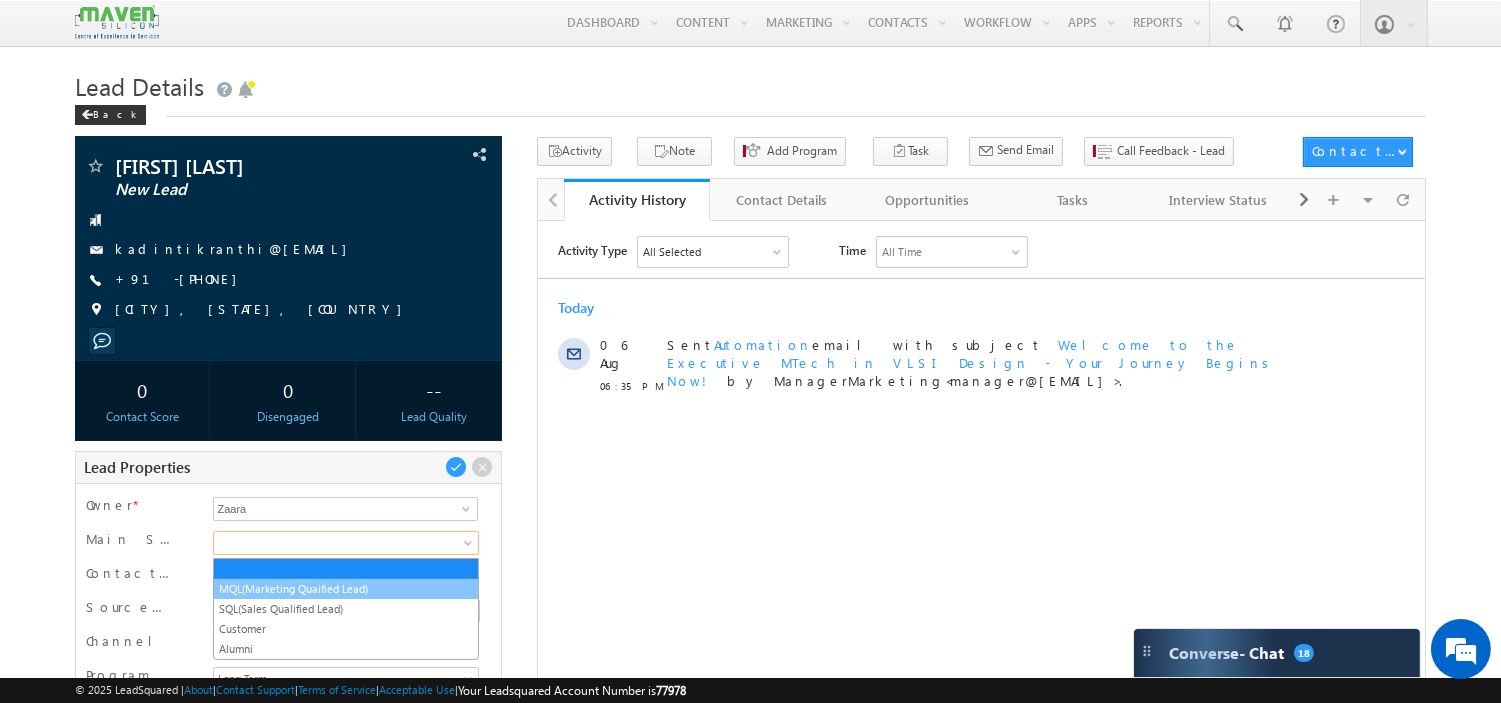 click on "MQL(Marketing Quaified Lead)" at bounding box center [346, 589] 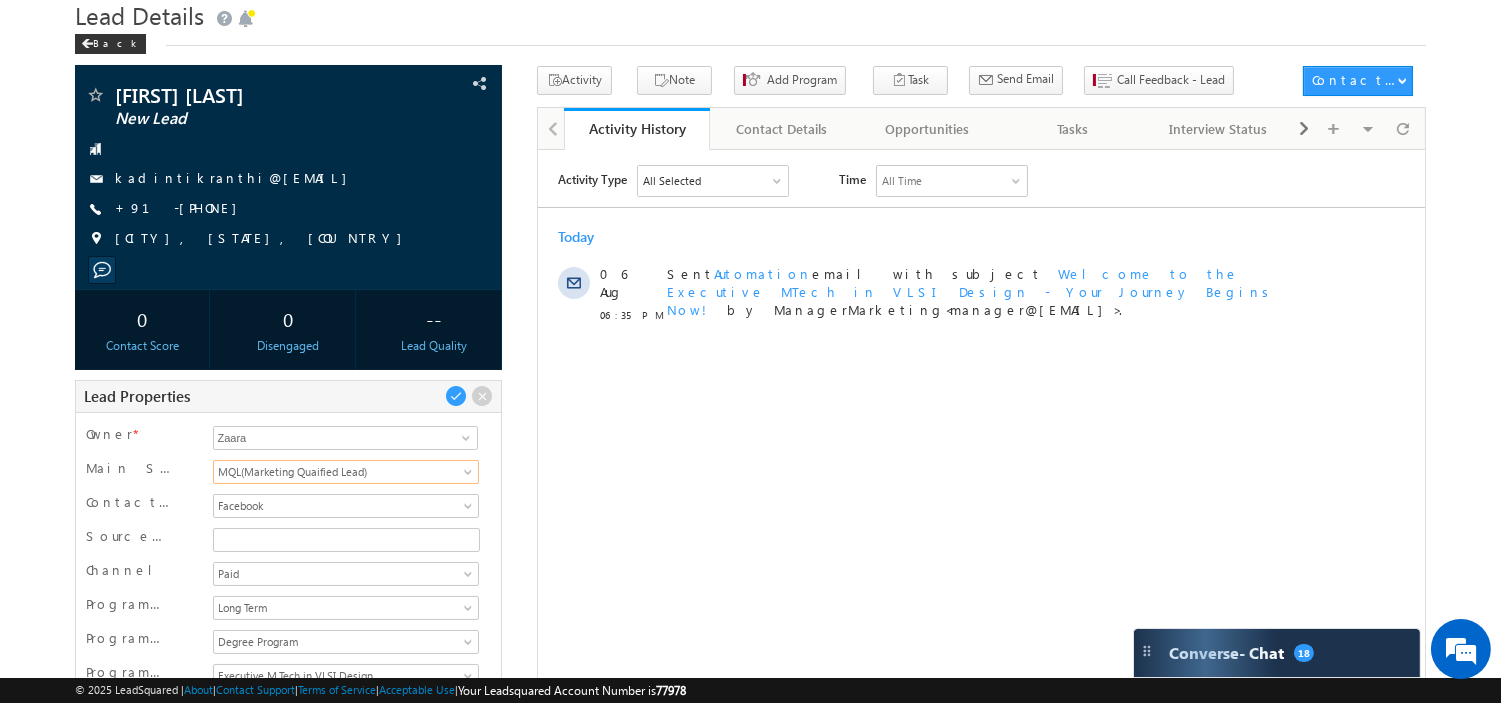 scroll, scrollTop: 111, scrollLeft: 0, axis: vertical 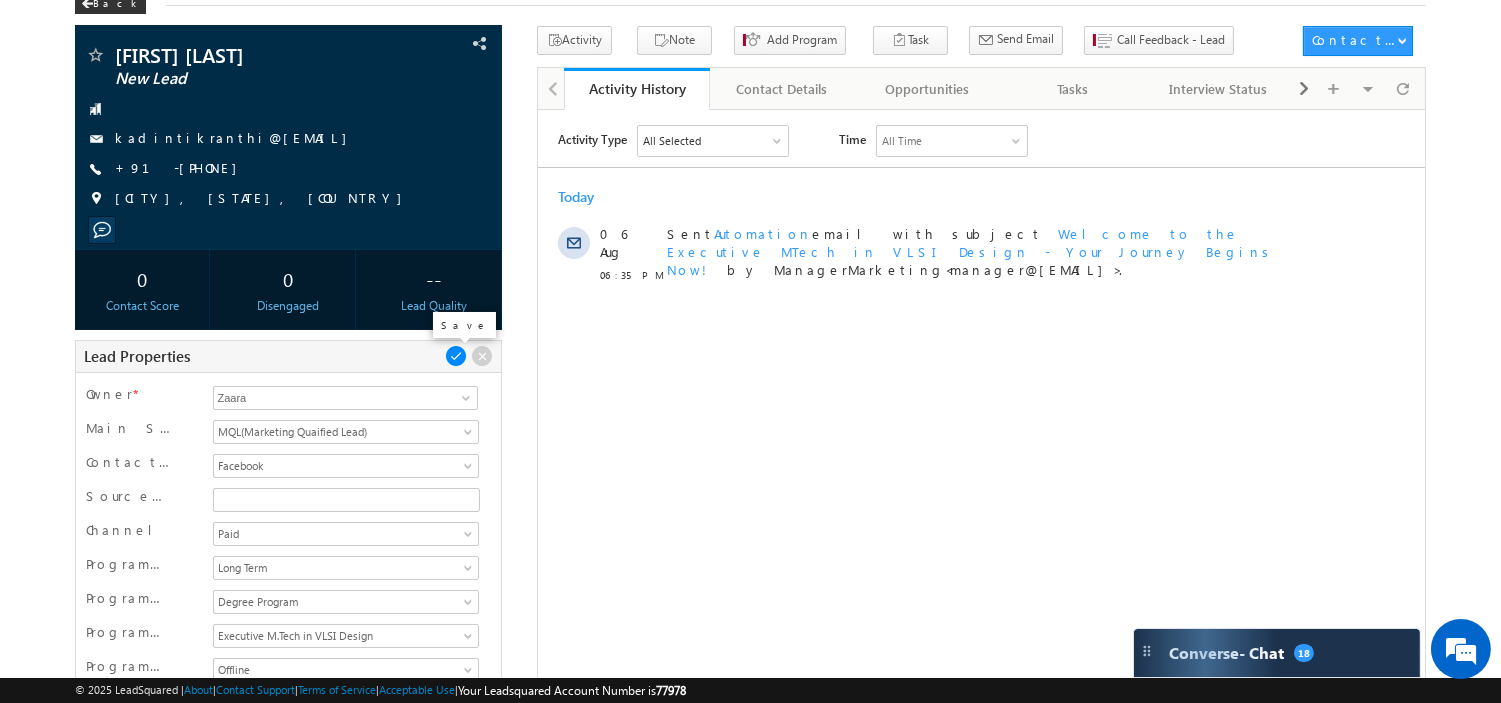 click at bounding box center [456, 356] 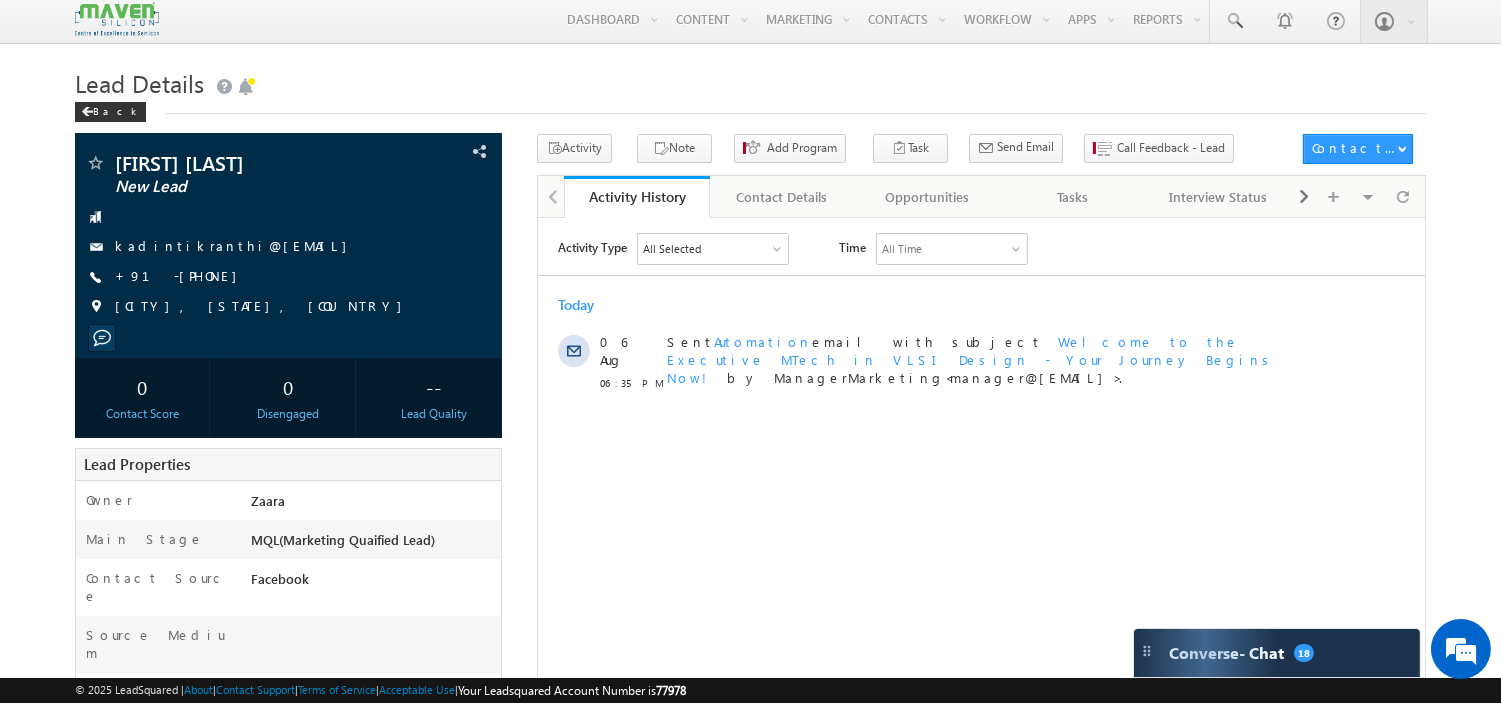 scroll, scrollTop: 0, scrollLeft: 0, axis: both 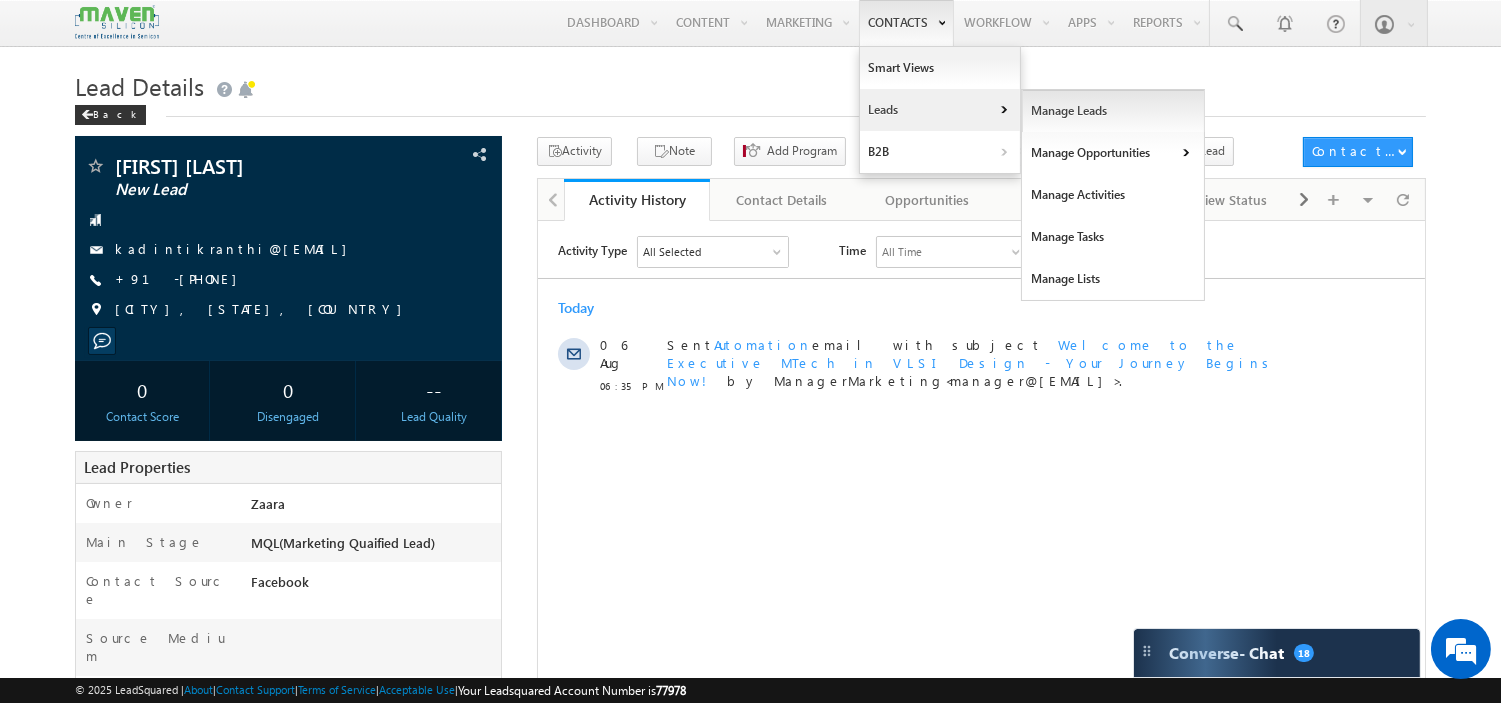 click on "Manage Leads" at bounding box center (1113, 111) 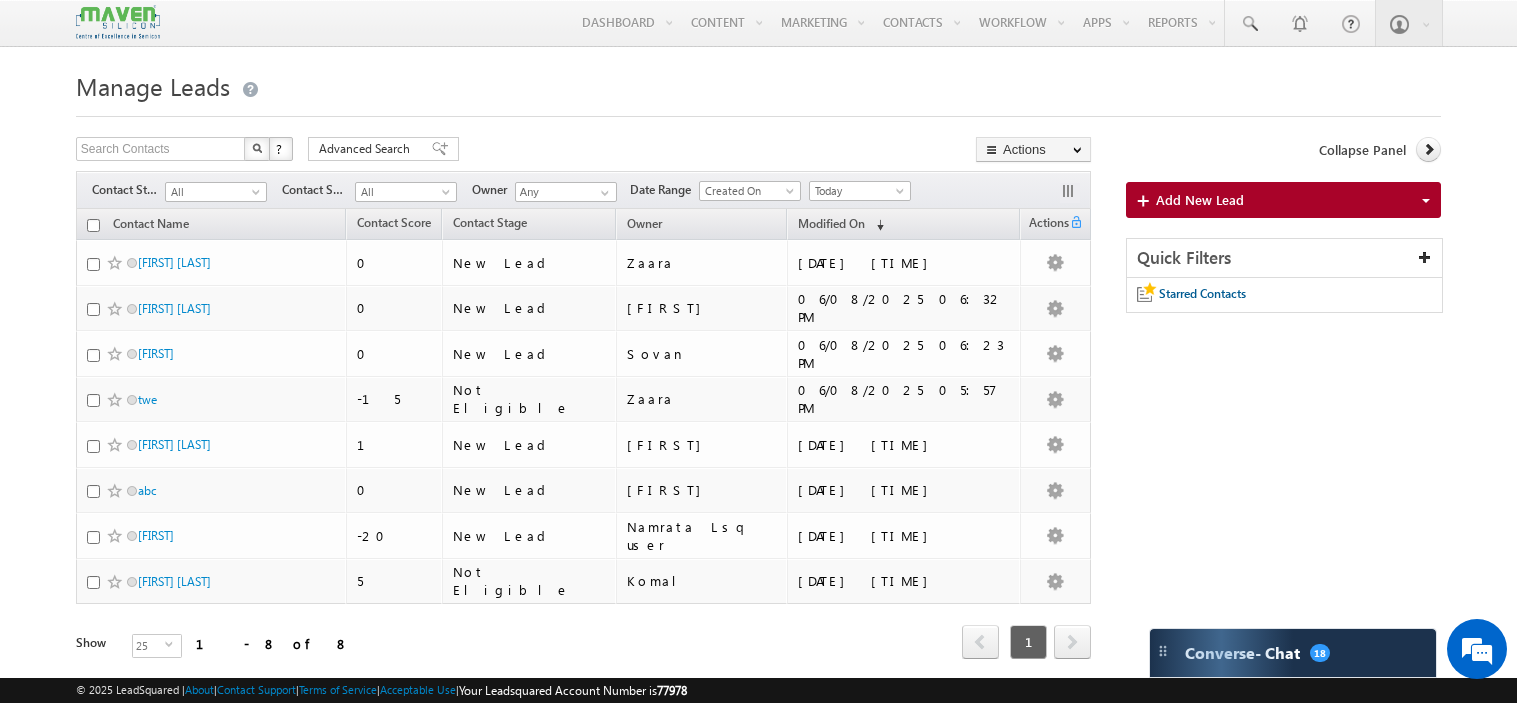 click on "Quick Add Student" at bounding box center [0, 0] 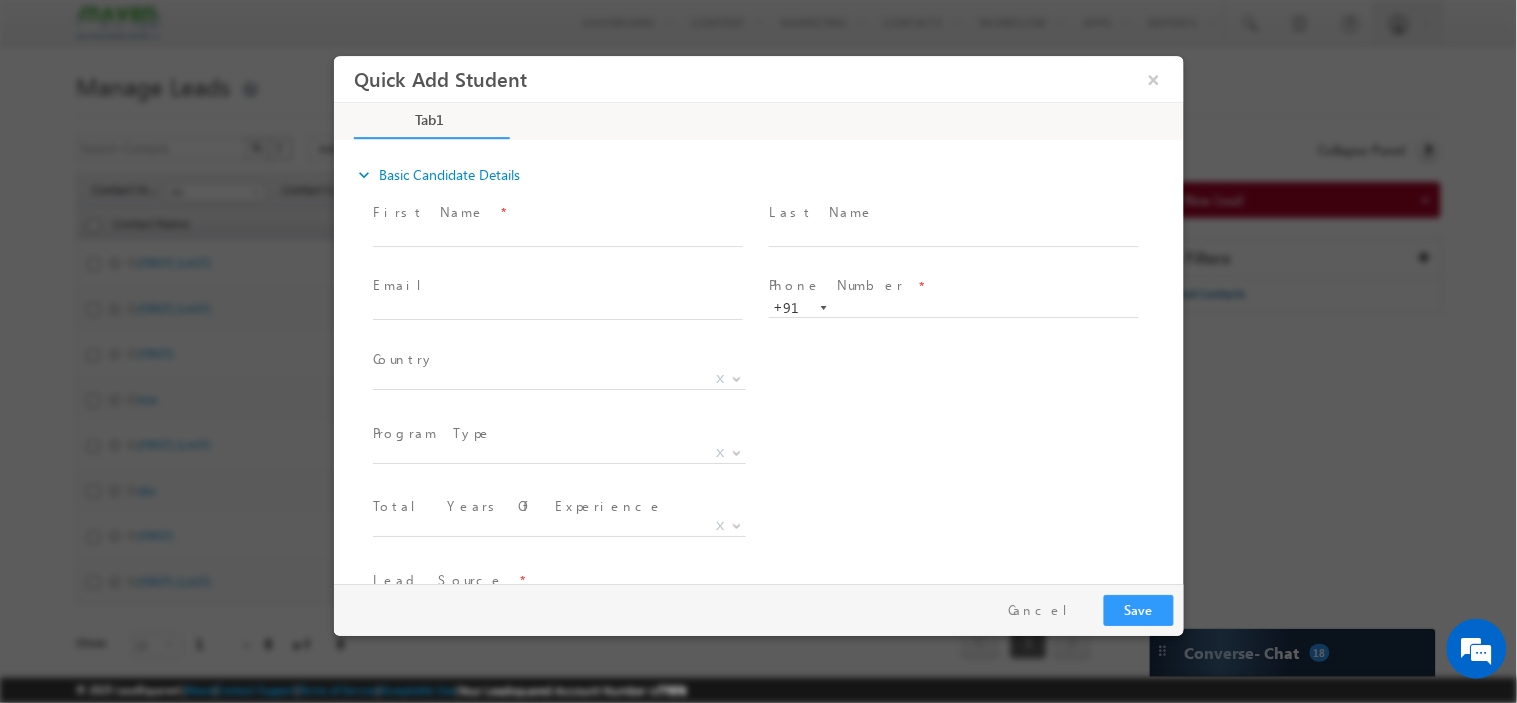 scroll, scrollTop: 0, scrollLeft: 0, axis: both 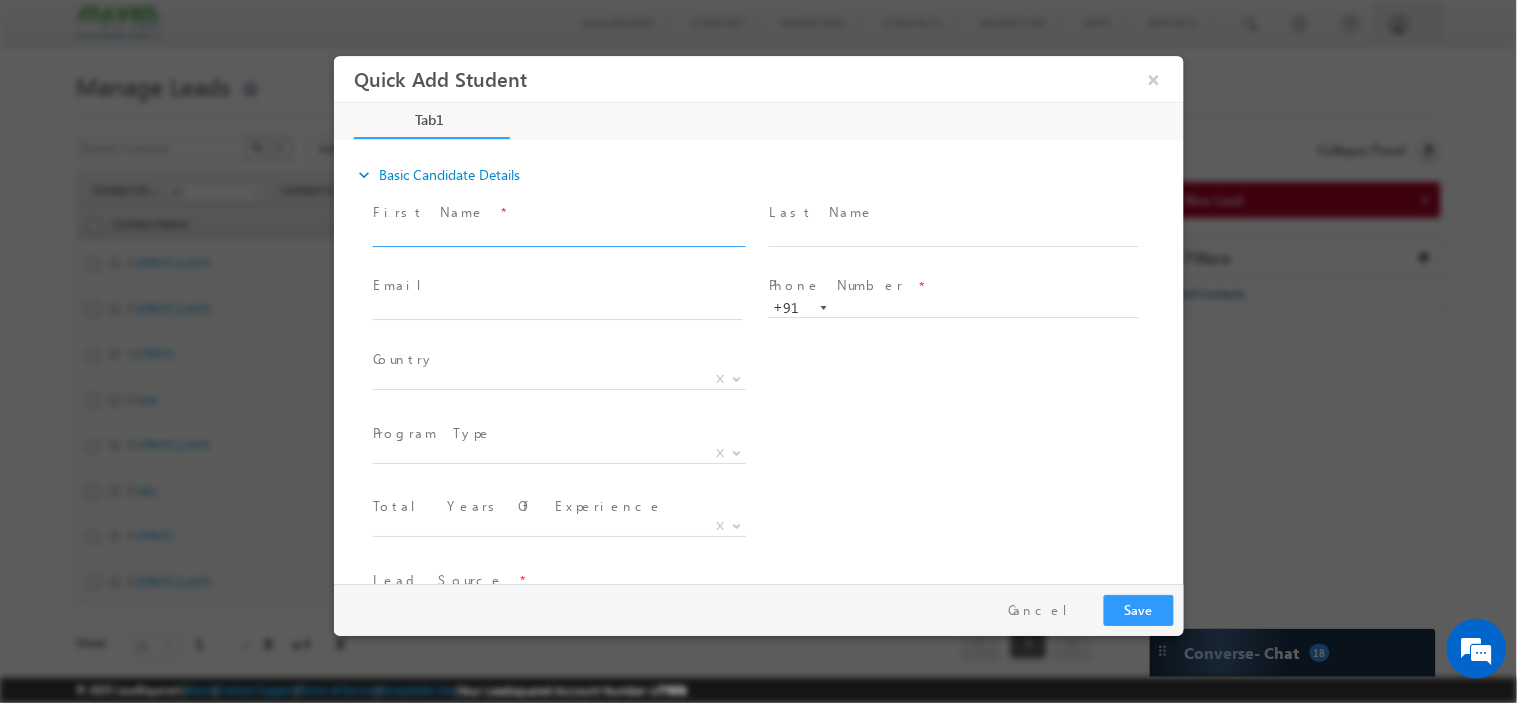 click on "First Name
*" at bounding box center (556, 212) 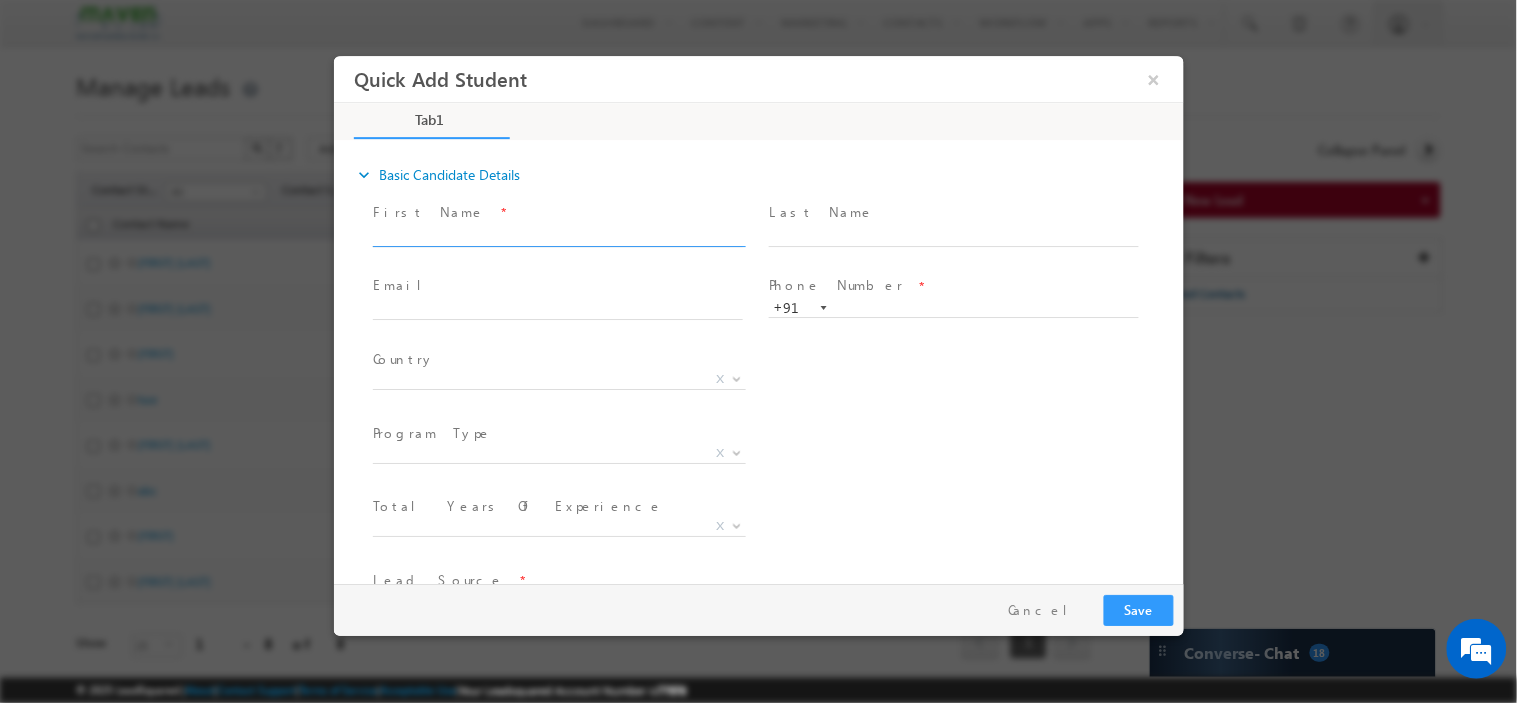 click at bounding box center [557, 236] 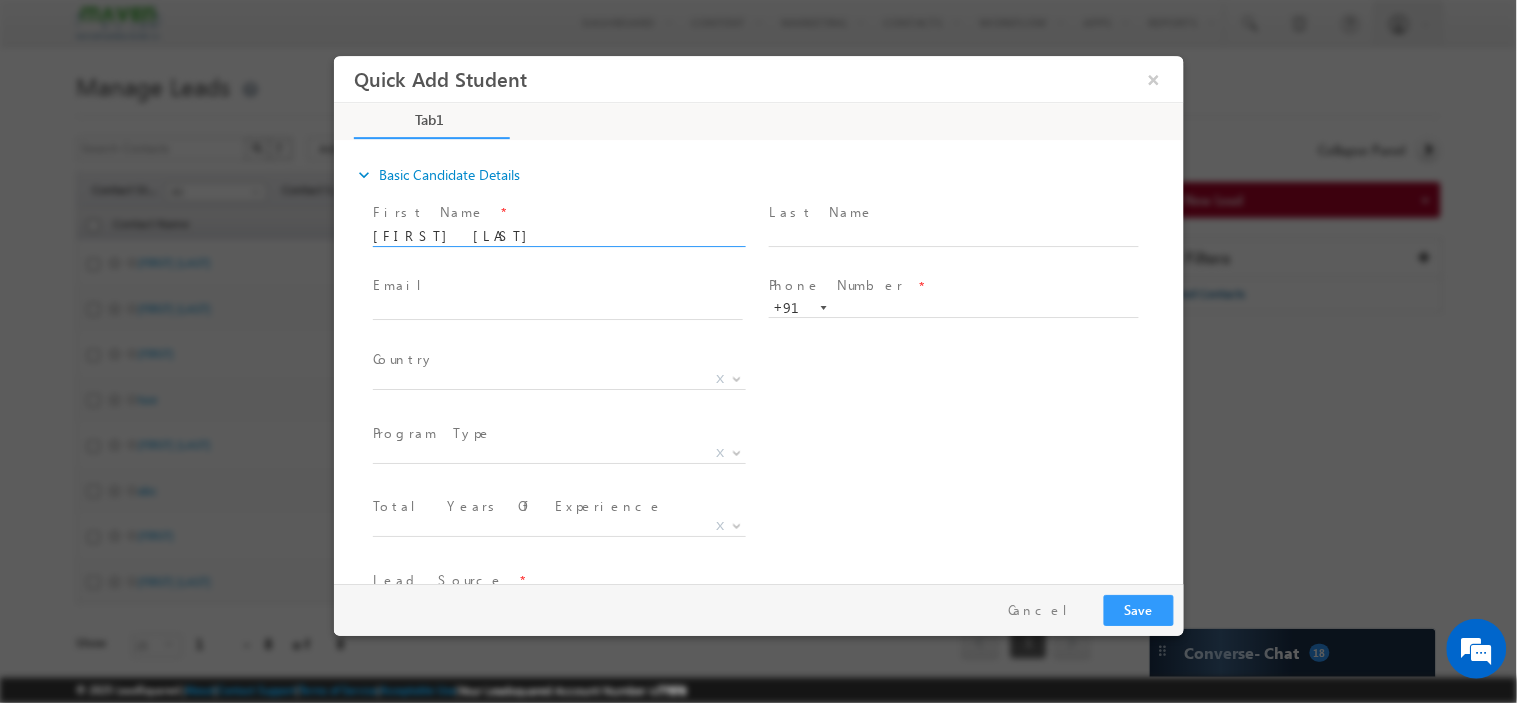 type on "[FIRST] [LAST]" 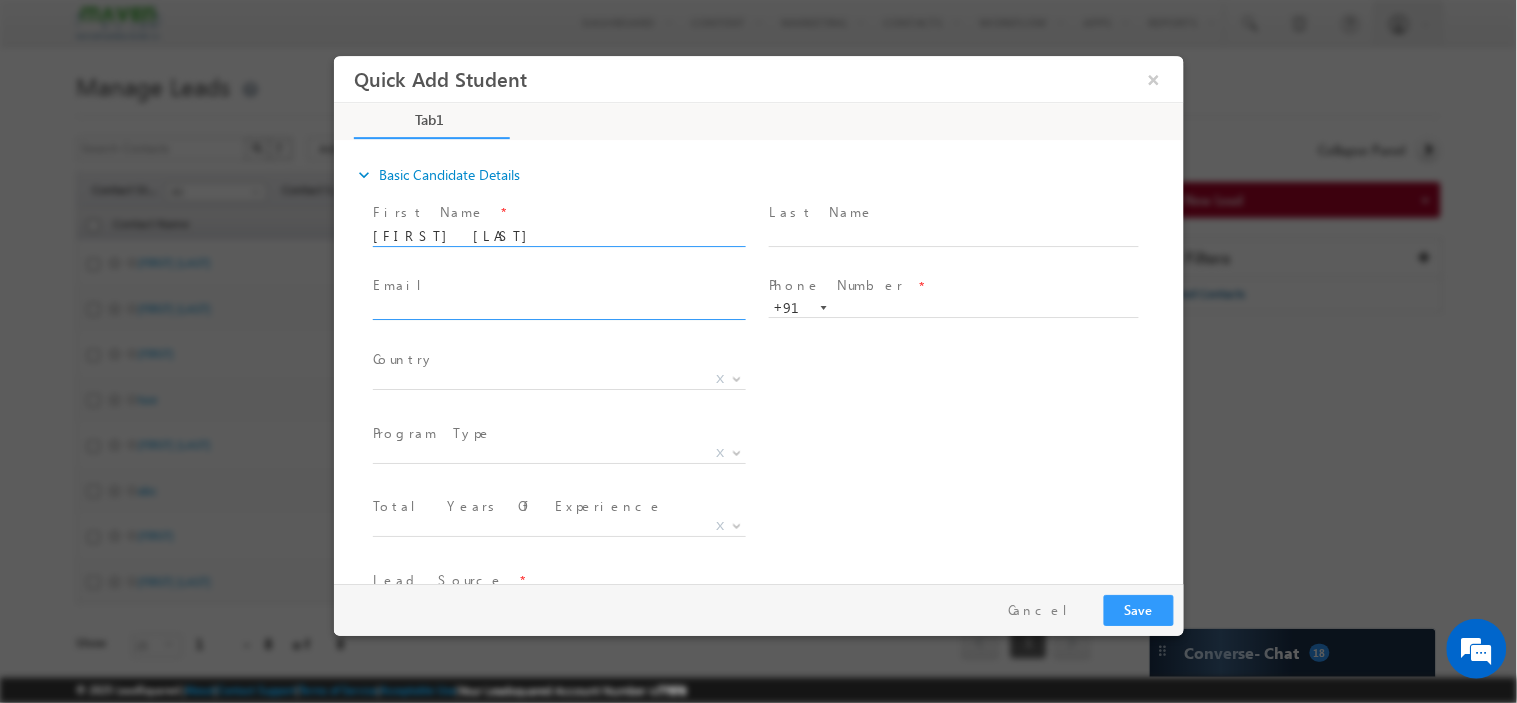 click 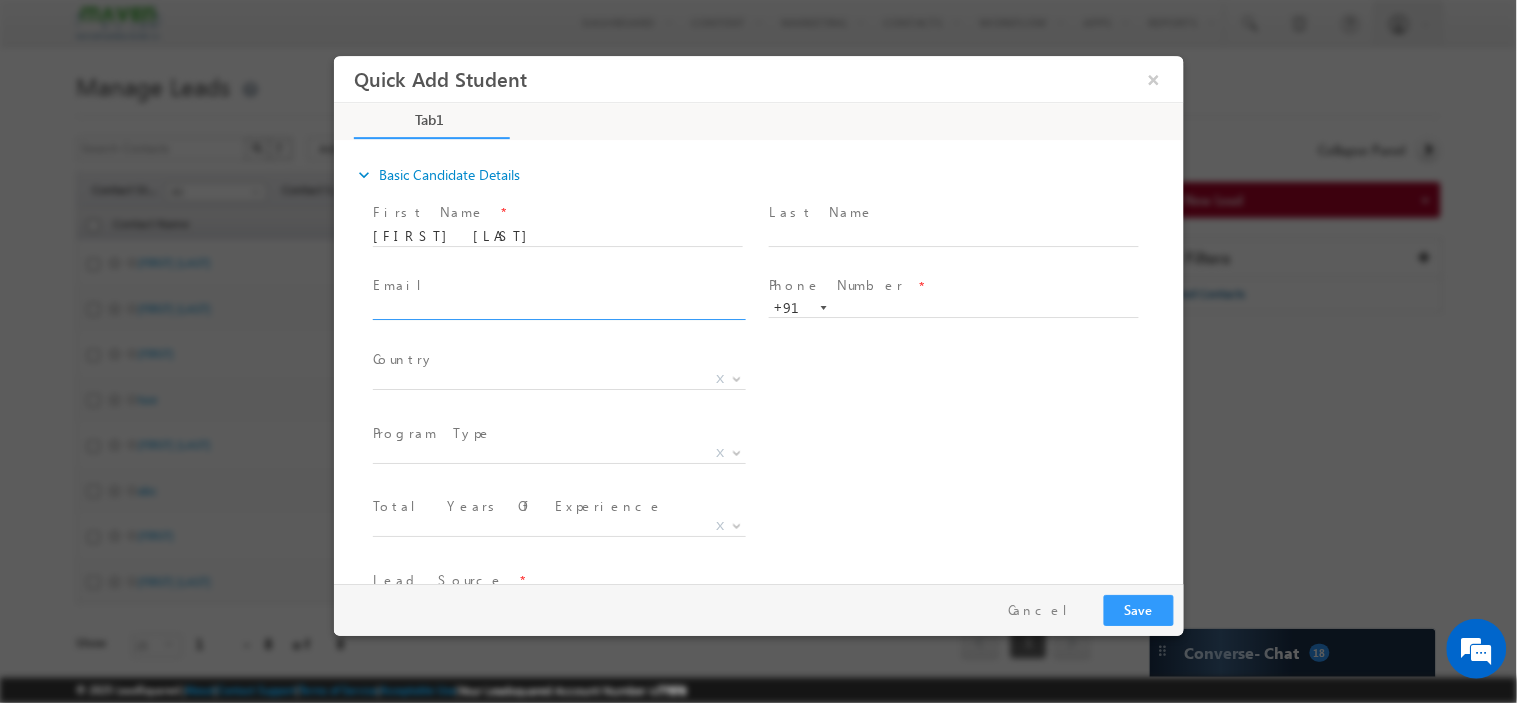 paste on "[EMAIL]" 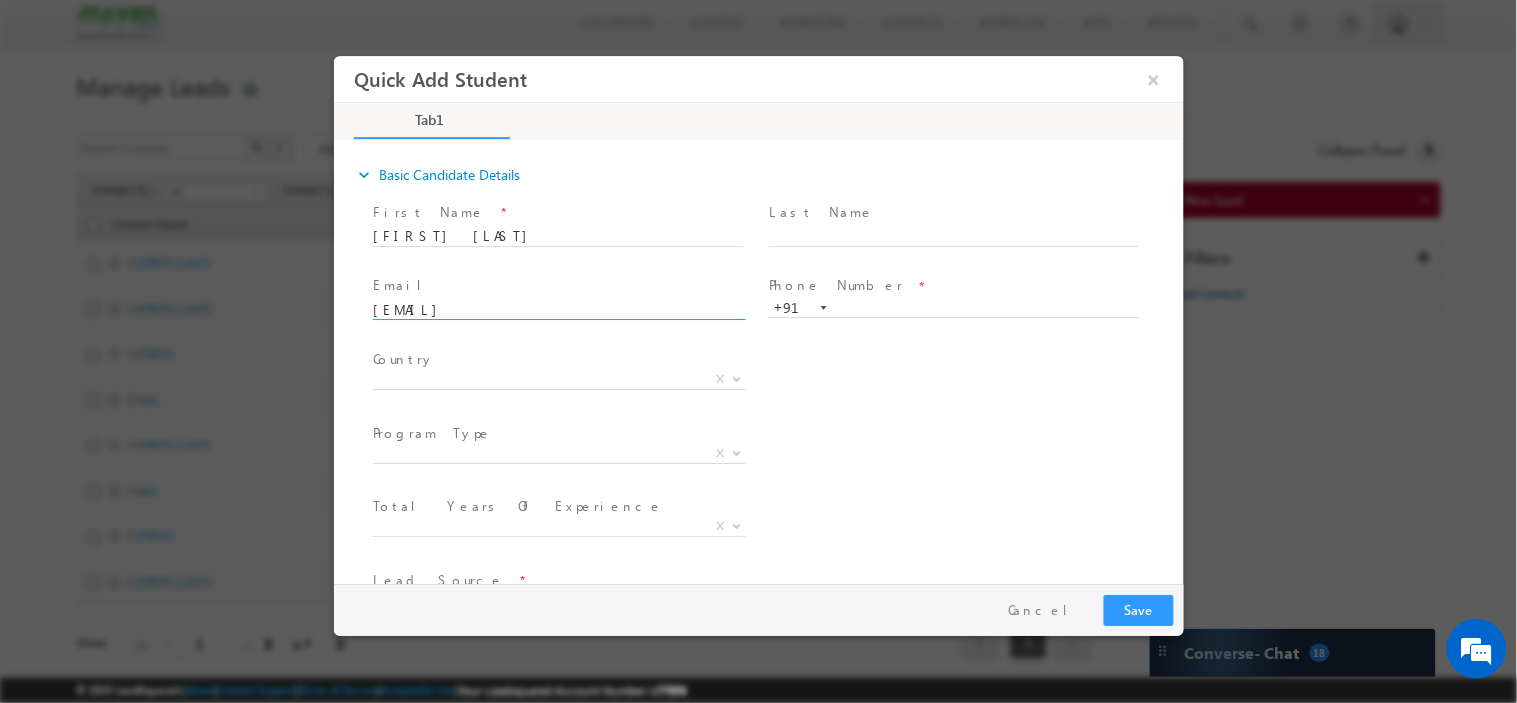 type on "[EMAIL]" 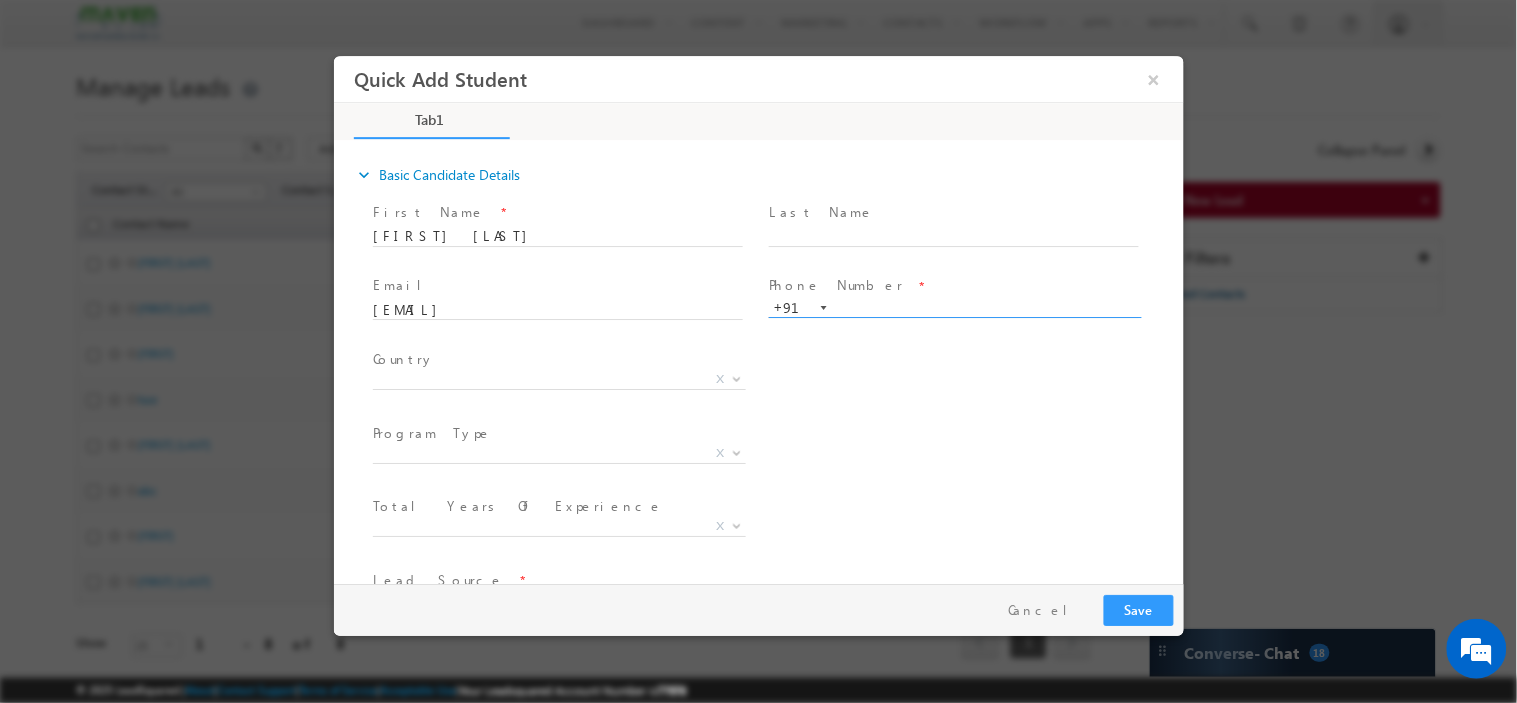 click at bounding box center [953, 308] 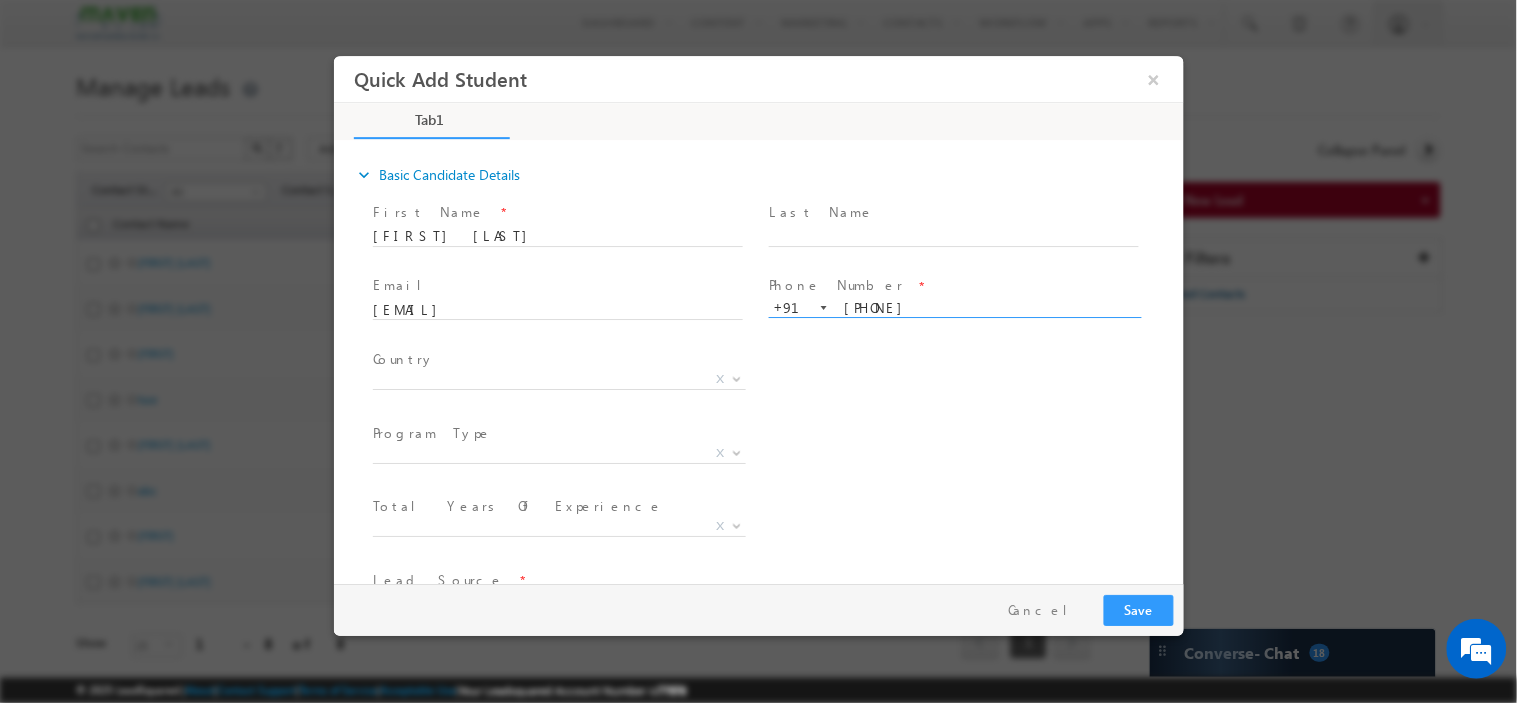 type on "[PHONE]" 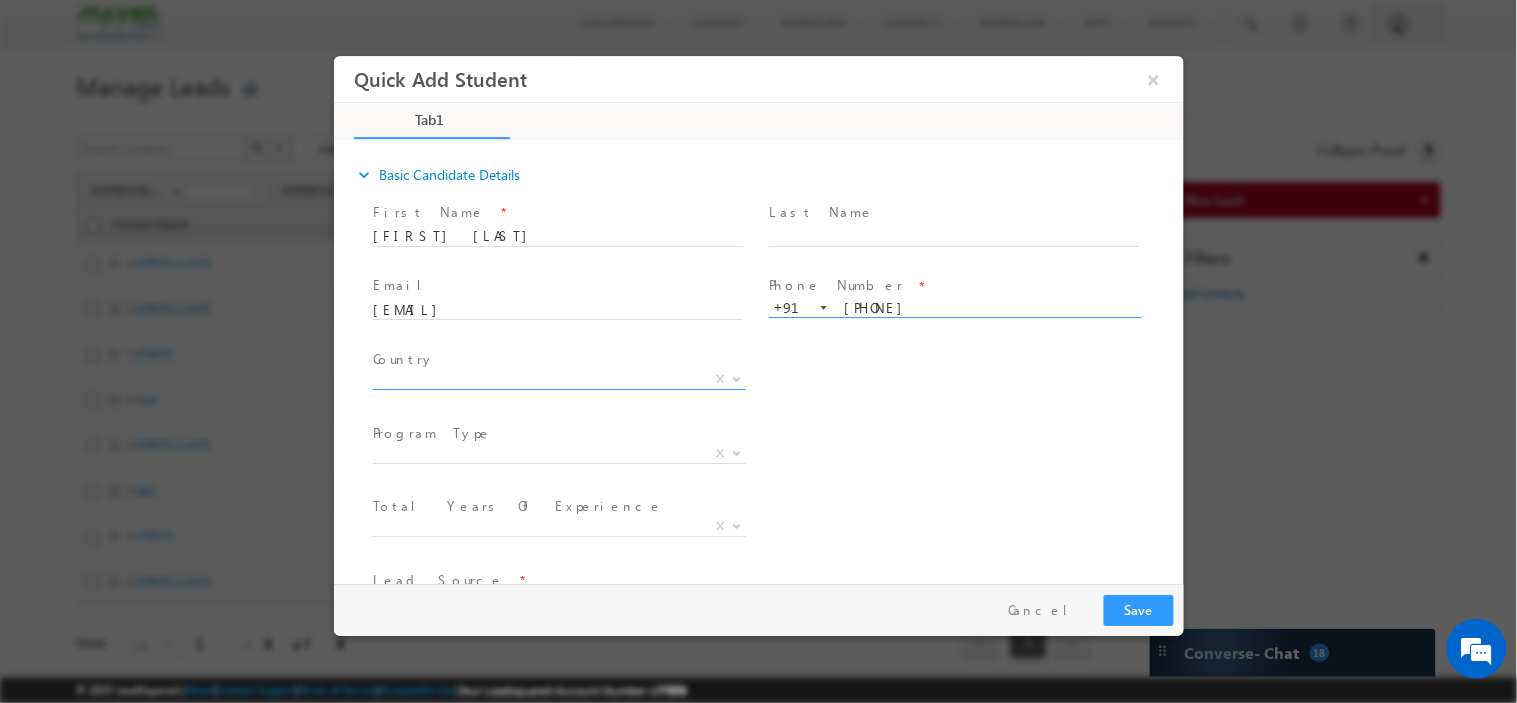 click on "X" at bounding box center [558, 379] 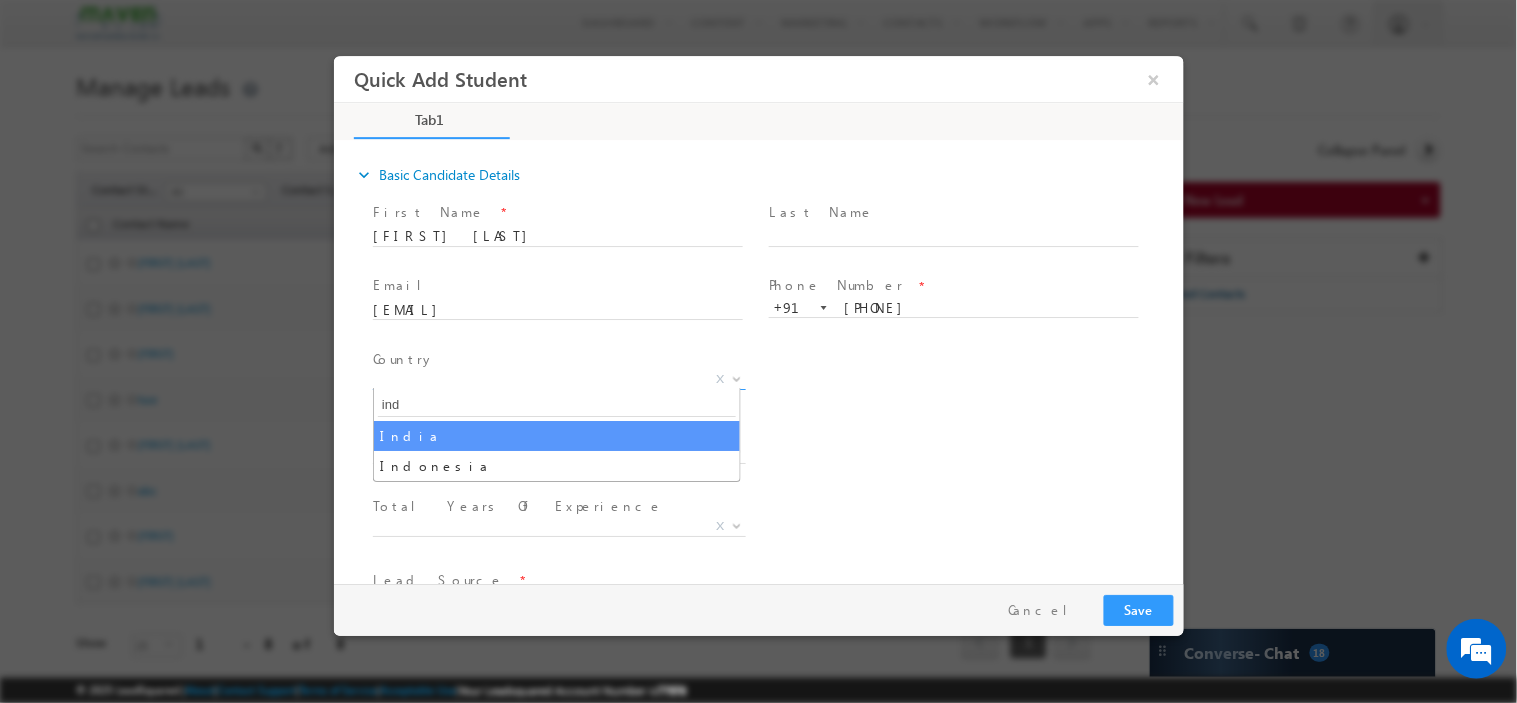 type on "ind" 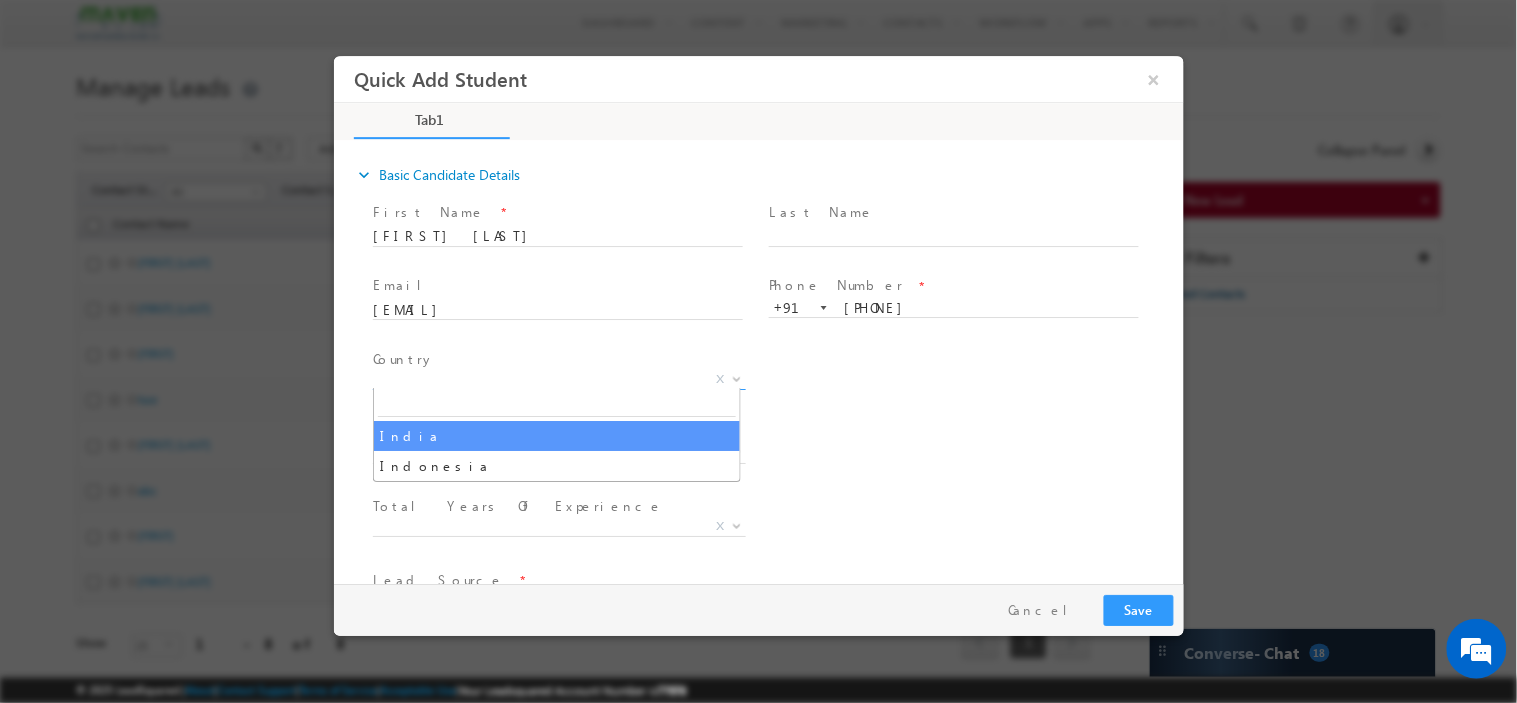 select 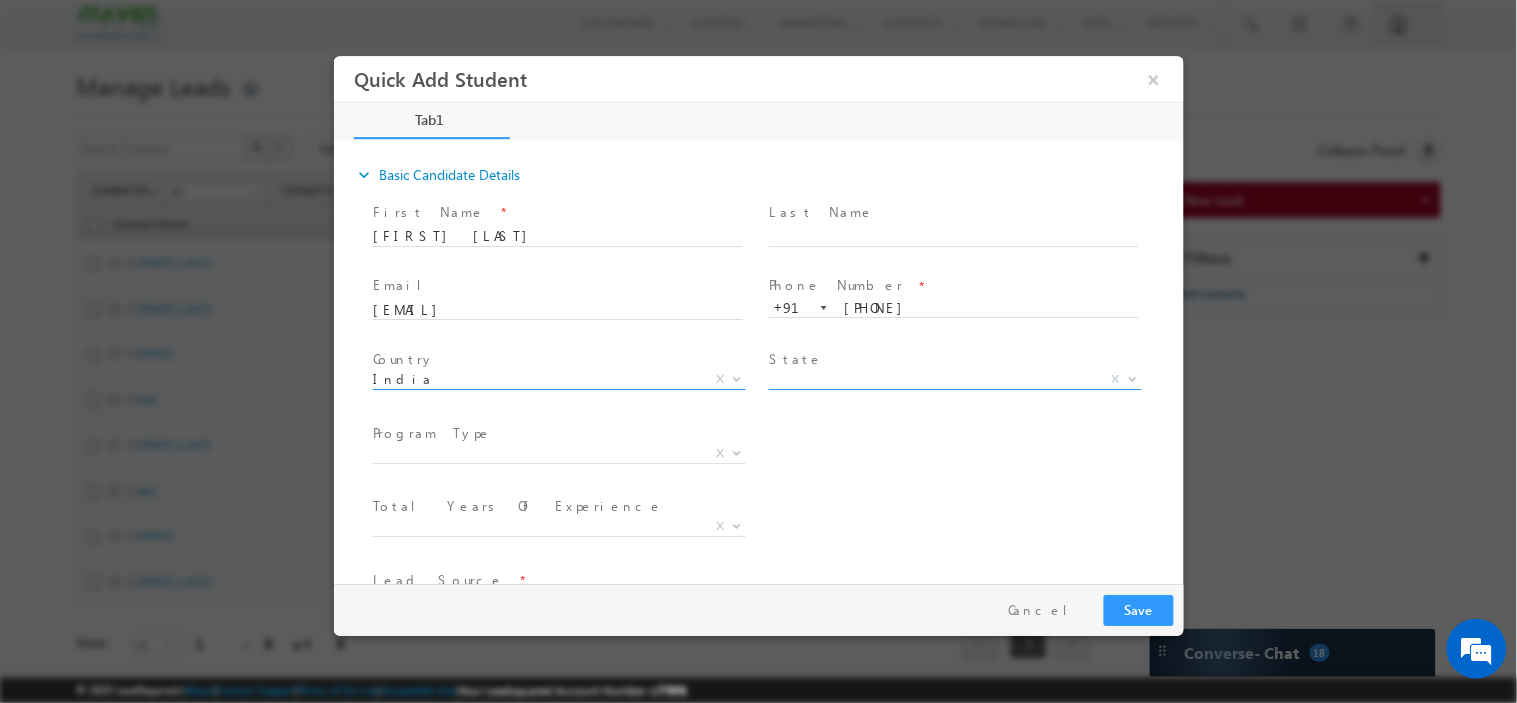 click on "X" at bounding box center (954, 379) 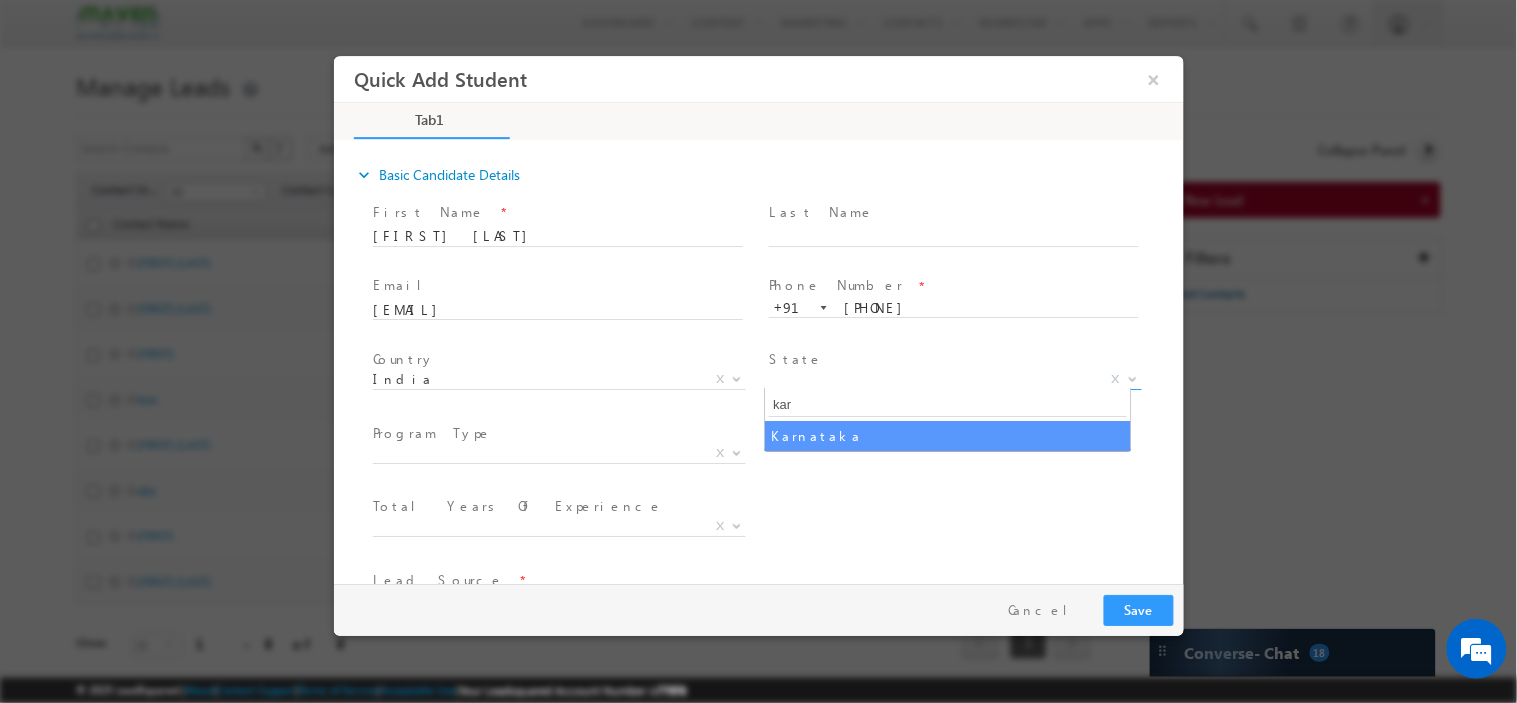 type on "kar" 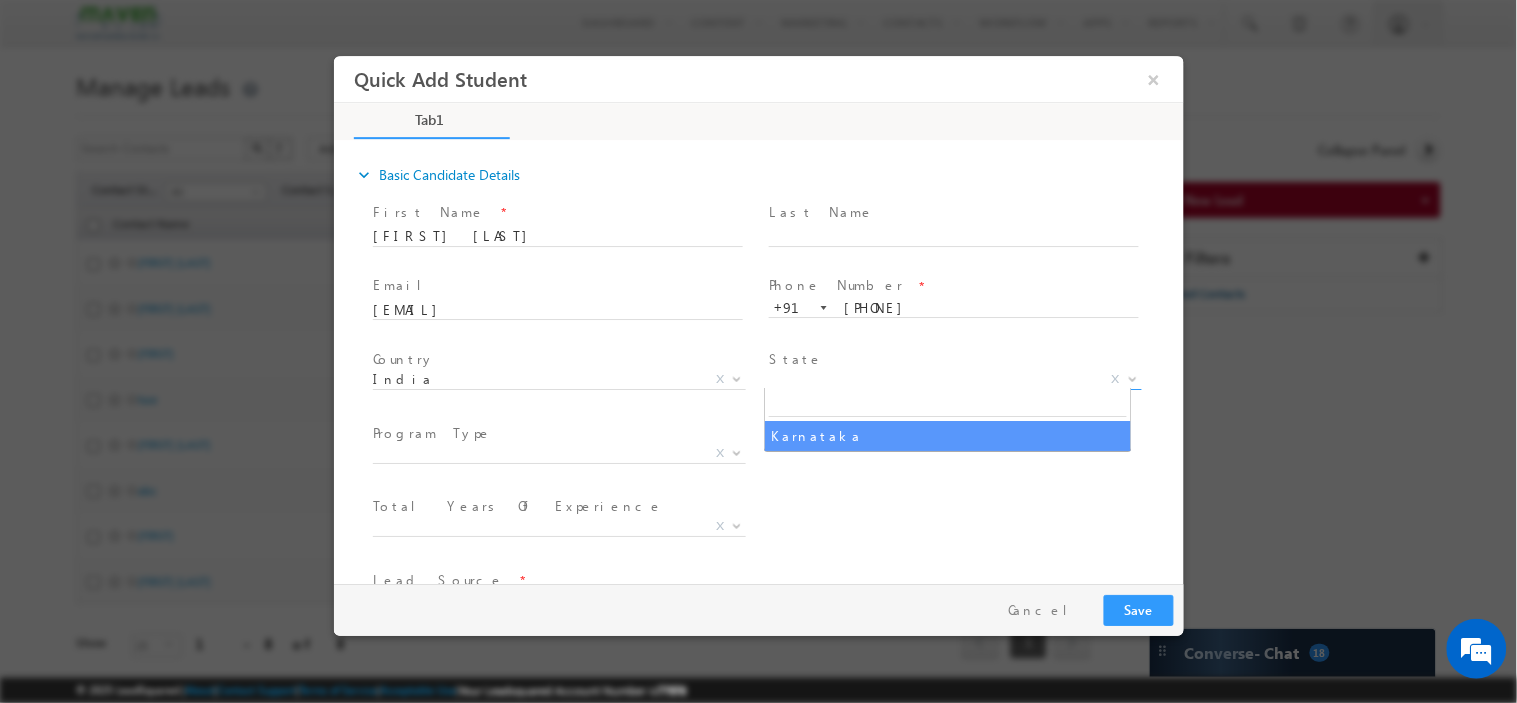 select on "Karnataka" 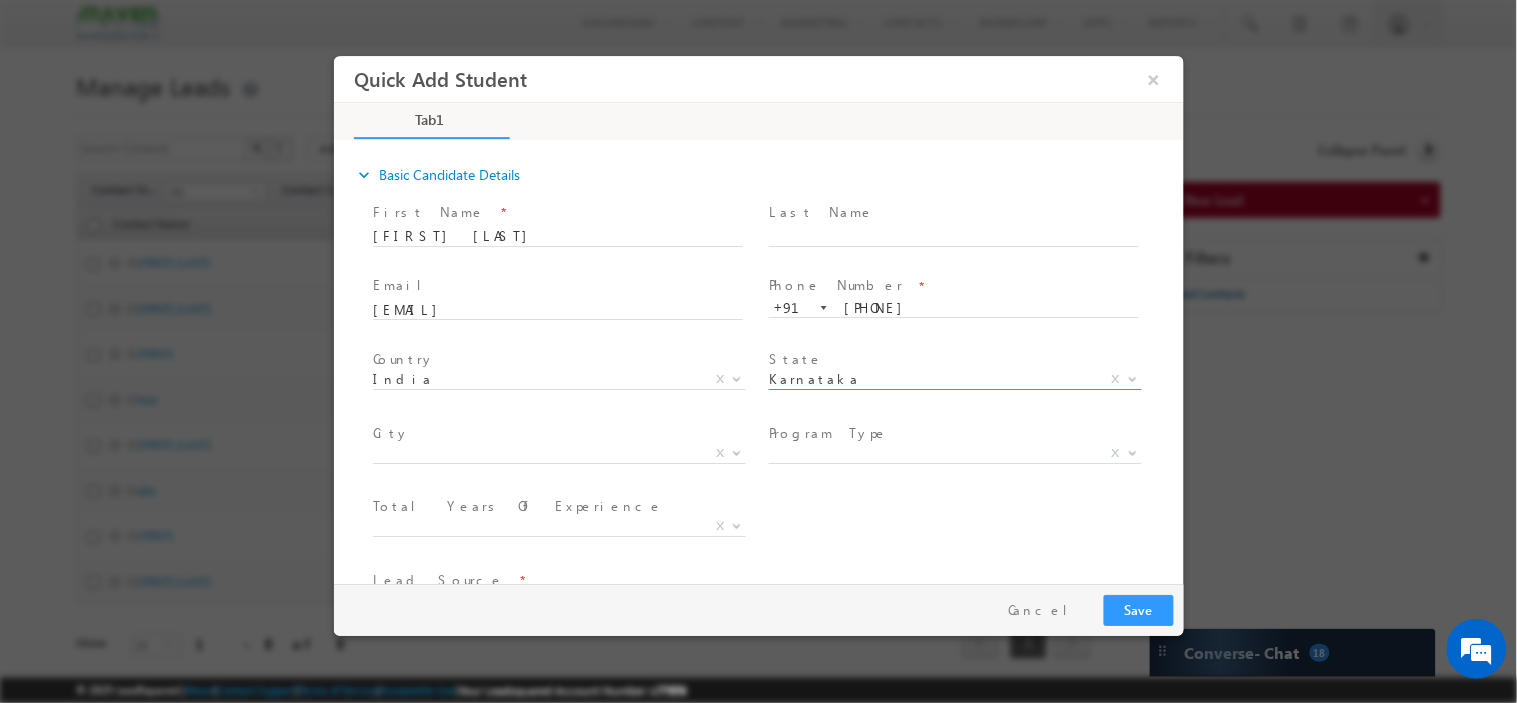 click on "City
*" at bounding box center (556, 433) 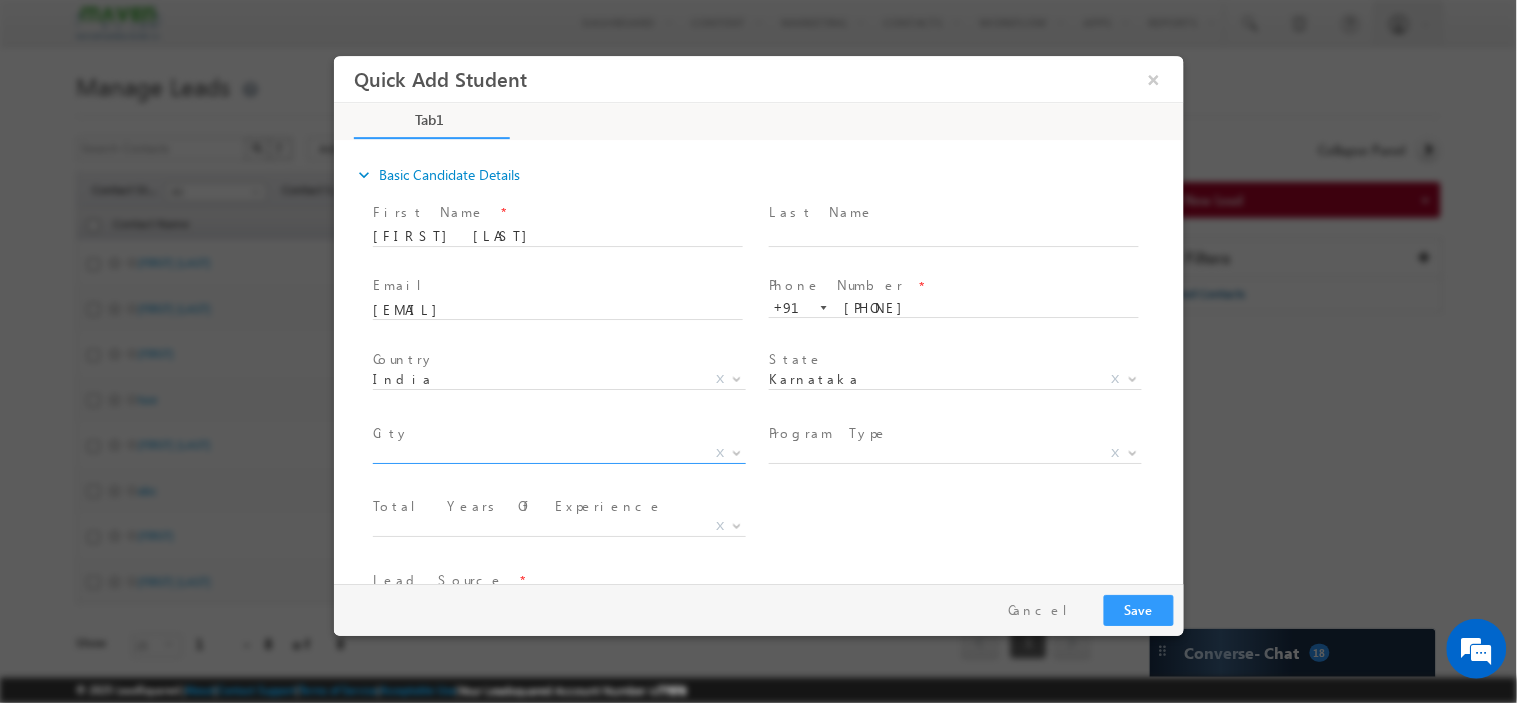 click on "X" at bounding box center (558, 453) 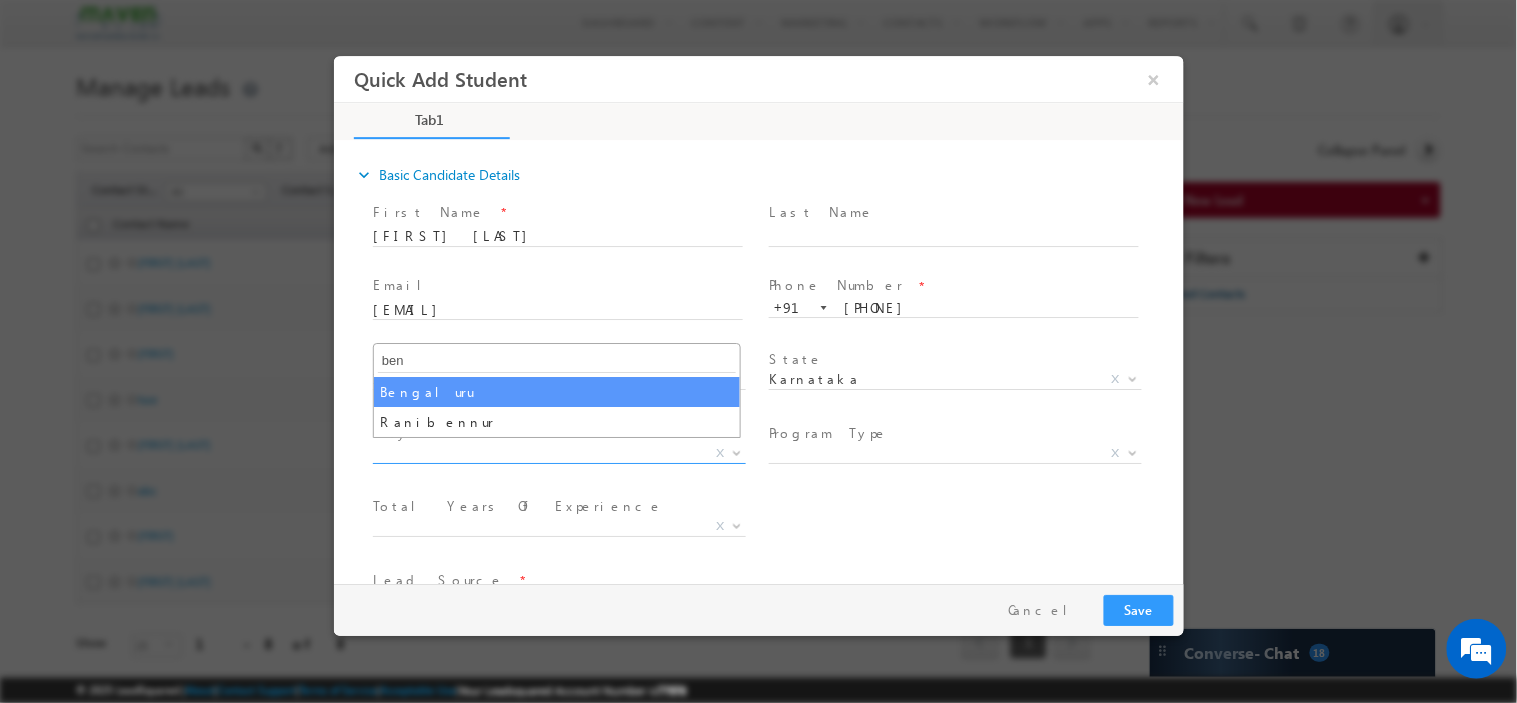 type on "ben" 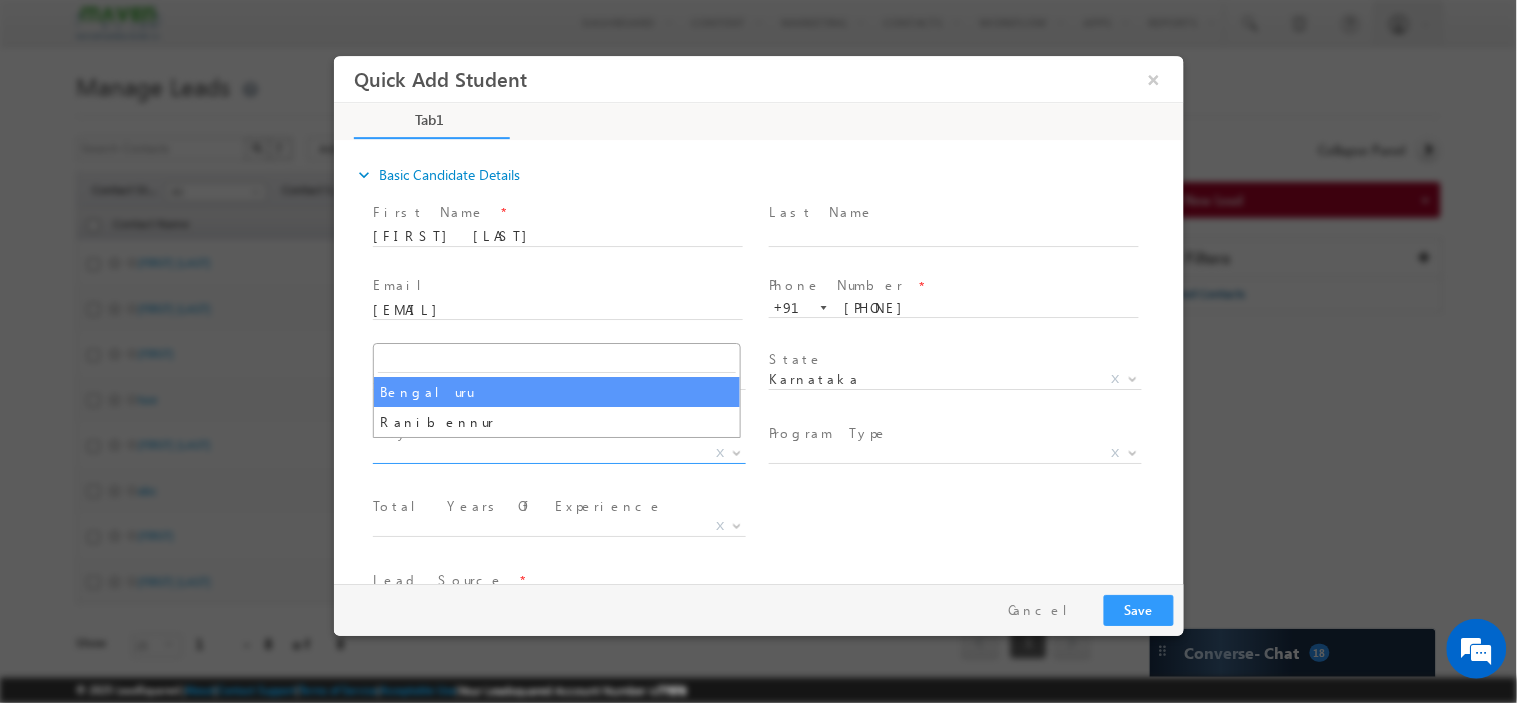 select on "Bengaluru" 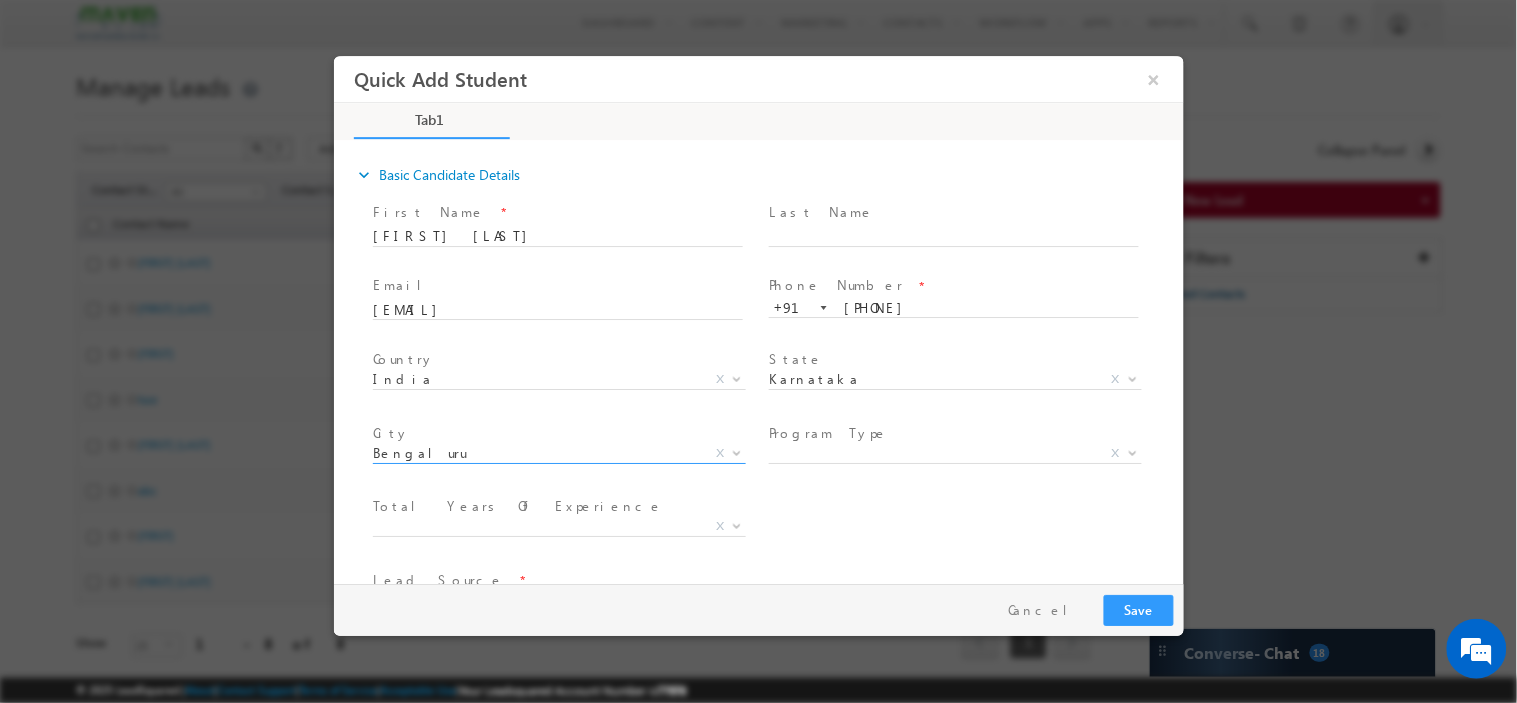 click on "City
*" at bounding box center (556, 433) 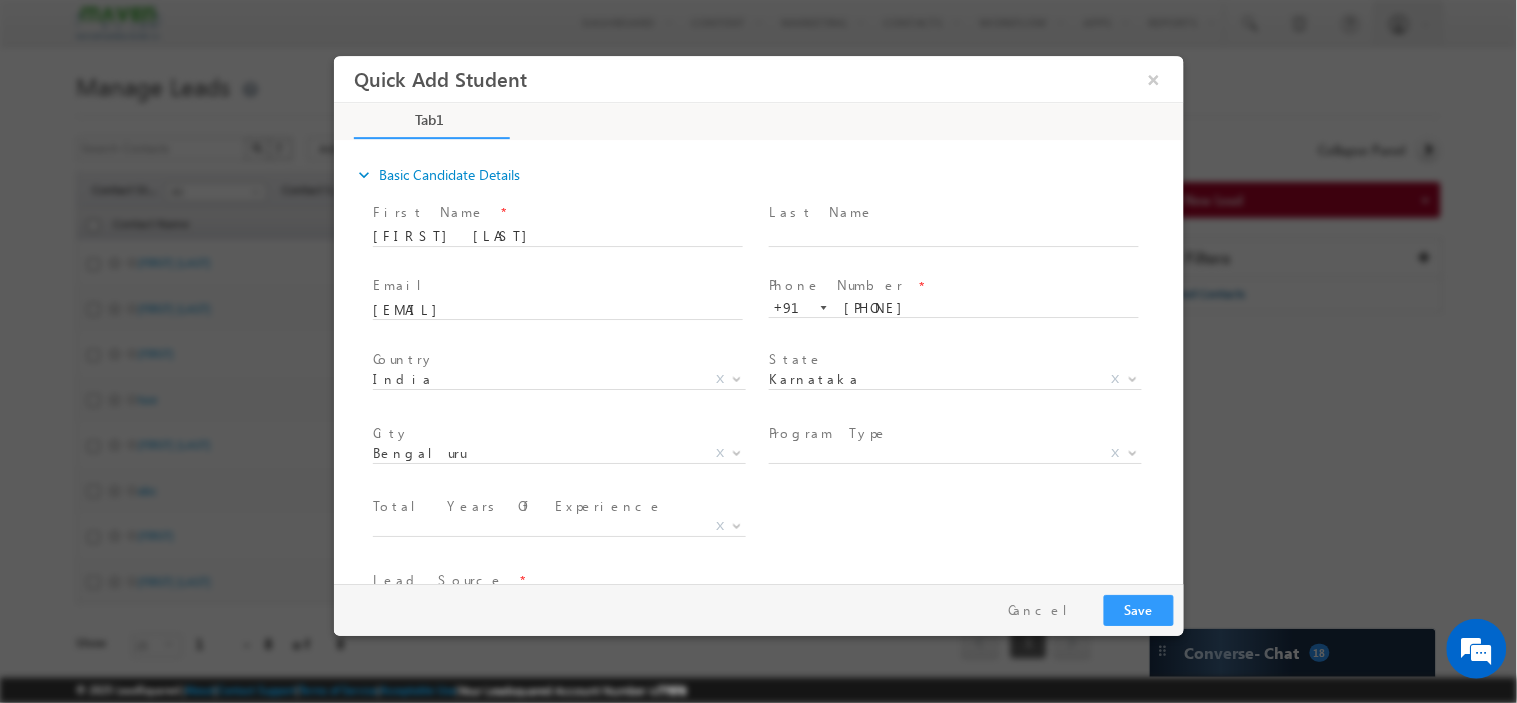click on "Program Type
*
Long Term
Short Term
X" at bounding box center (962, 455) 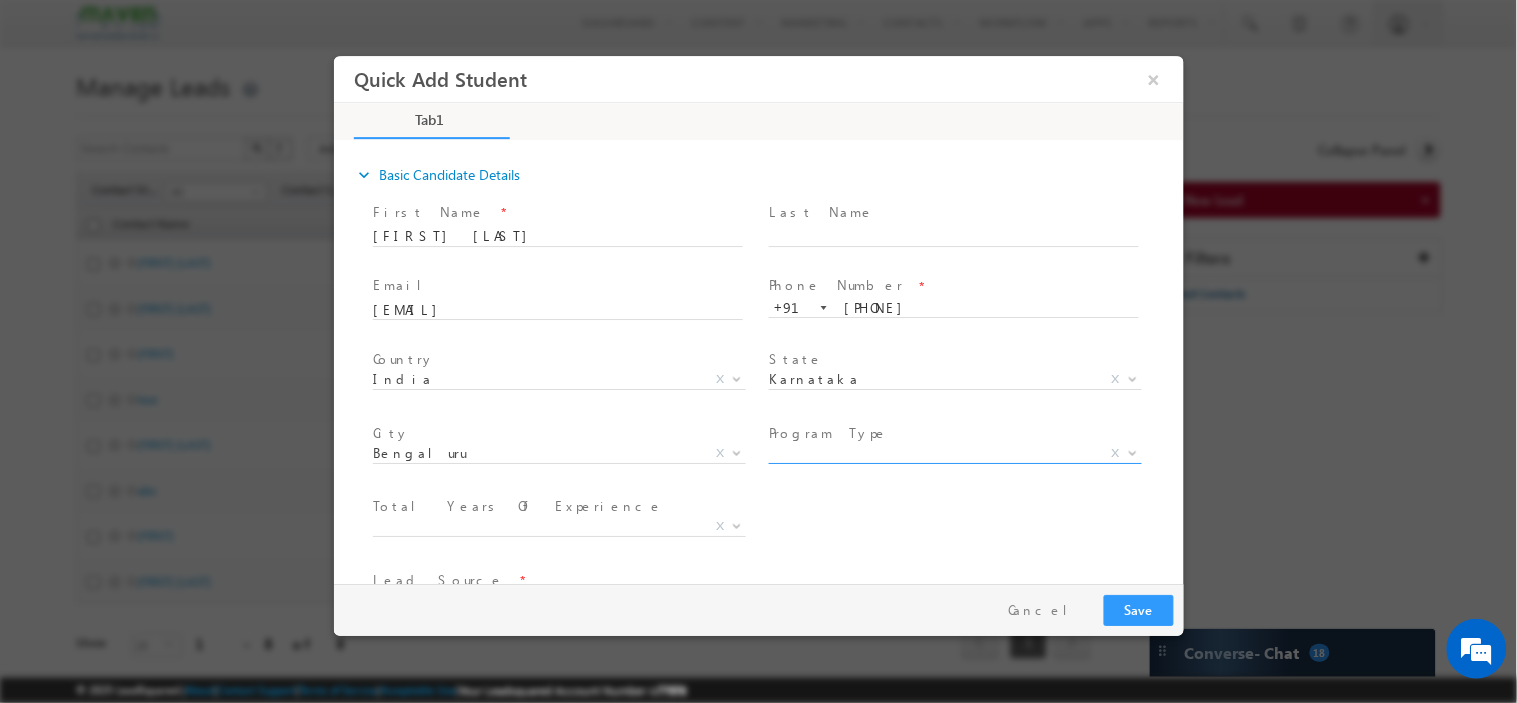 click on "X" at bounding box center (954, 453) 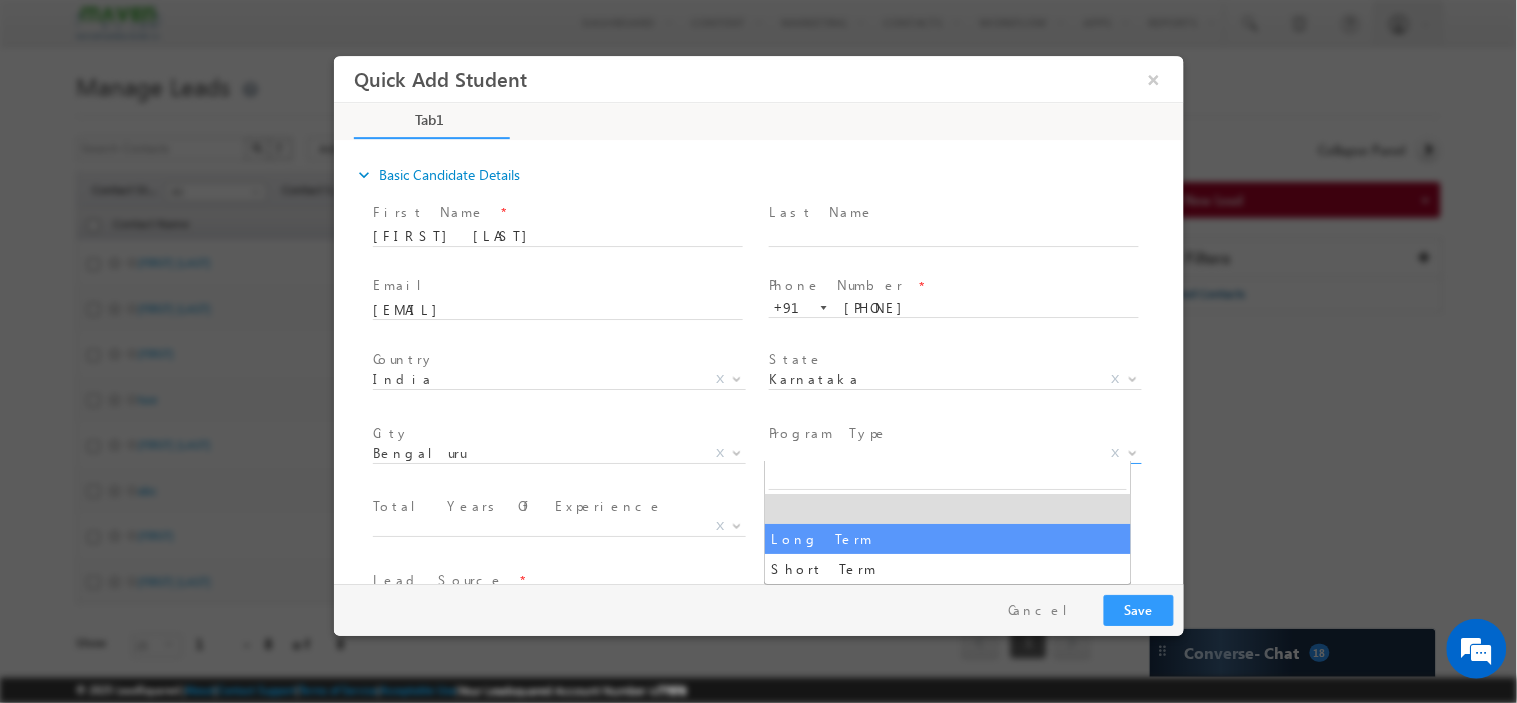 select on "Long Term" 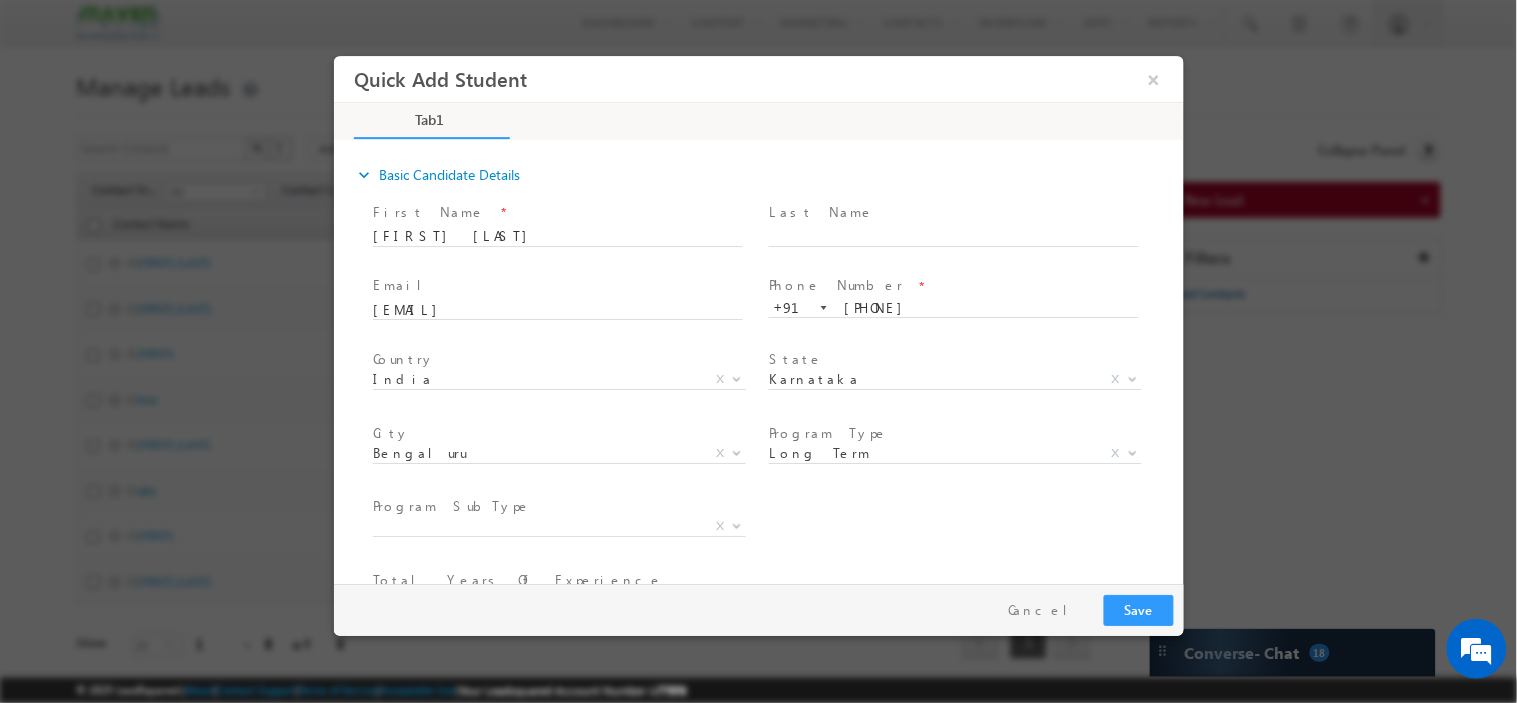 click on "Program SubType
*" at bounding box center (556, 507) 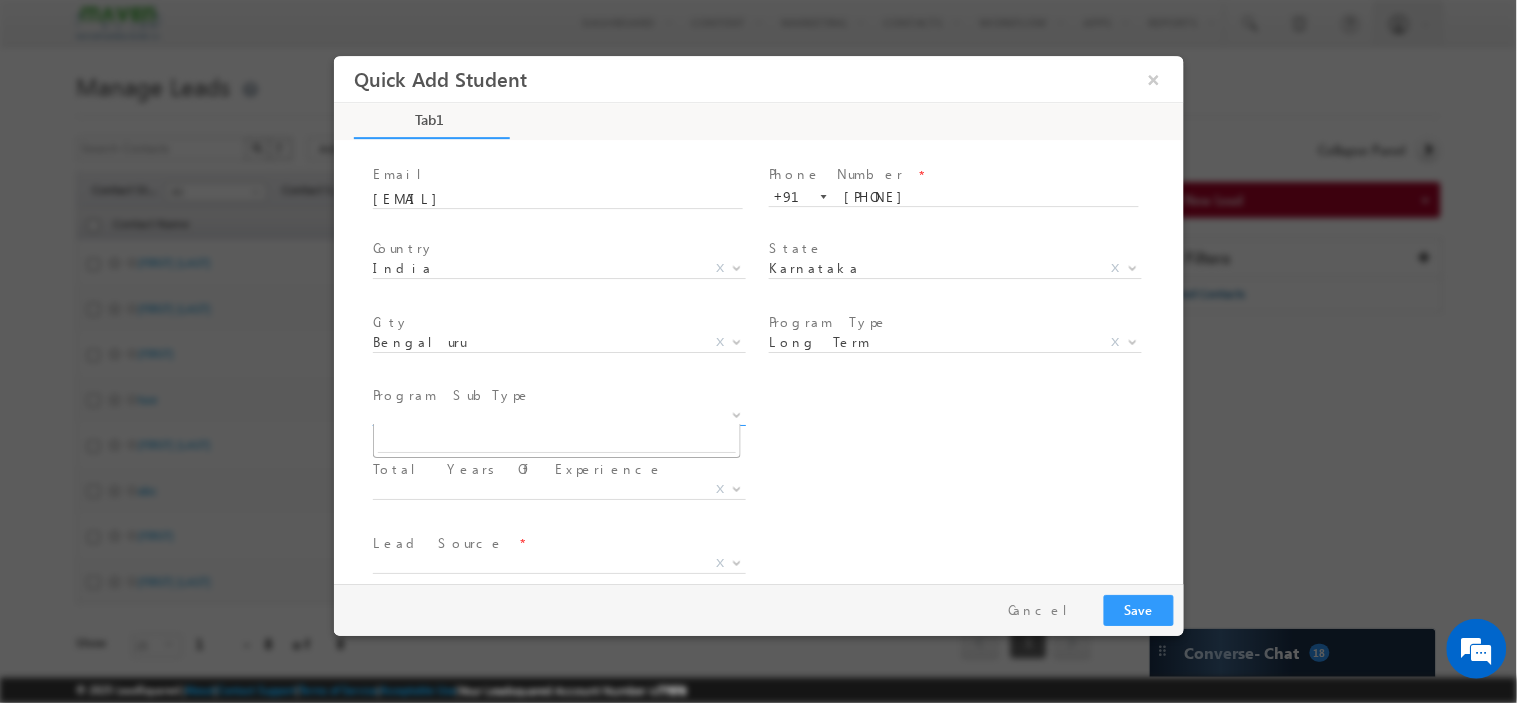 click on "X" at bounding box center (558, 415) 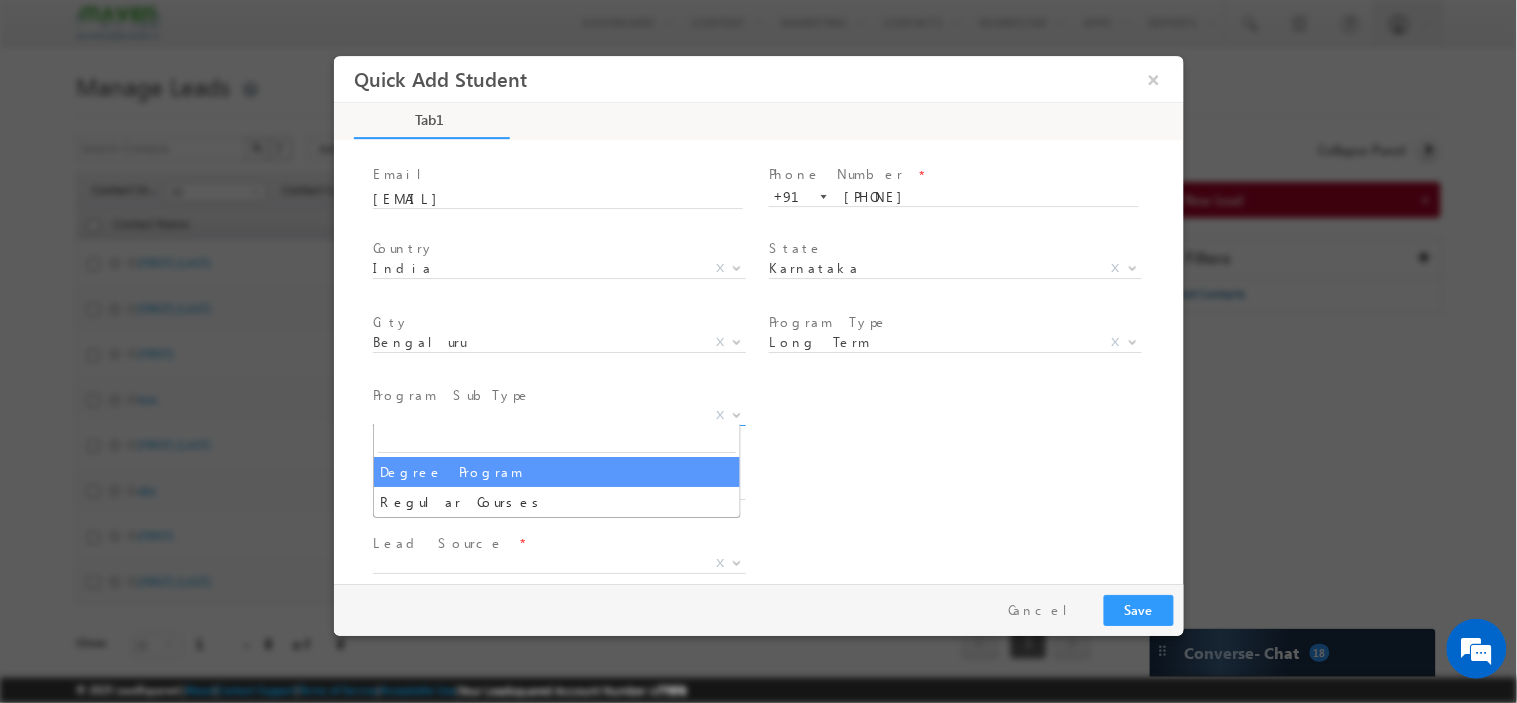 select on "Degree Program" 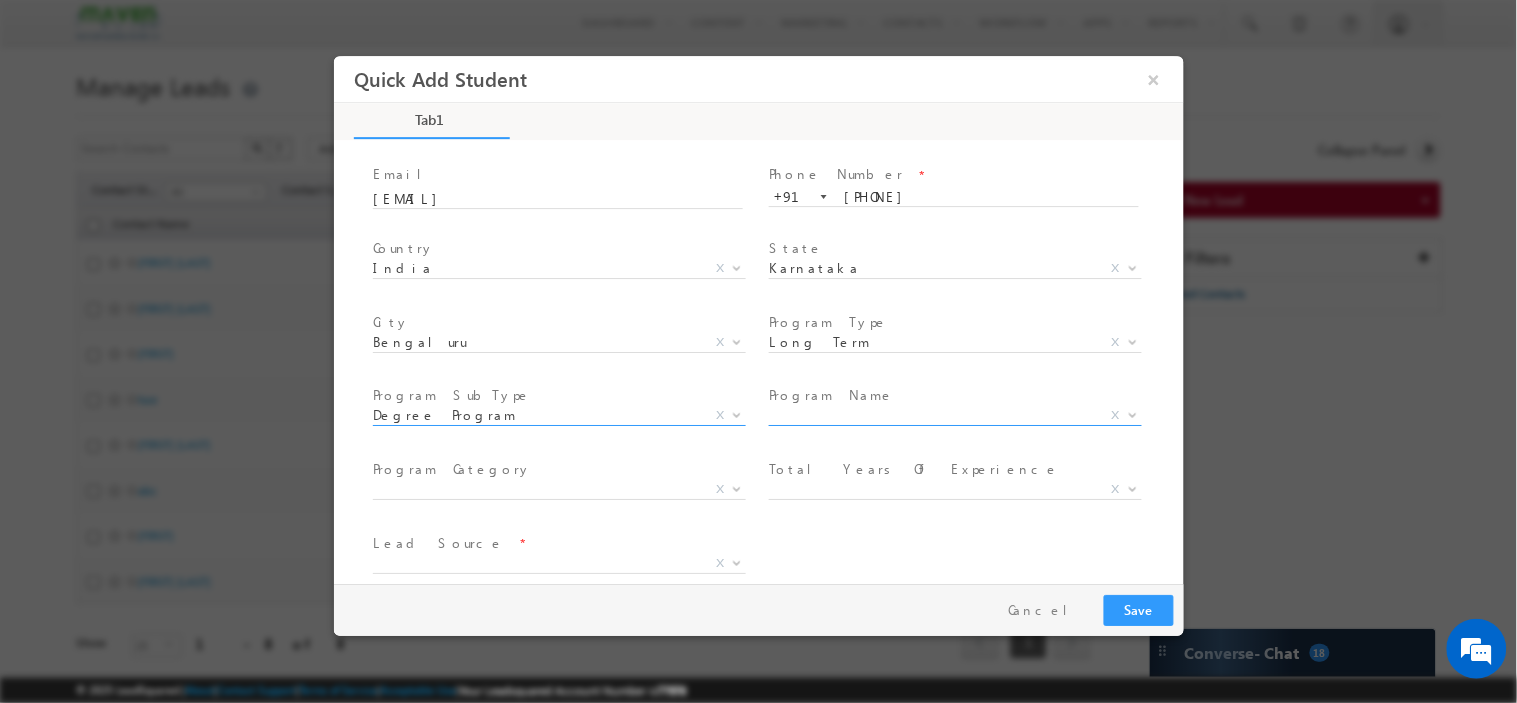 click on "X" at bounding box center (954, 415) 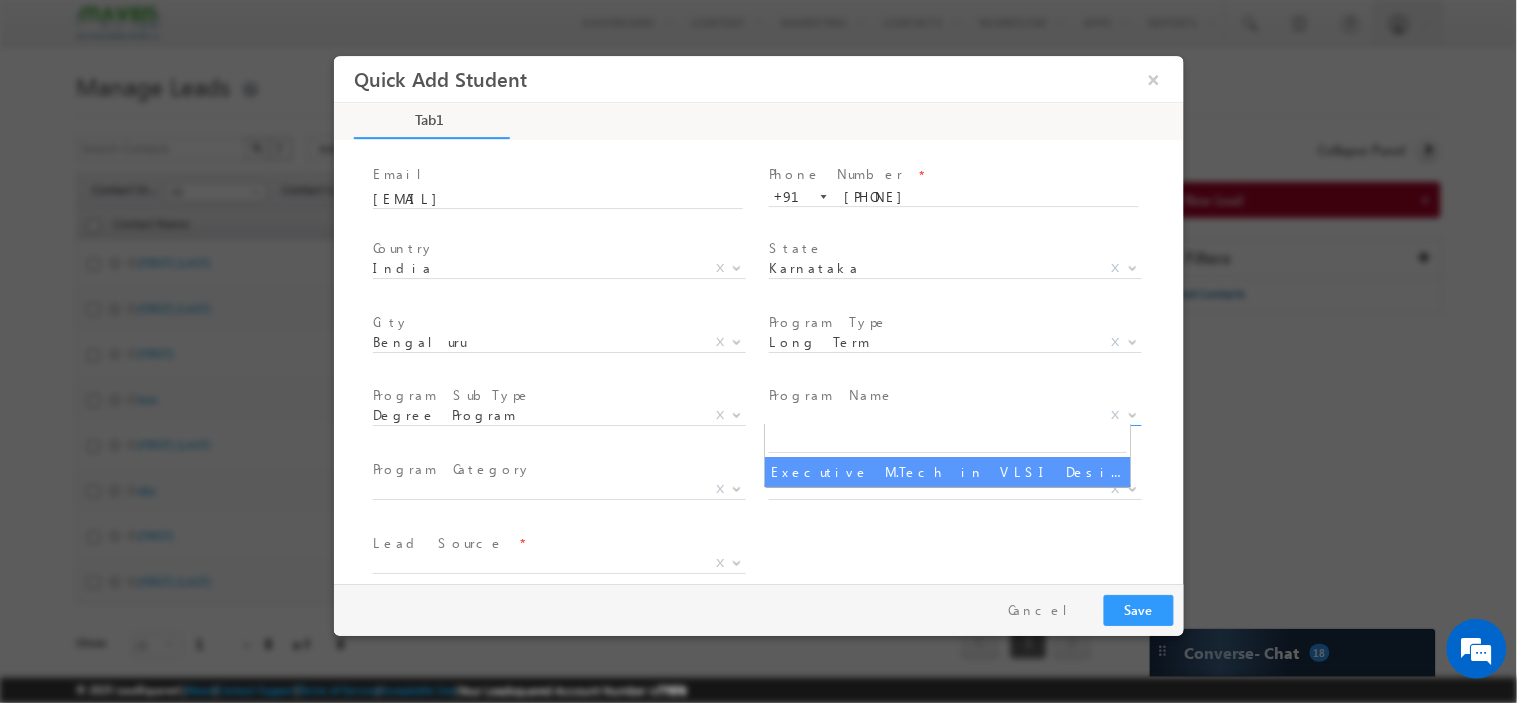 select on "Executive M.Tech in VLSI Design" 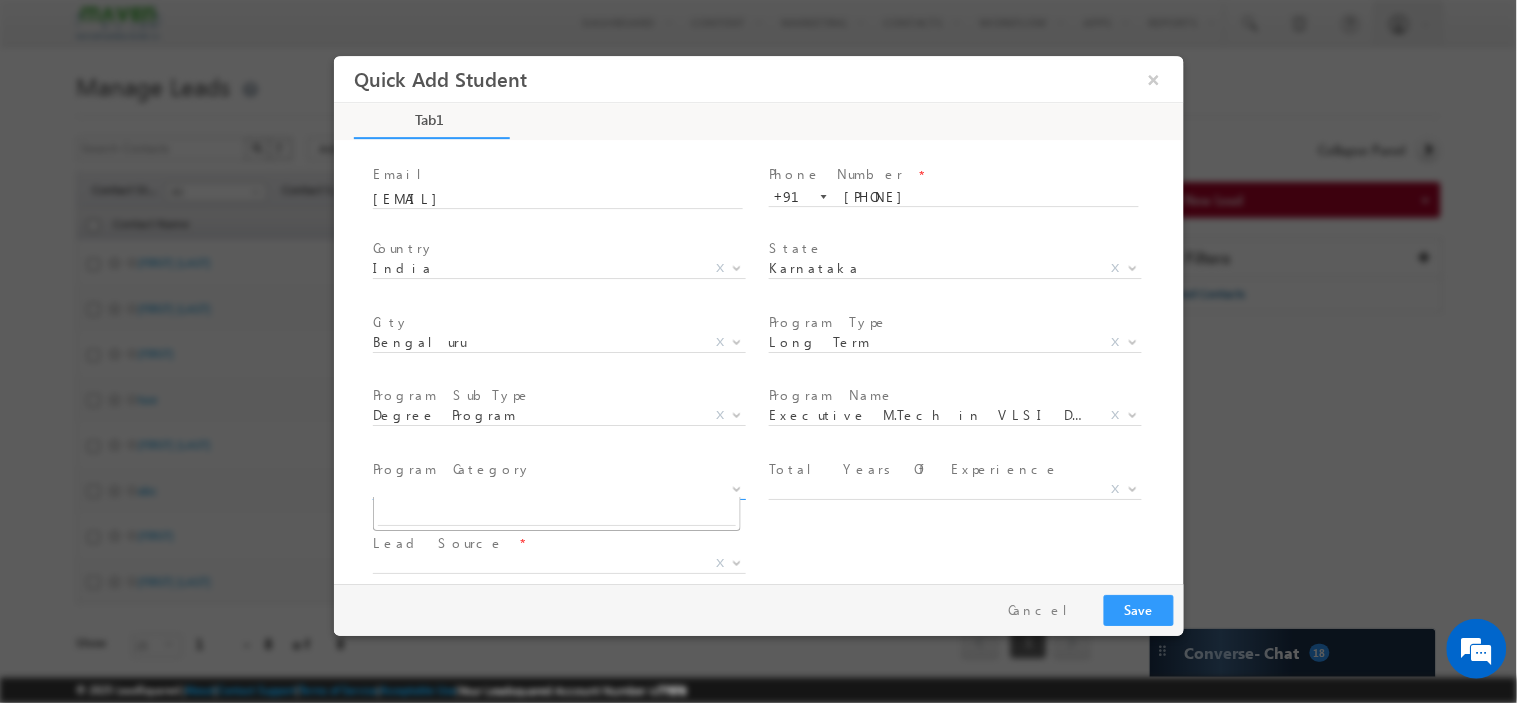click on "X" at bounding box center [558, 489] 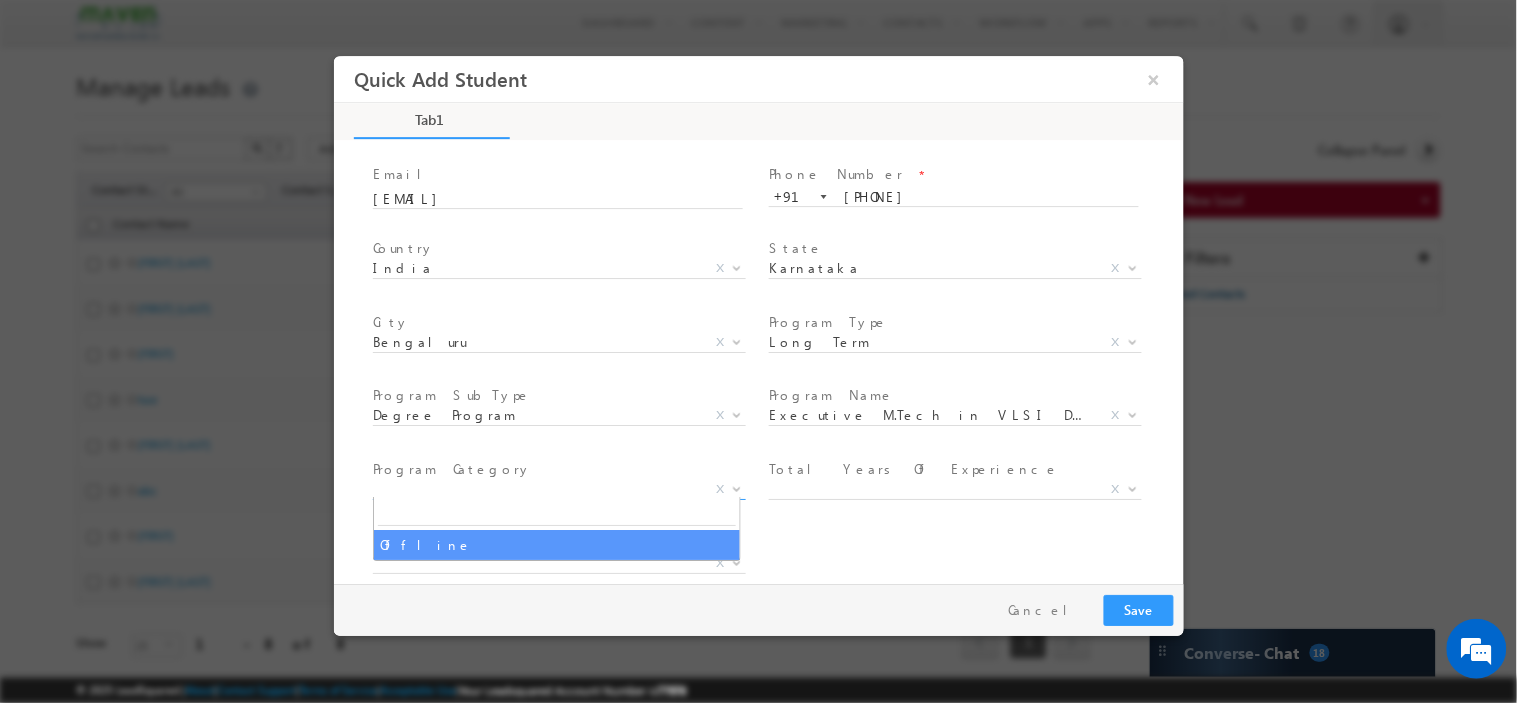 select on "Offline" 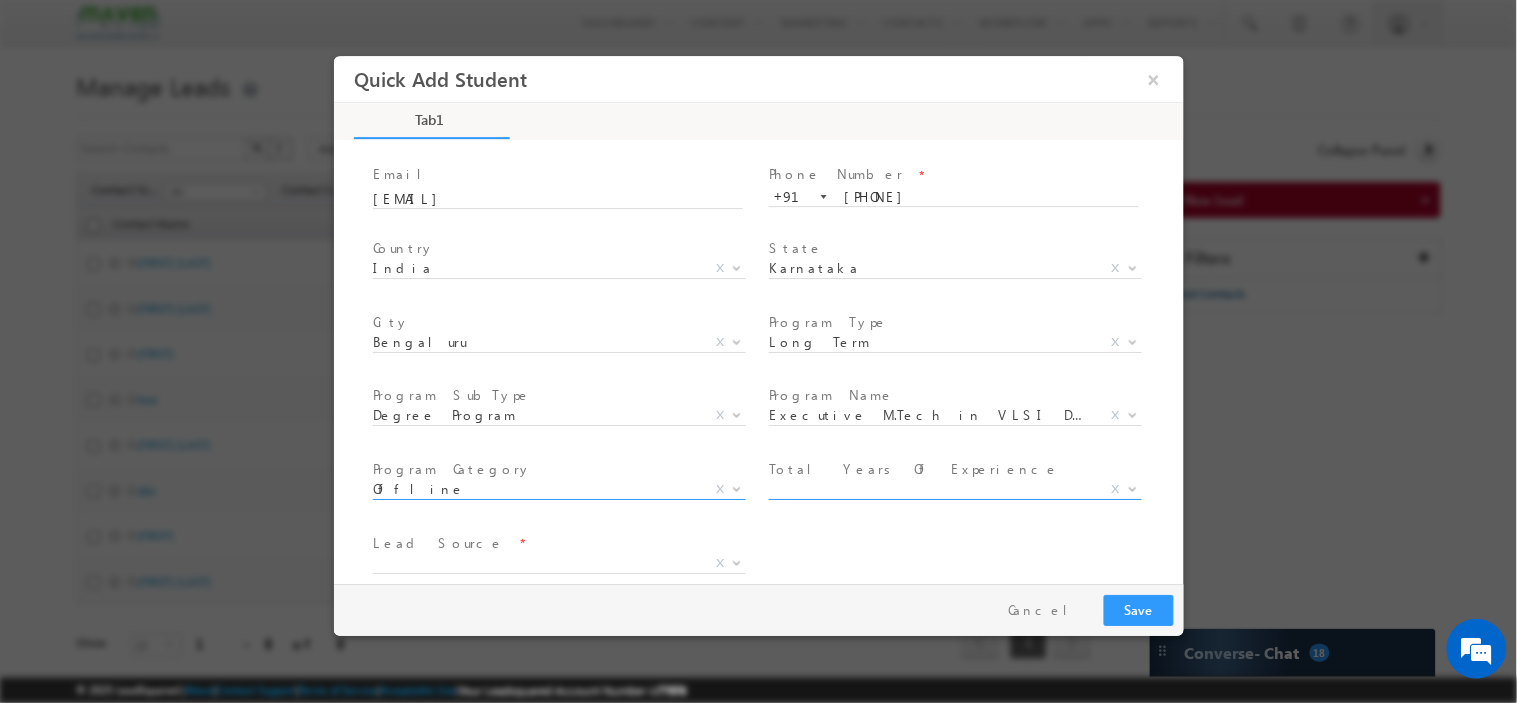 click on "X" at bounding box center [954, 489] 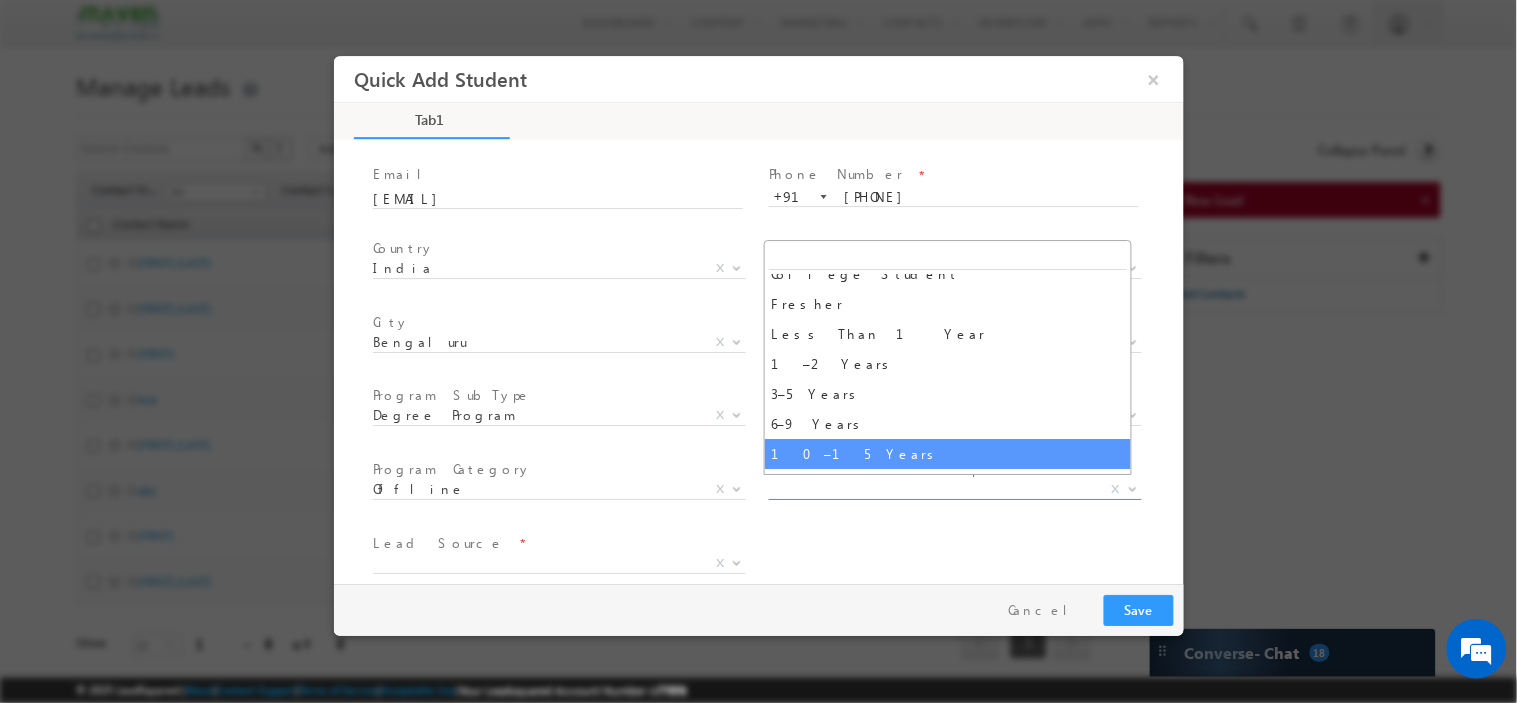 scroll, scrollTop: 70, scrollLeft: 0, axis: vertical 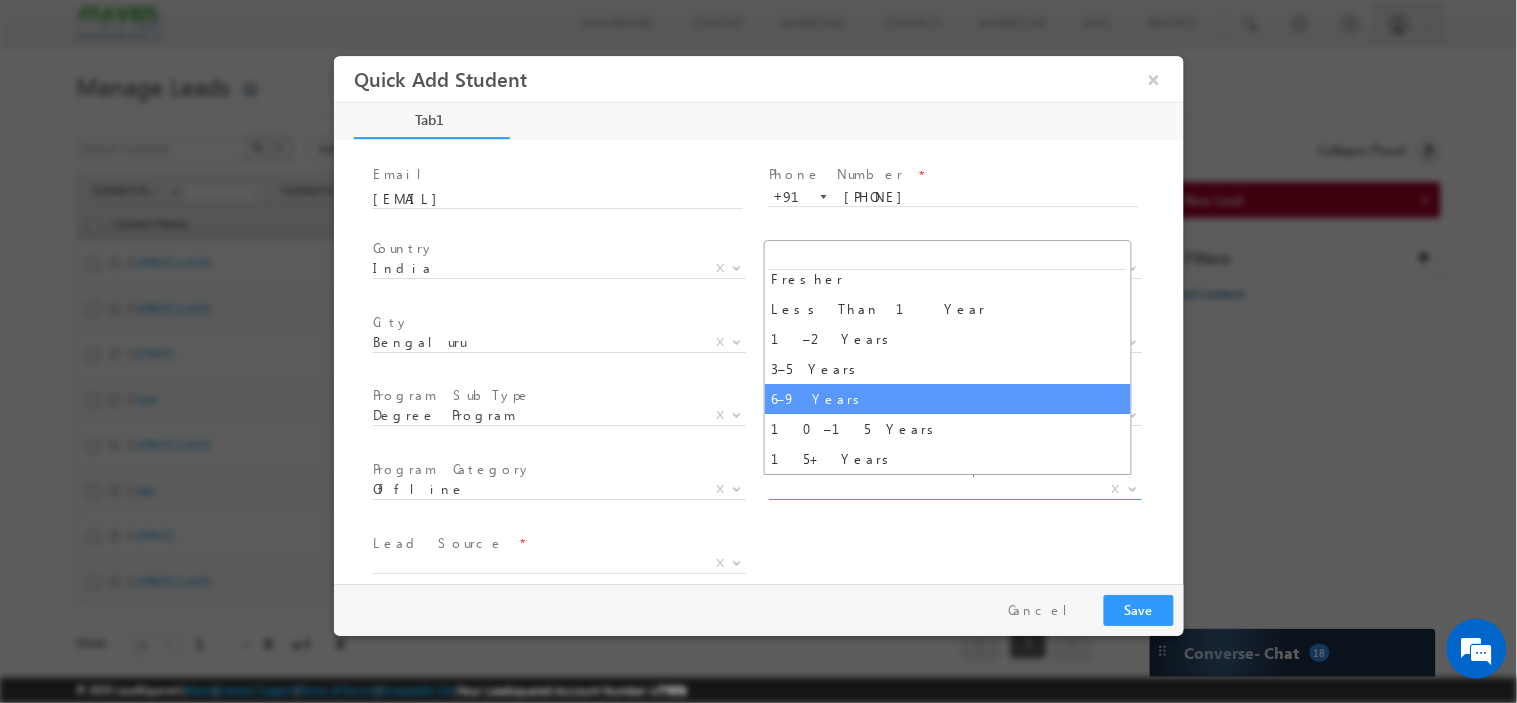 select on "6–9 Years" 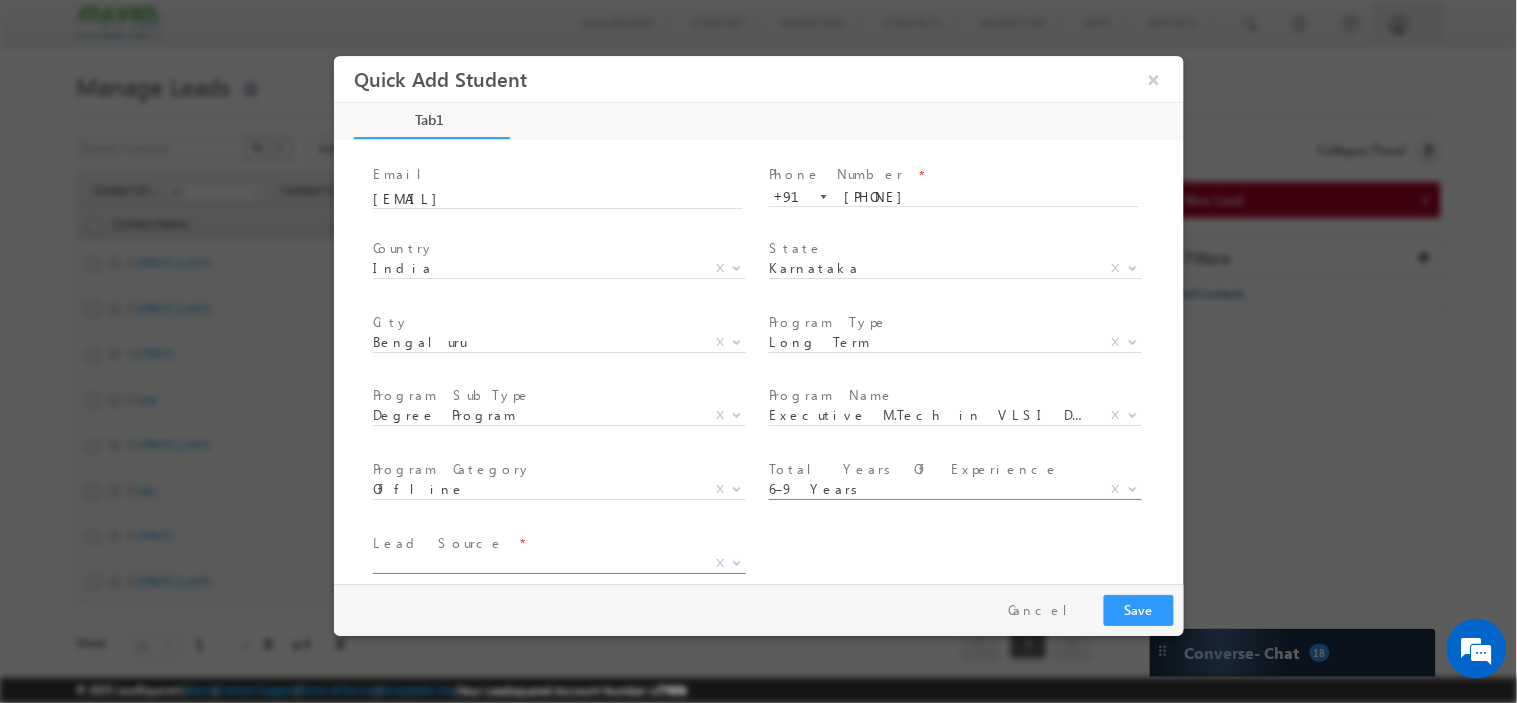scroll, scrollTop: 207, scrollLeft: 0, axis: vertical 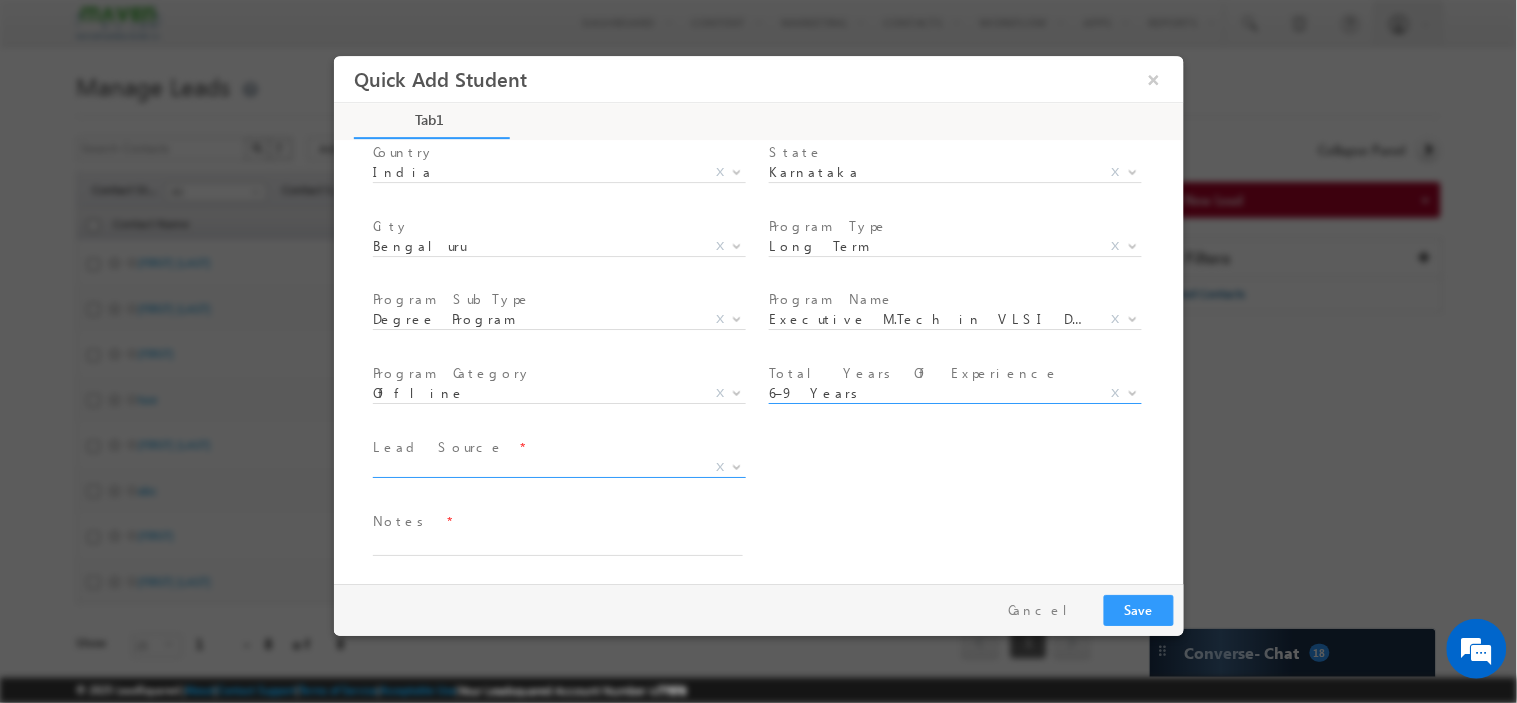 click on "X" at bounding box center [558, 467] 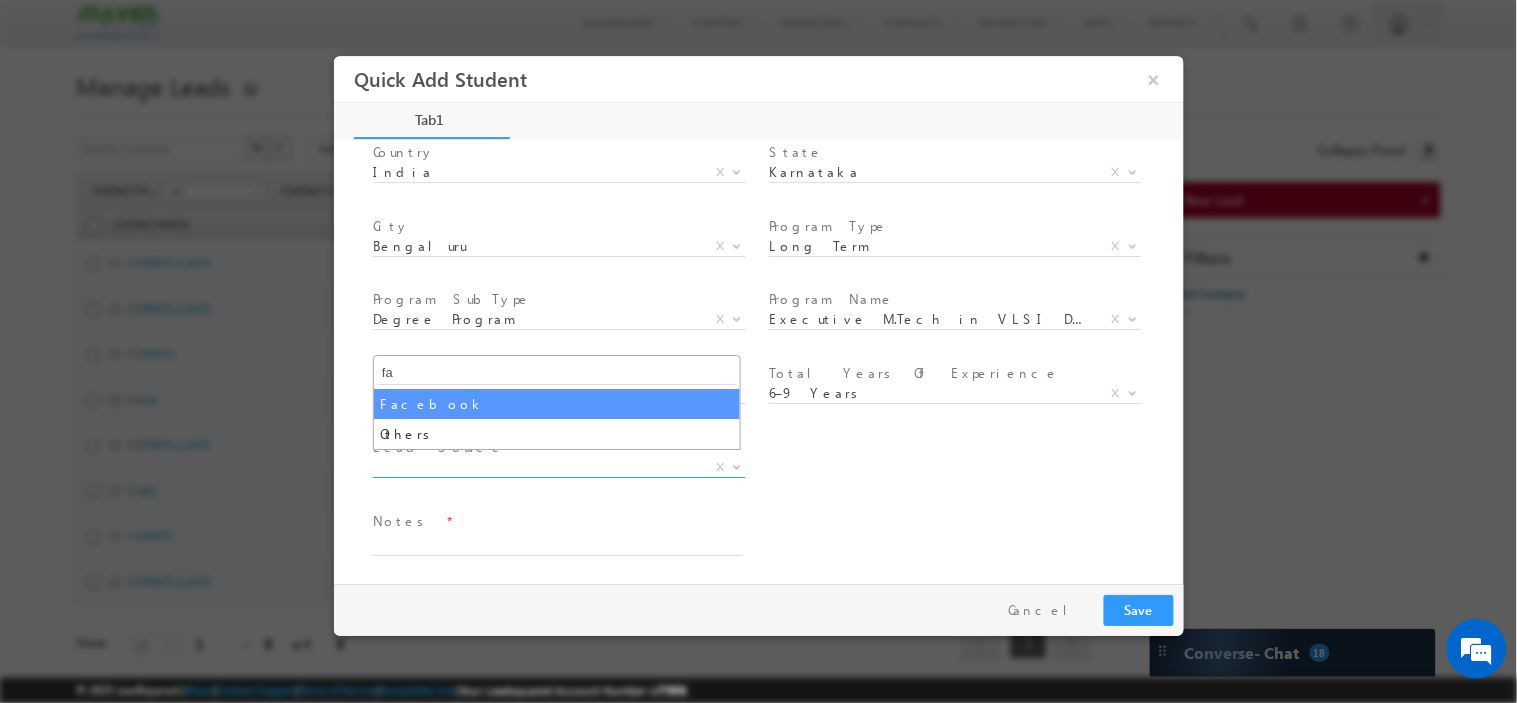 type on "fa" 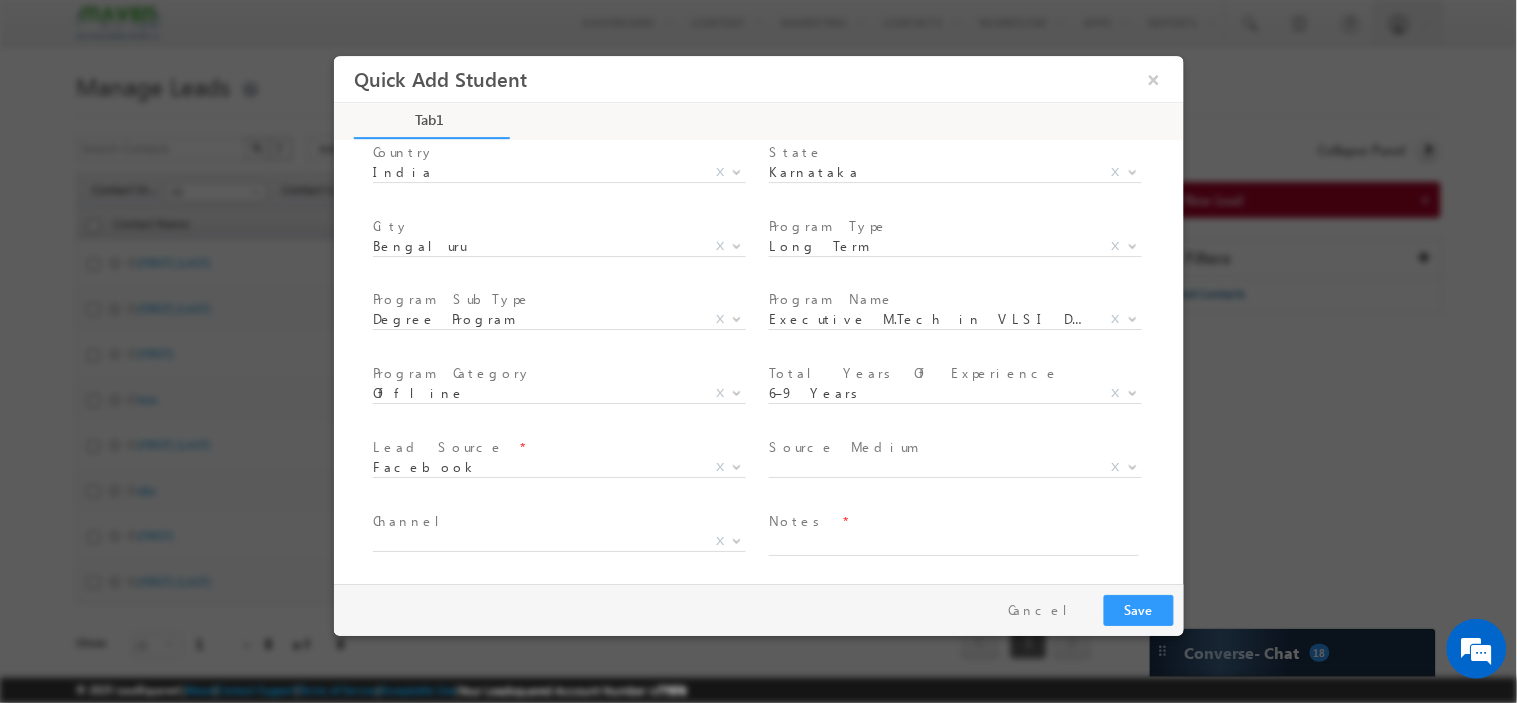 click on "Source Medium" at bounding box center [843, 446] 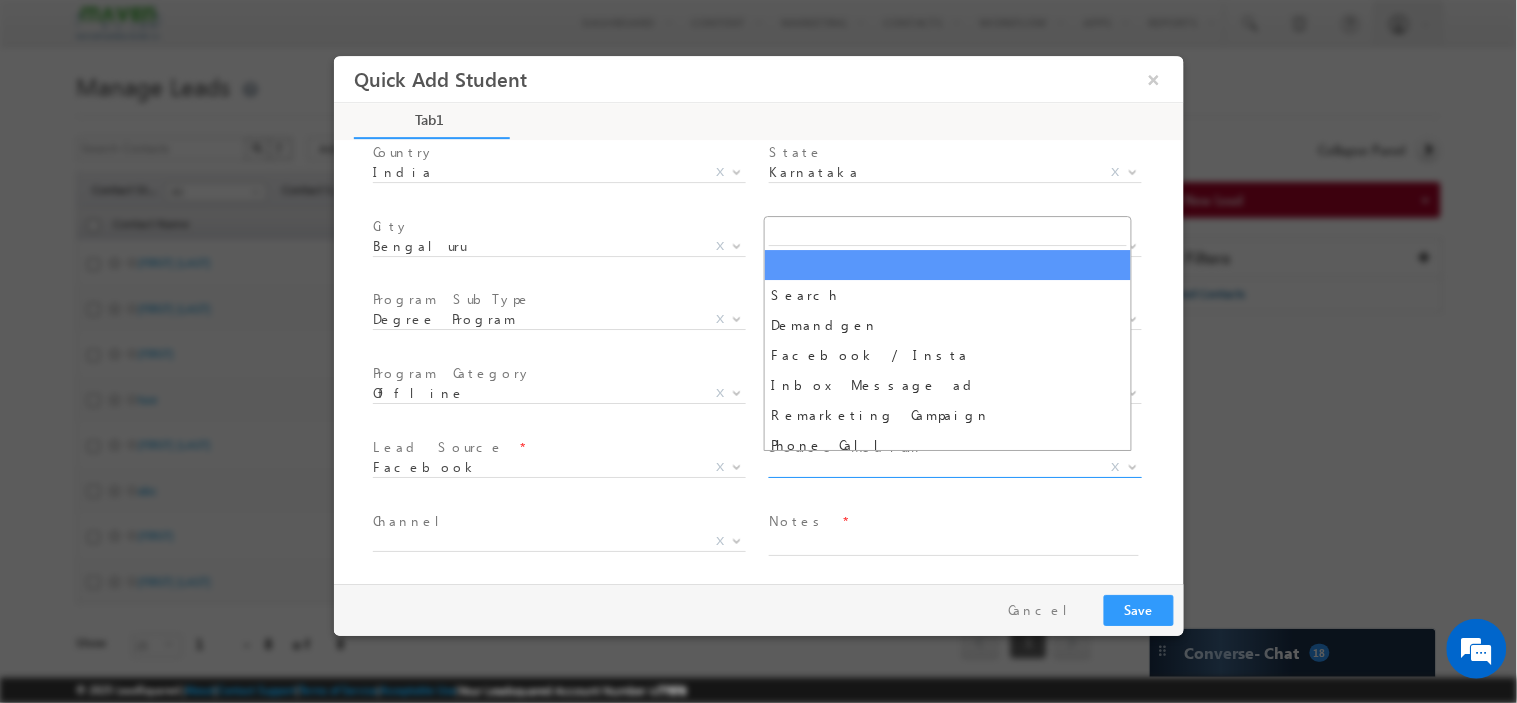 click on "X" at bounding box center (954, 467) 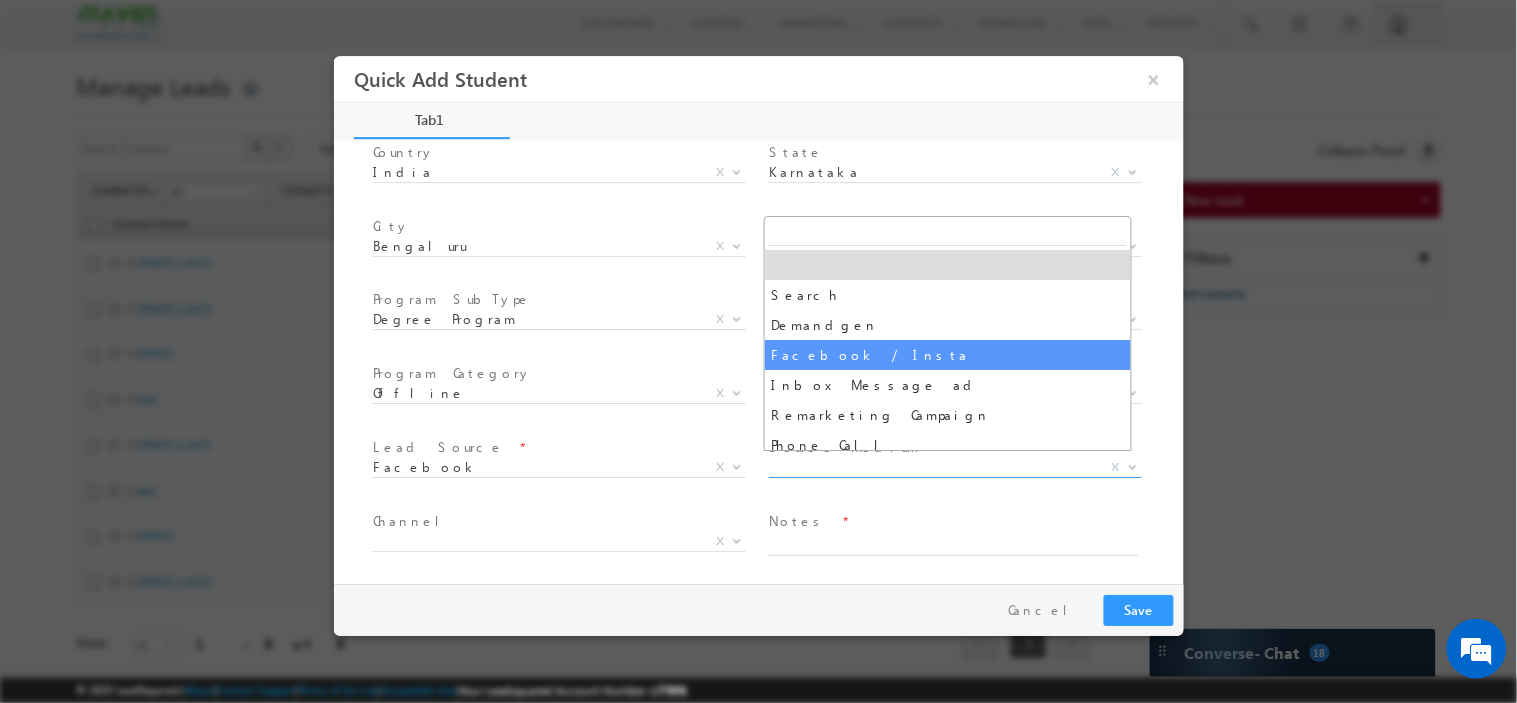 select on "Facebook / Insta" 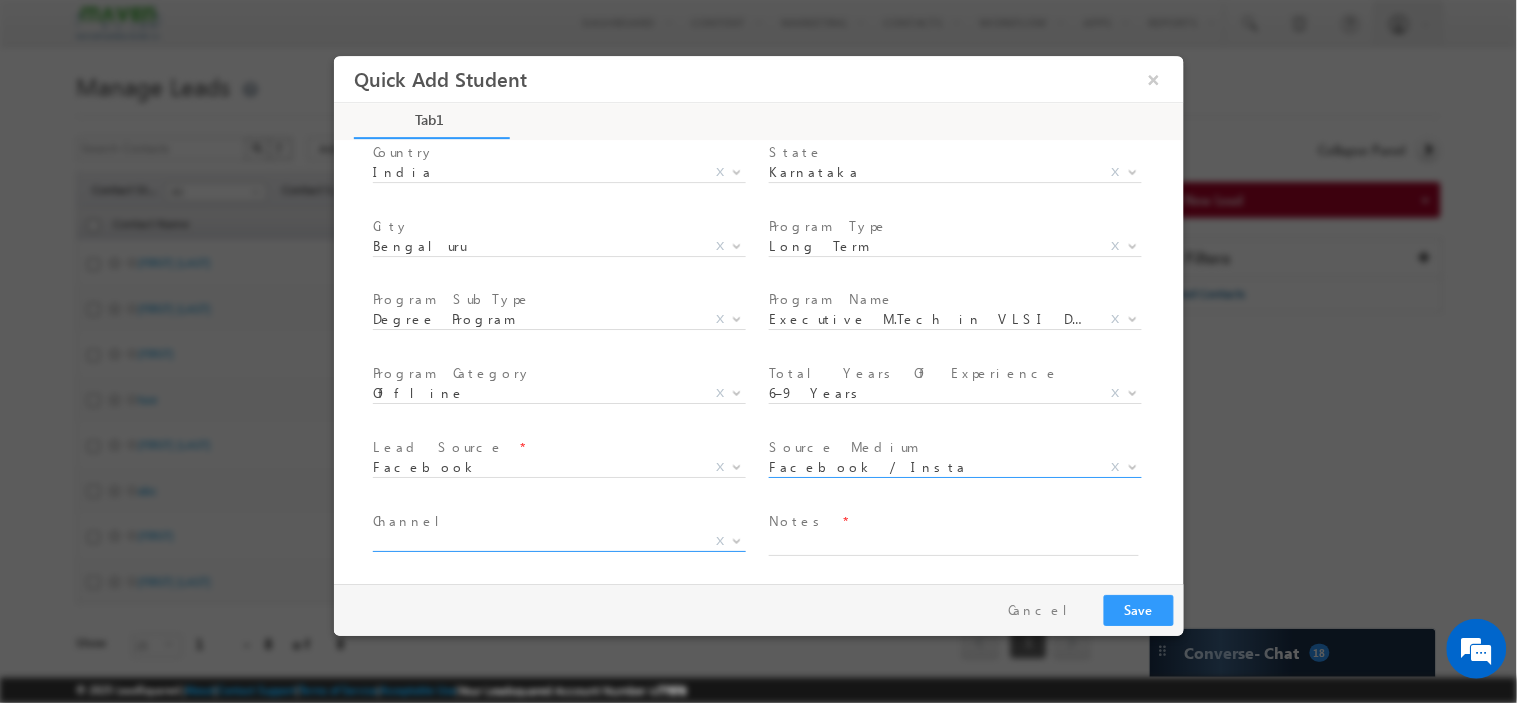 click on "X" at bounding box center (558, 541) 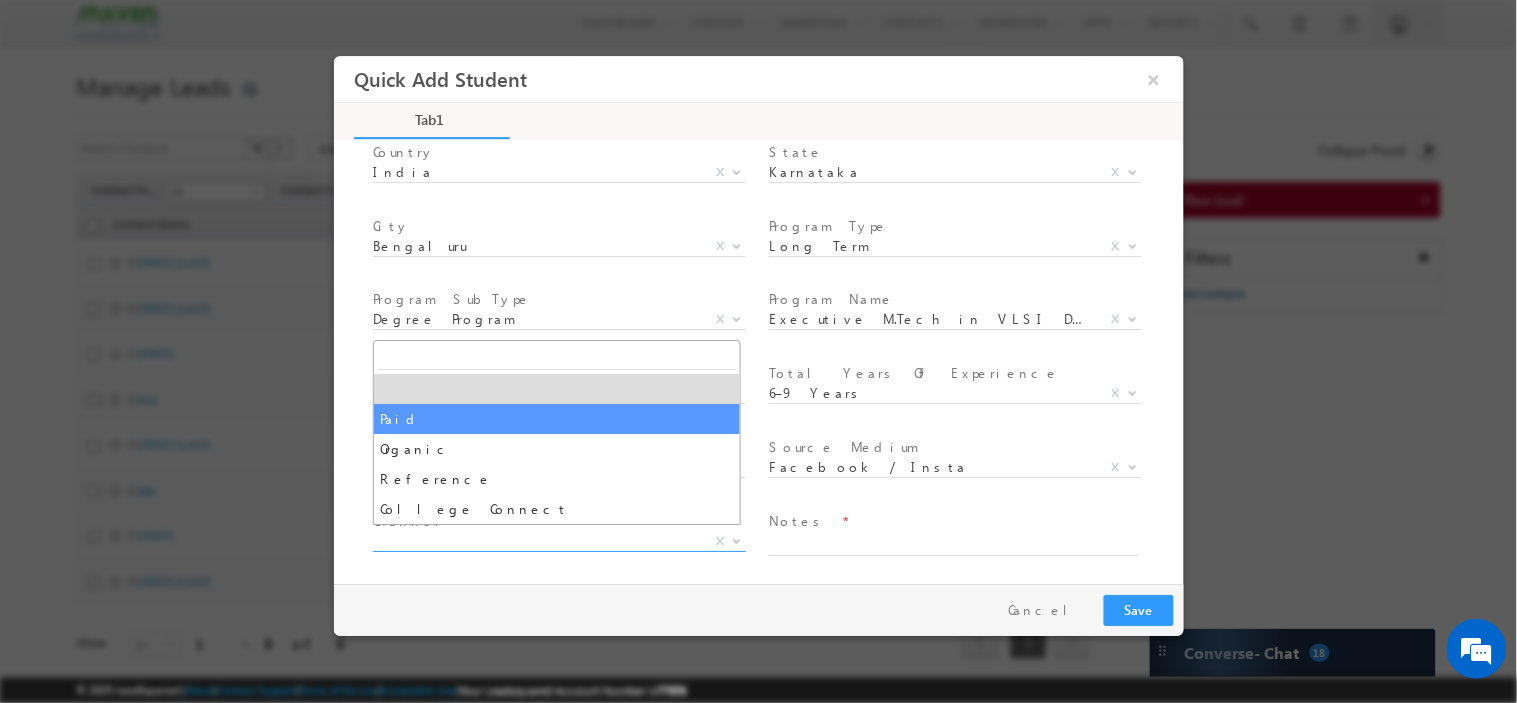 select on "Paid" 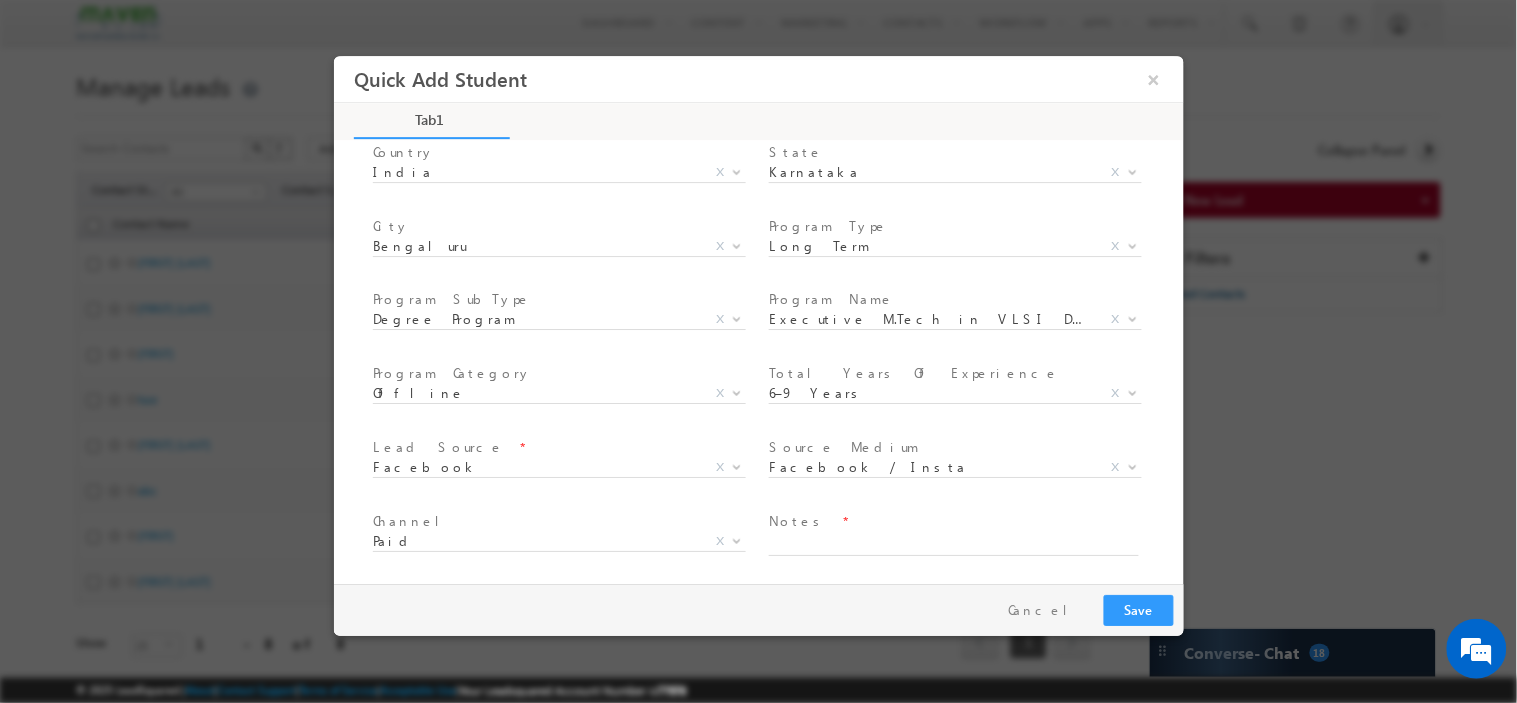 click on "Notes
*" at bounding box center [952, 521] 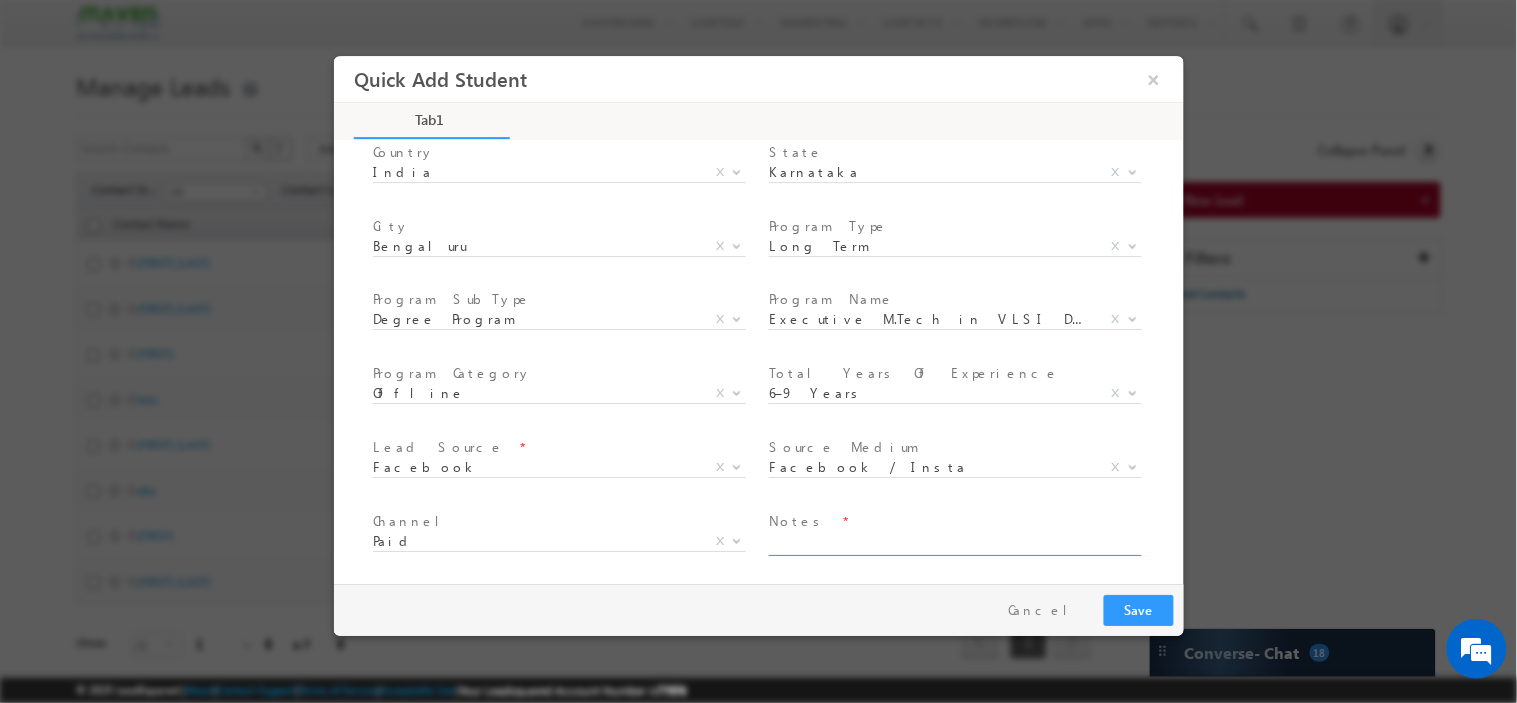 click at bounding box center (953, 543) 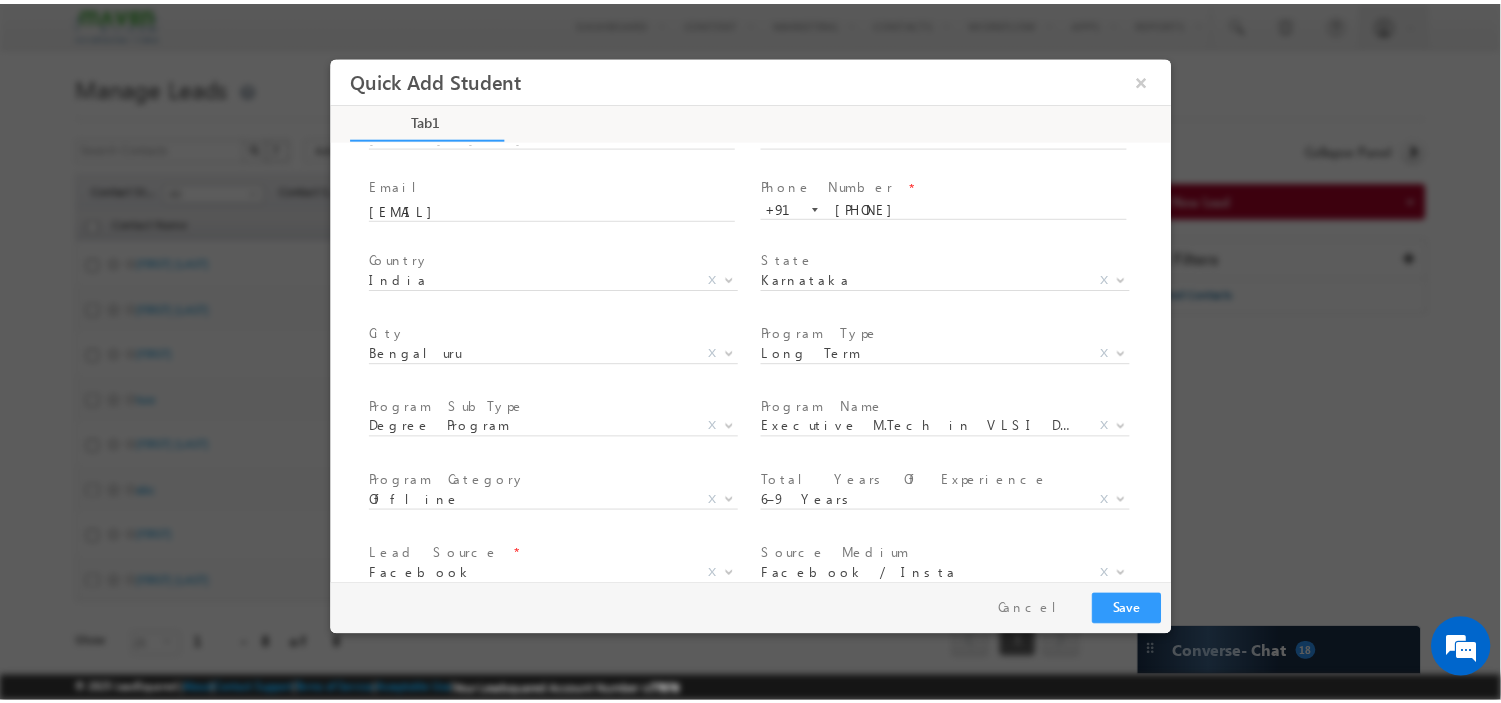 scroll, scrollTop: 0, scrollLeft: 0, axis: both 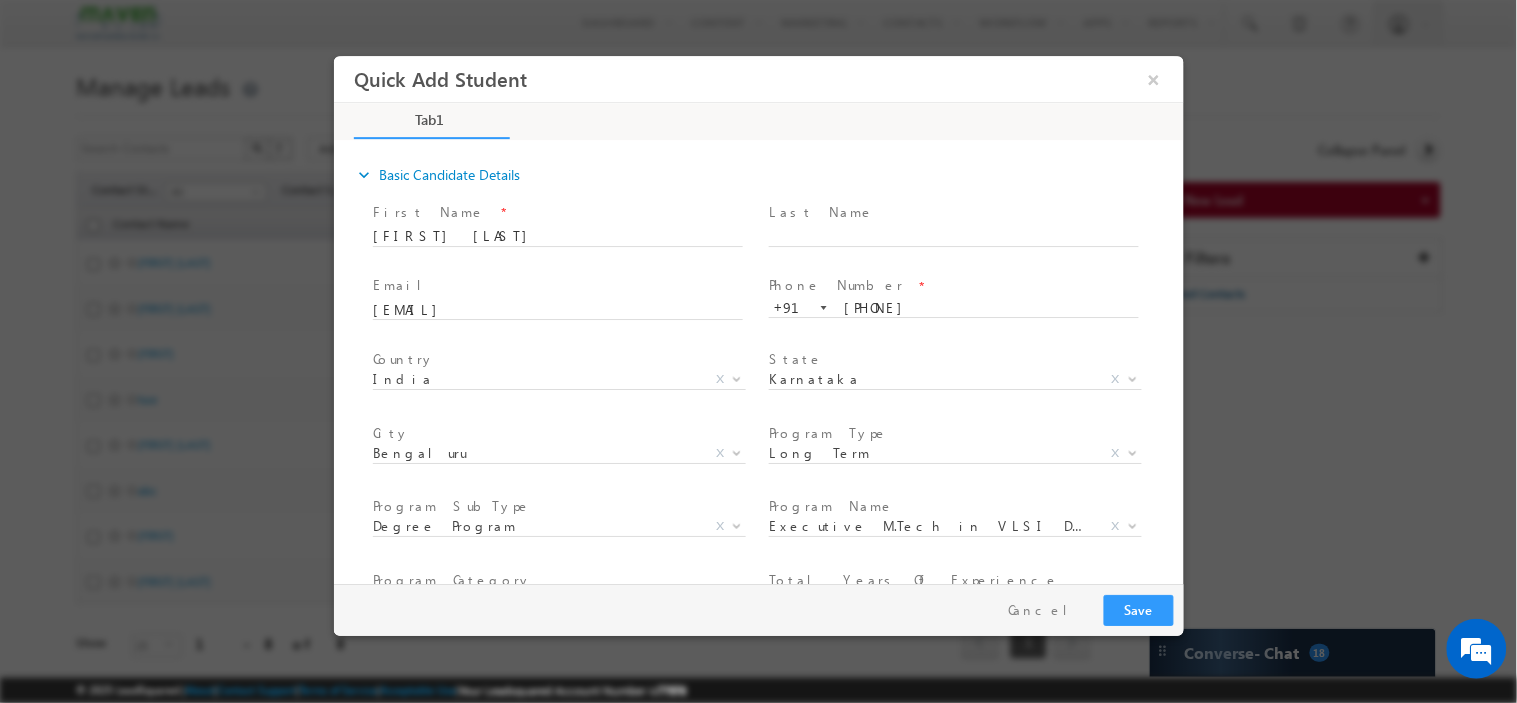 type on "b.tech_-_electronics_and_communication_engineering" 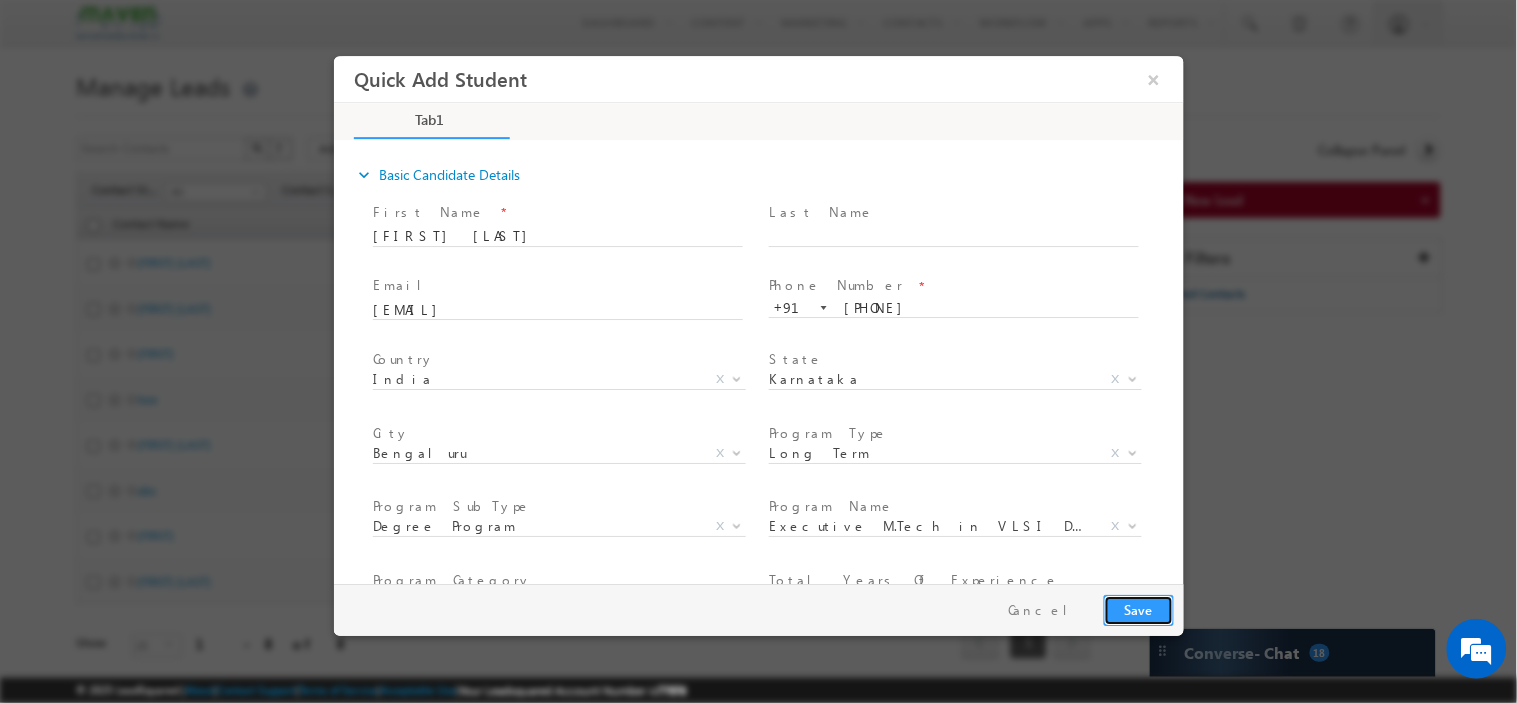 click on "Save" at bounding box center [1138, 609] 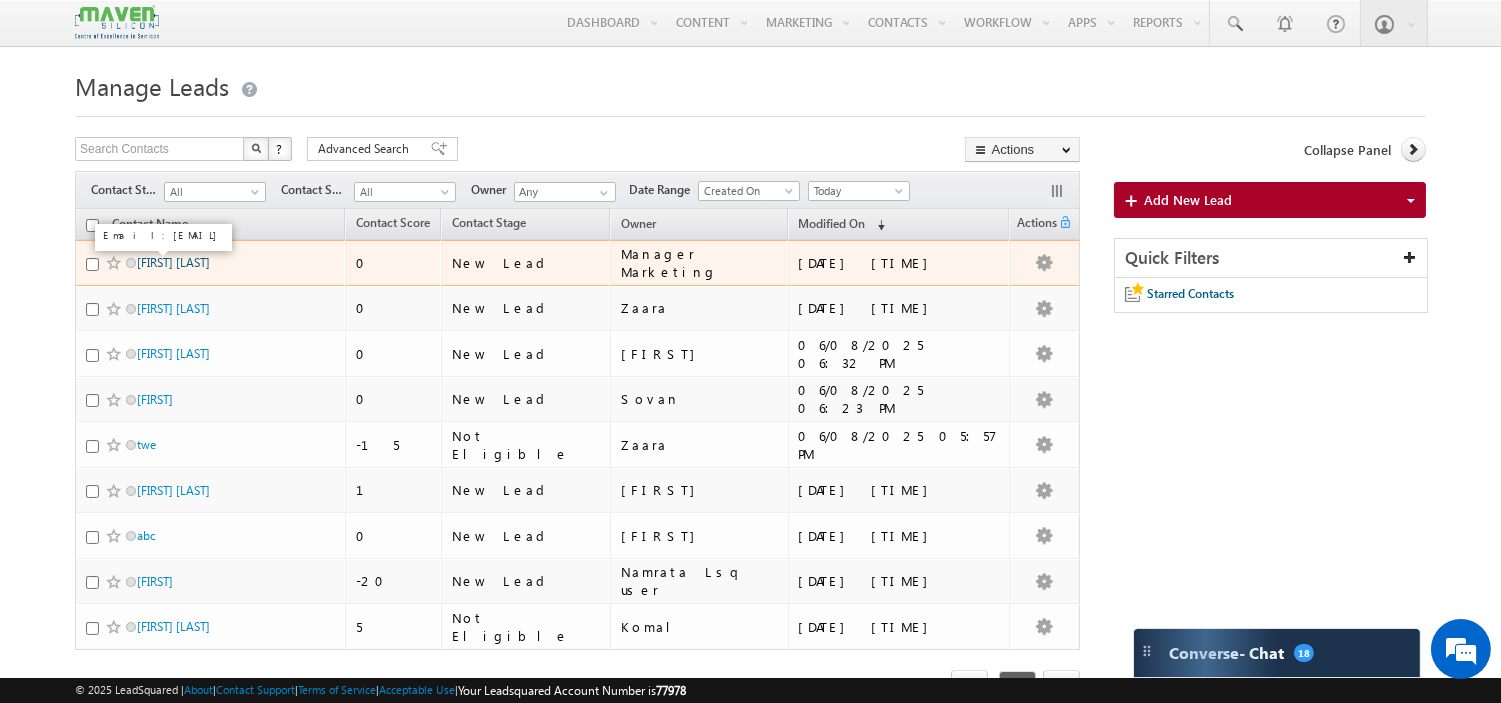click on "[FIRST] [LAST]" at bounding box center [173, 262] 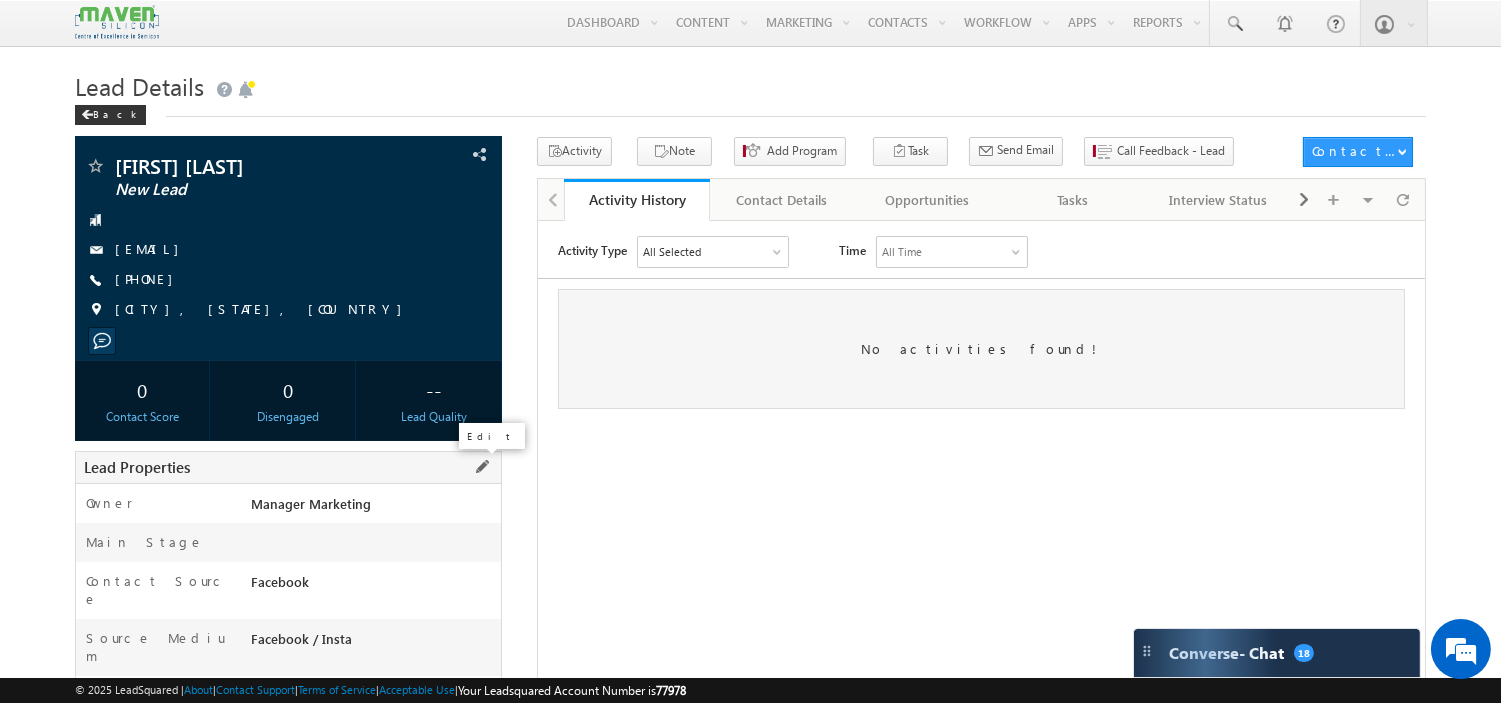 scroll, scrollTop: 0, scrollLeft: 0, axis: both 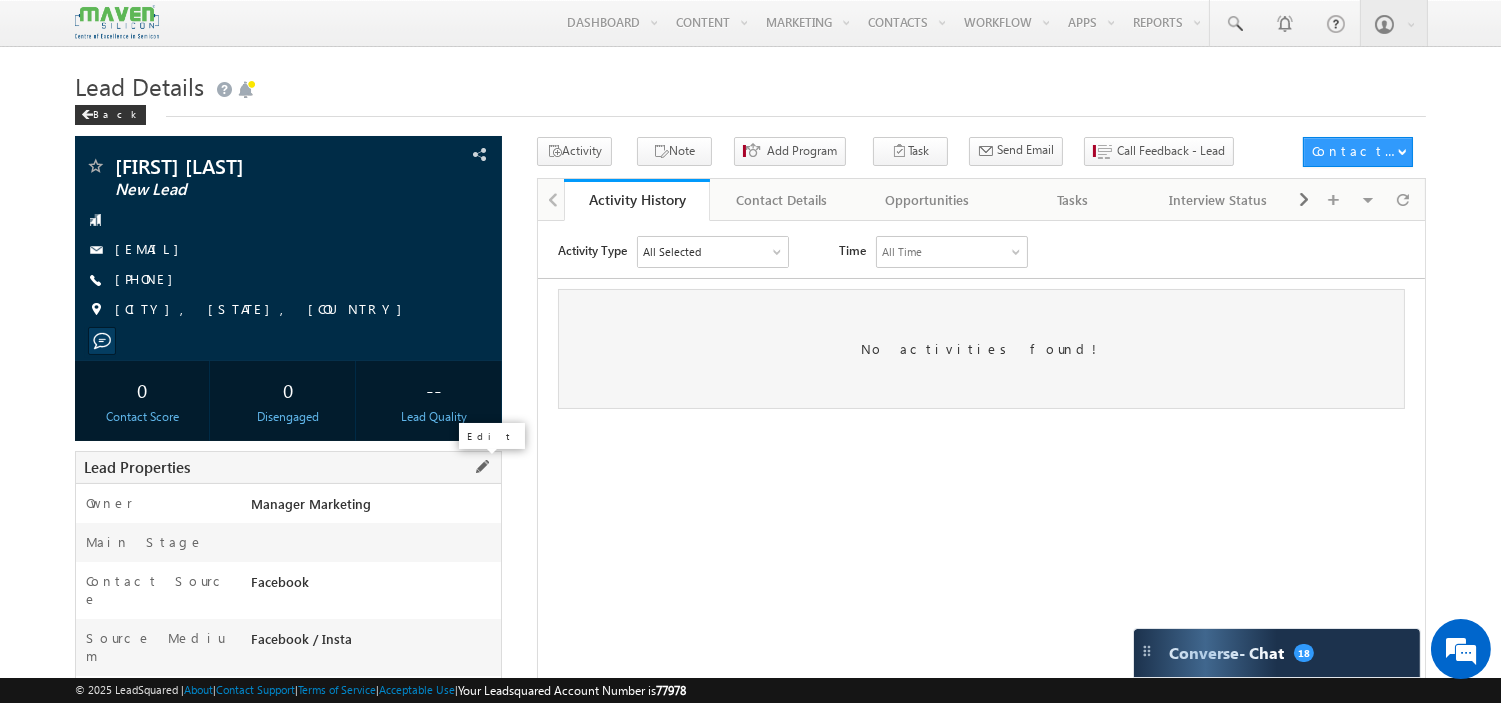 click at bounding box center (482, 467) 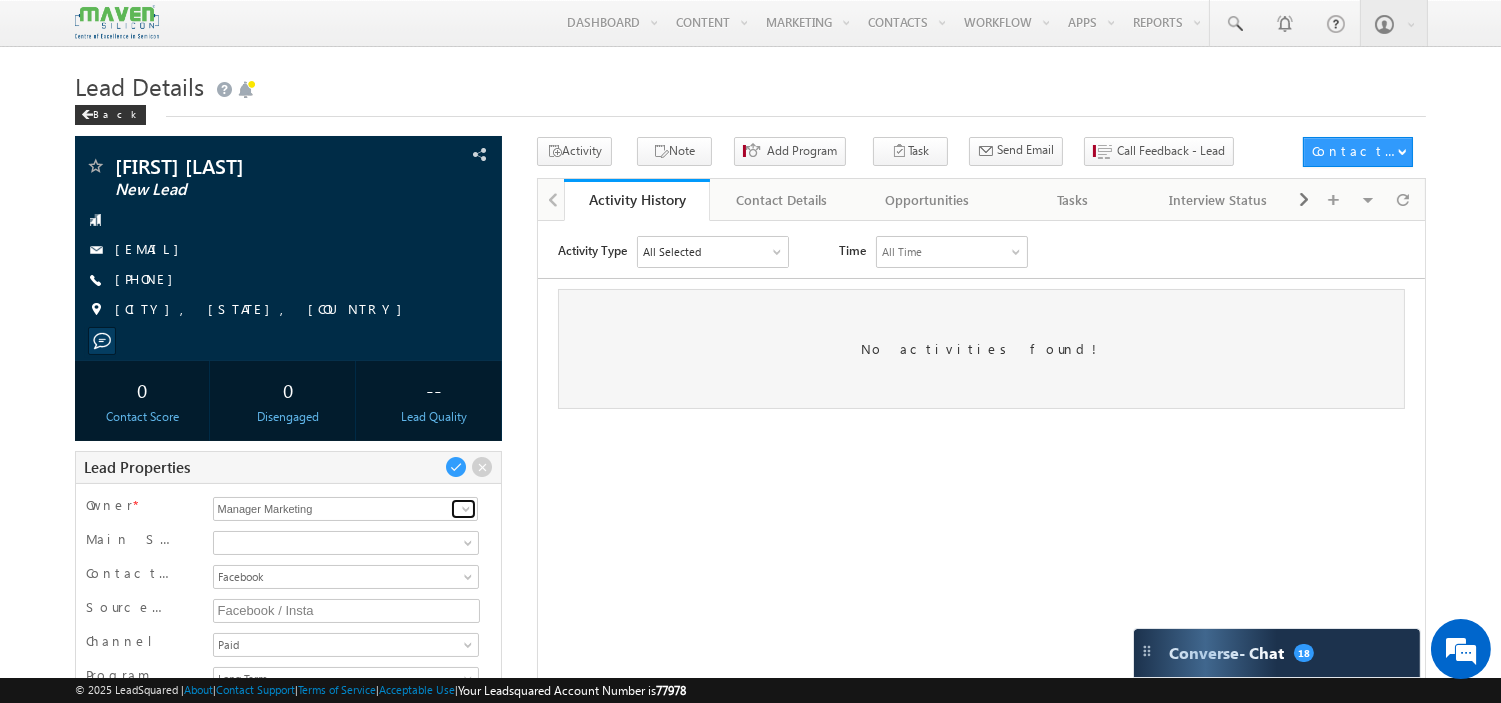 click at bounding box center (466, 509) 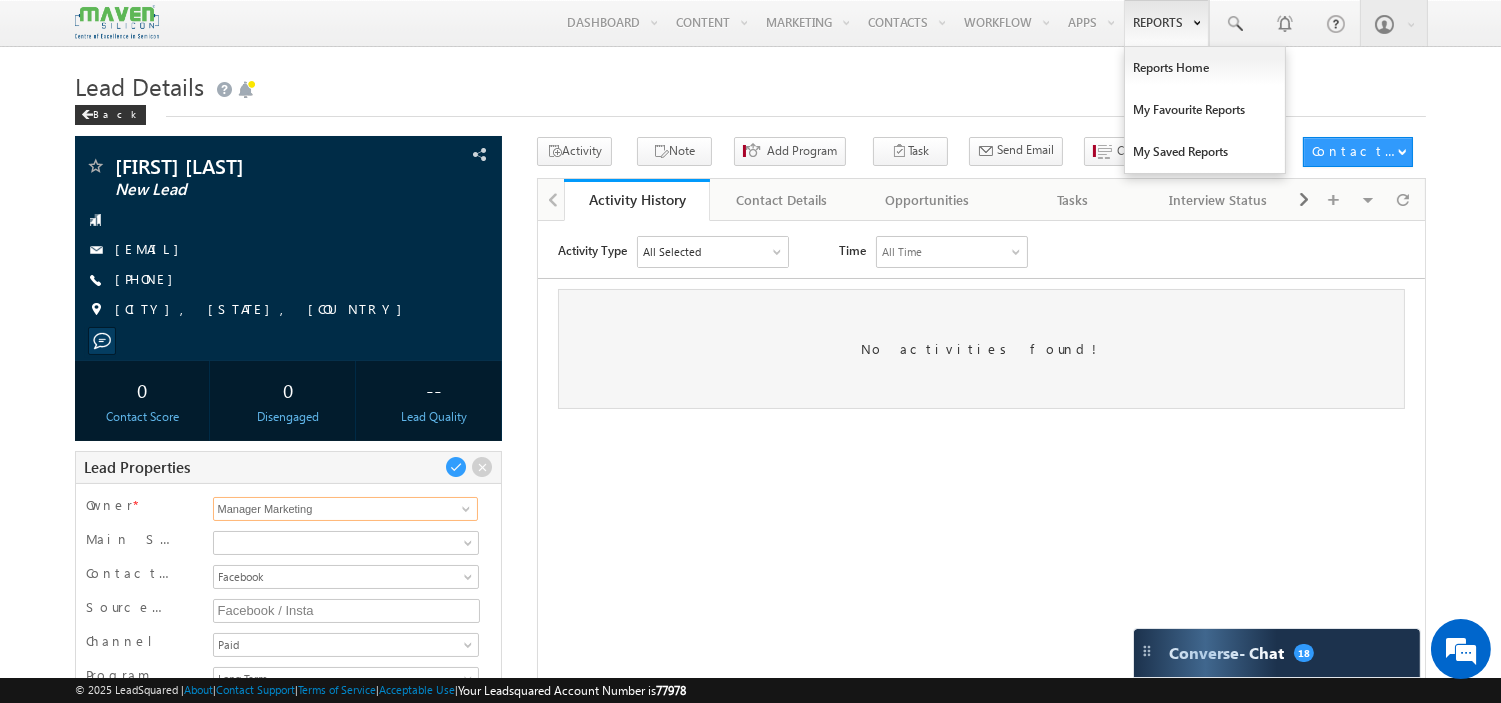 scroll, scrollTop: 0, scrollLeft: 0, axis: both 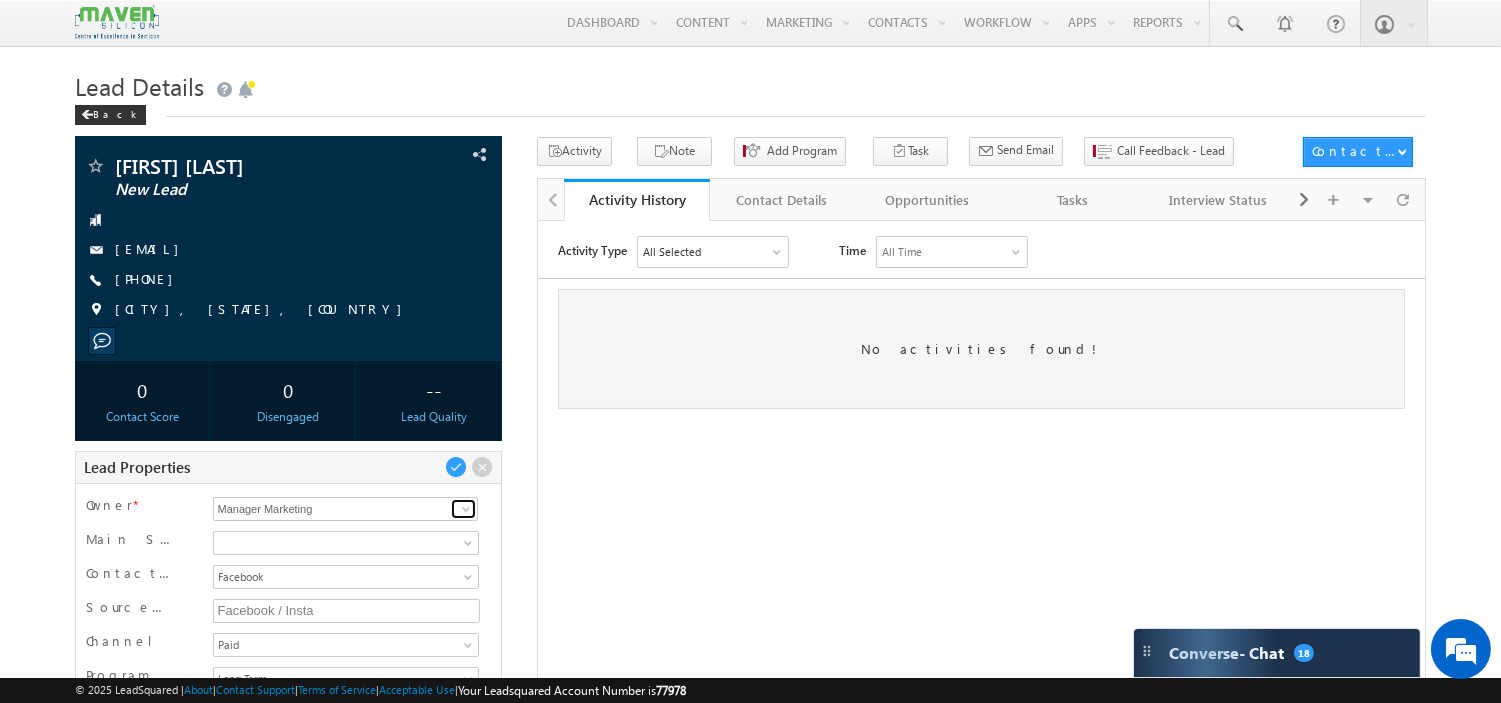 click at bounding box center (466, 509) 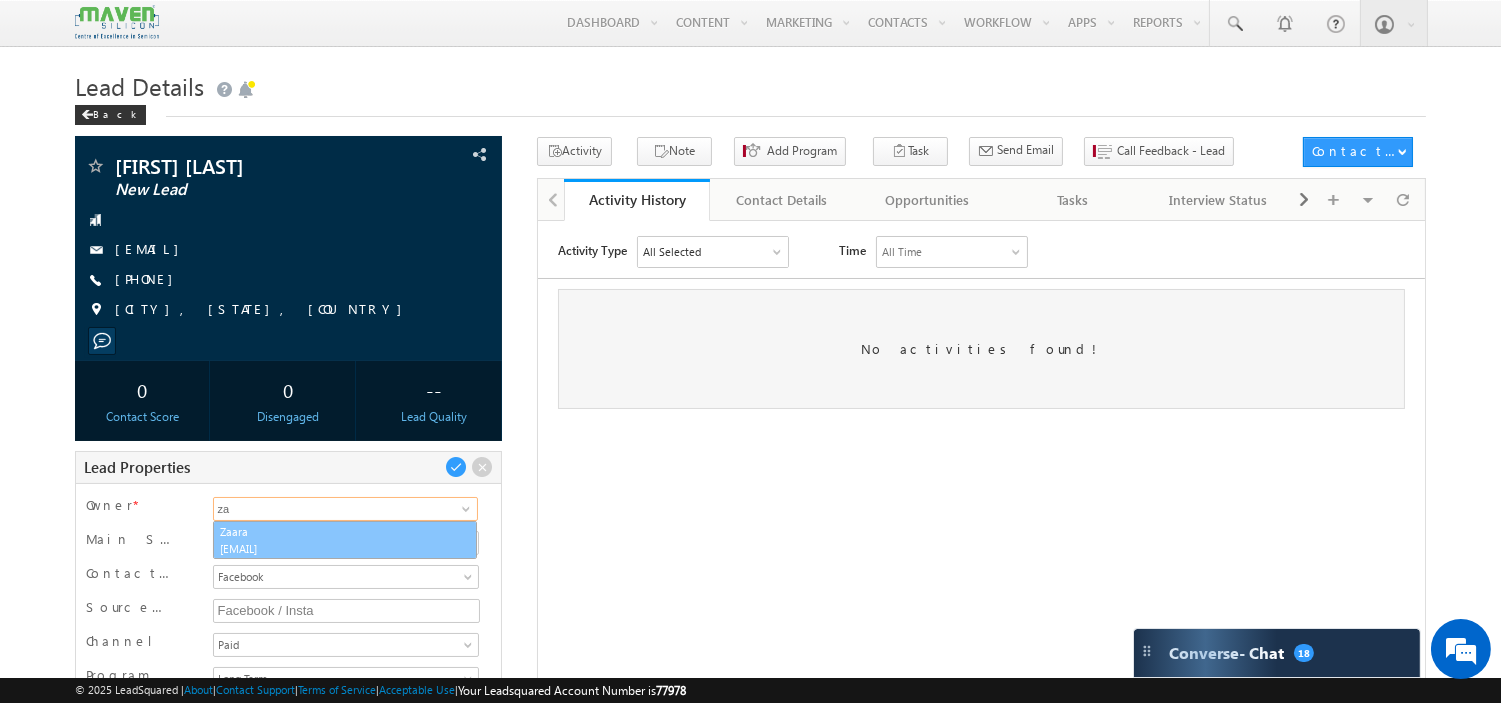 click on "[FIRST]   [EMAIL]" at bounding box center (345, 540) 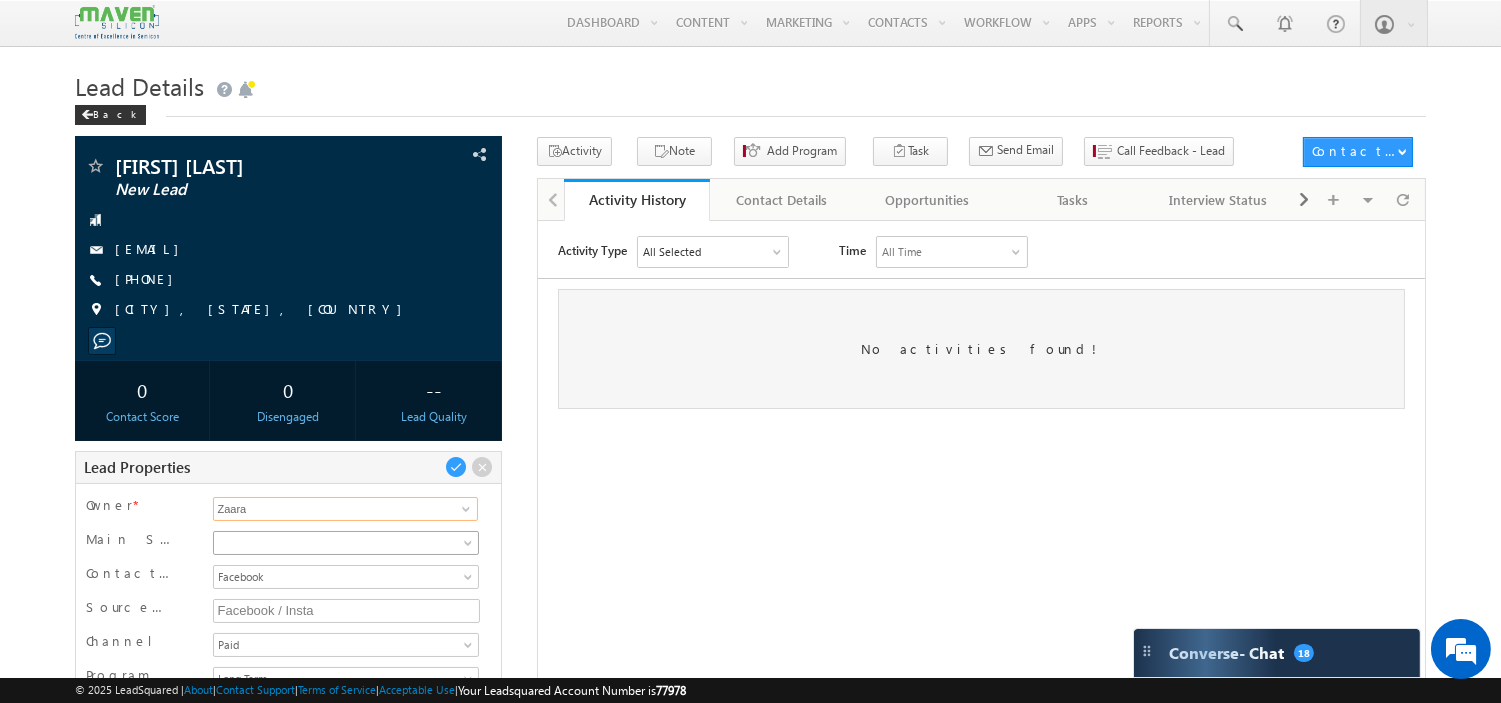 type on "Zaara" 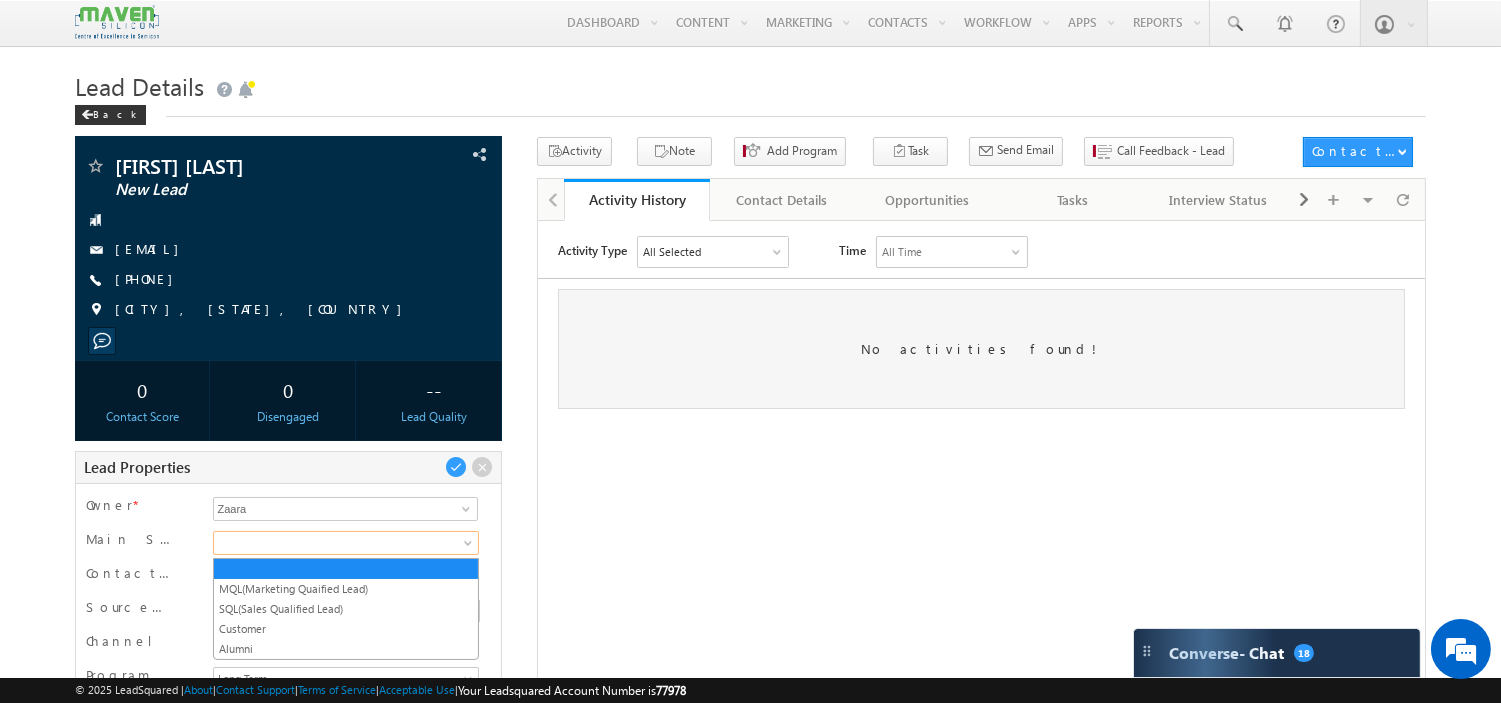 click at bounding box center (343, 543) 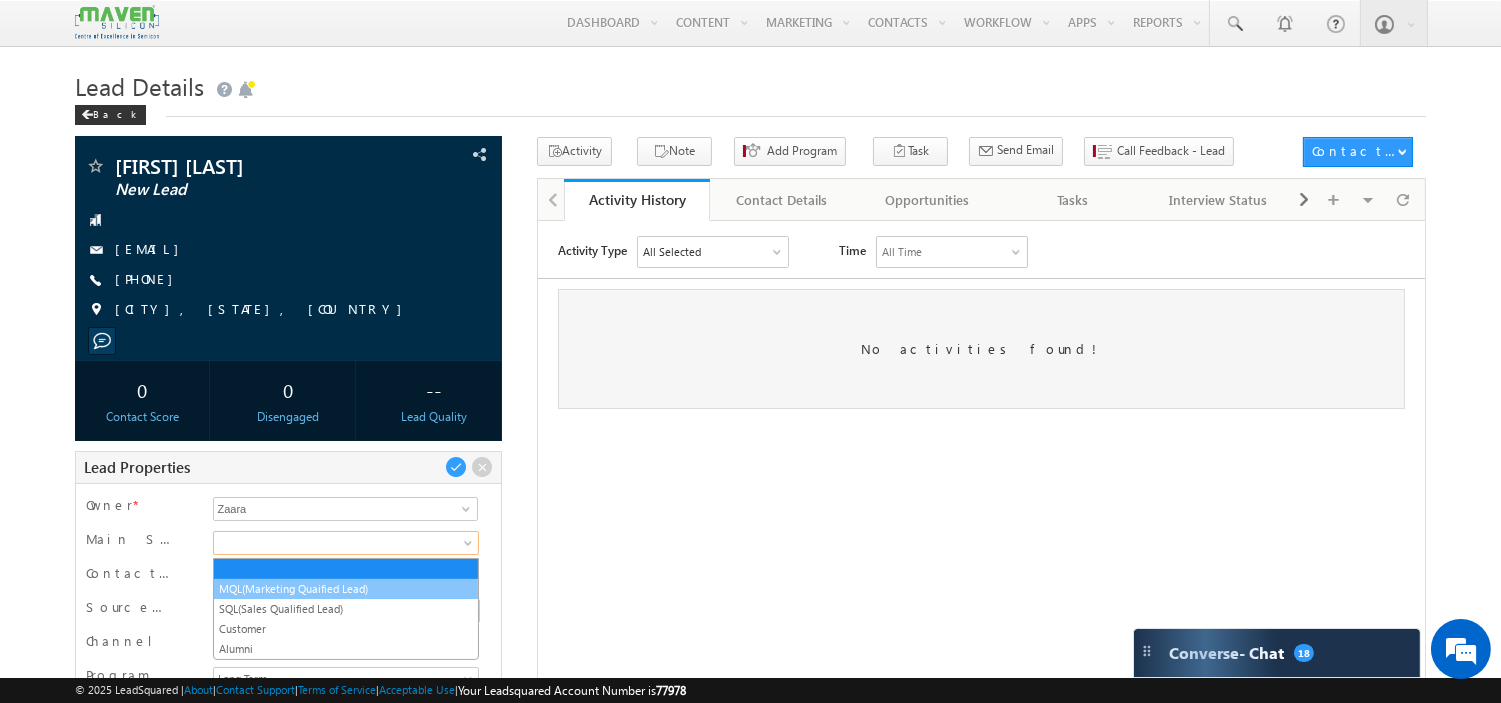click on "MQL(Marketing Quaified Lead)" at bounding box center [346, 589] 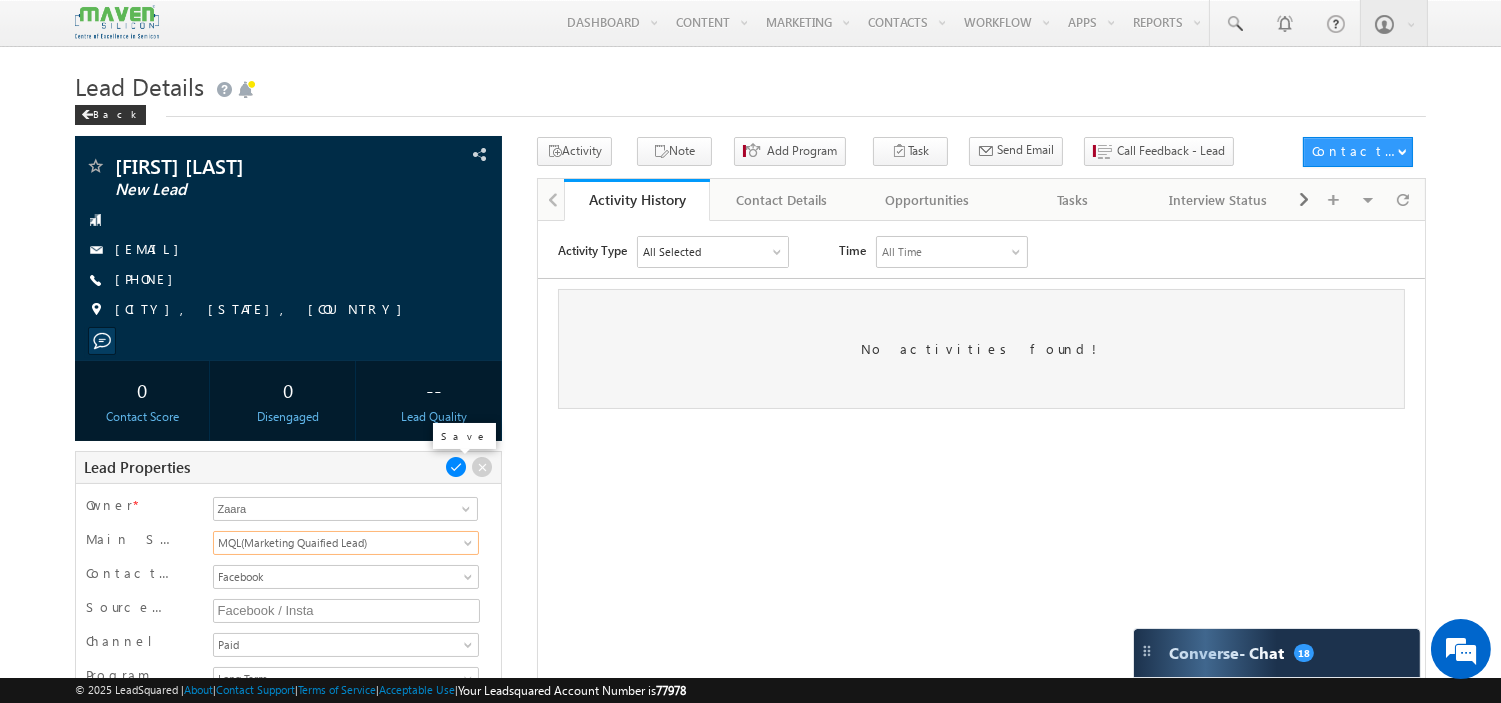 click at bounding box center [456, 467] 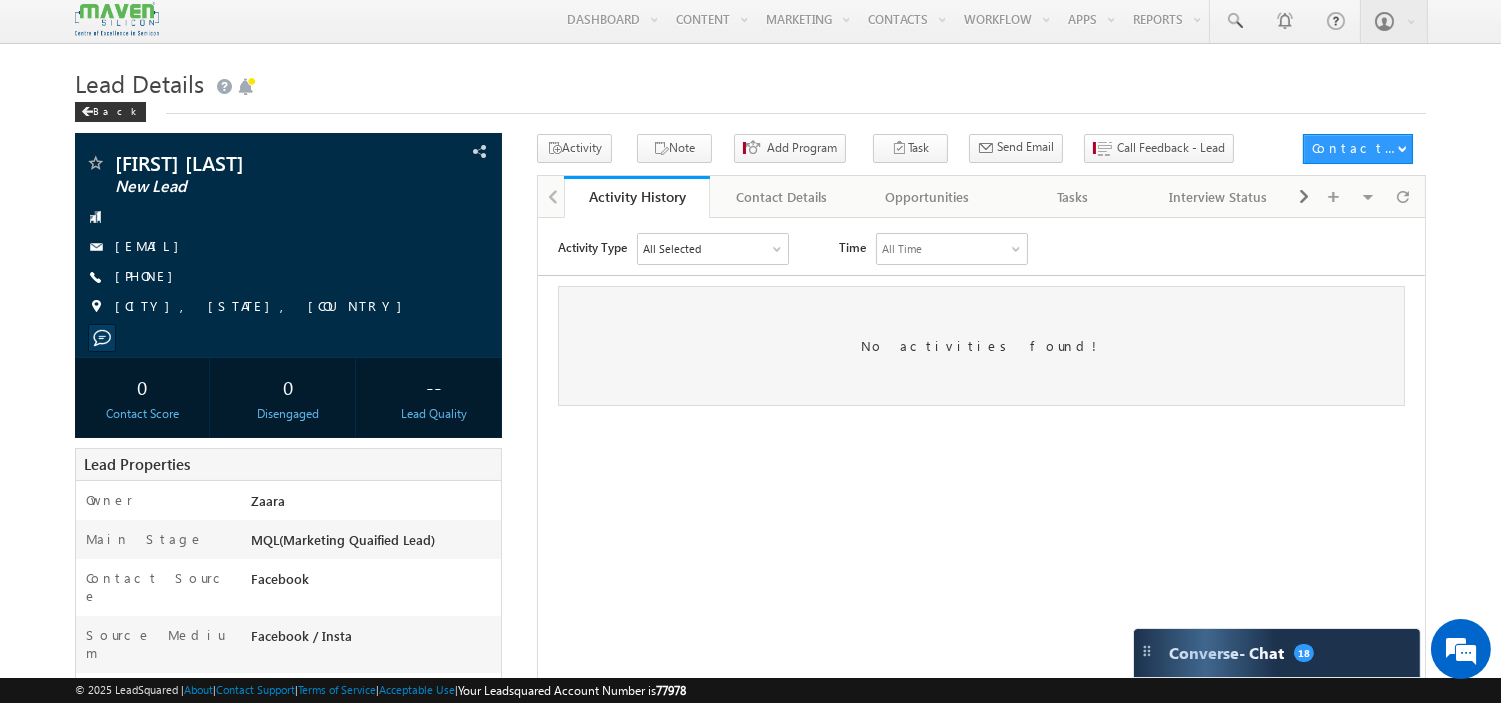 scroll, scrollTop: 0, scrollLeft: 0, axis: both 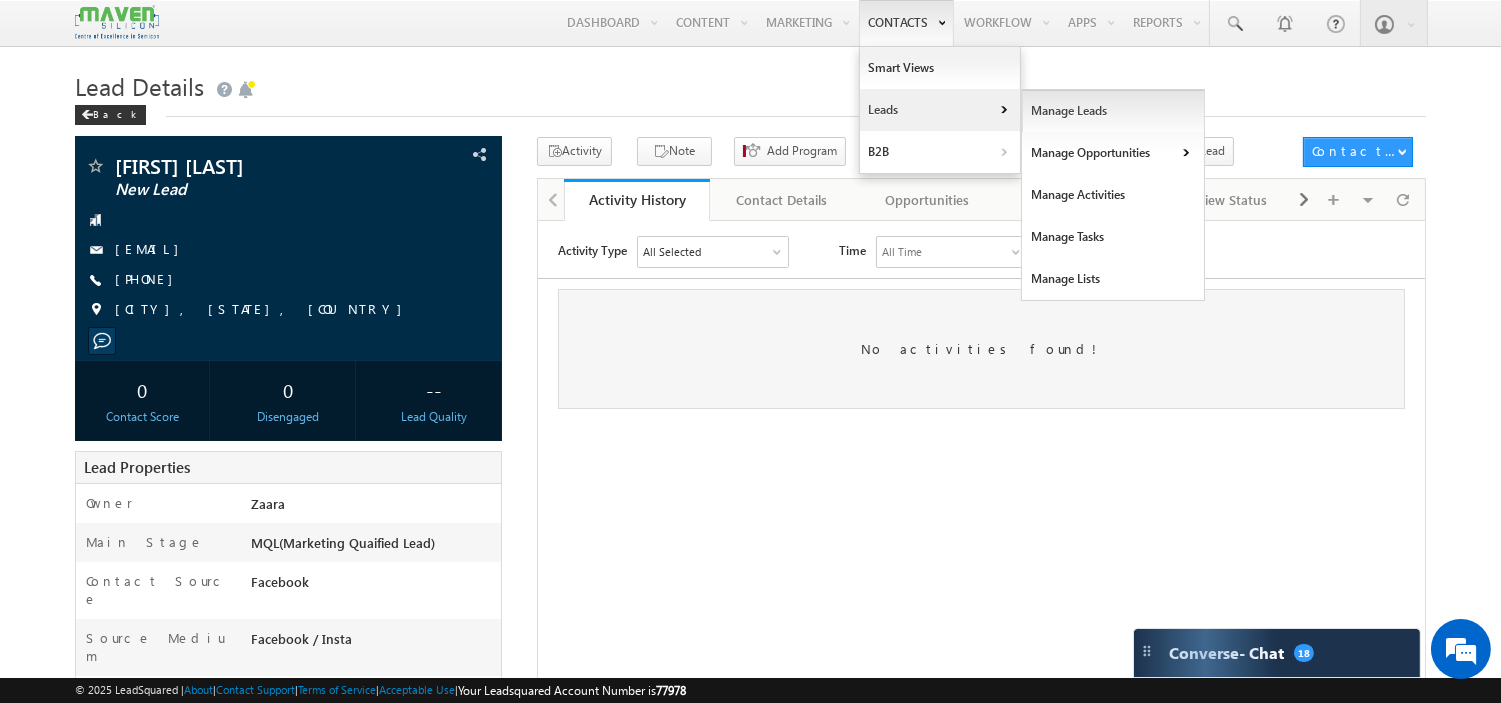 click on "Manage Leads" at bounding box center [1113, 111] 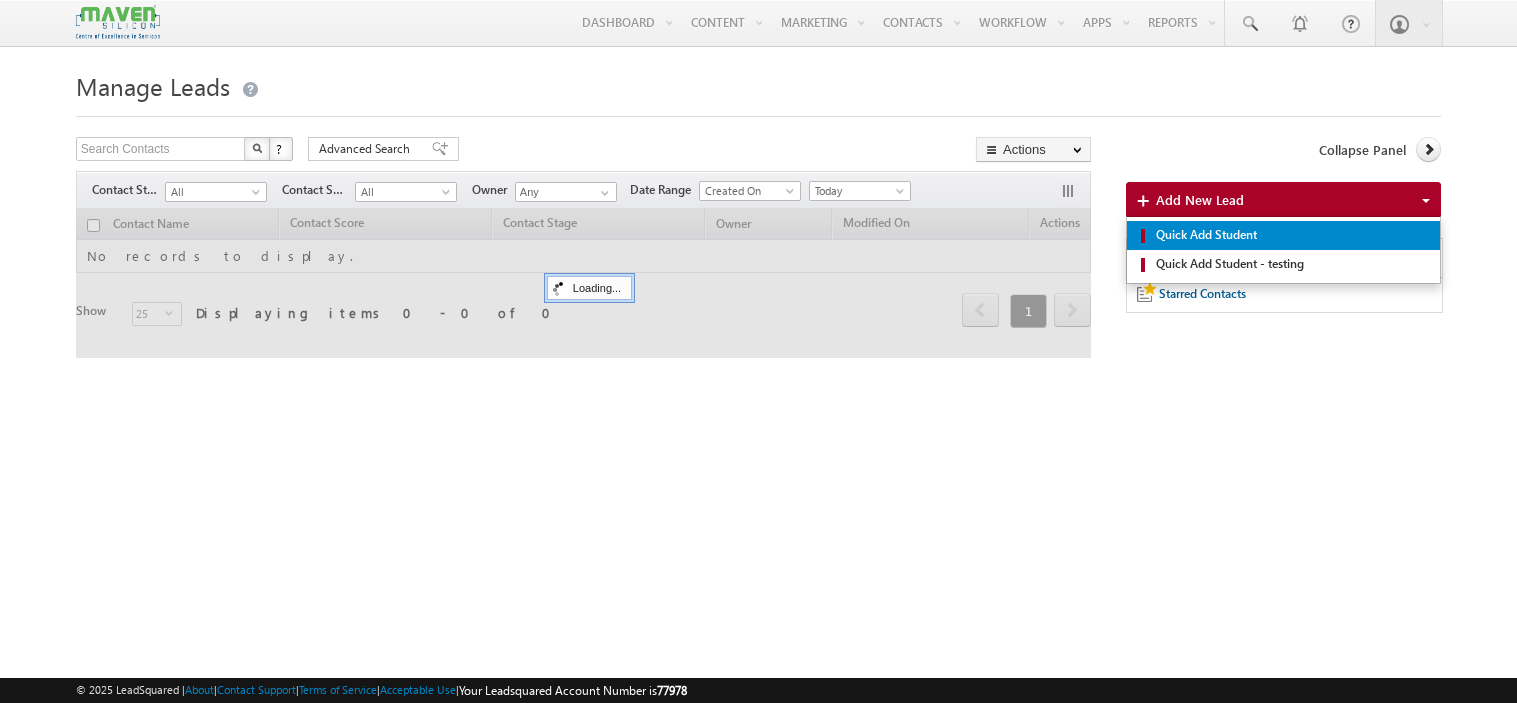 scroll, scrollTop: 0, scrollLeft: 0, axis: both 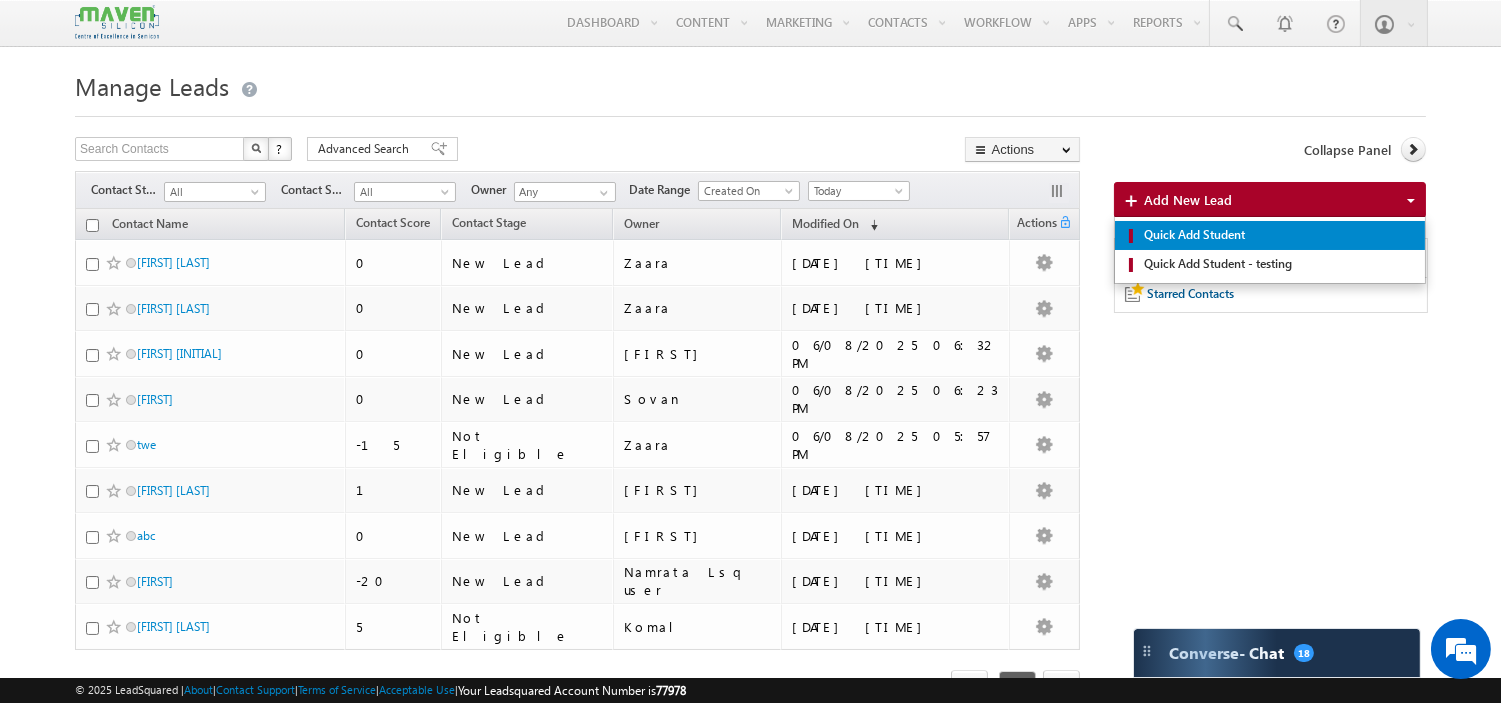 click on "Quick Add Student" at bounding box center (1276, 235) 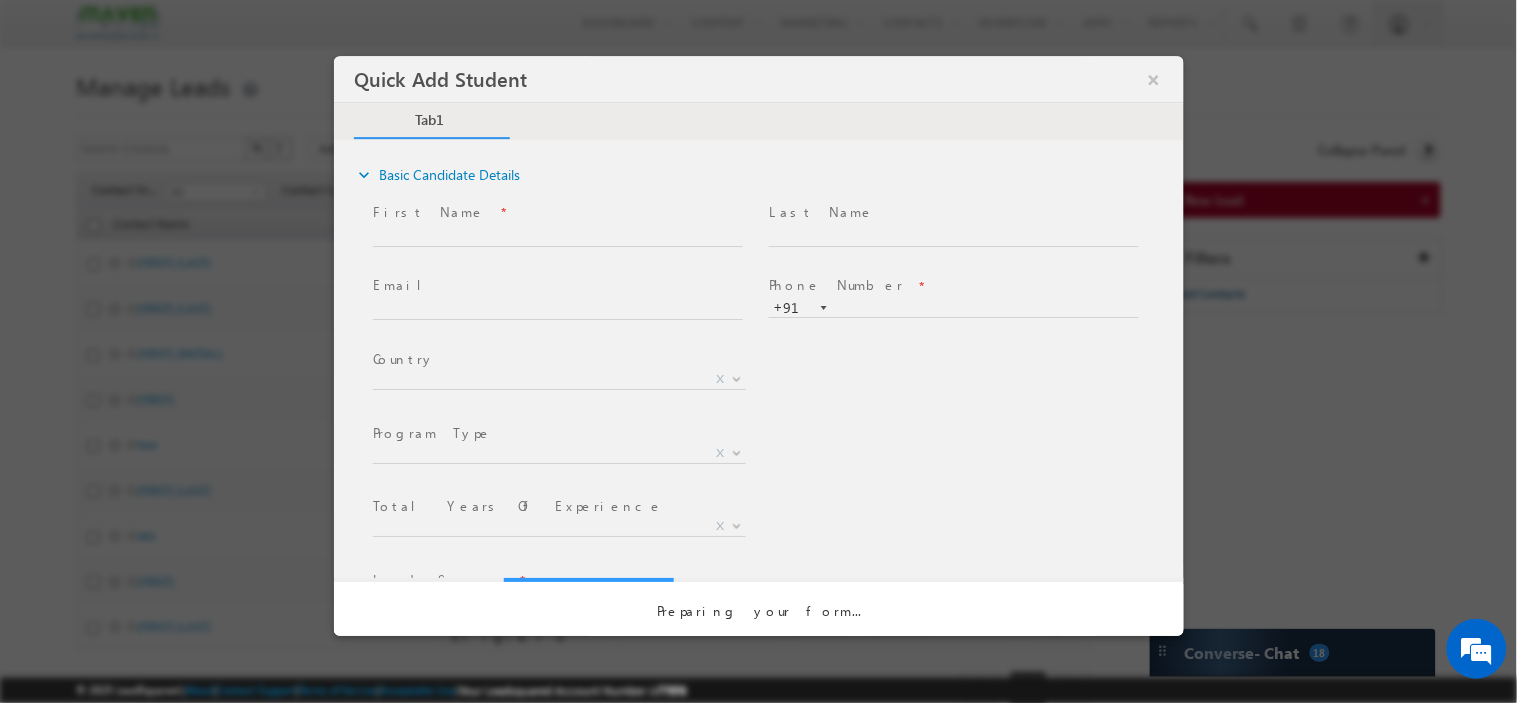 scroll, scrollTop: 0, scrollLeft: 0, axis: both 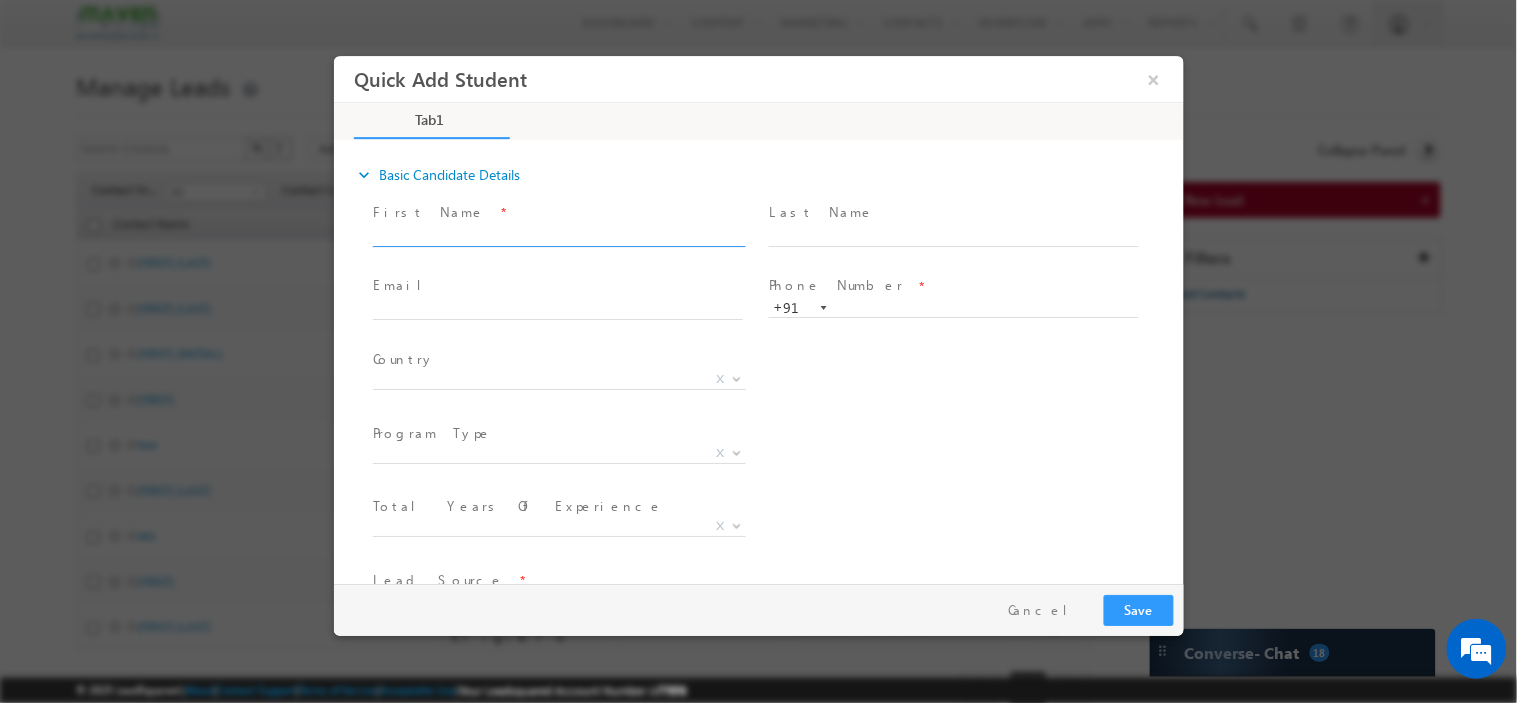 click at bounding box center [557, 236] 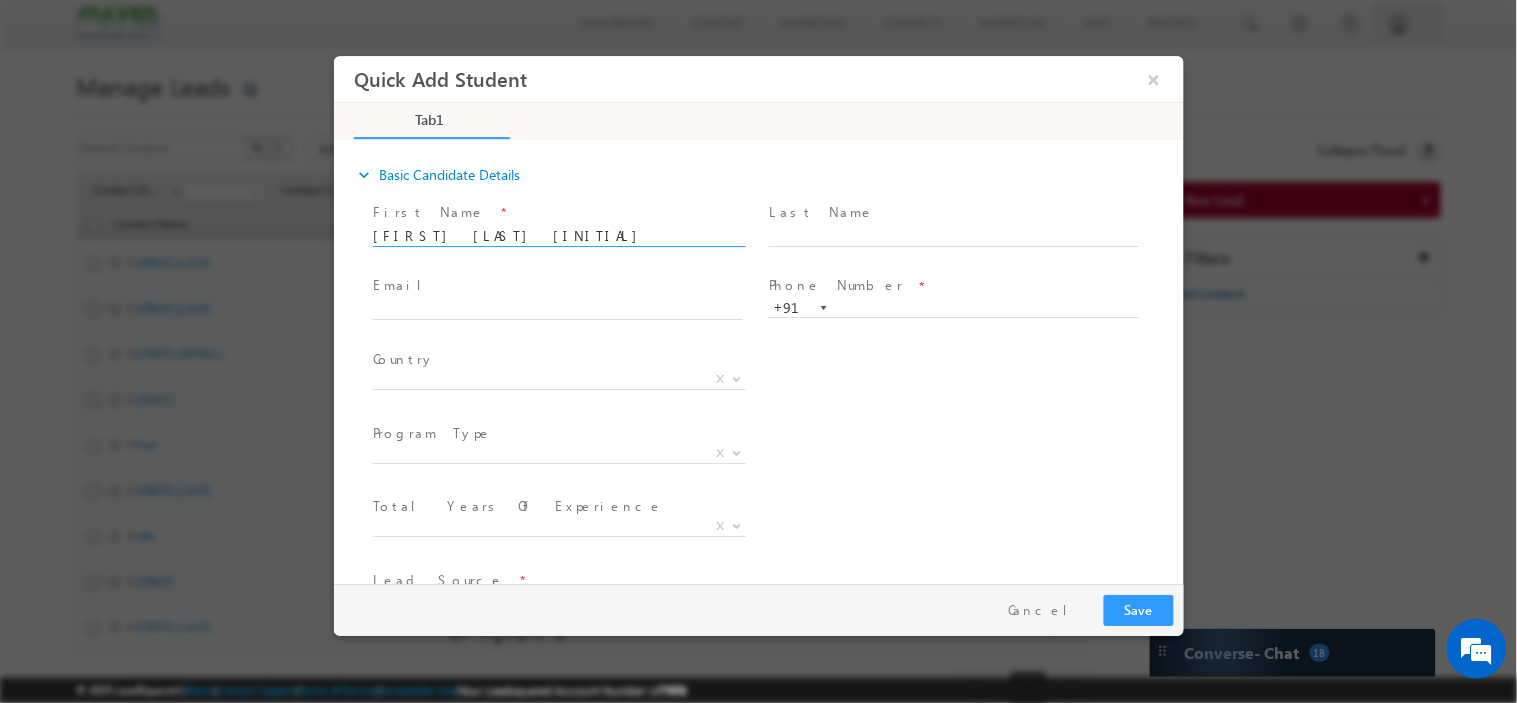 type on "[FIRST] [LAST] [FIRST]" 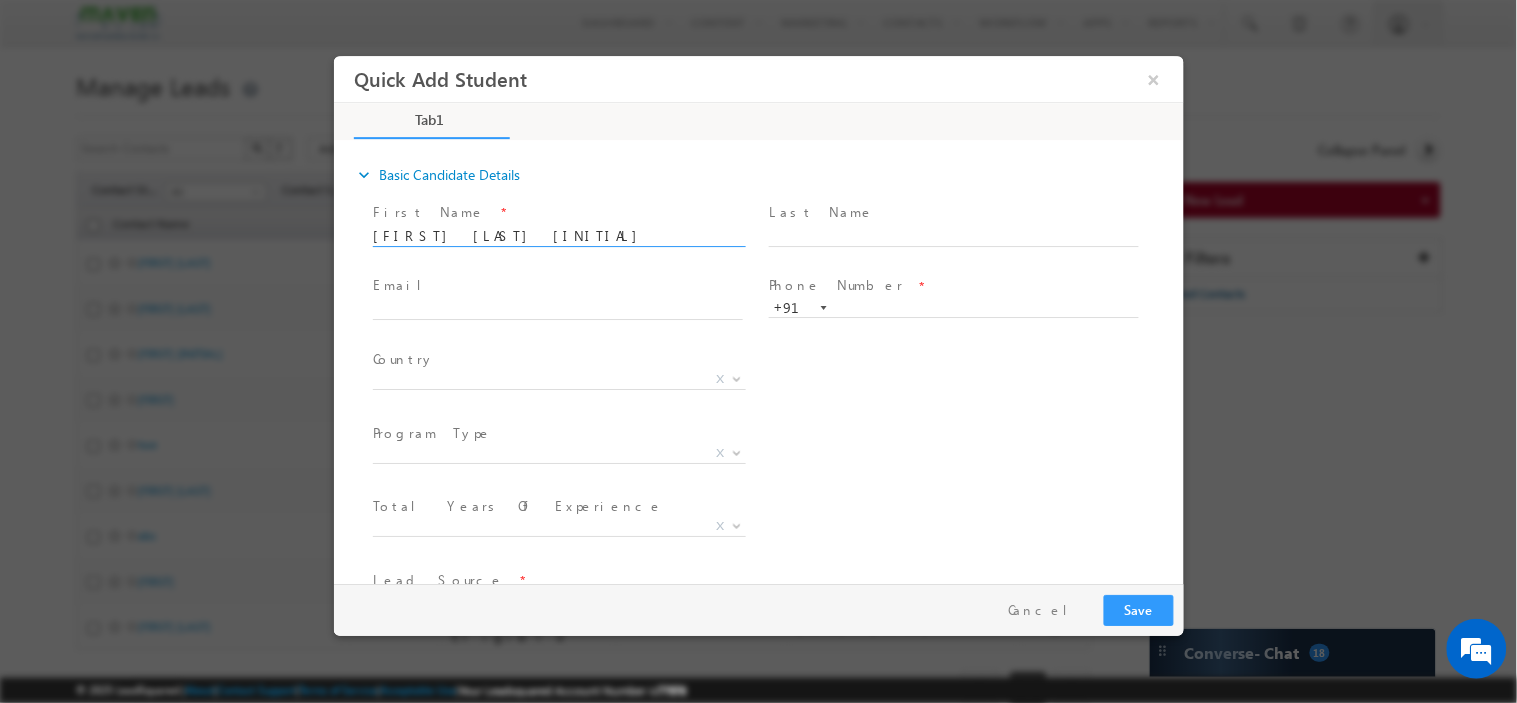 scroll, scrollTop: 0, scrollLeft: 0, axis: both 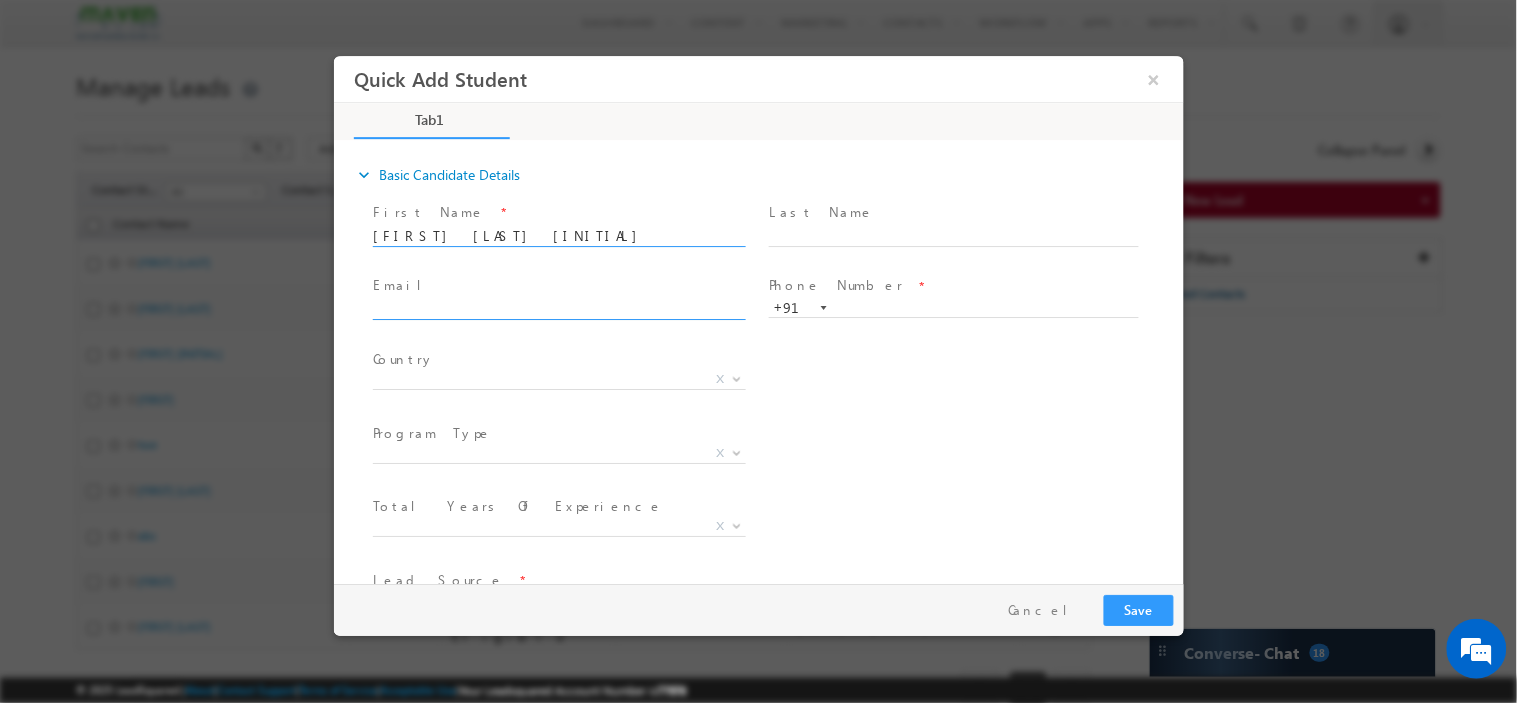 click 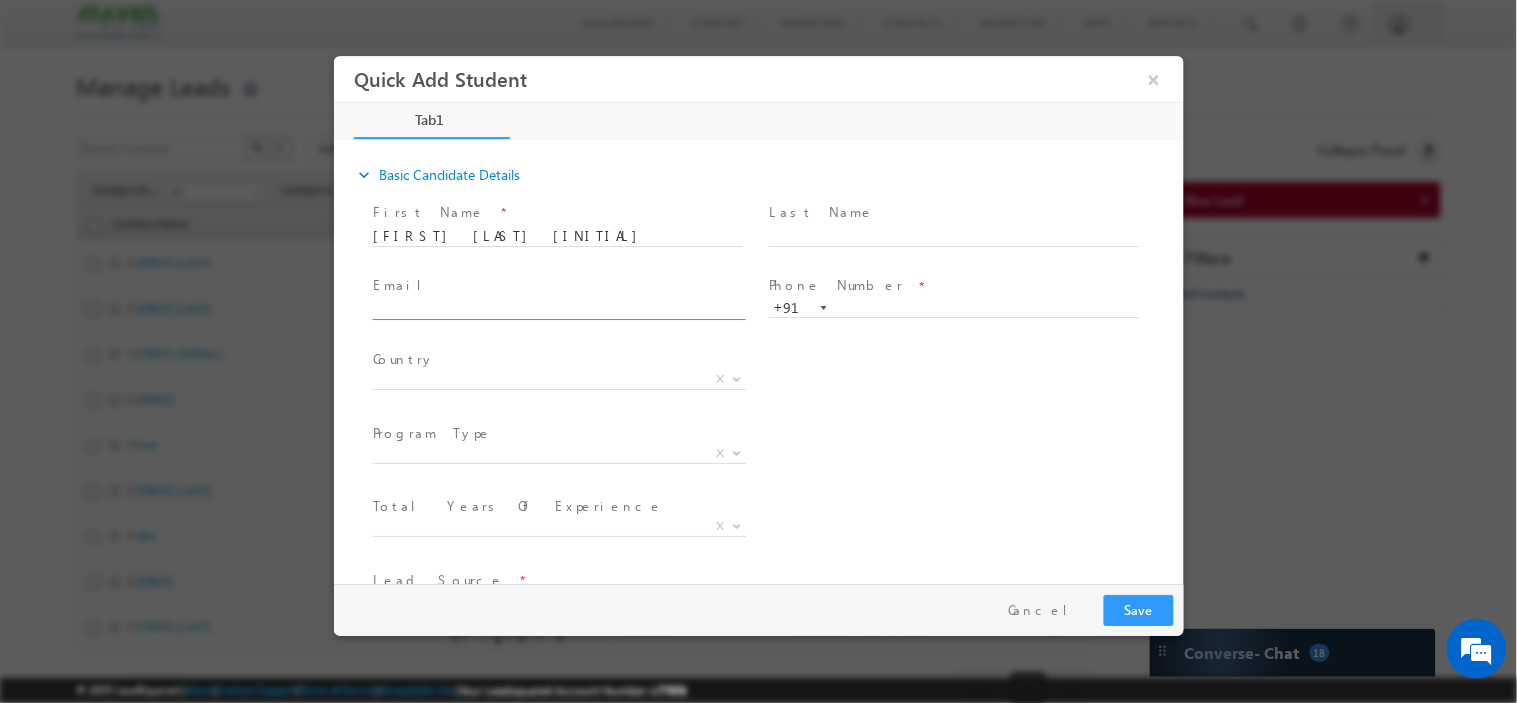 paste on "jaganh743@gmail.com" 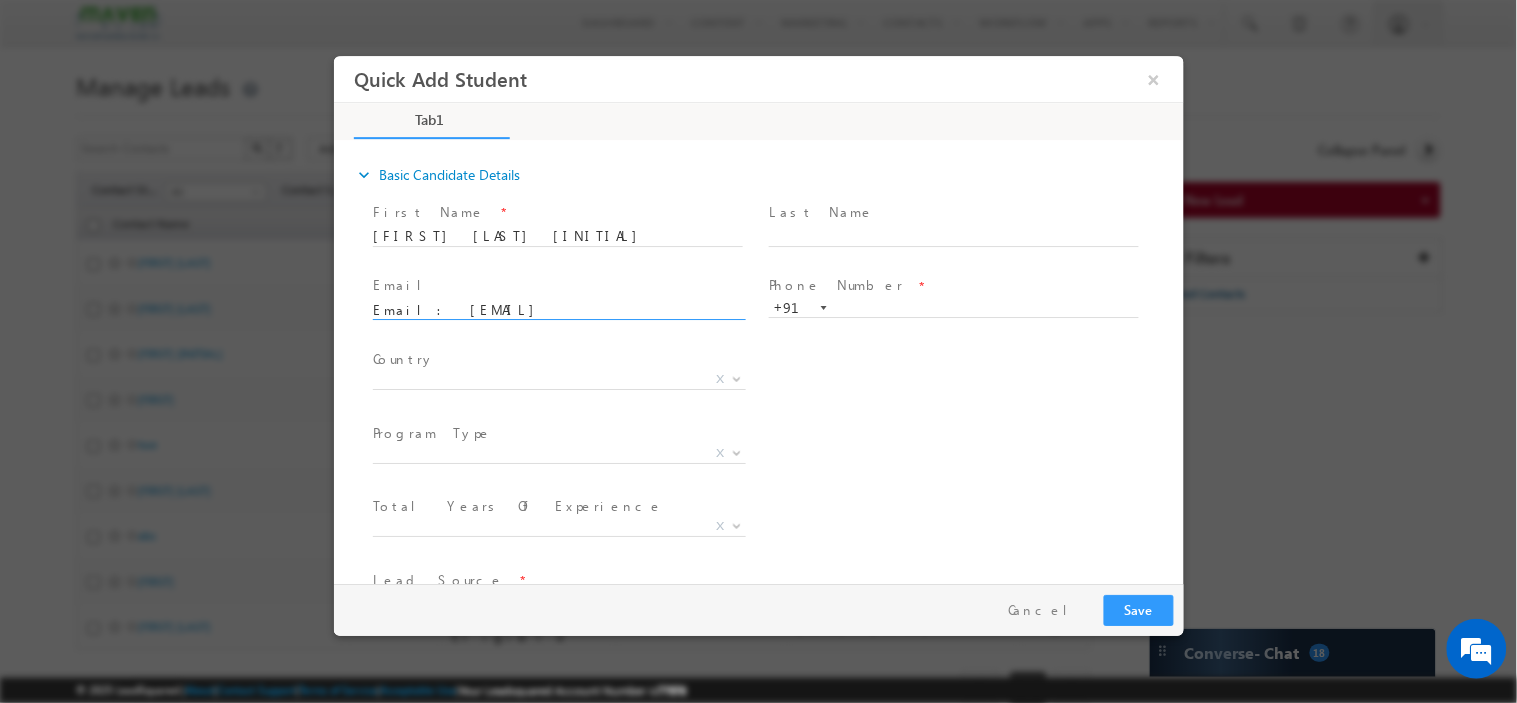 type on "jaganh743@gmail.com" 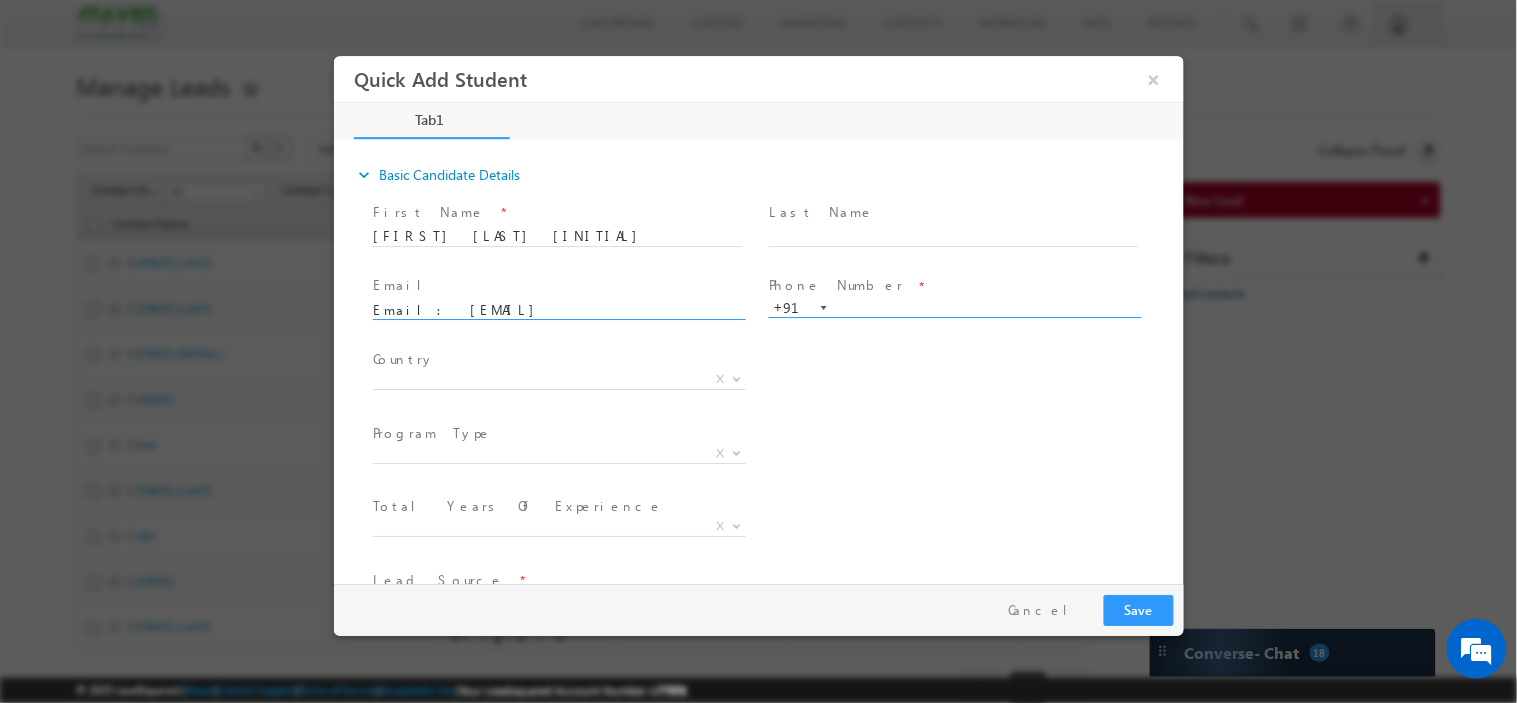 click at bounding box center [953, 308] 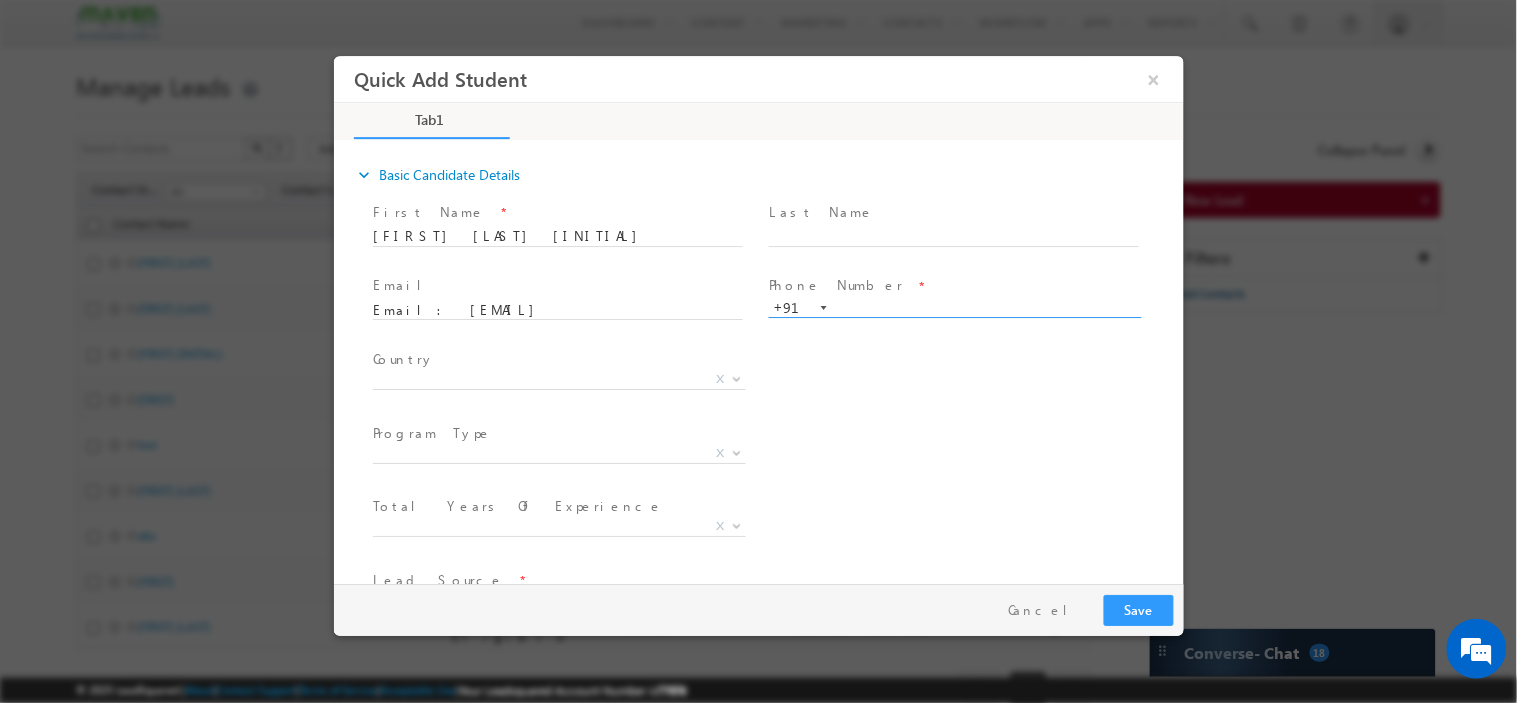 paste on "9790377371" 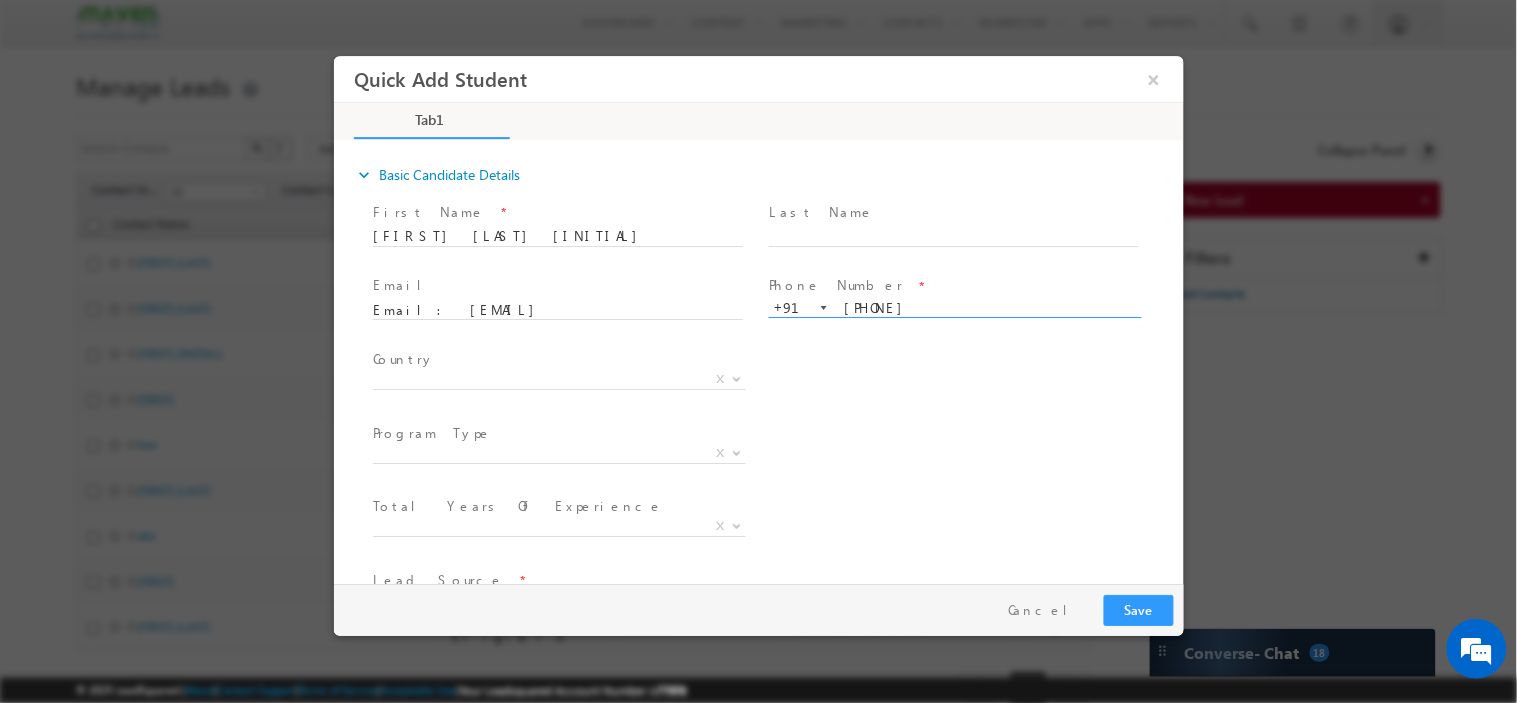 type on "9790377371" 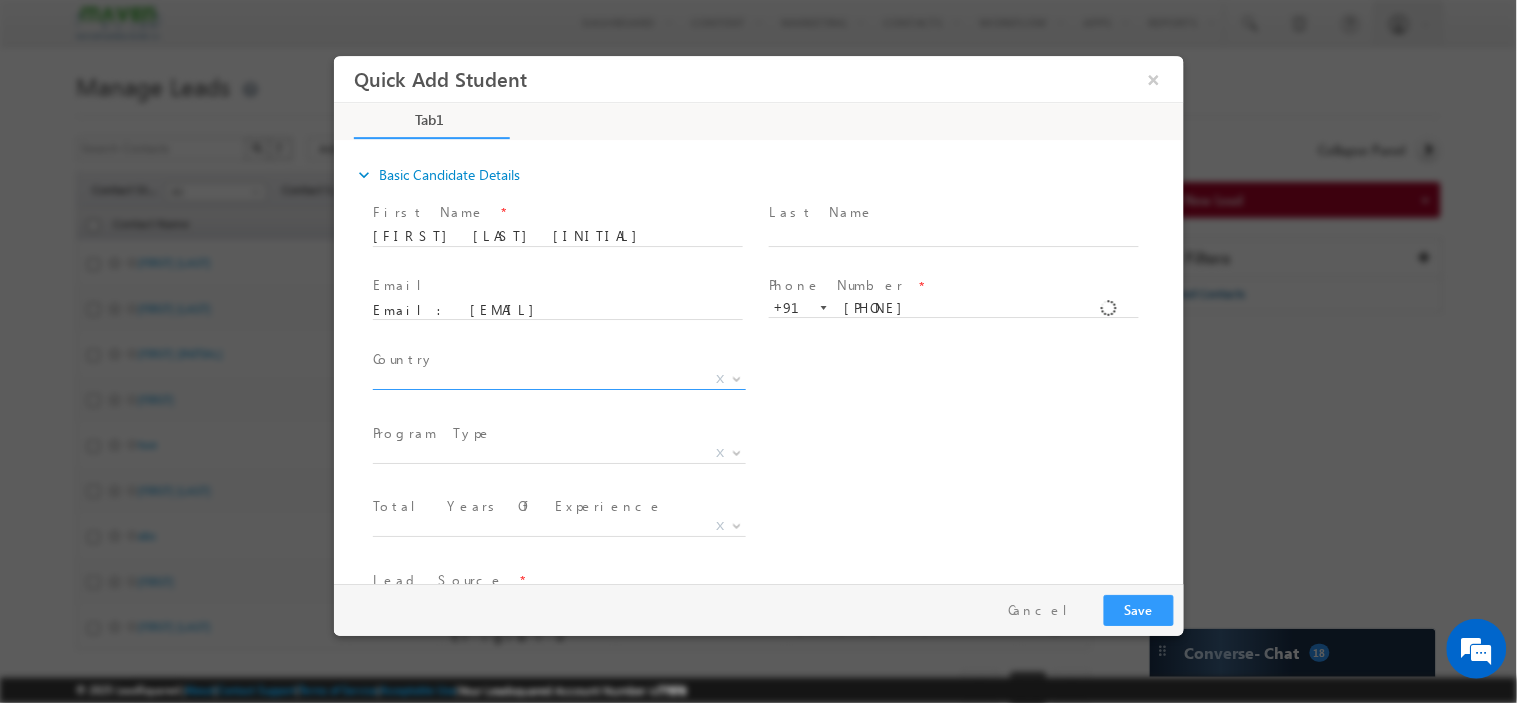 click on "X" at bounding box center [558, 379] 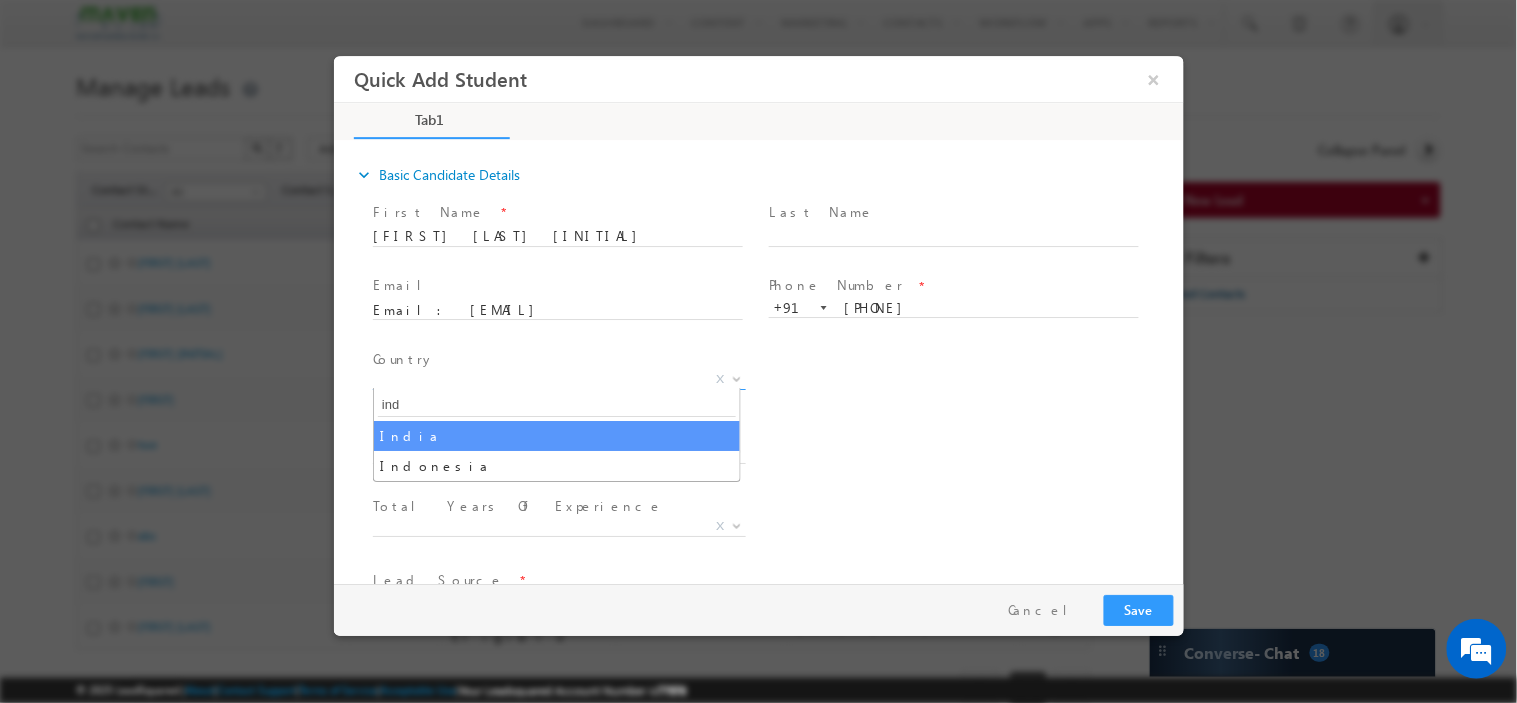 type on "ind" 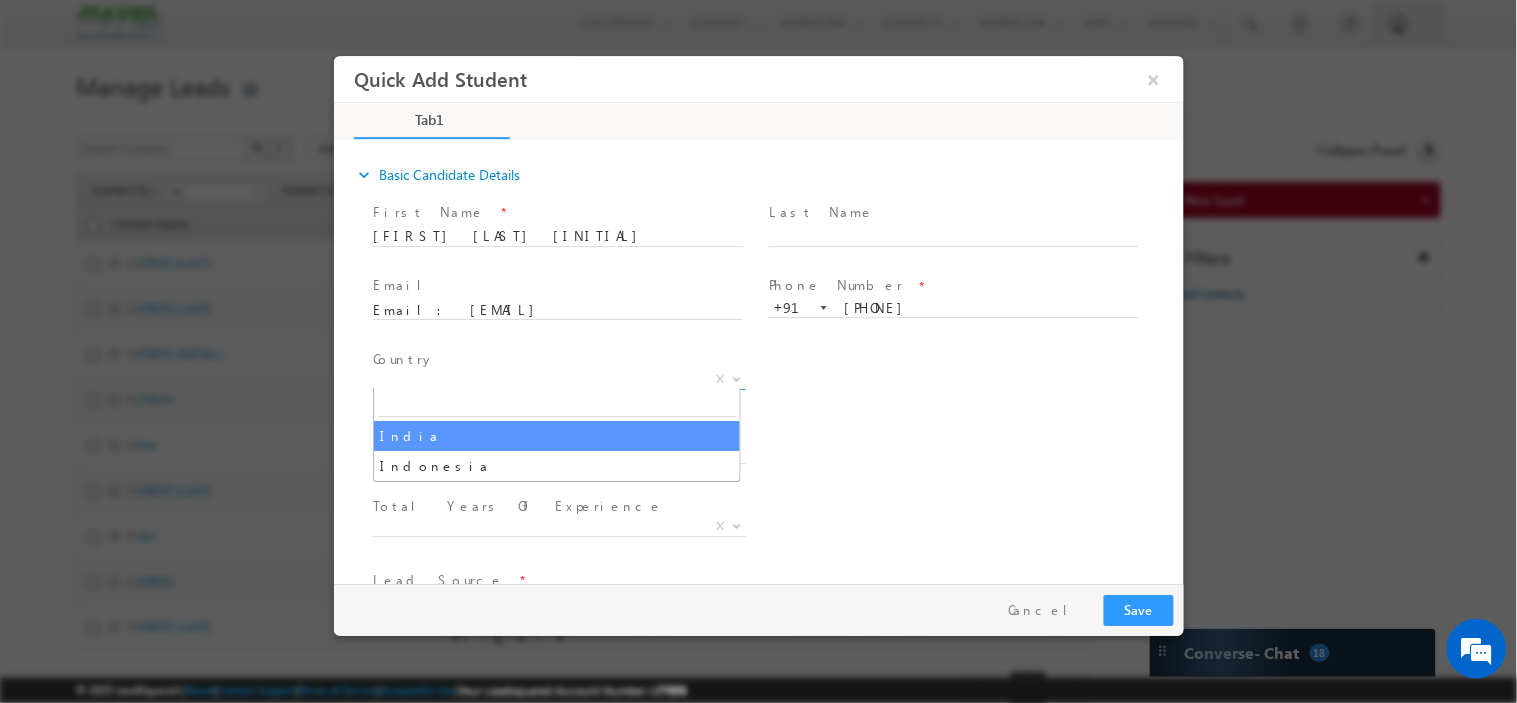 select 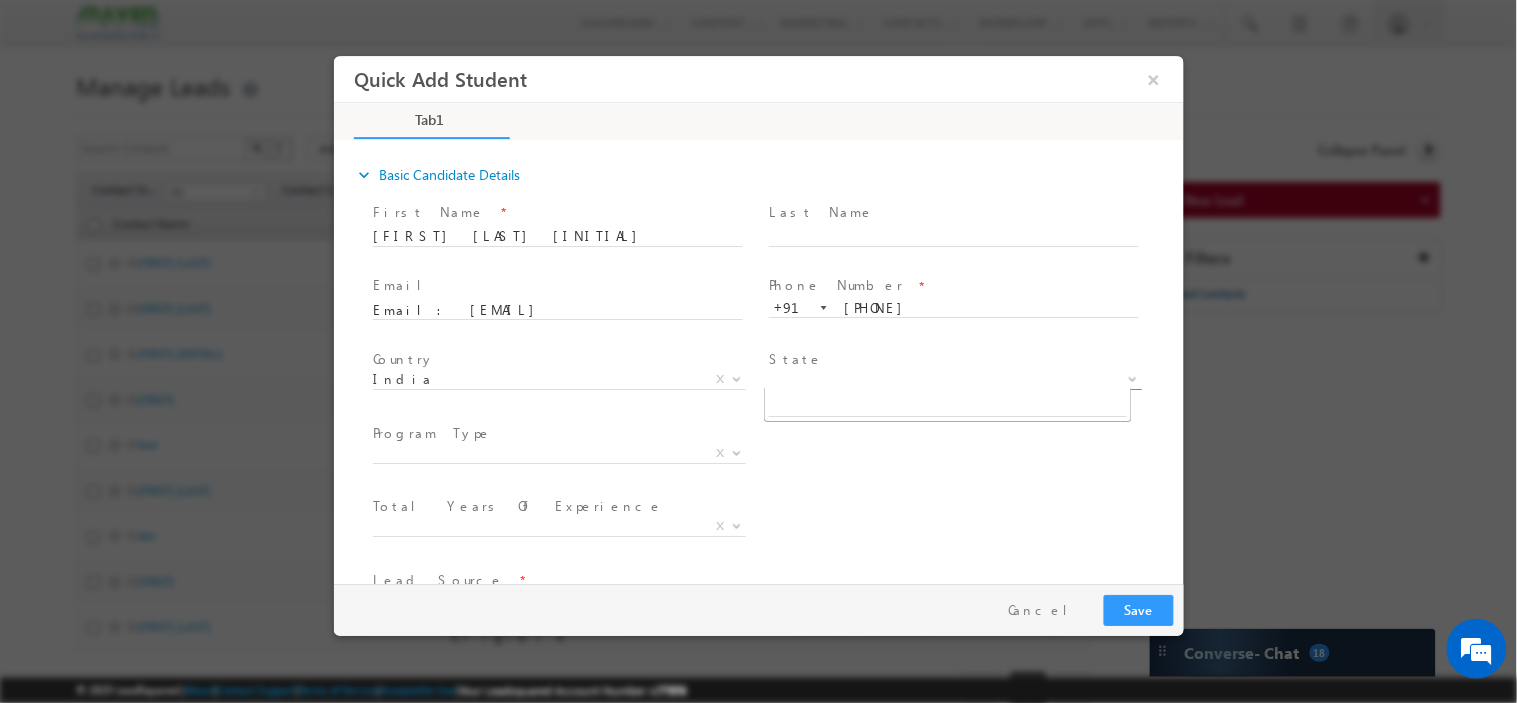 click on "X" at bounding box center (954, 379) 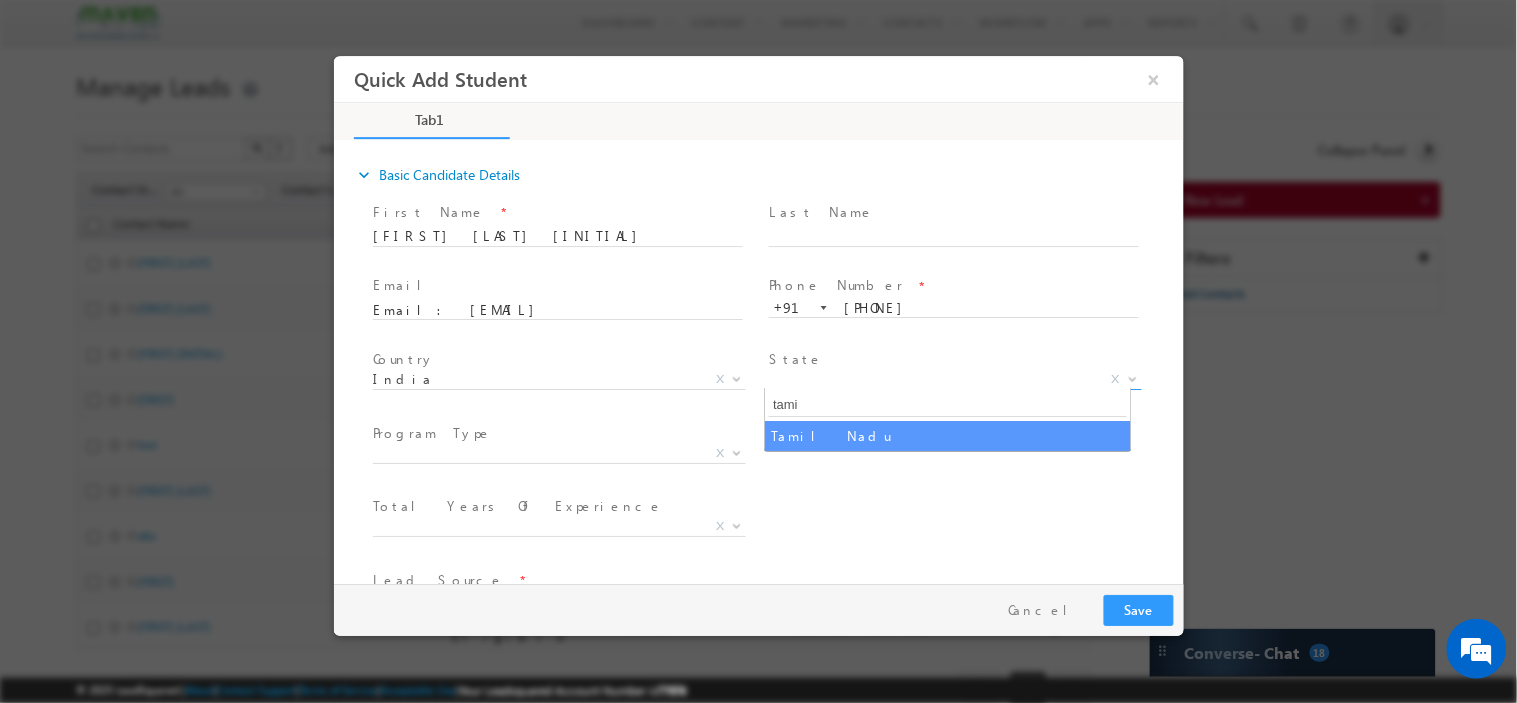 type on "tami" 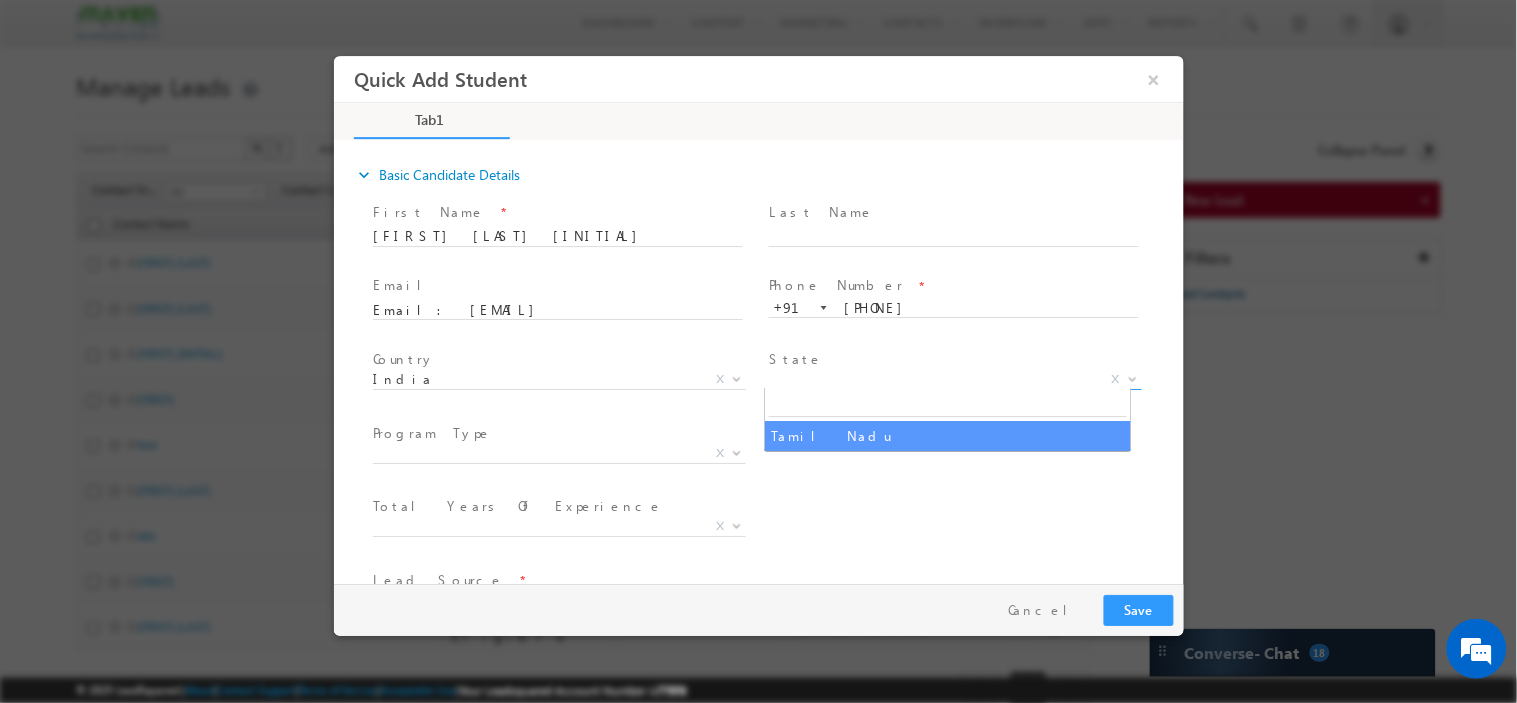 select on "Tamil Nadu" 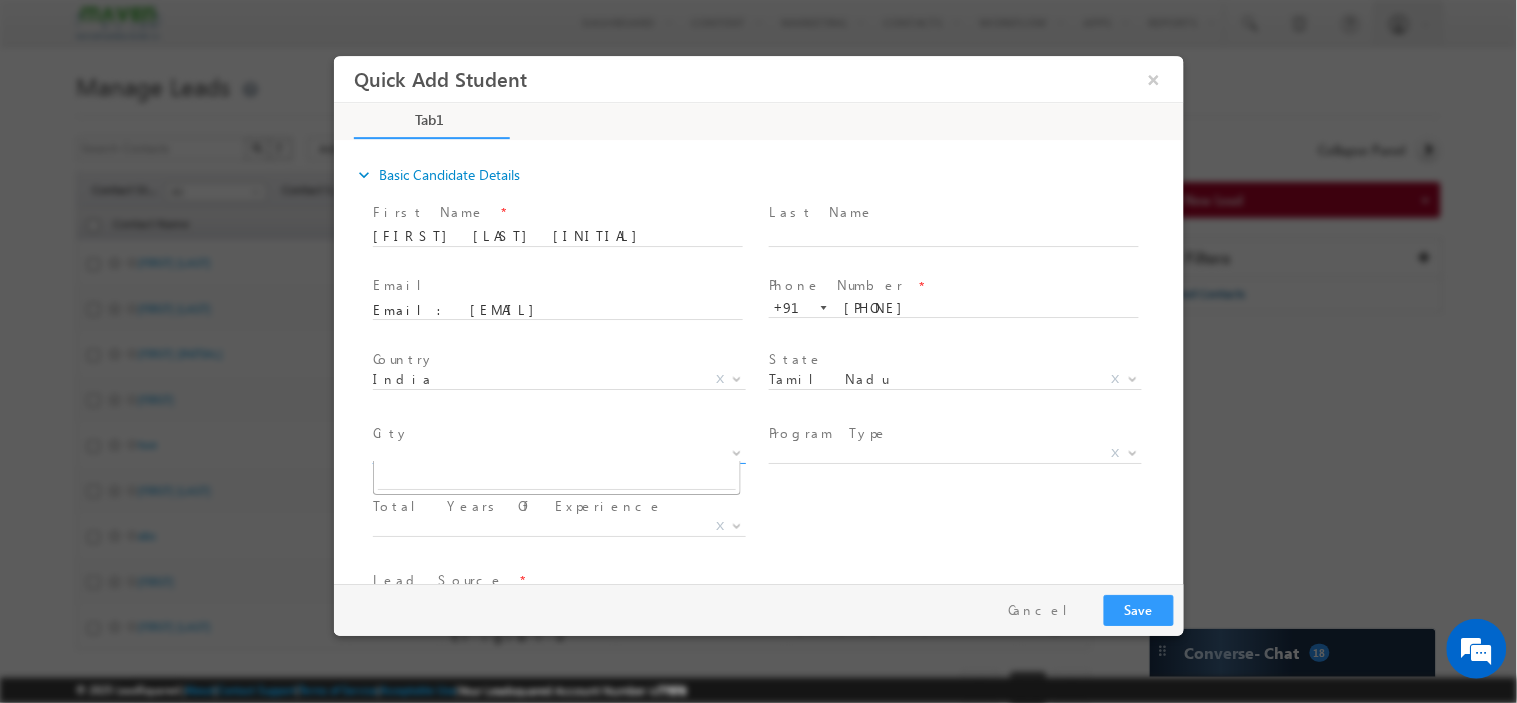 click on "X" at bounding box center (558, 453) 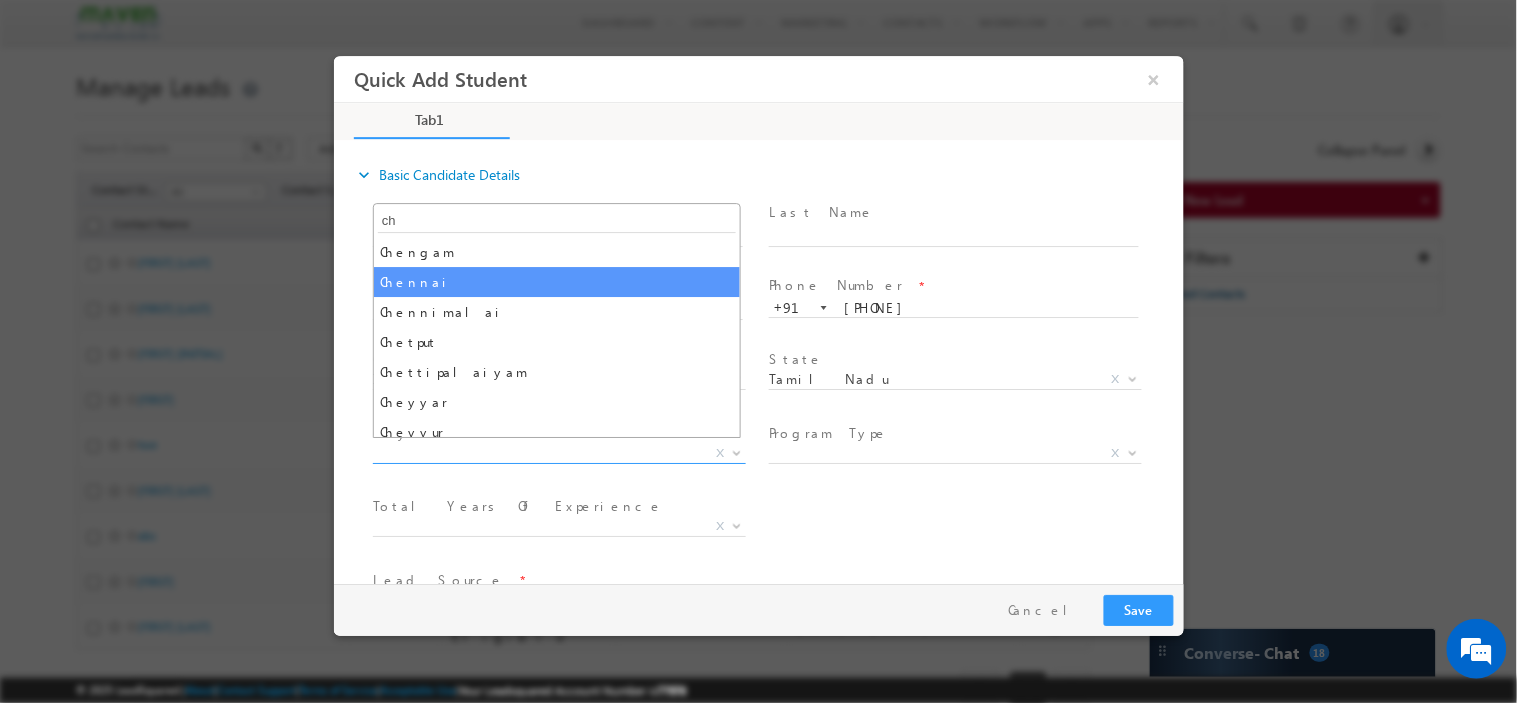 type on "ch" 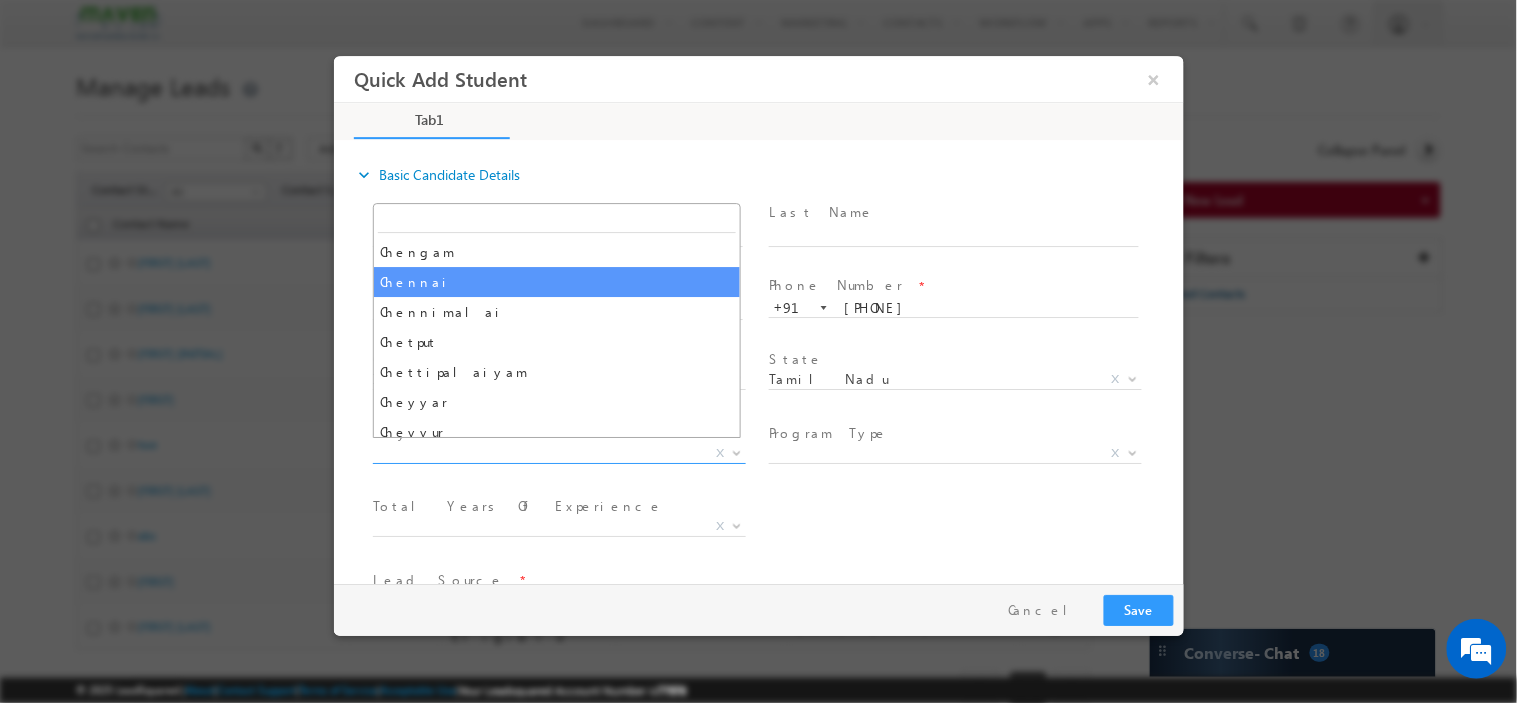 select on "Chennai" 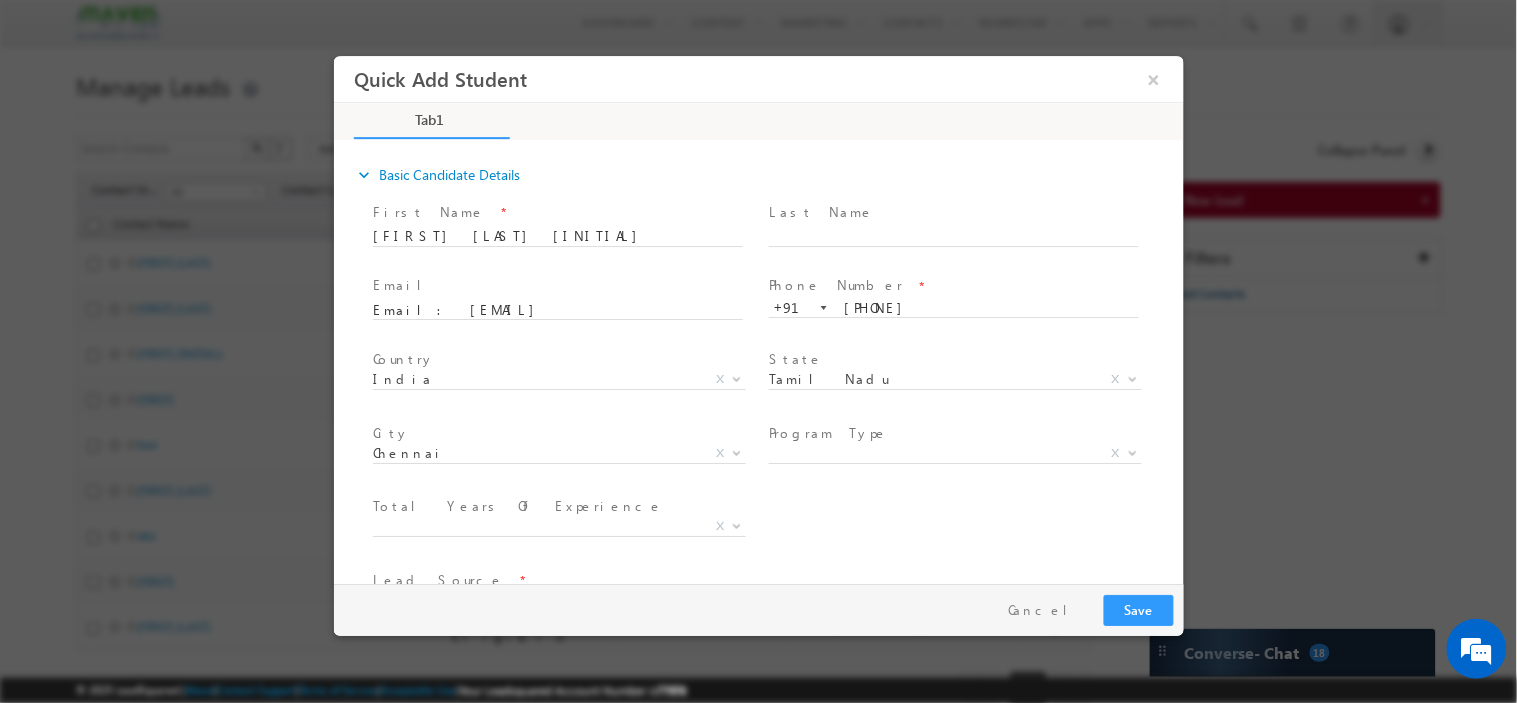 click on "Program Type
*" at bounding box center [952, 433] 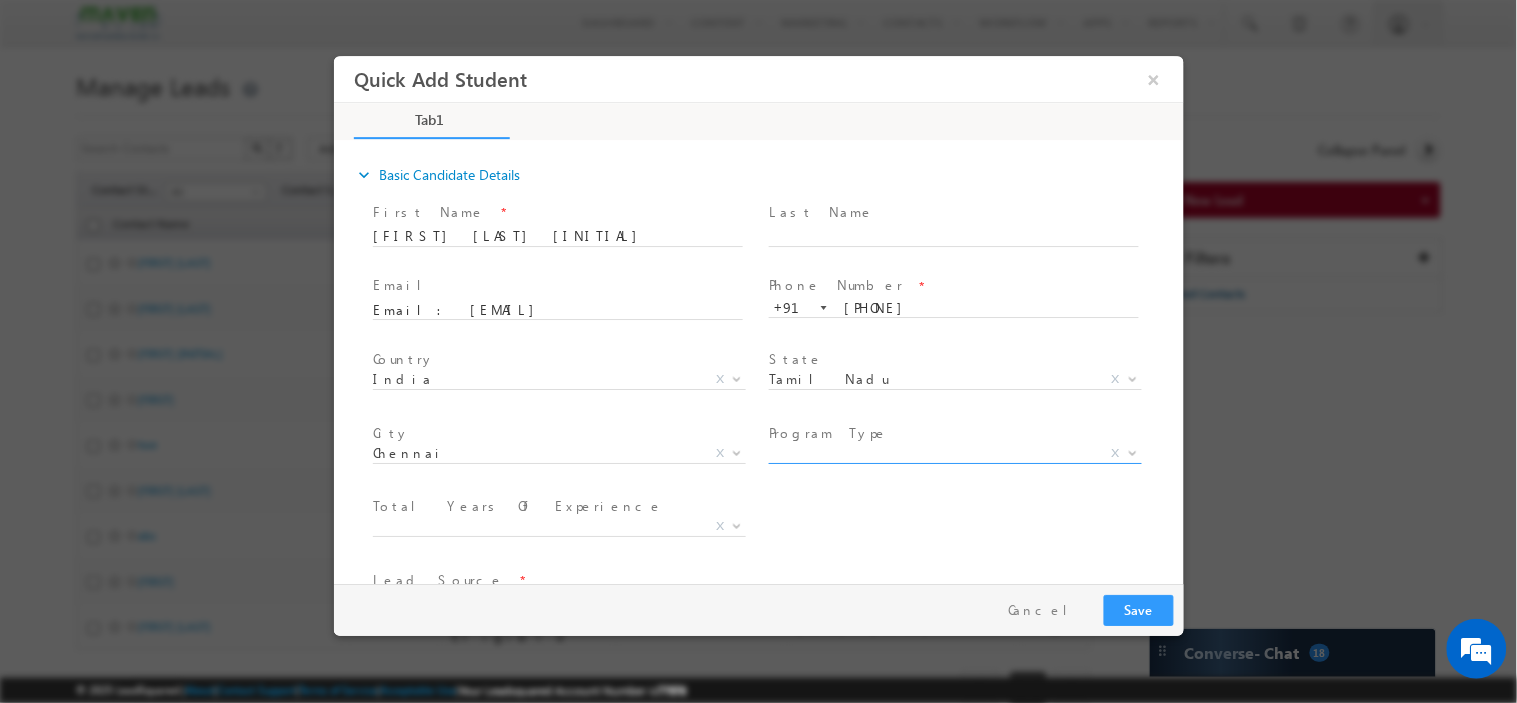click on "X" at bounding box center (954, 453) 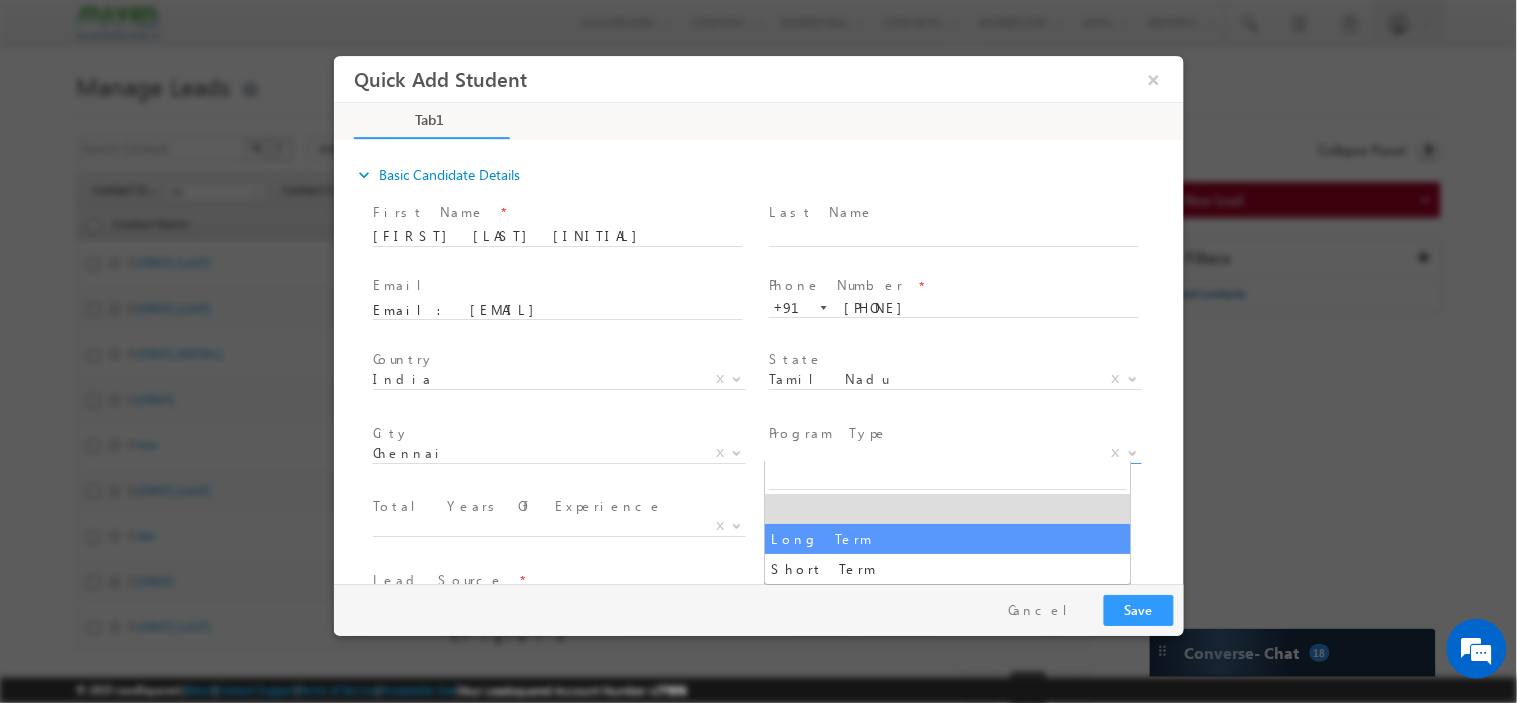 select on "Long Term" 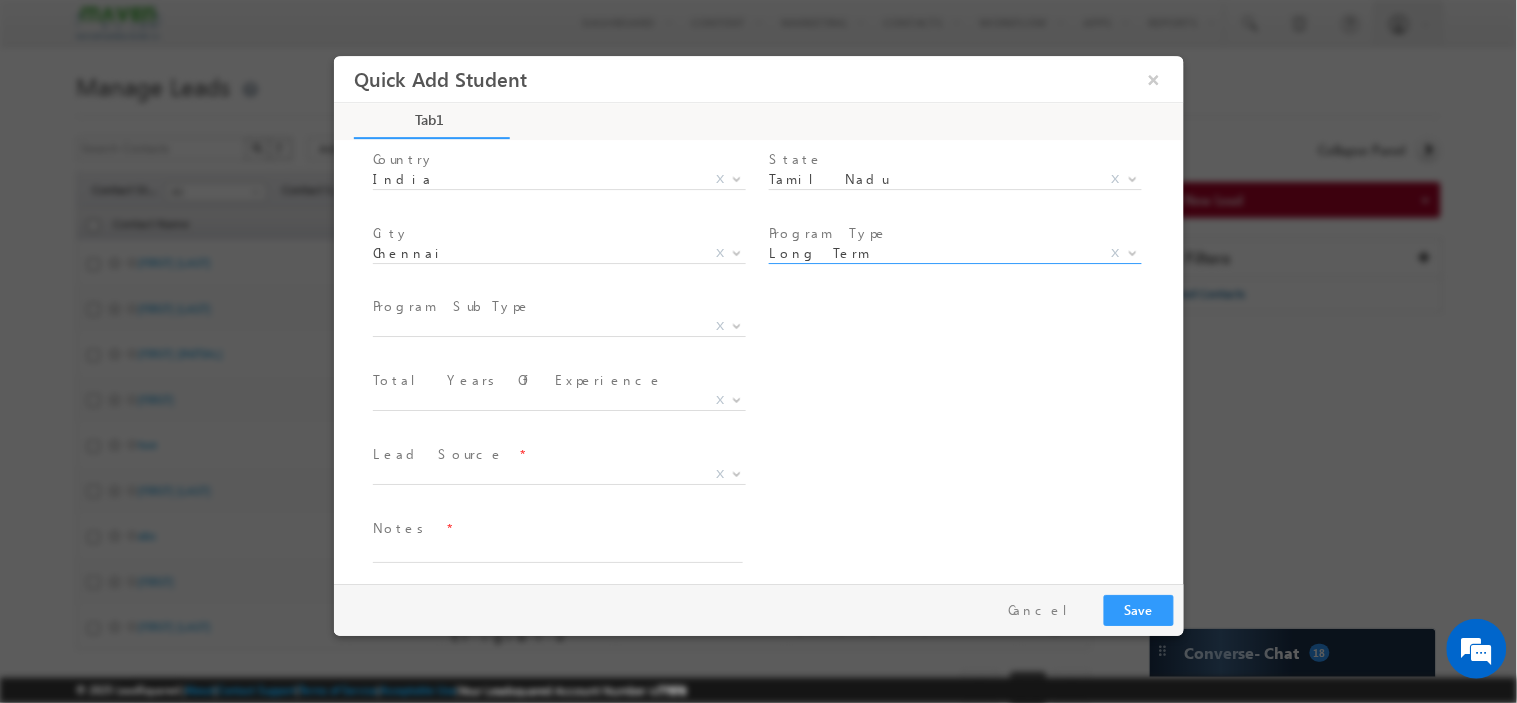 scroll, scrollTop: 207, scrollLeft: 0, axis: vertical 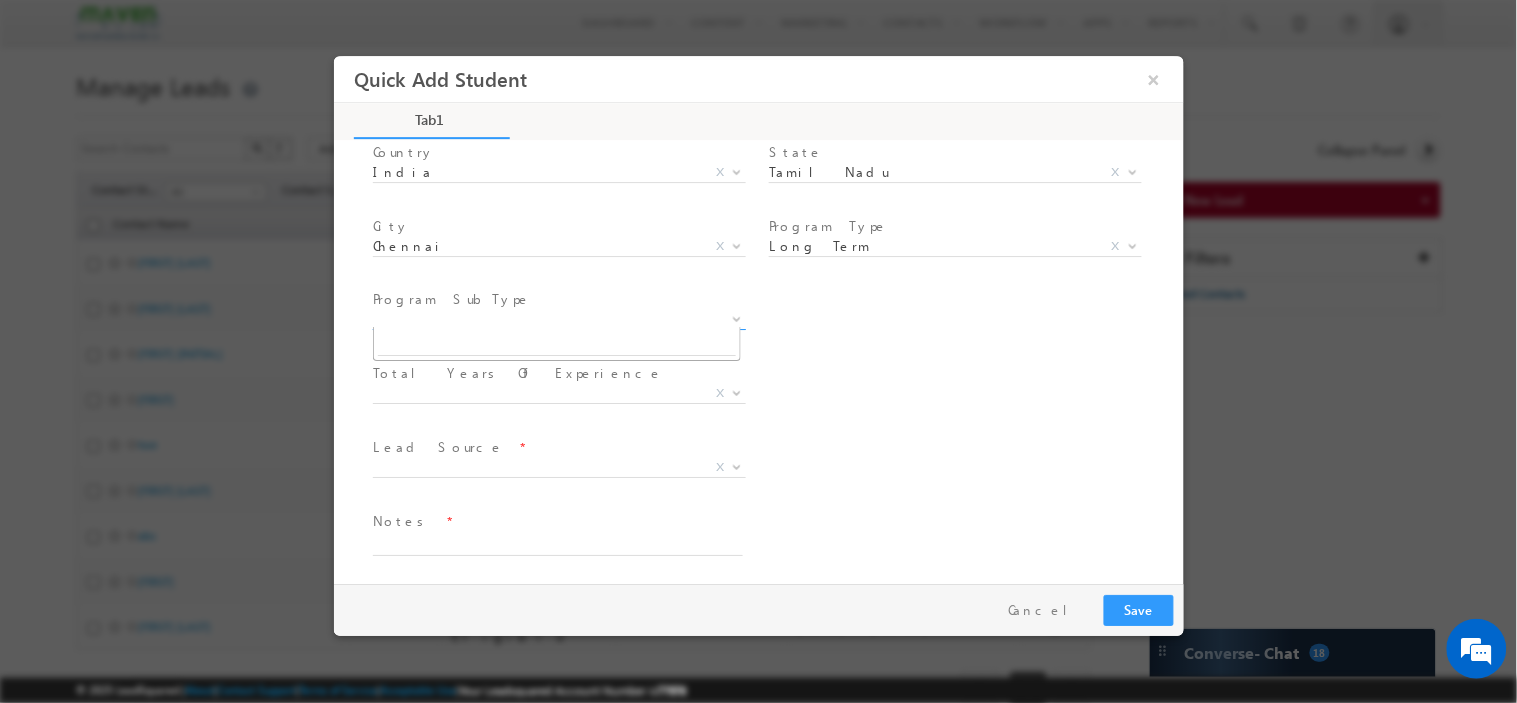 click on "X" at bounding box center (558, 319) 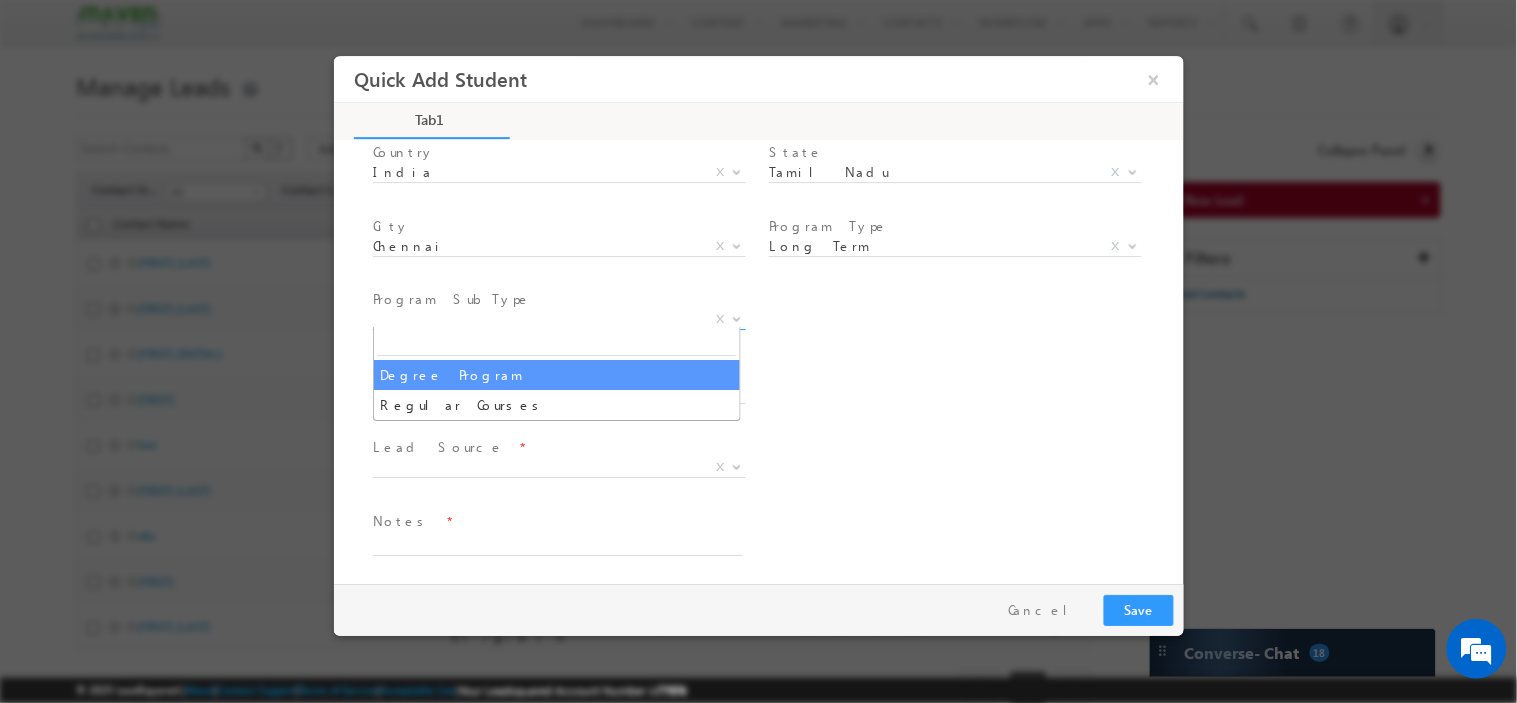 select on "Degree Program" 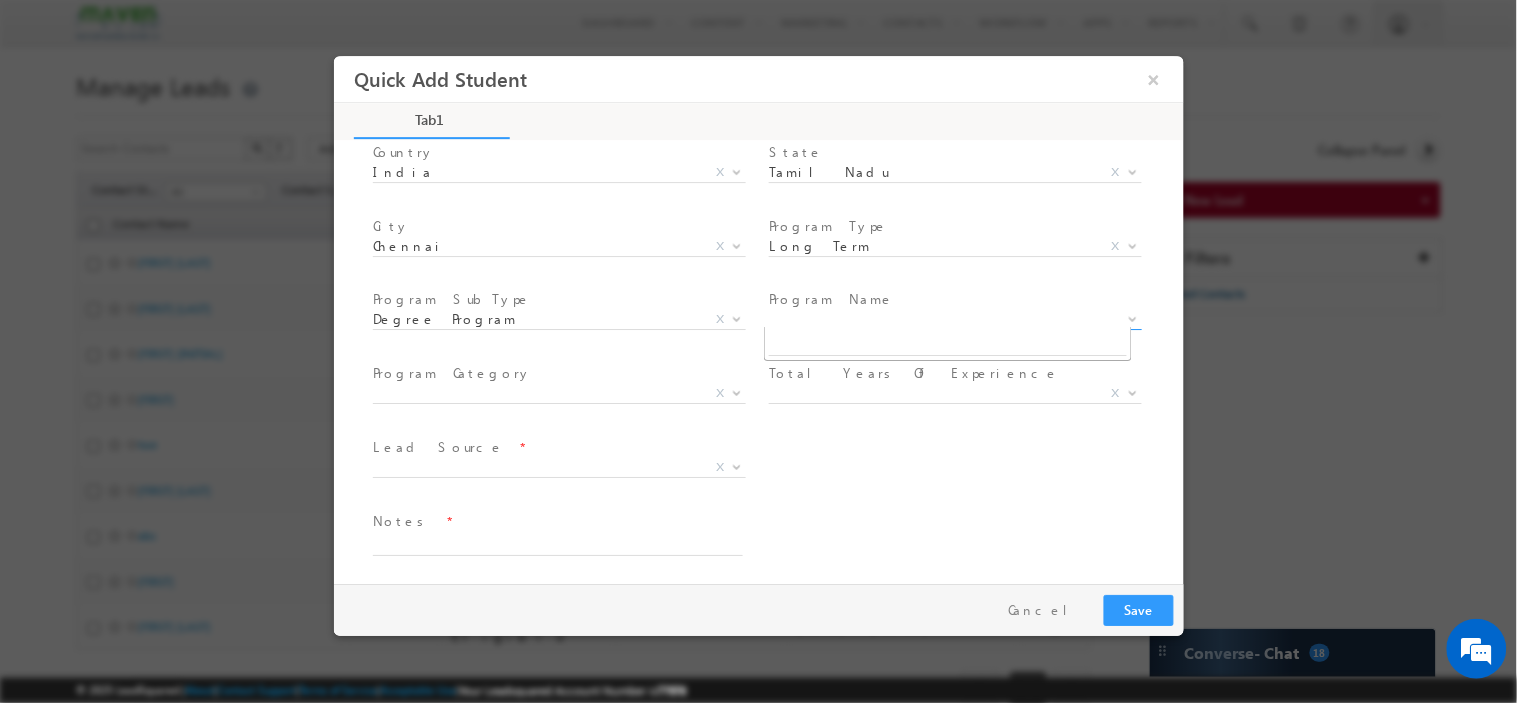 click on "X" at bounding box center (954, 319) 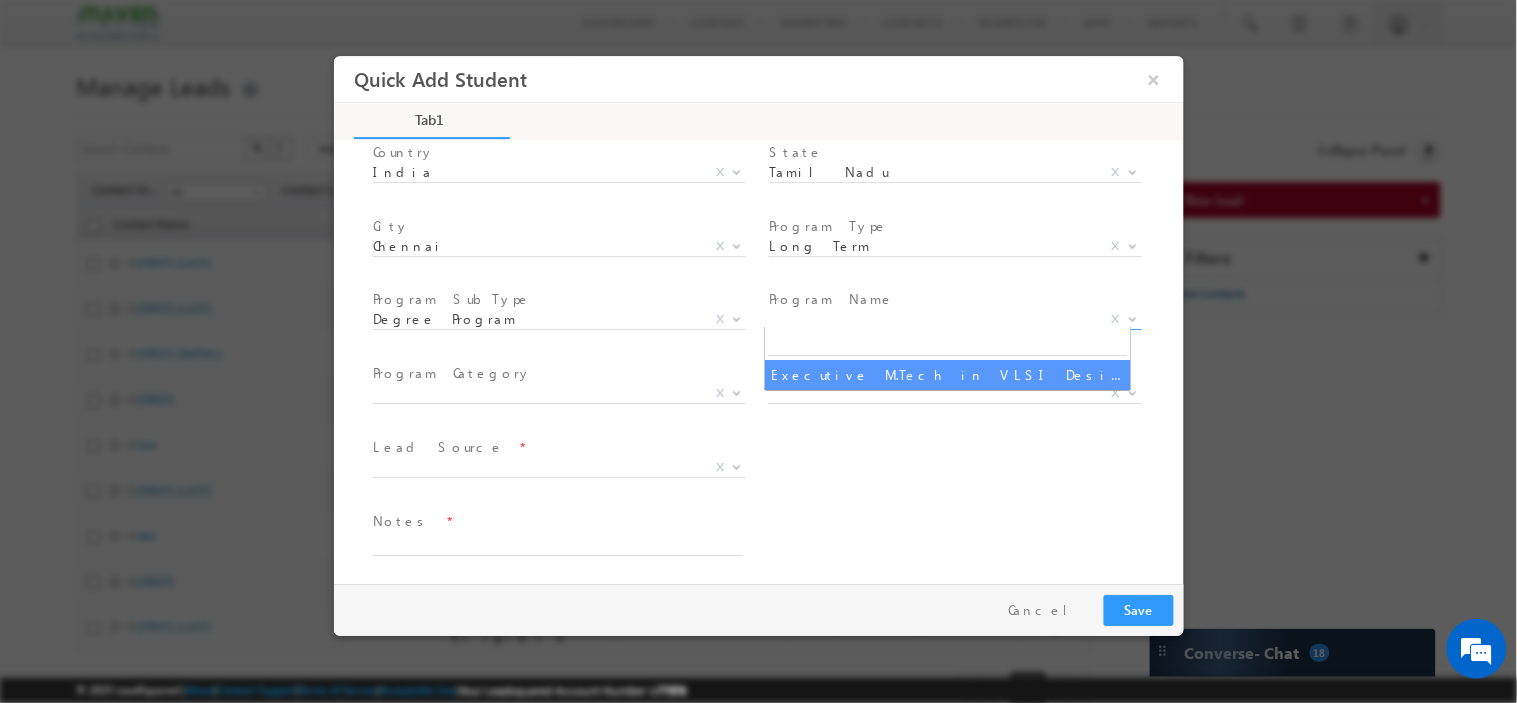 select on "Executive M.Tech in VLSI Design" 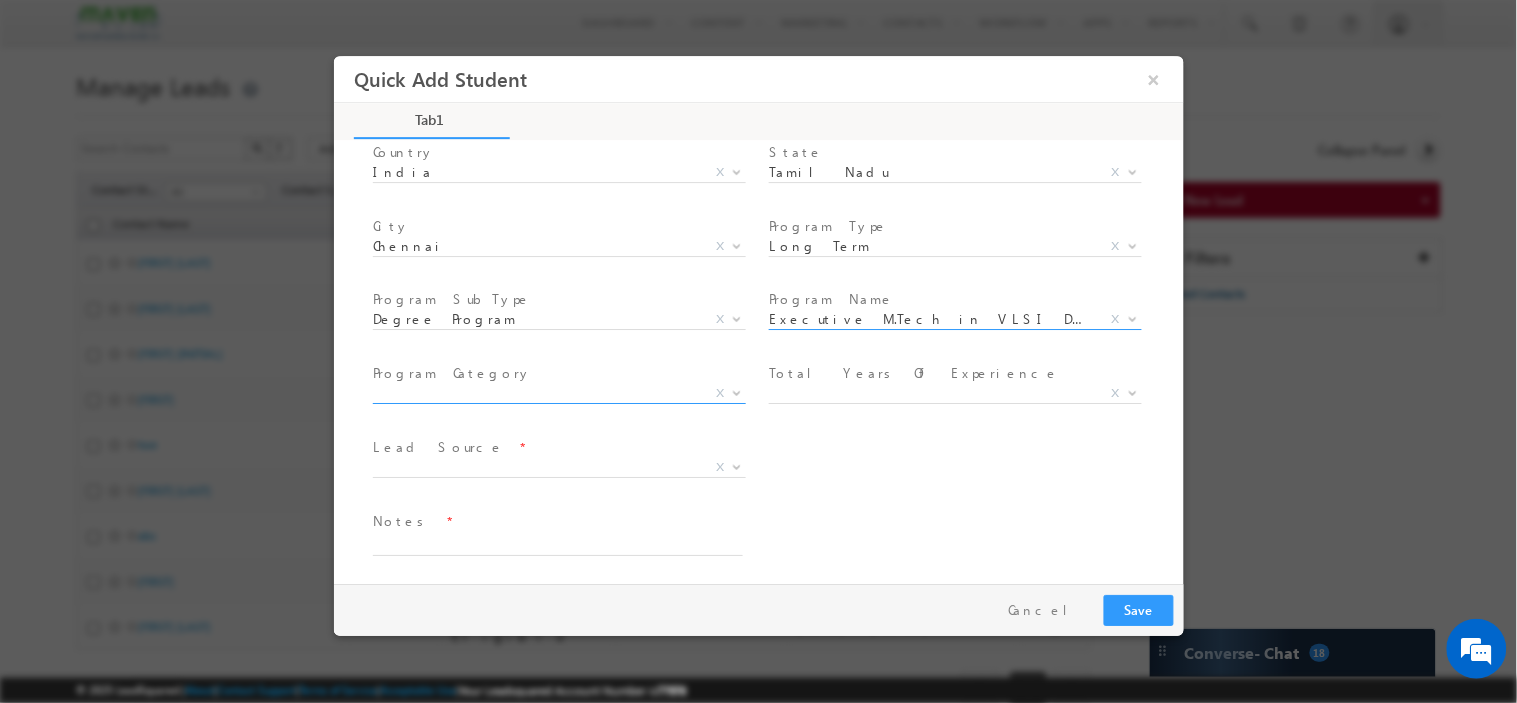 click on "X" at bounding box center [558, 393] 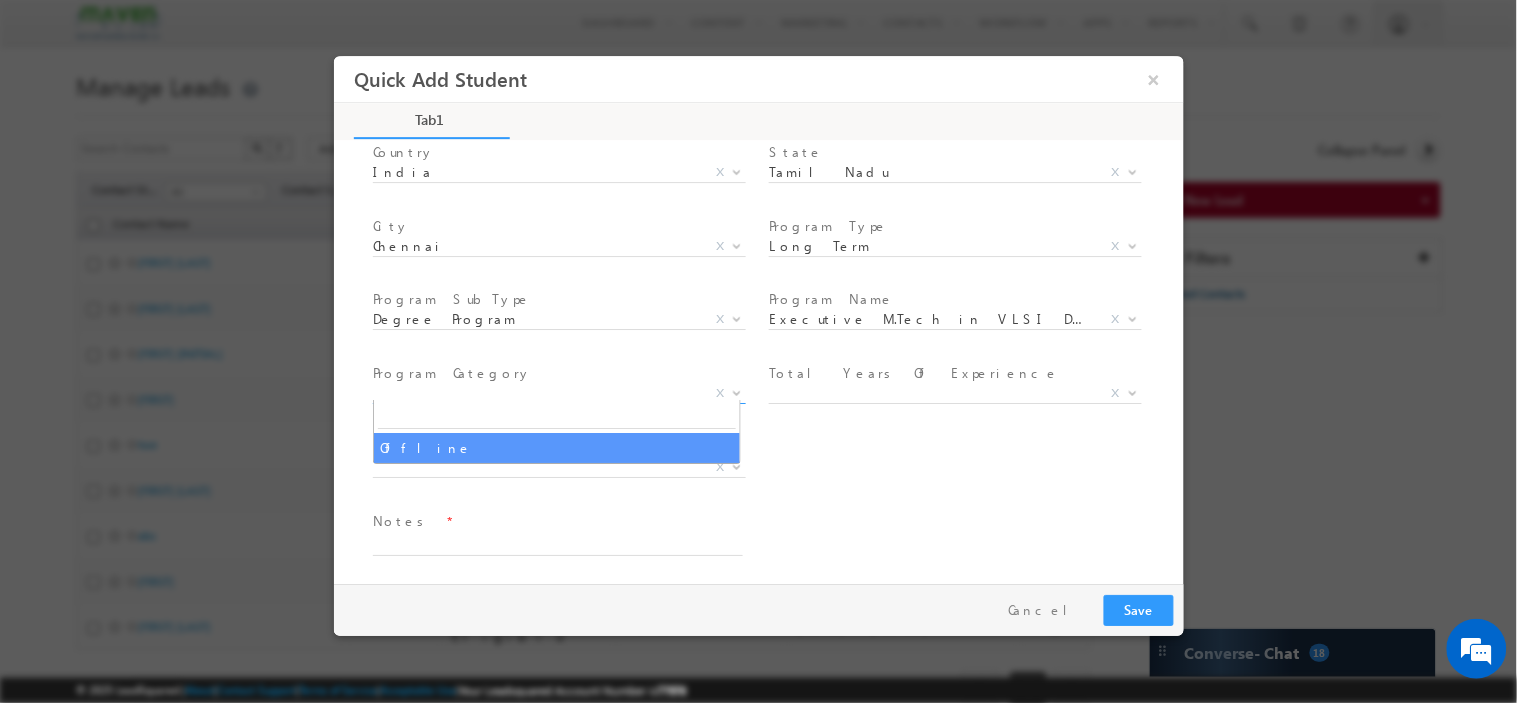 select on "Offline" 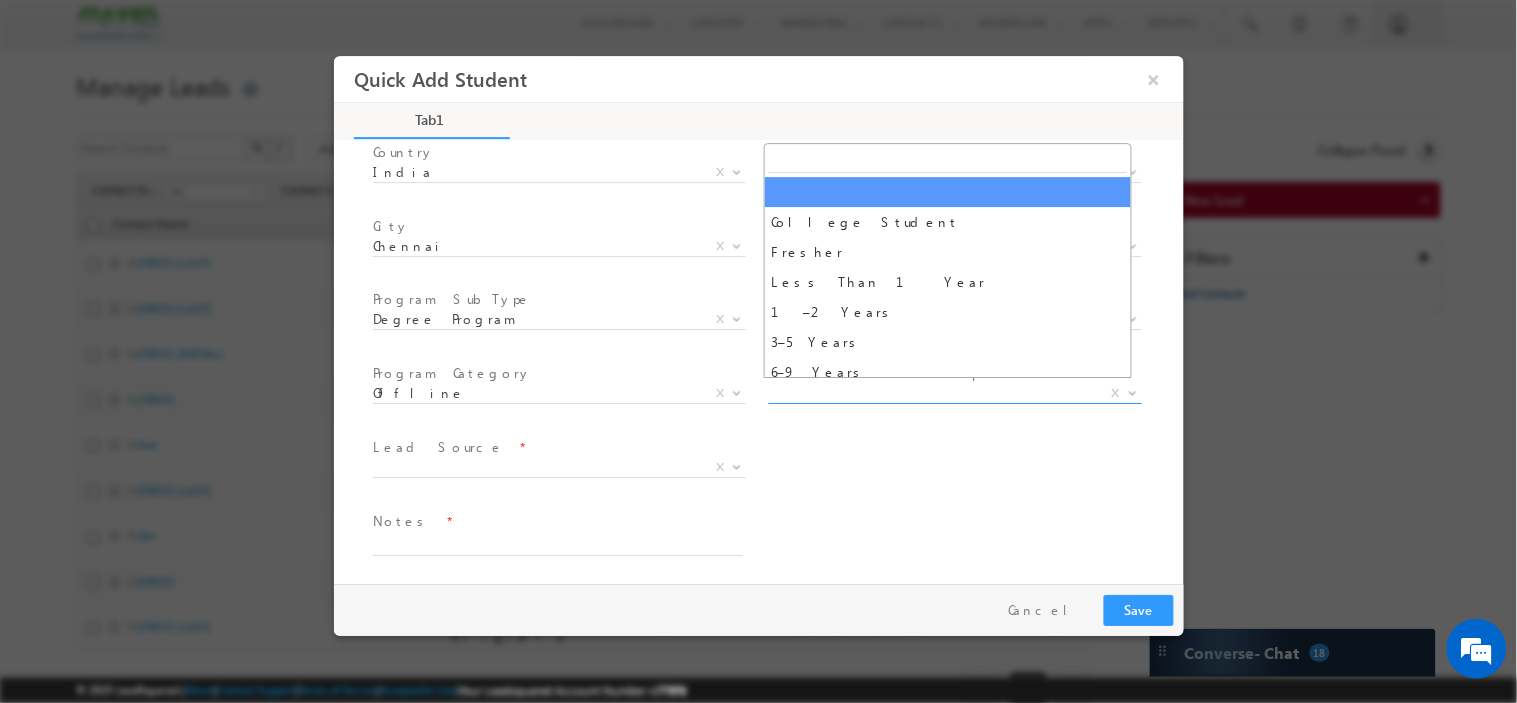 click on "X" at bounding box center [954, 393] 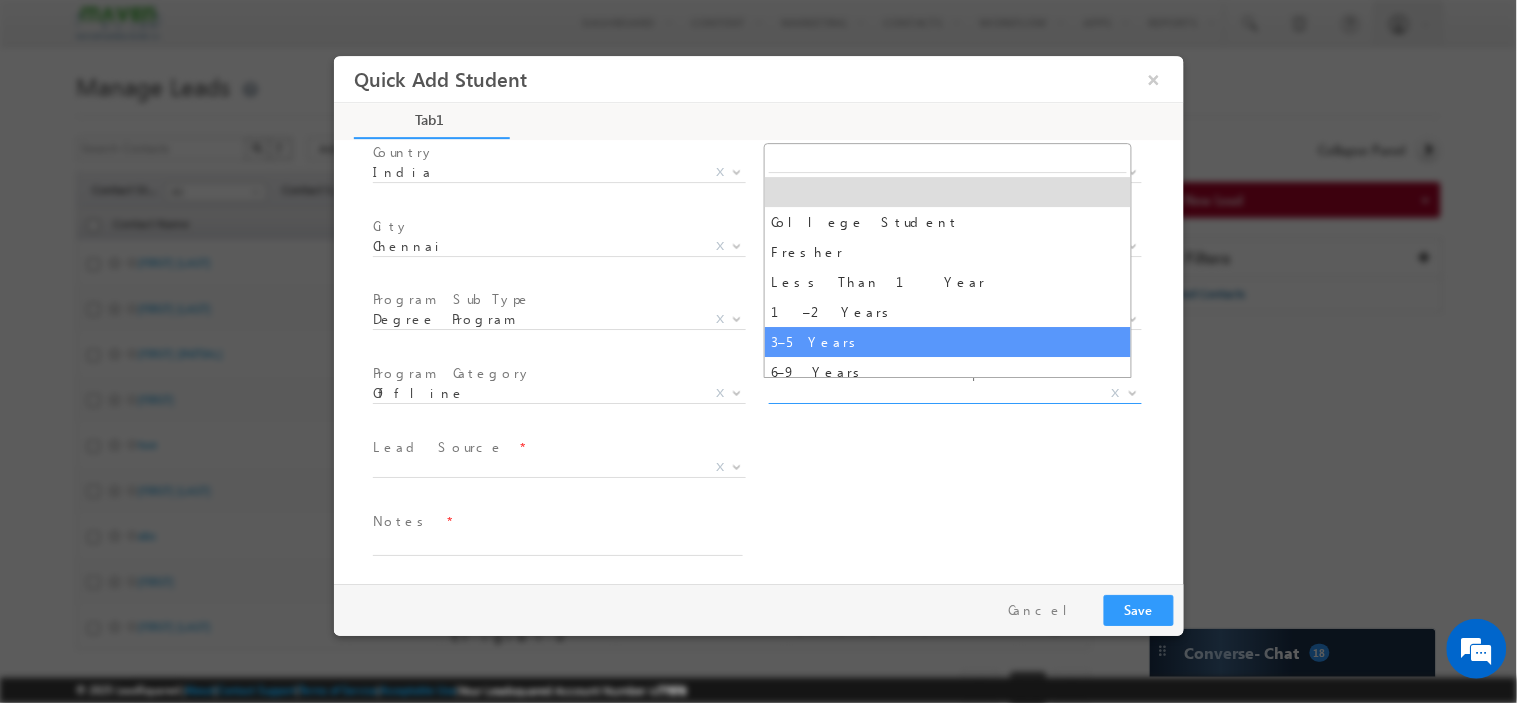 select on "3–5 Years" 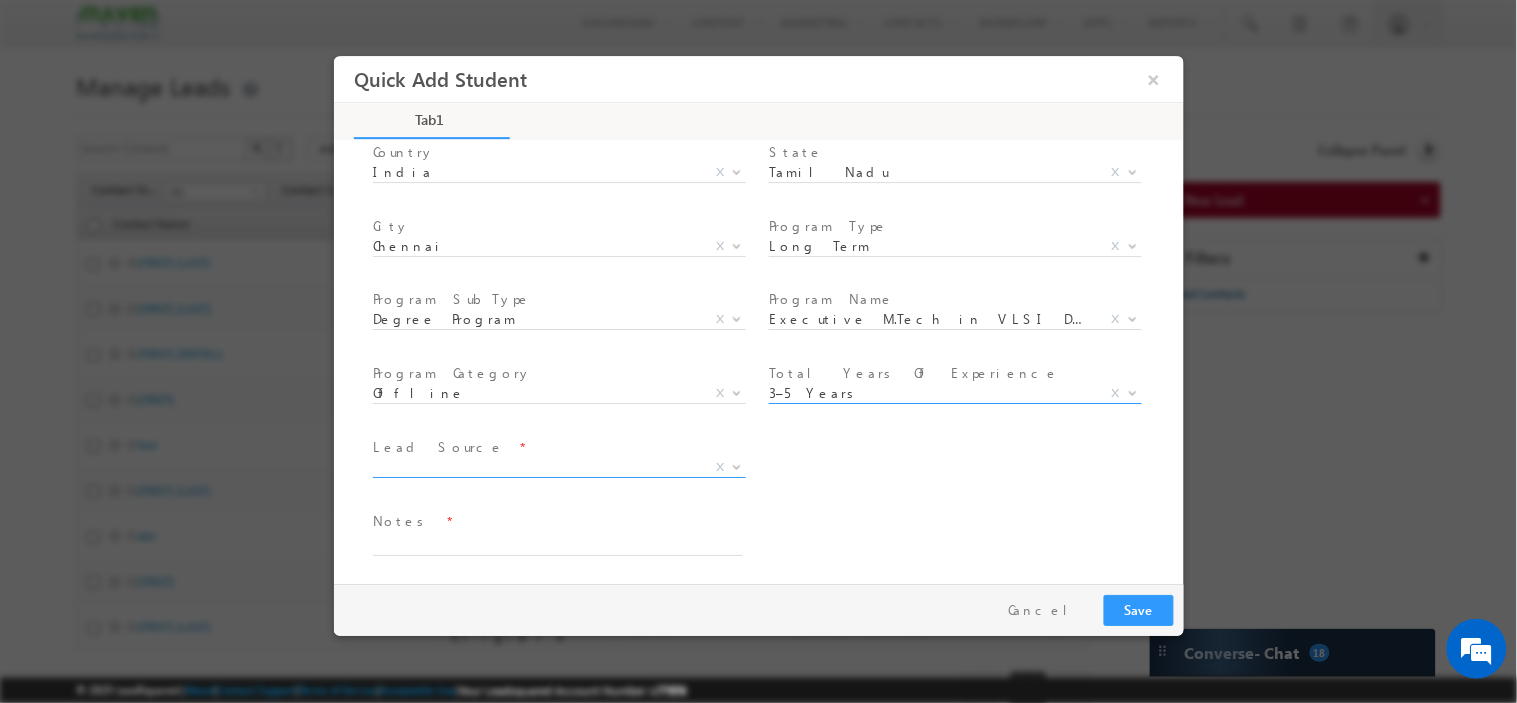 click on "X" at bounding box center [558, 467] 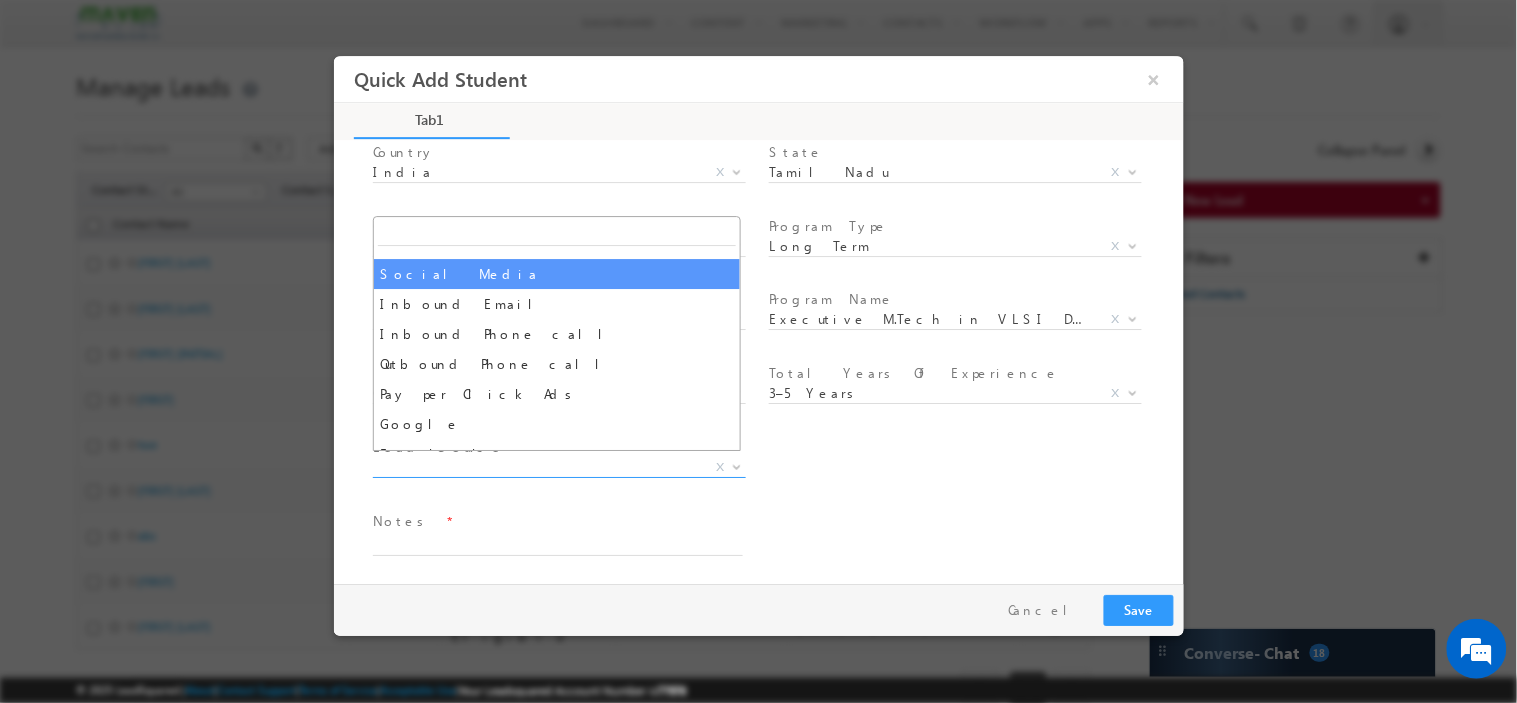 scroll, scrollTop: 0, scrollLeft: 0, axis: both 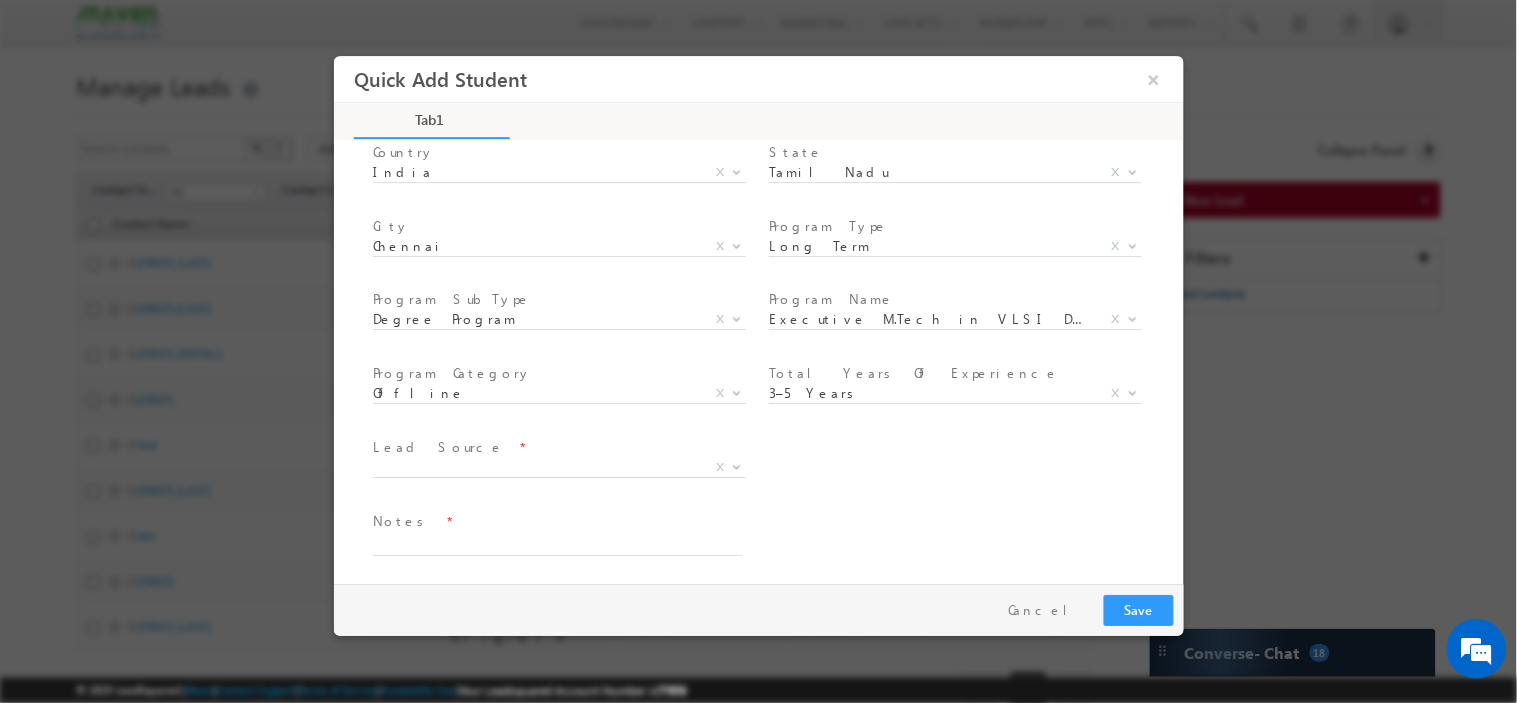 click on "Lead Source
*
Organic Search
Referral Sites
Direct Traffic
Social Media
Inbound Email
Inbound Phone call
Outbound Phone call
Pay per Click Ads
Google
Facebook
LinkedIn
Quora
Website
Elearn
Chatbot
Event
Apps
Walk In
Reference
College Connect
Third Party
FB Lead Ads
DummySource
Maven
Promilo
Others X Others x
Source Medium
*" at bounding box center [775, 469] 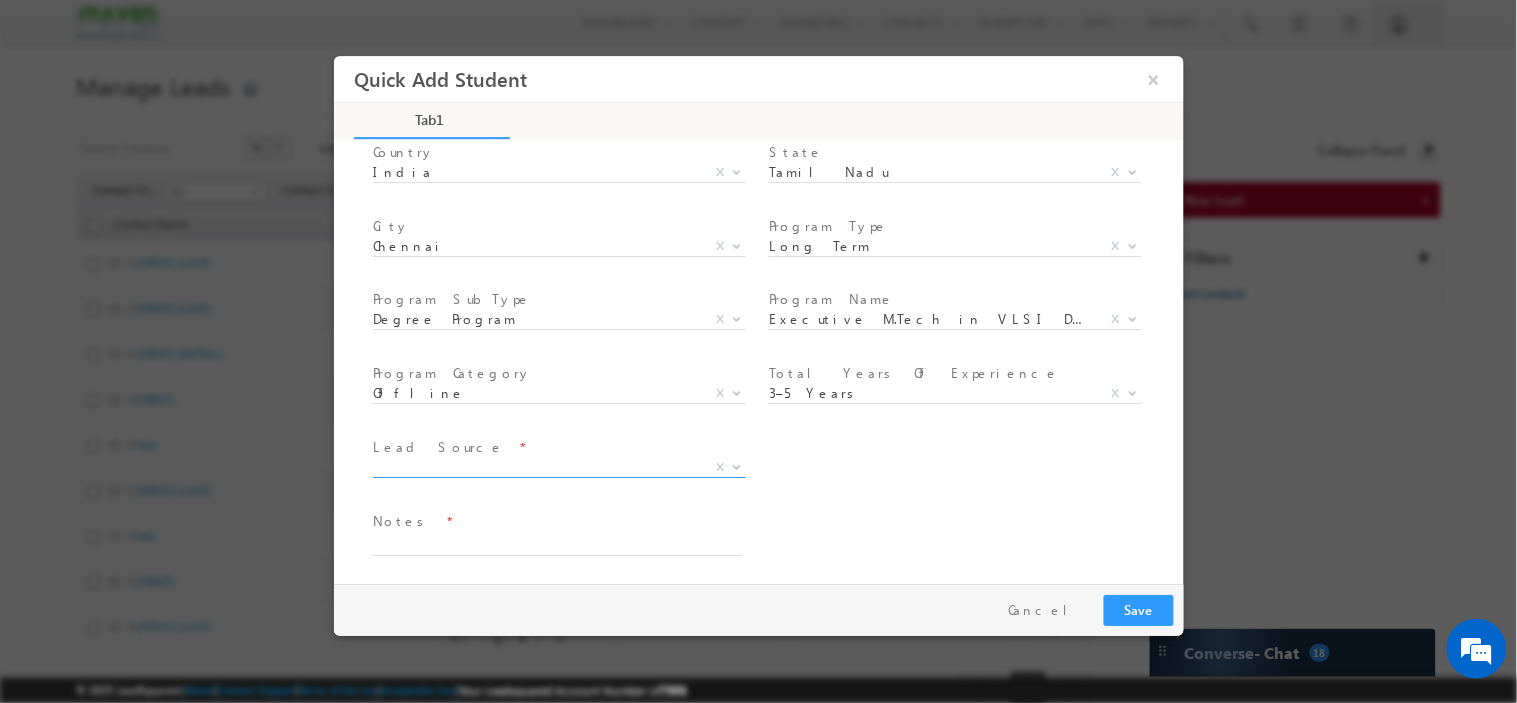 click on "X" at bounding box center (558, 467) 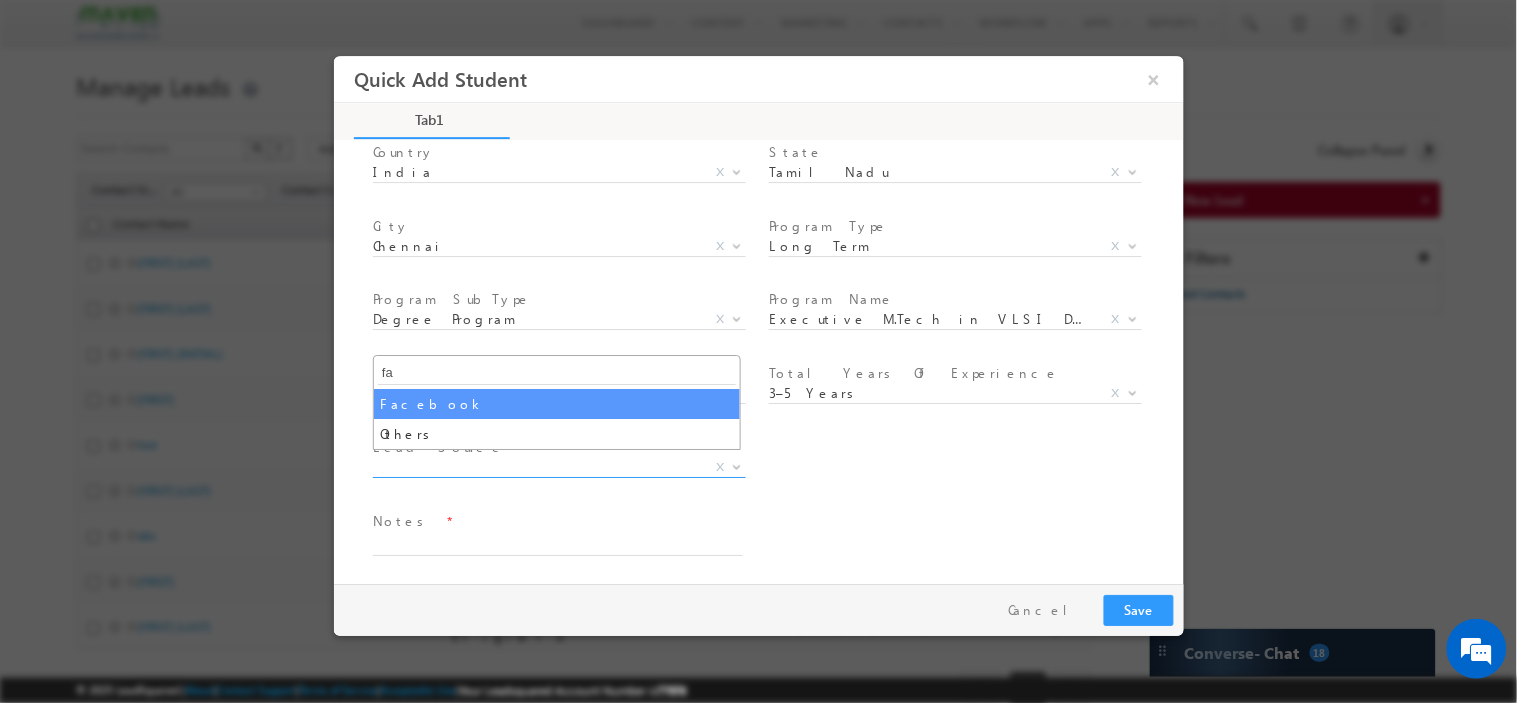 type on "fa" 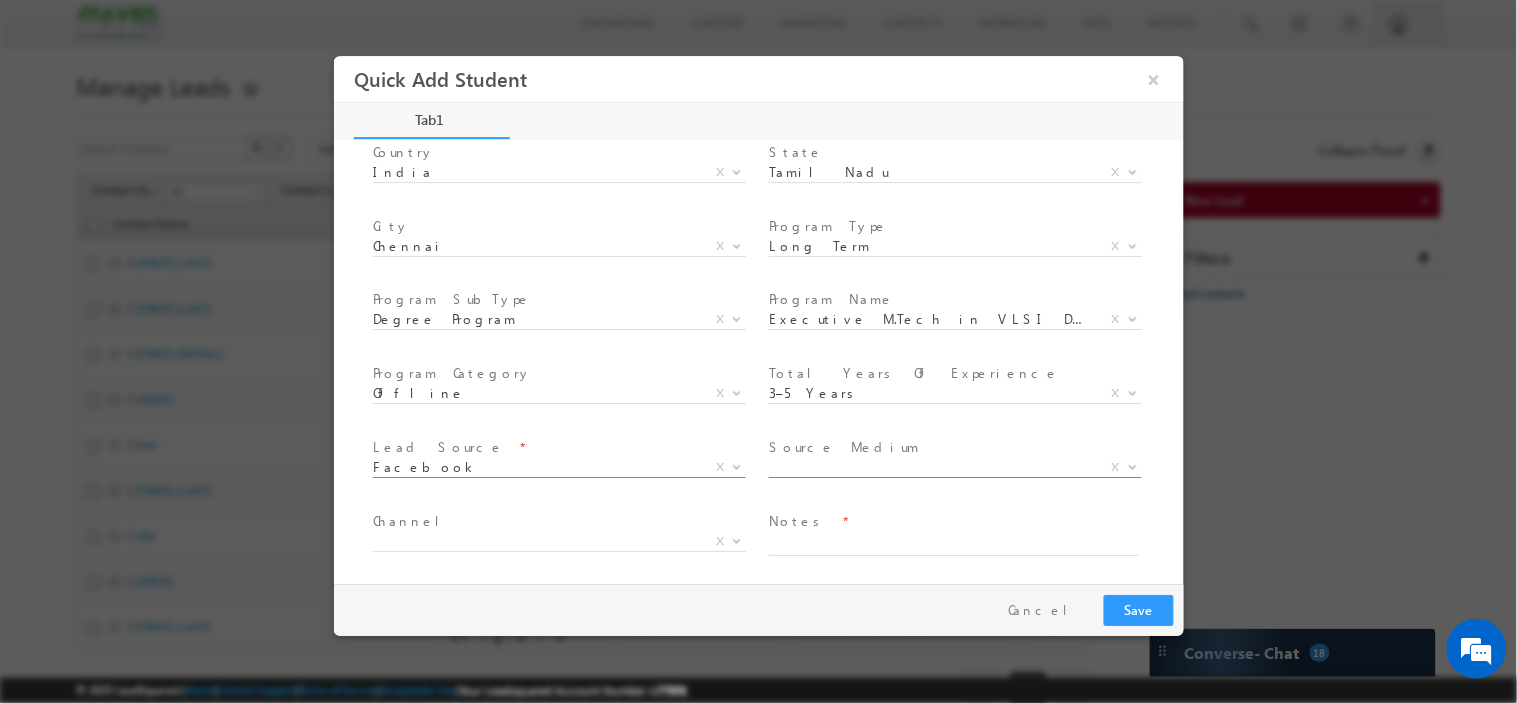 click on "X" at bounding box center (954, 467) 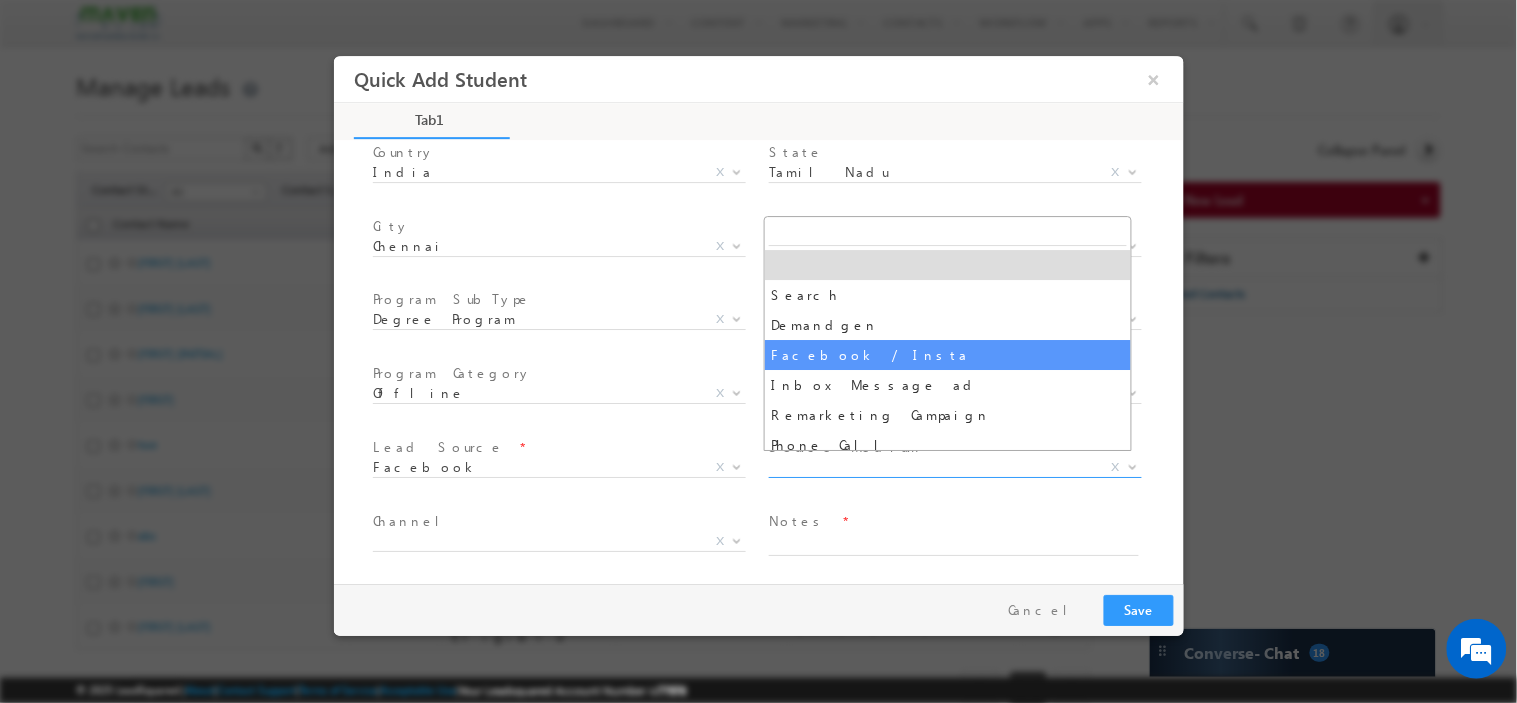 select on "Facebook / Insta" 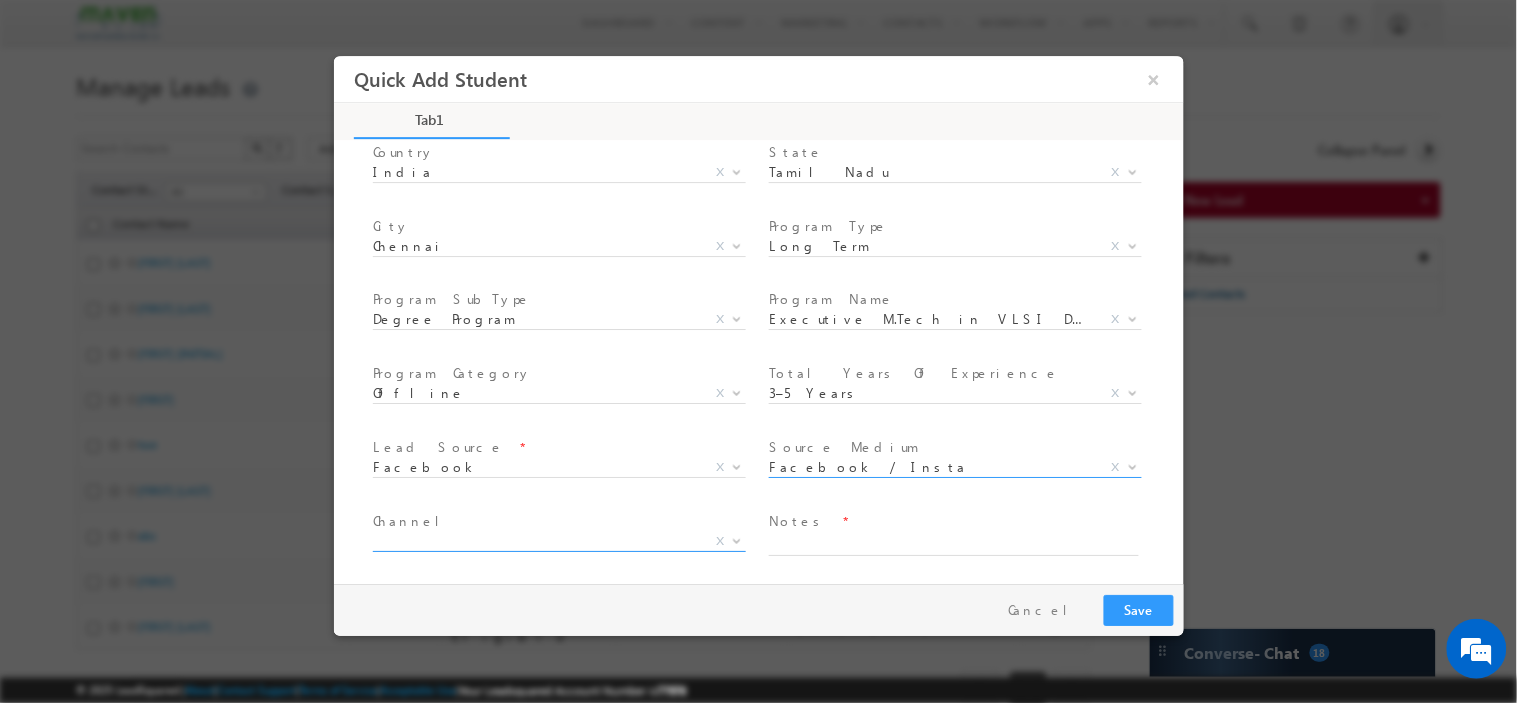 click on "X" at bounding box center [558, 541] 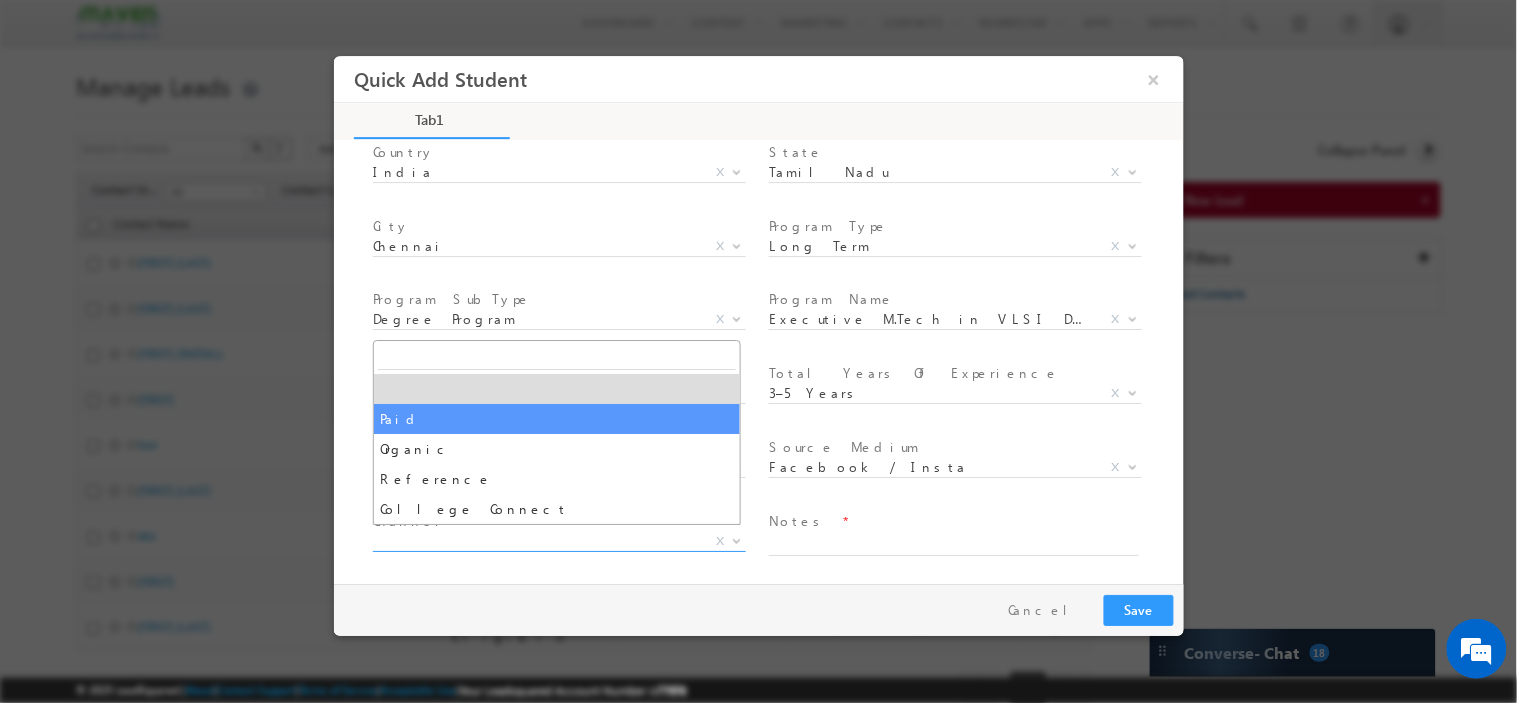 select on "Paid" 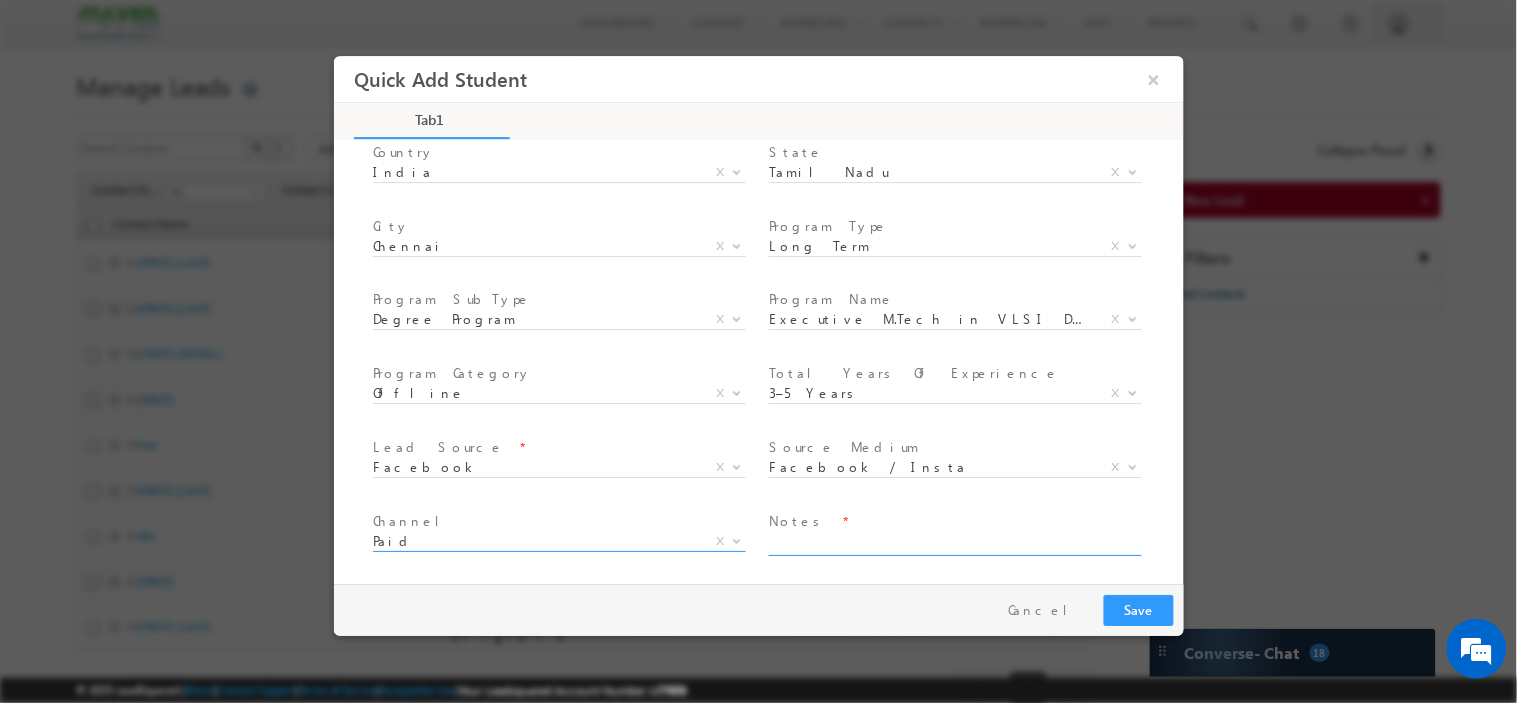 click at bounding box center (953, 543) 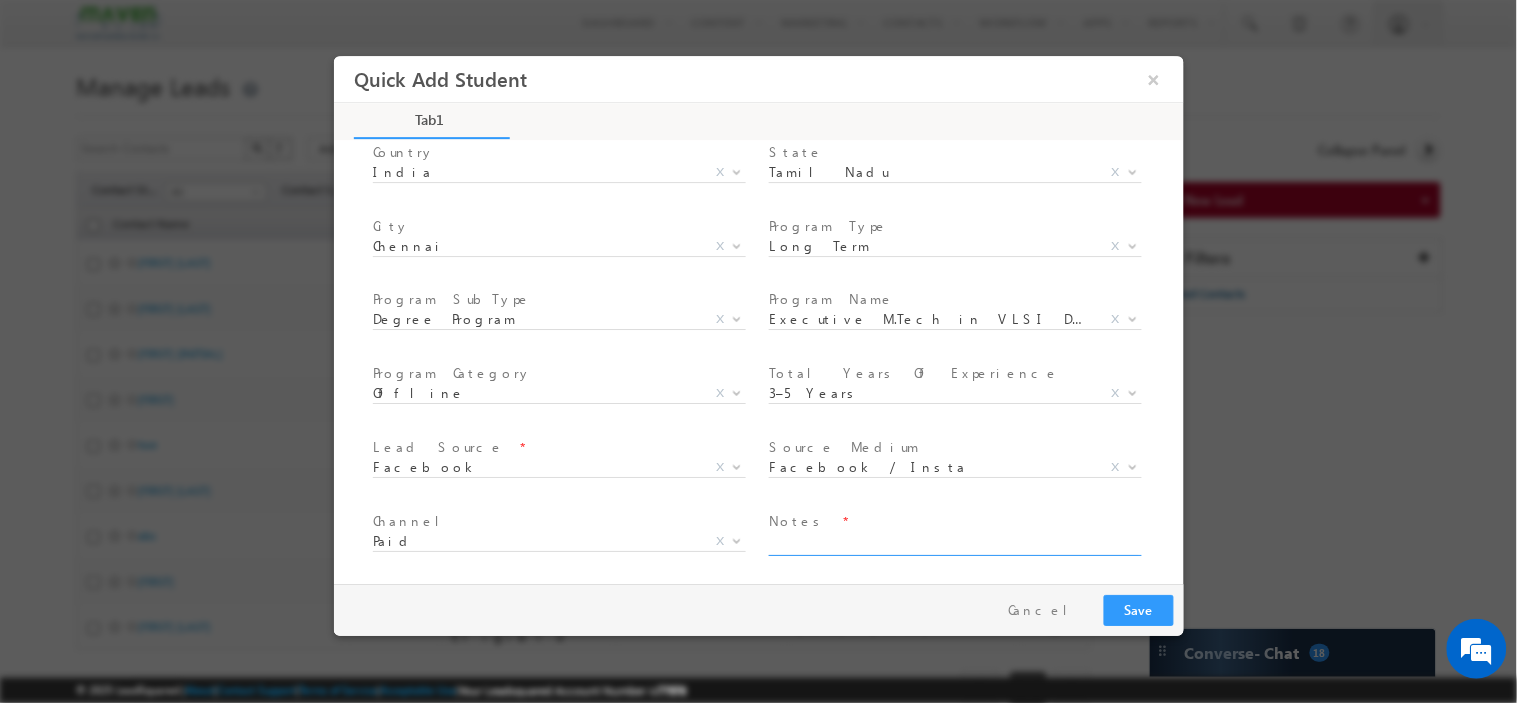 paste on "be_-_electronics_and_communication_engineering" 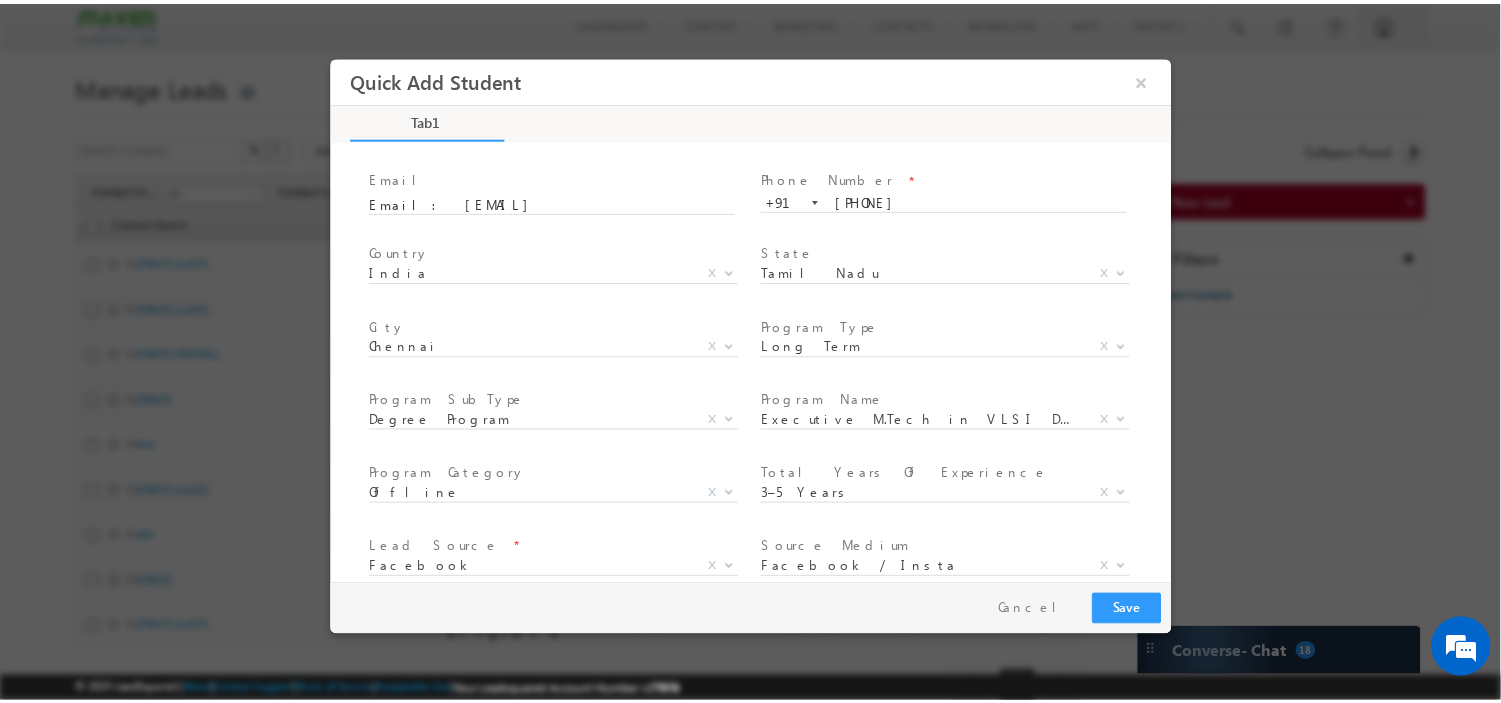 scroll, scrollTop: 207, scrollLeft: 0, axis: vertical 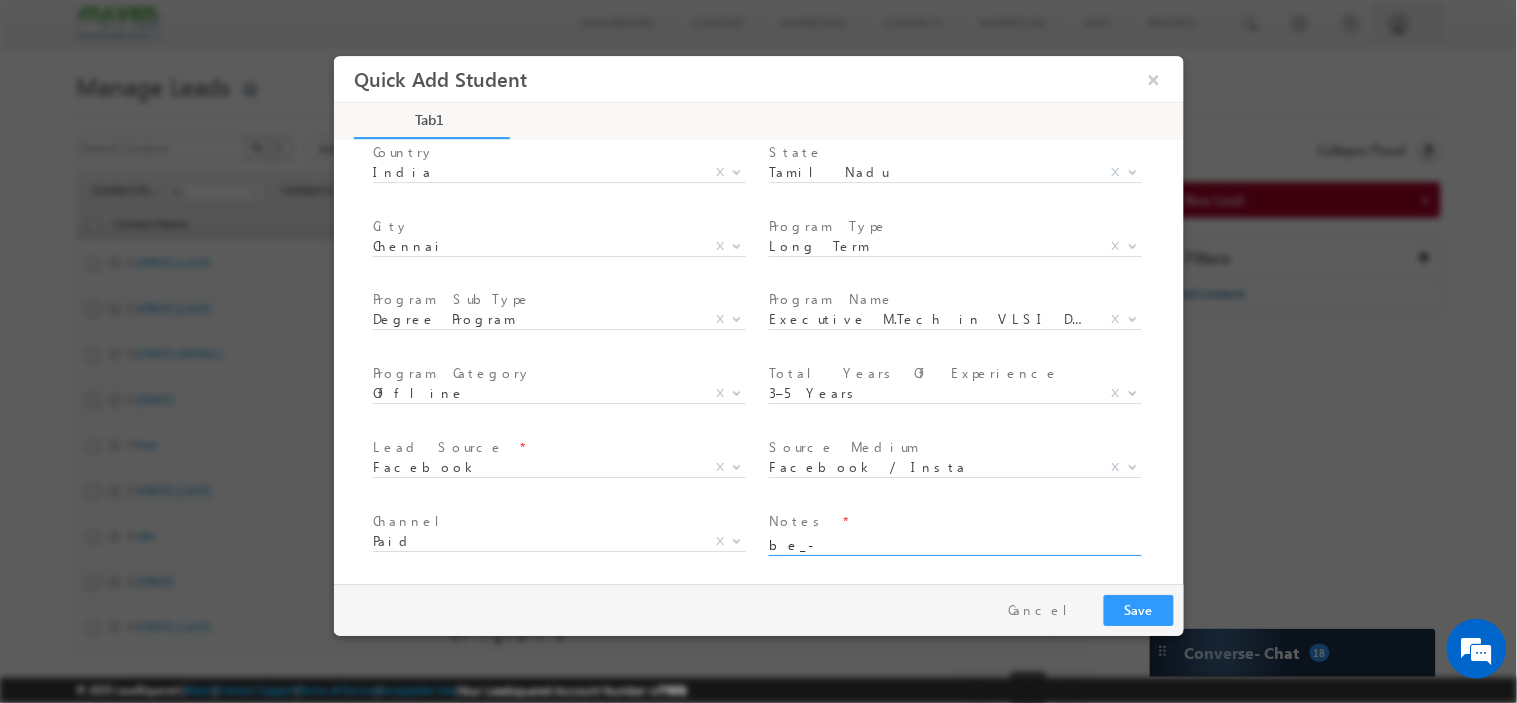 type on "be_-_electronics_and_communication_engineering" 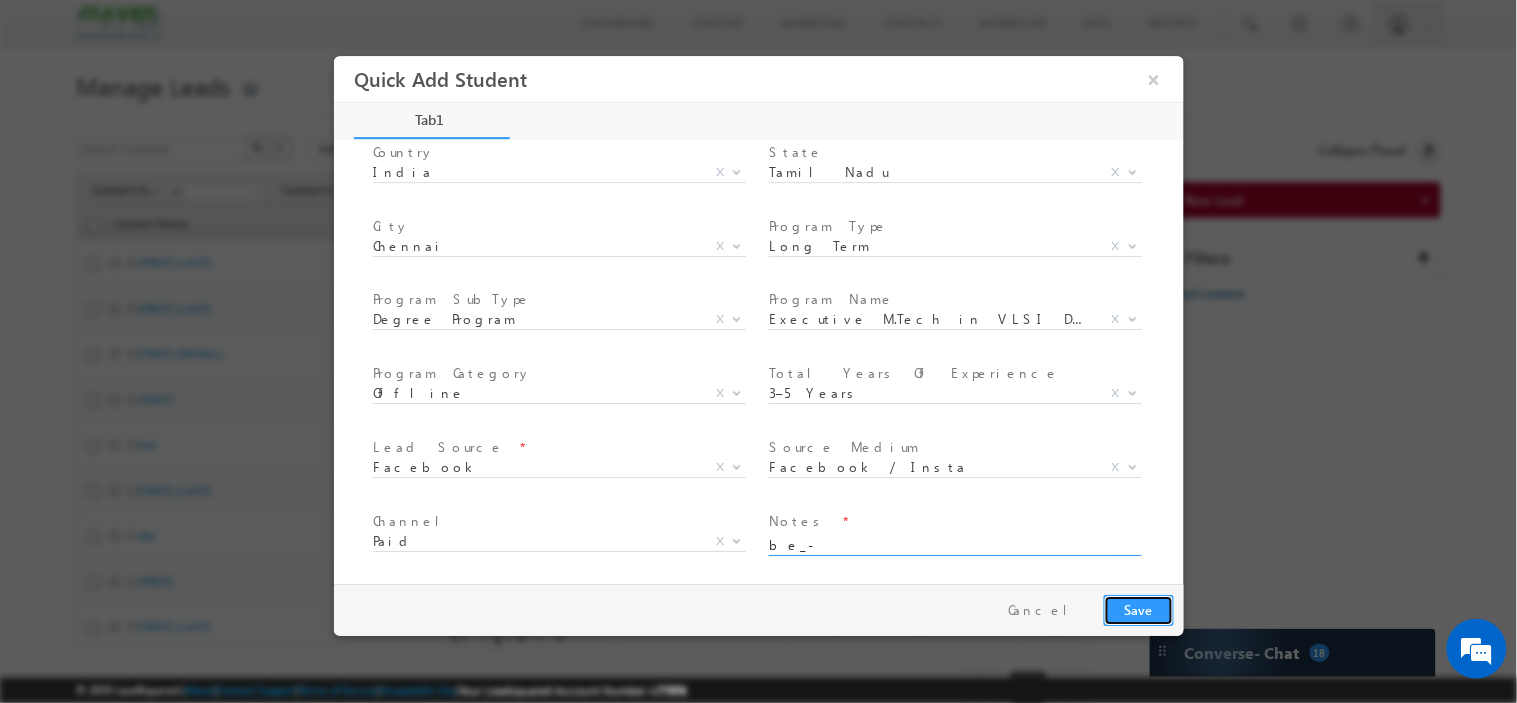 click on "Save" at bounding box center (1138, 609) 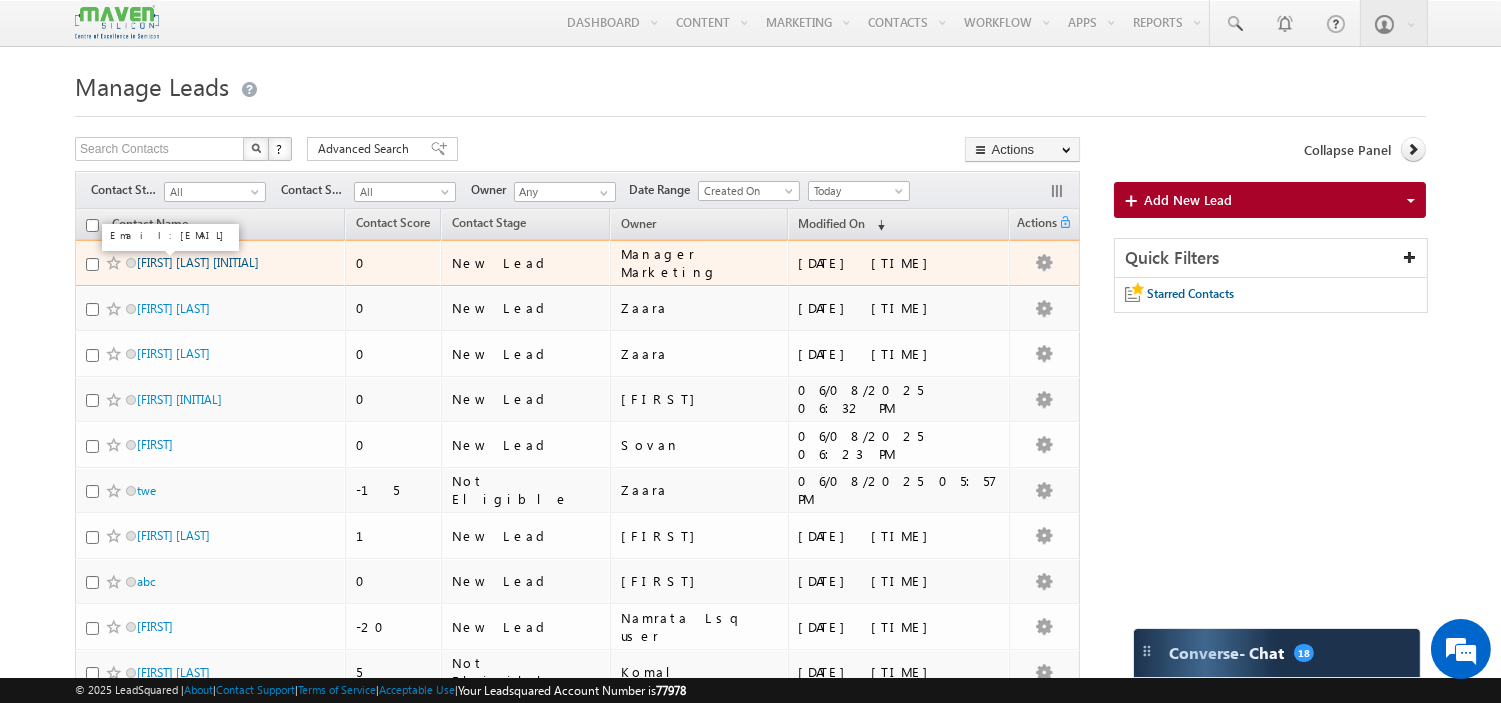 click on "Jagan H Jagan" at bounding box center [198, 262] 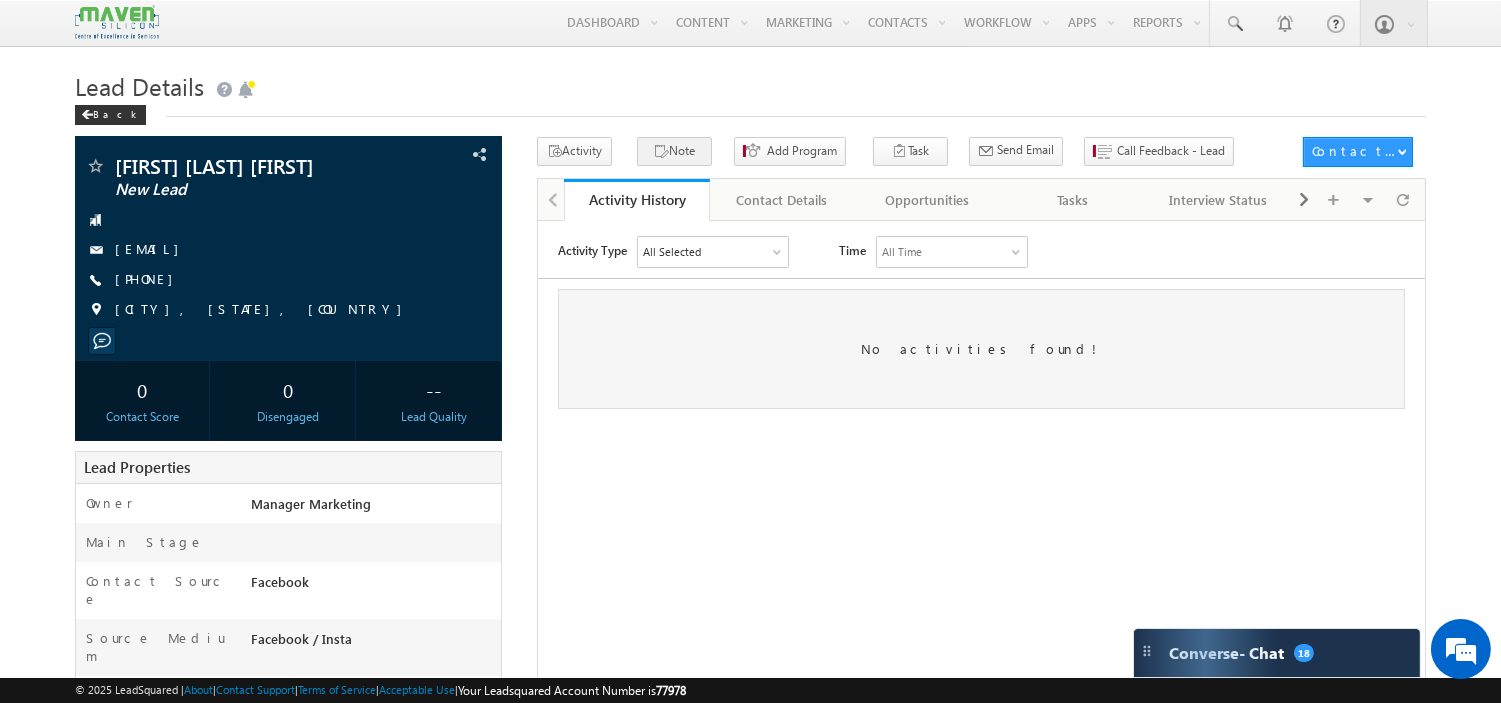 scroll, scrollTop: 0, scrollLeft: 0, axis: both 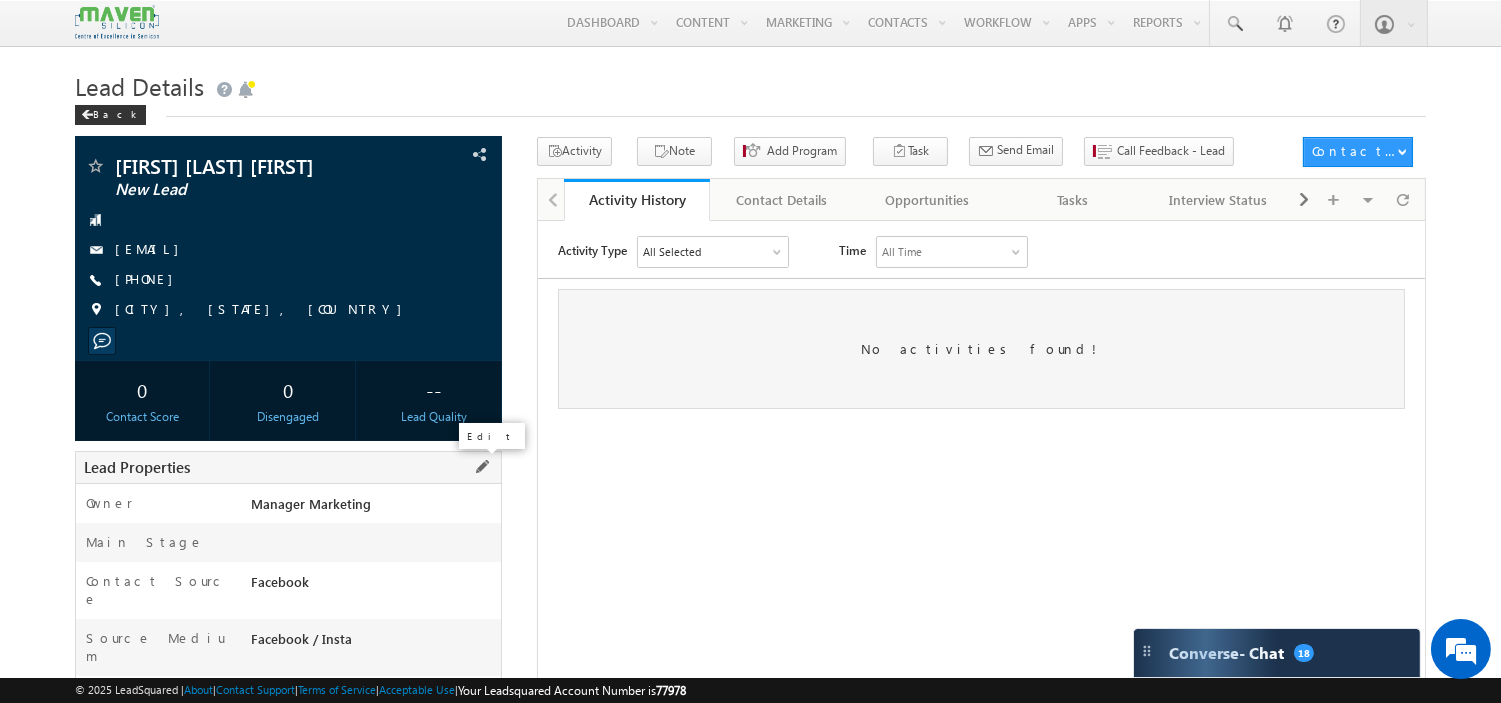 click at bounding box center [482, 467] 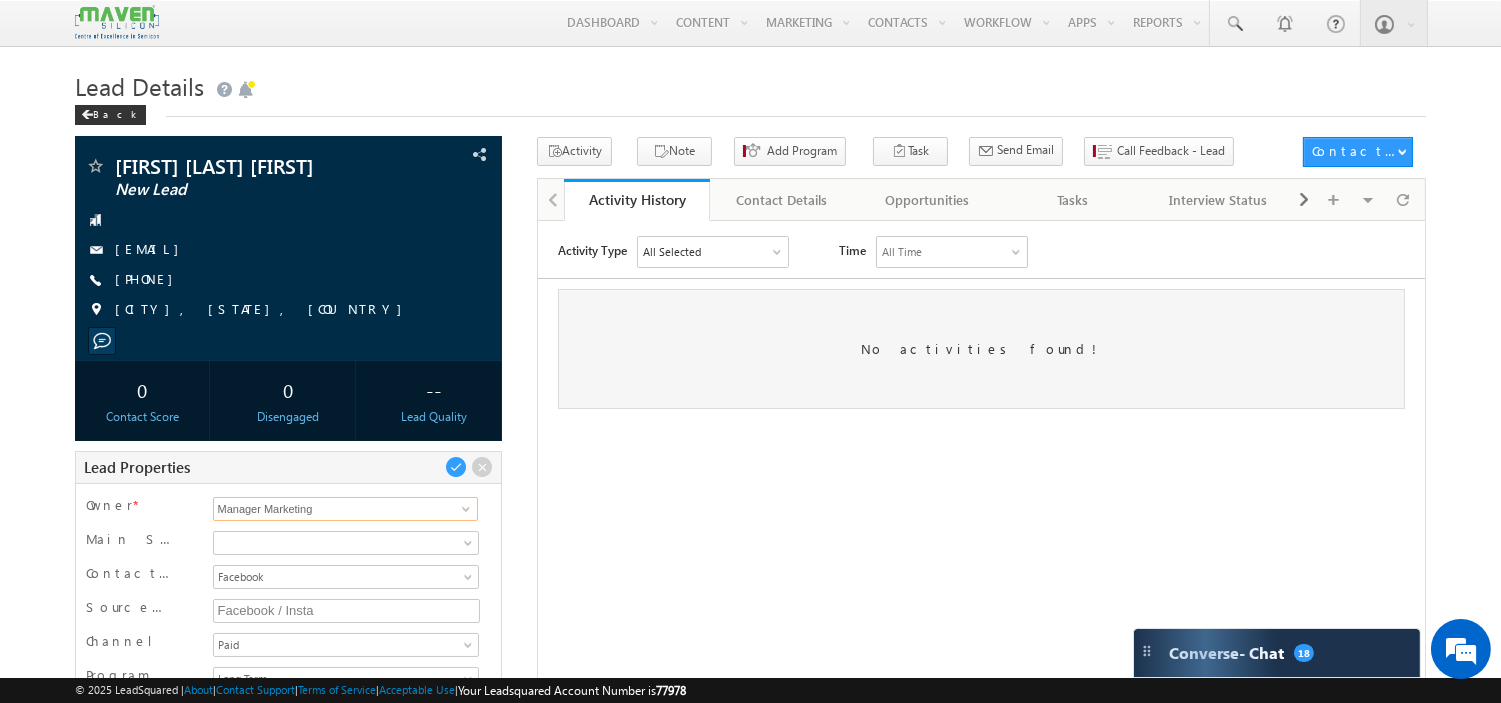 click on "Manager Marketing" at bounding box center [346, 509] 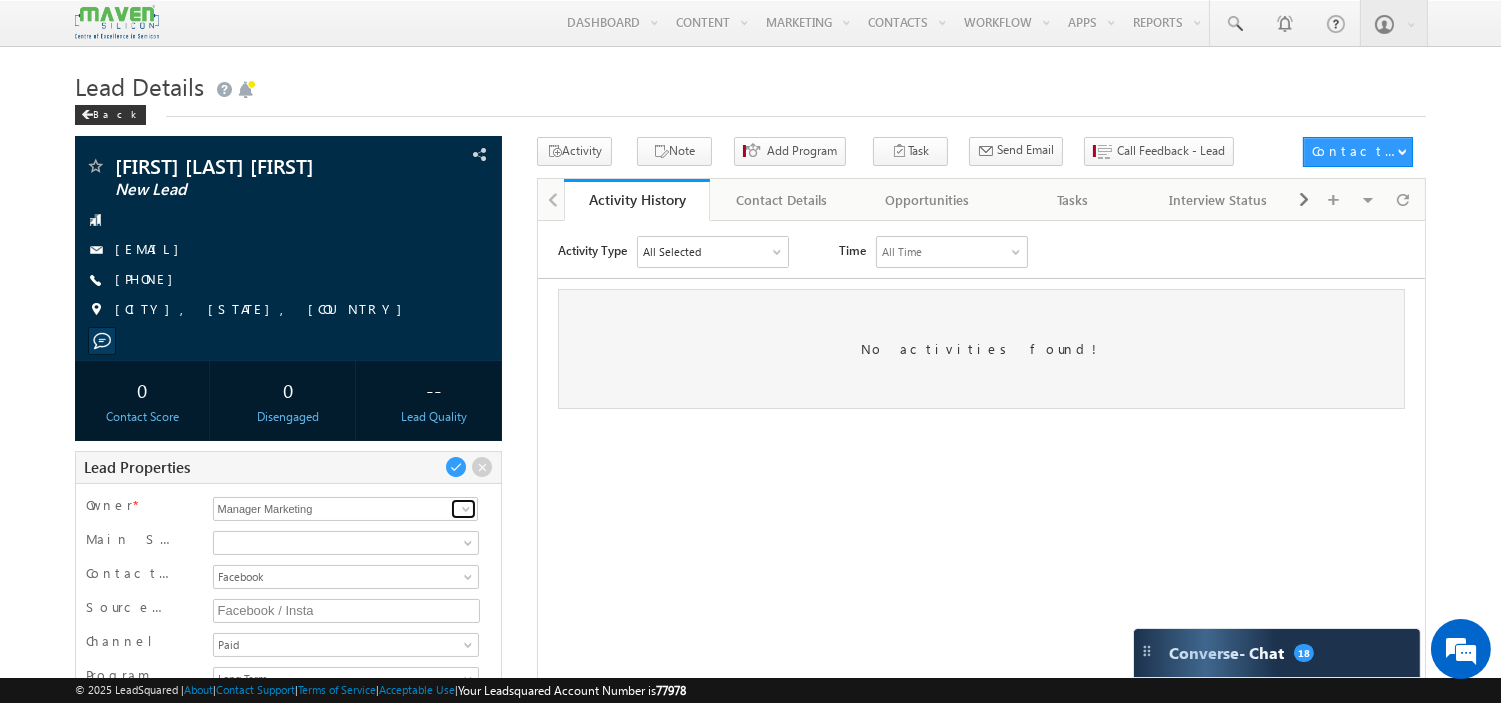 click at bounding box center (466, 509) 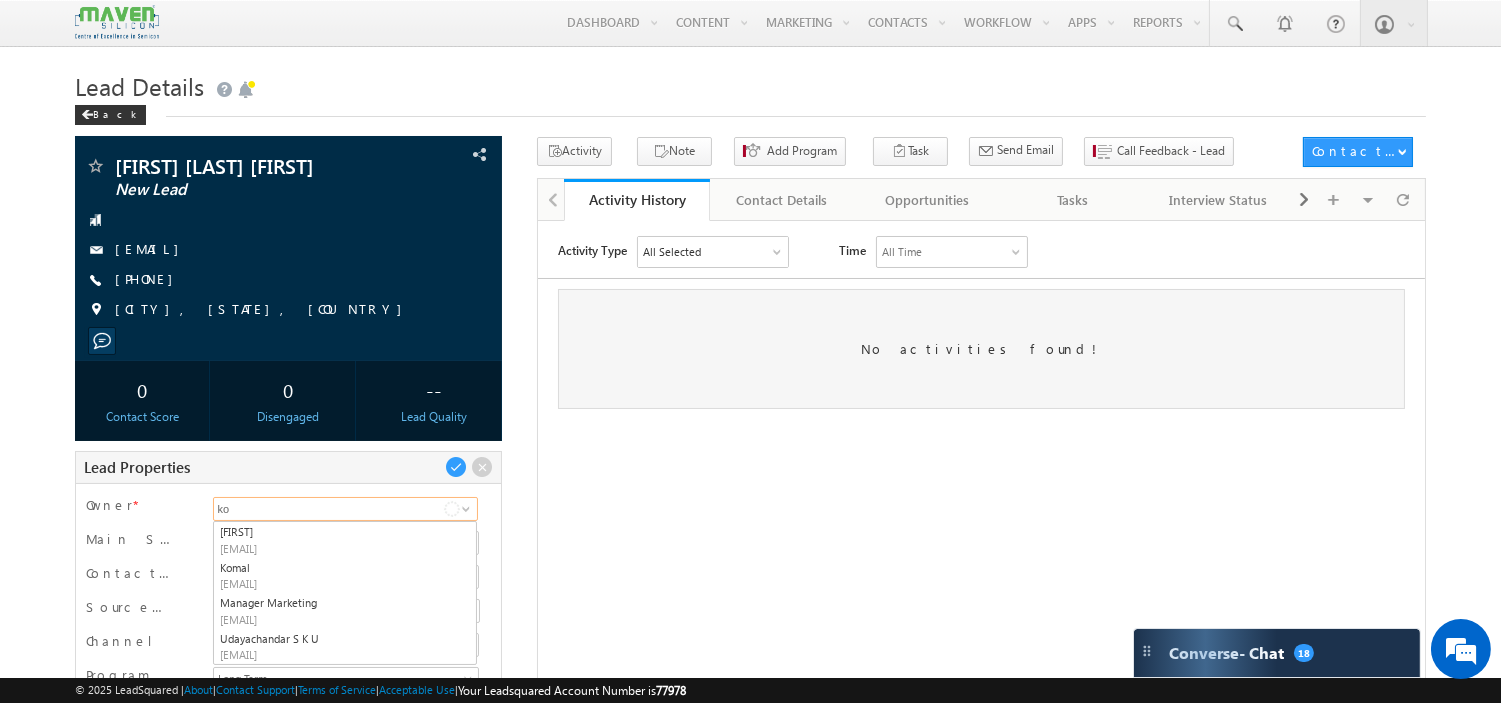 scroll, scrollTop: 0, scrollLeft: 0, axis: both 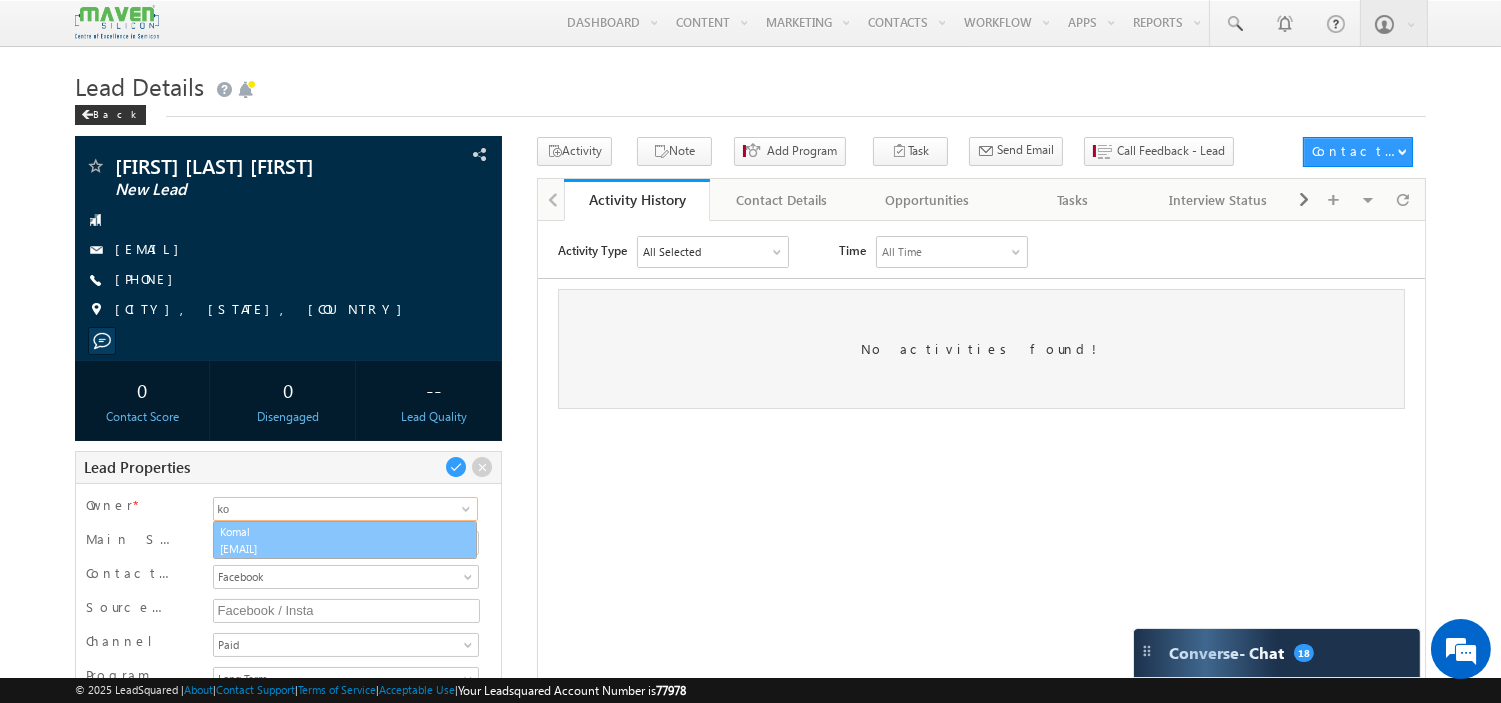 click on "Komal   lsq4@maven-silicon.com" at bounding box center (345, 540) 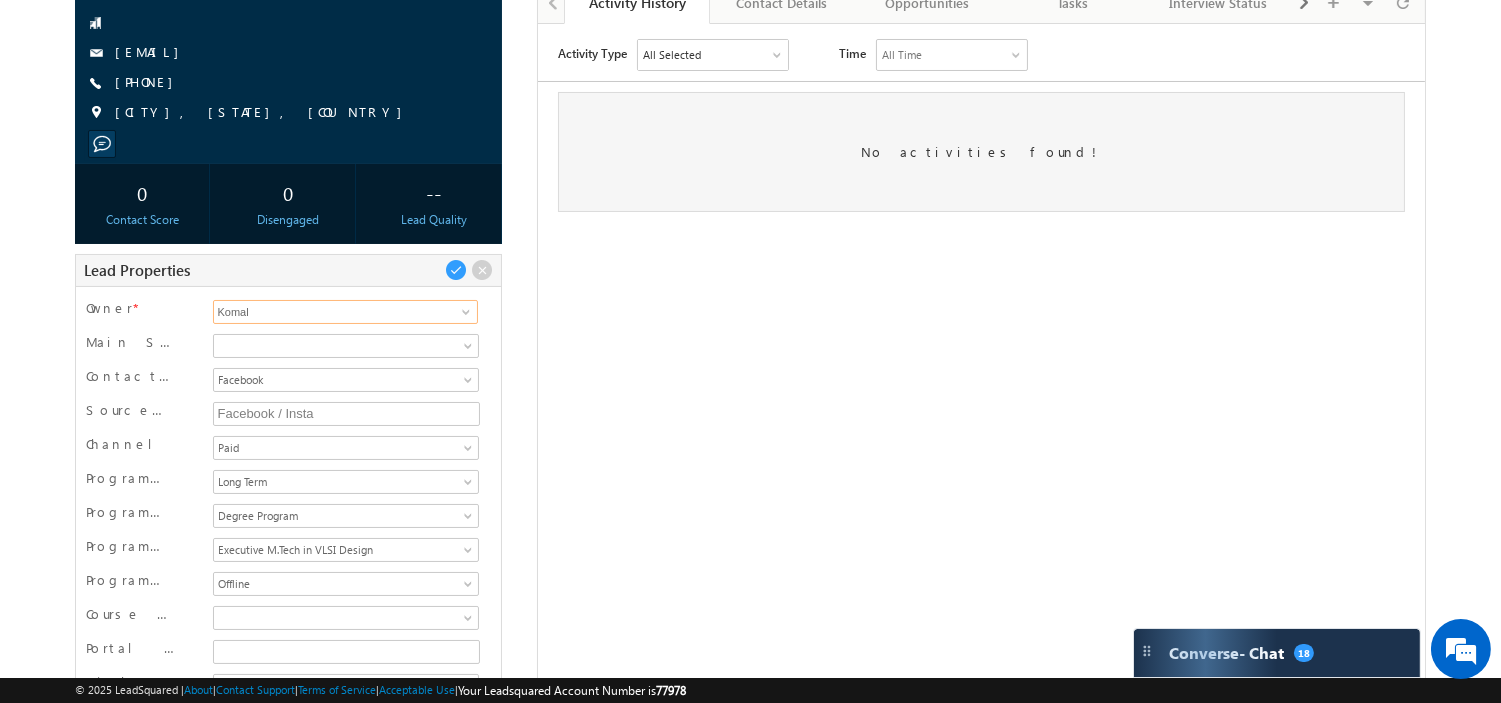 scroll, scrollTop: 222, scrollLeft: 0, axis: vertical 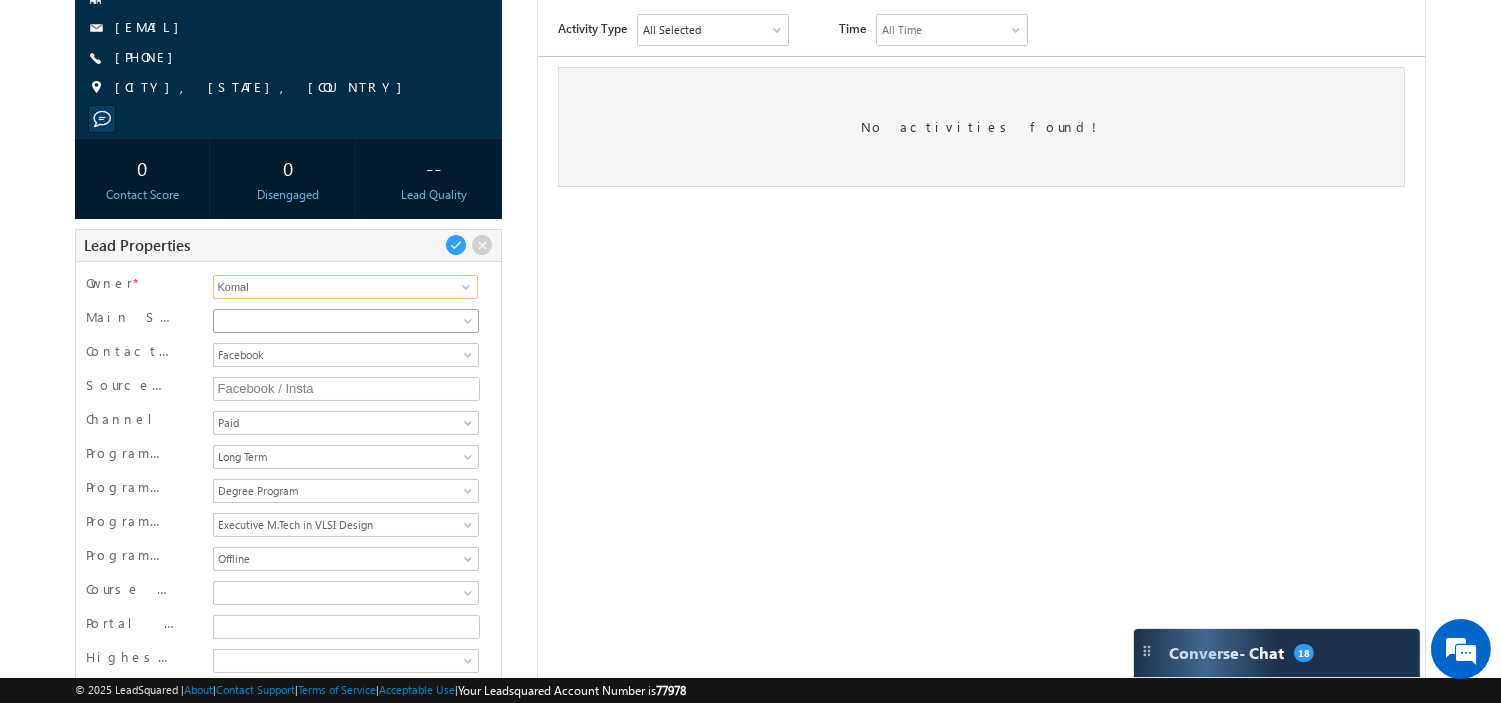 type on "Komal" 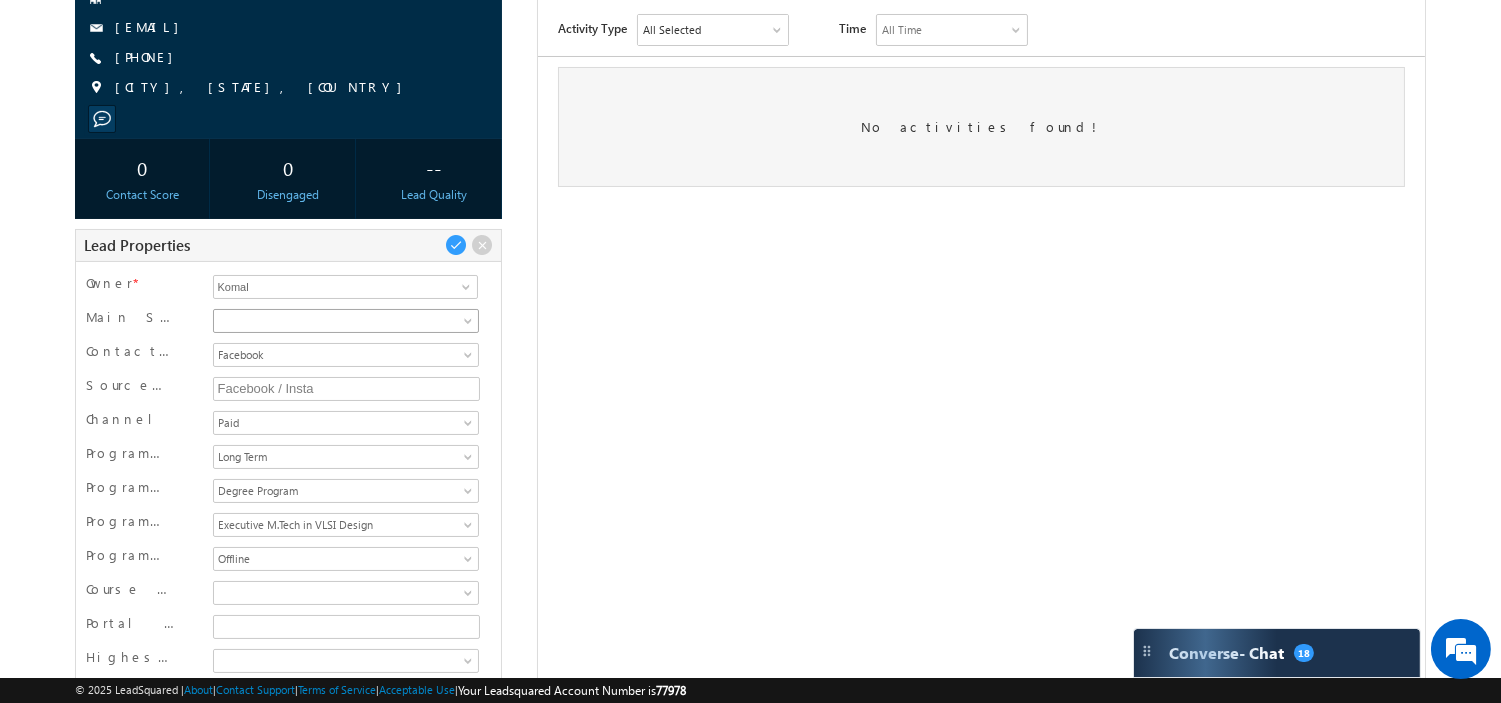 click at bounding box center (343, 321) 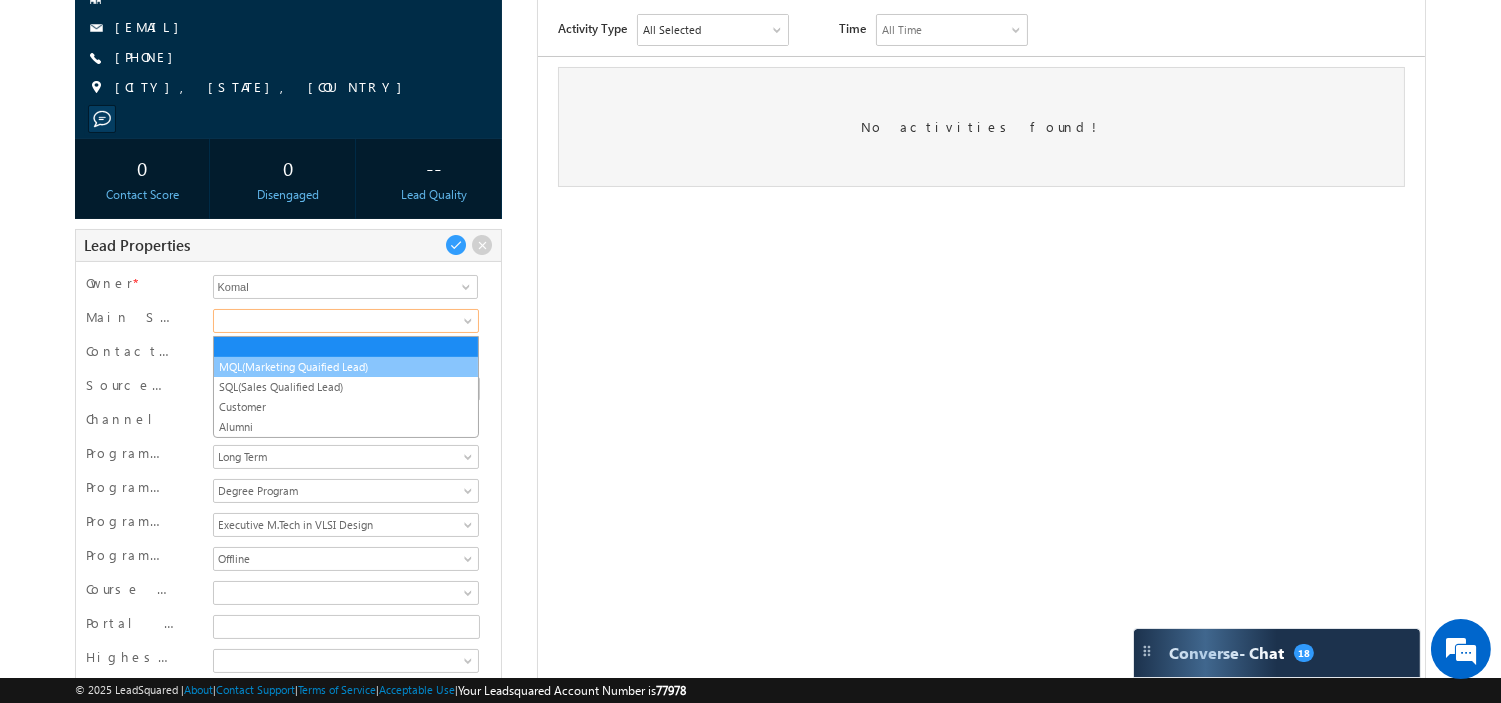click on "MQL(Marketing Quaified Lead)" at bounding box center [346, 367] 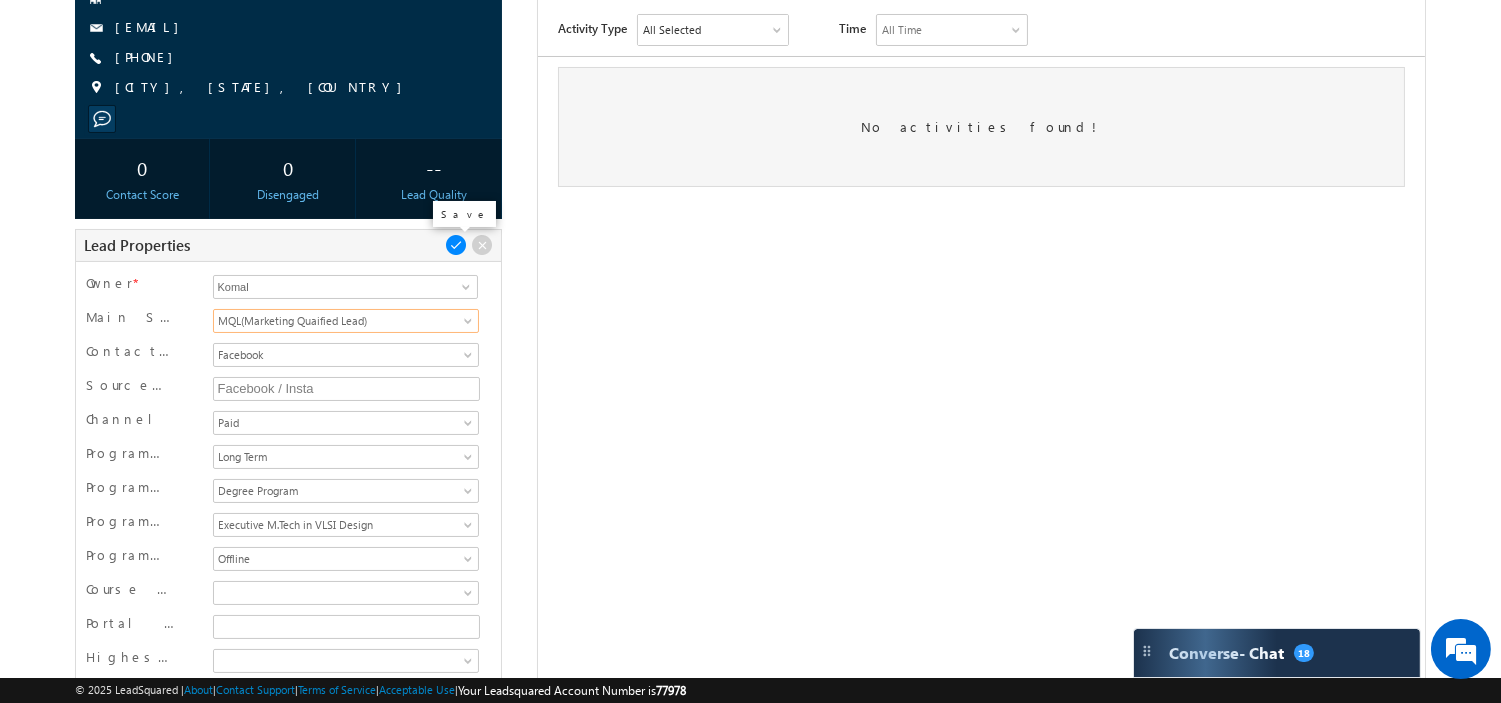 click at bounding box center (456, 245) 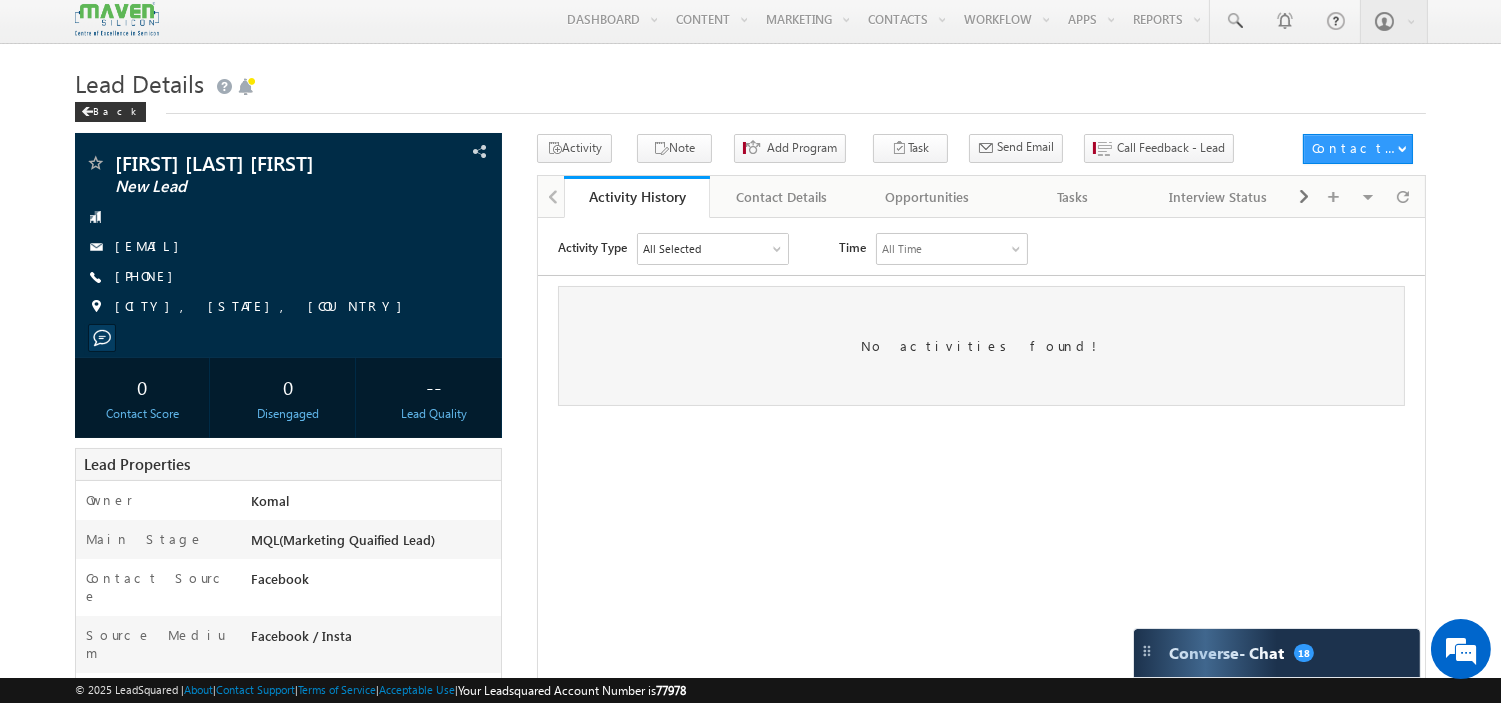 scroll, scrollTop: 0, scrollLeft: 0, axis: both 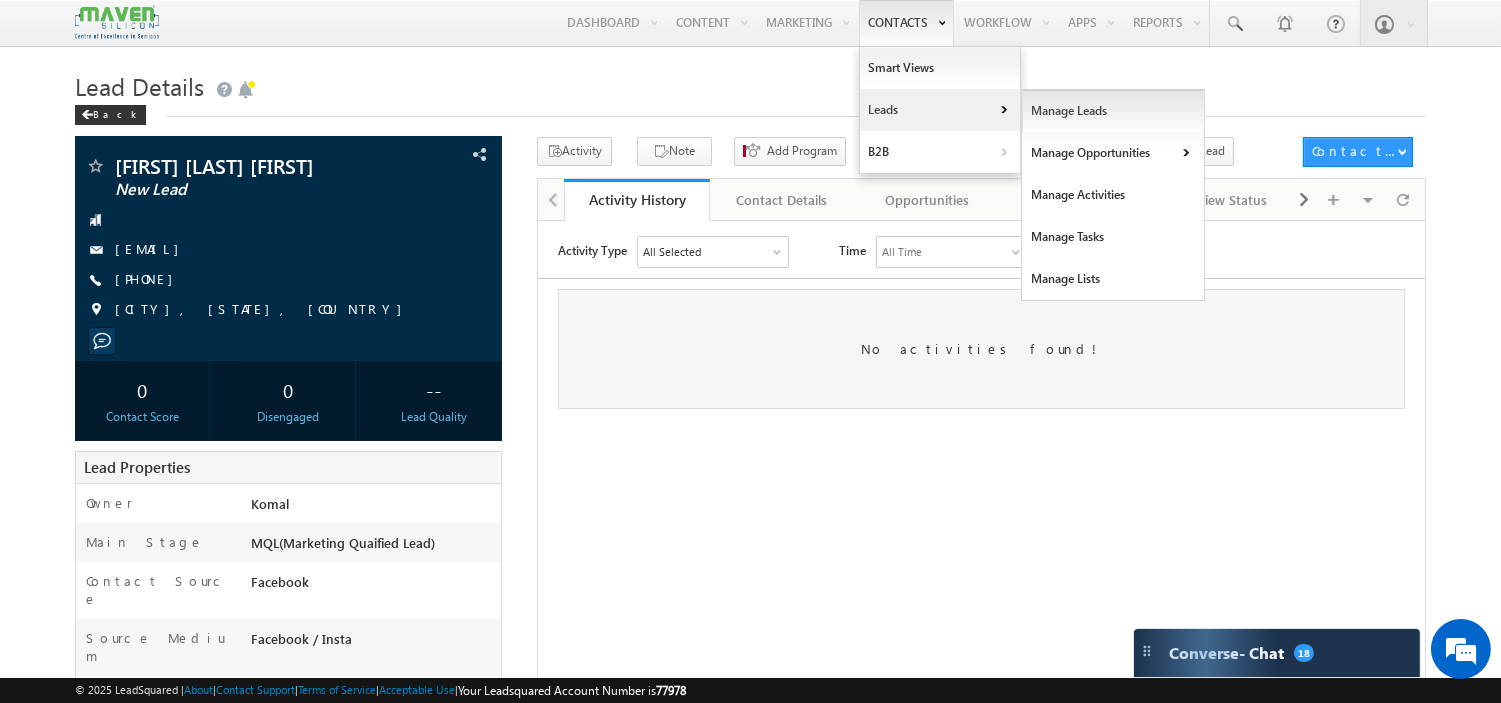 click on "Manage Leads" at bounding box center [1113, 111] 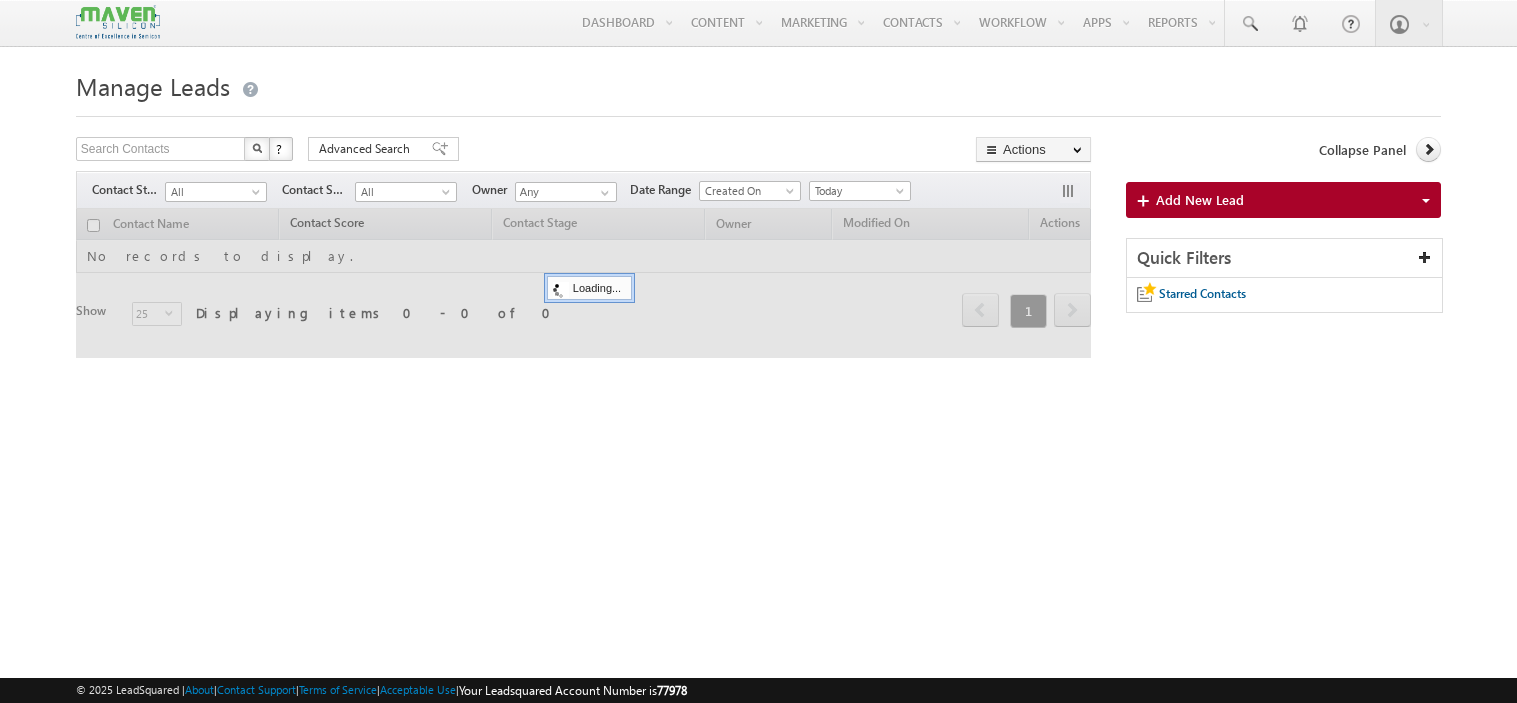 scroll, scrollTop: 0, scrollLeft: 0, axis: both 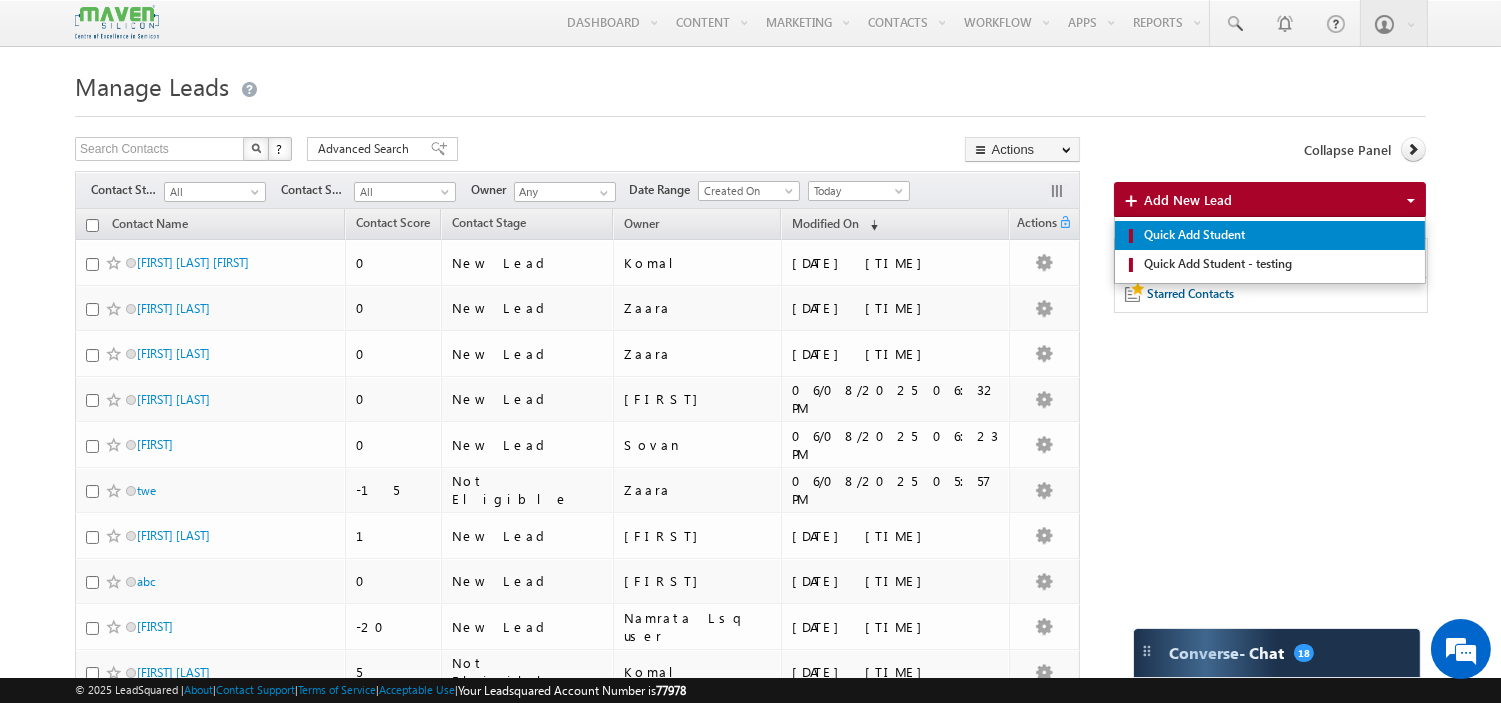 click on "Quick Add Student" at bounding box center [1276, 235] 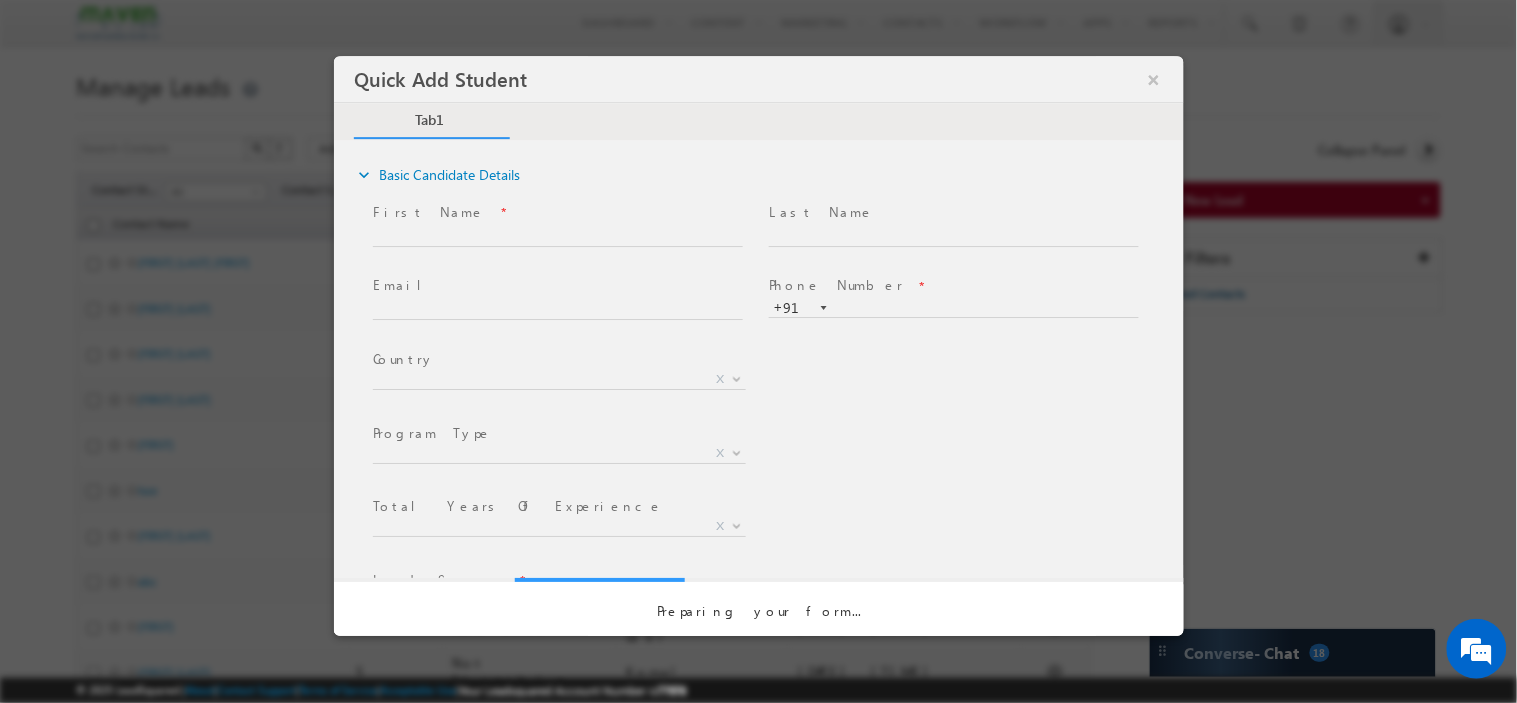 scroll, scrollTop: 0, scrollLeft: 0, axis: both 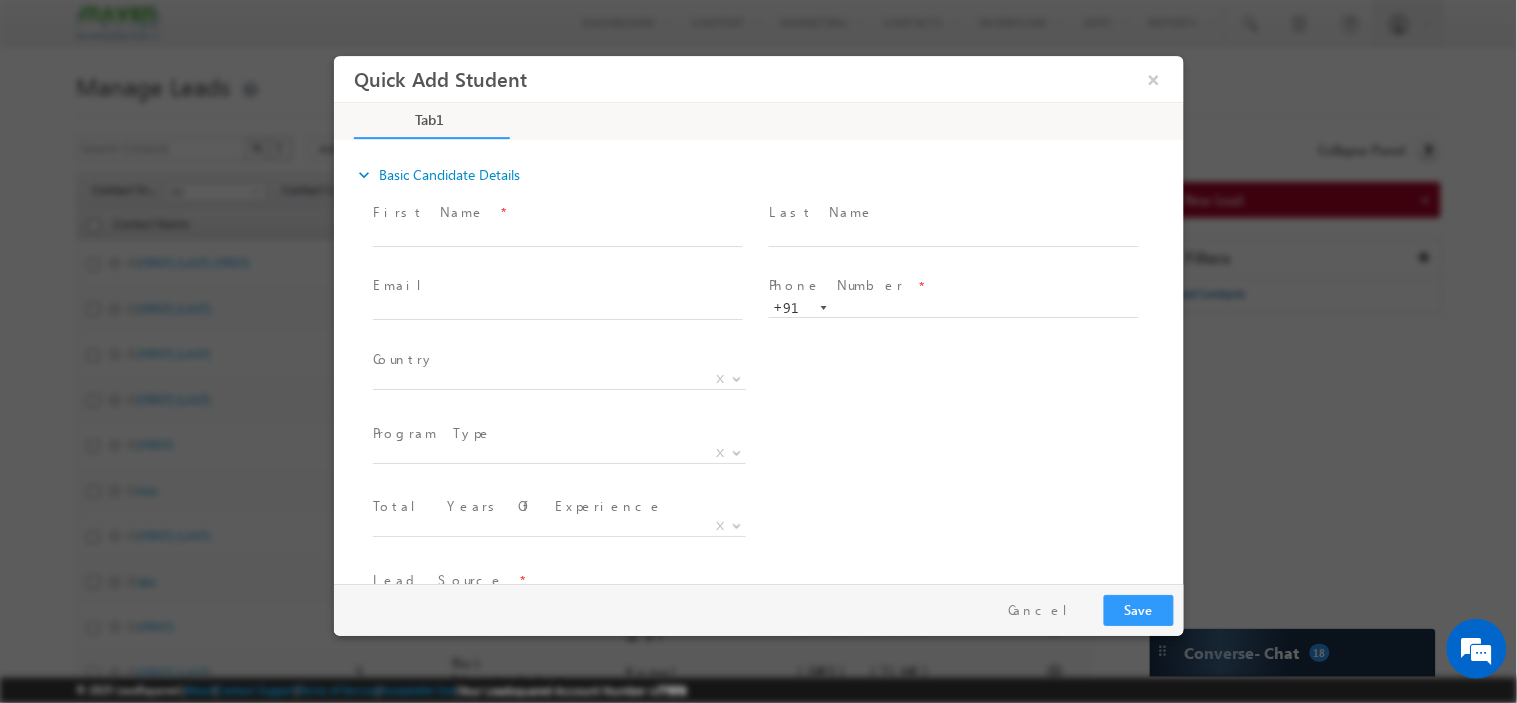 click on "First Name
*" at bounding box center (556, 212) 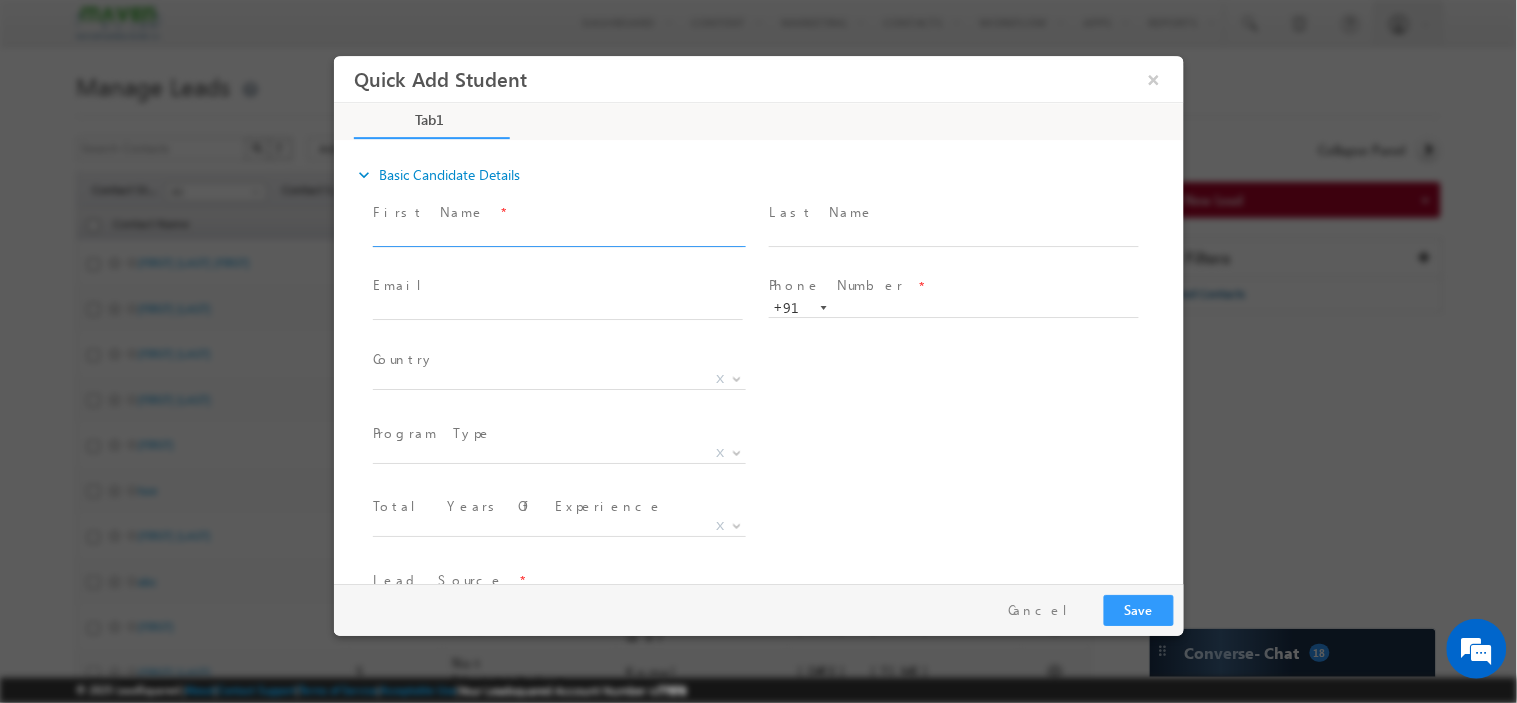 click at bounding box center [557, 236] 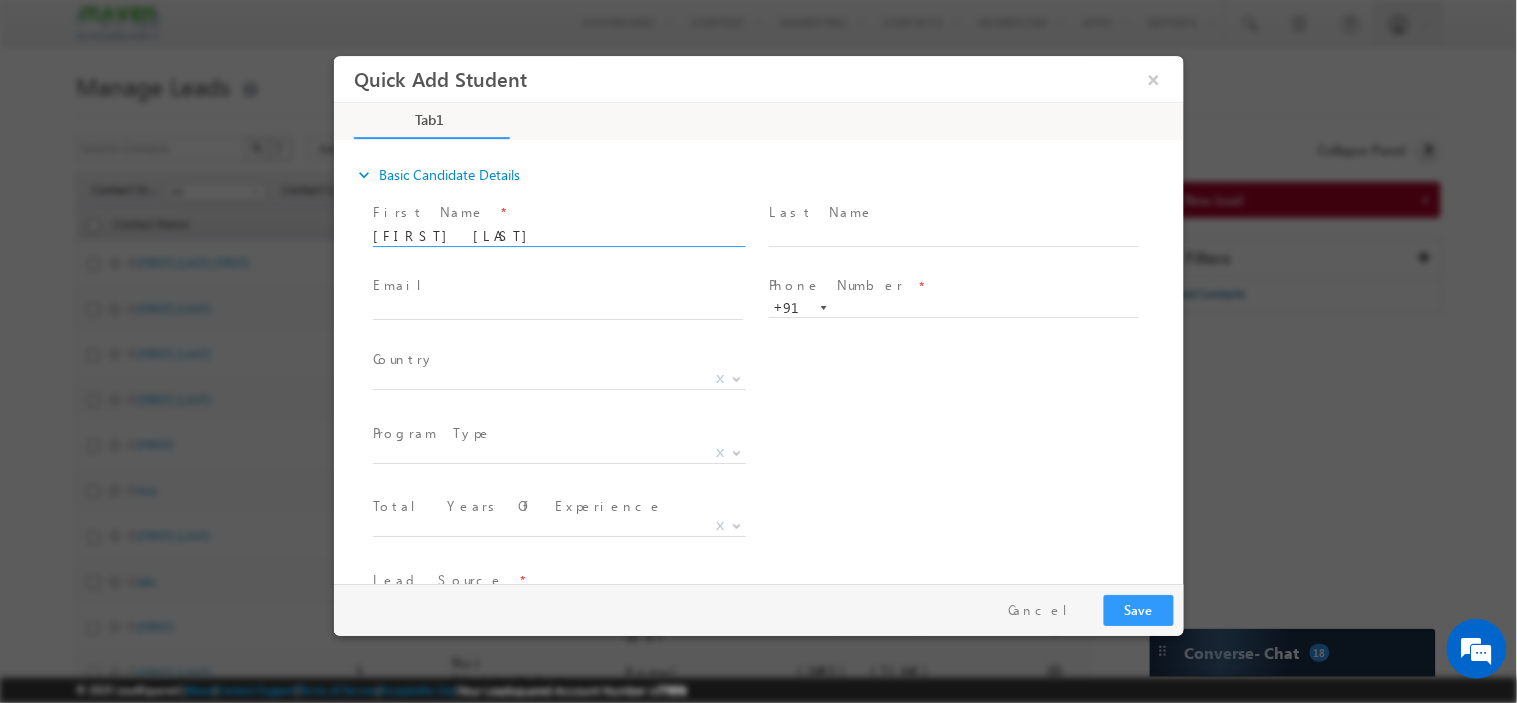 type on "[FIRST] [LAST]" 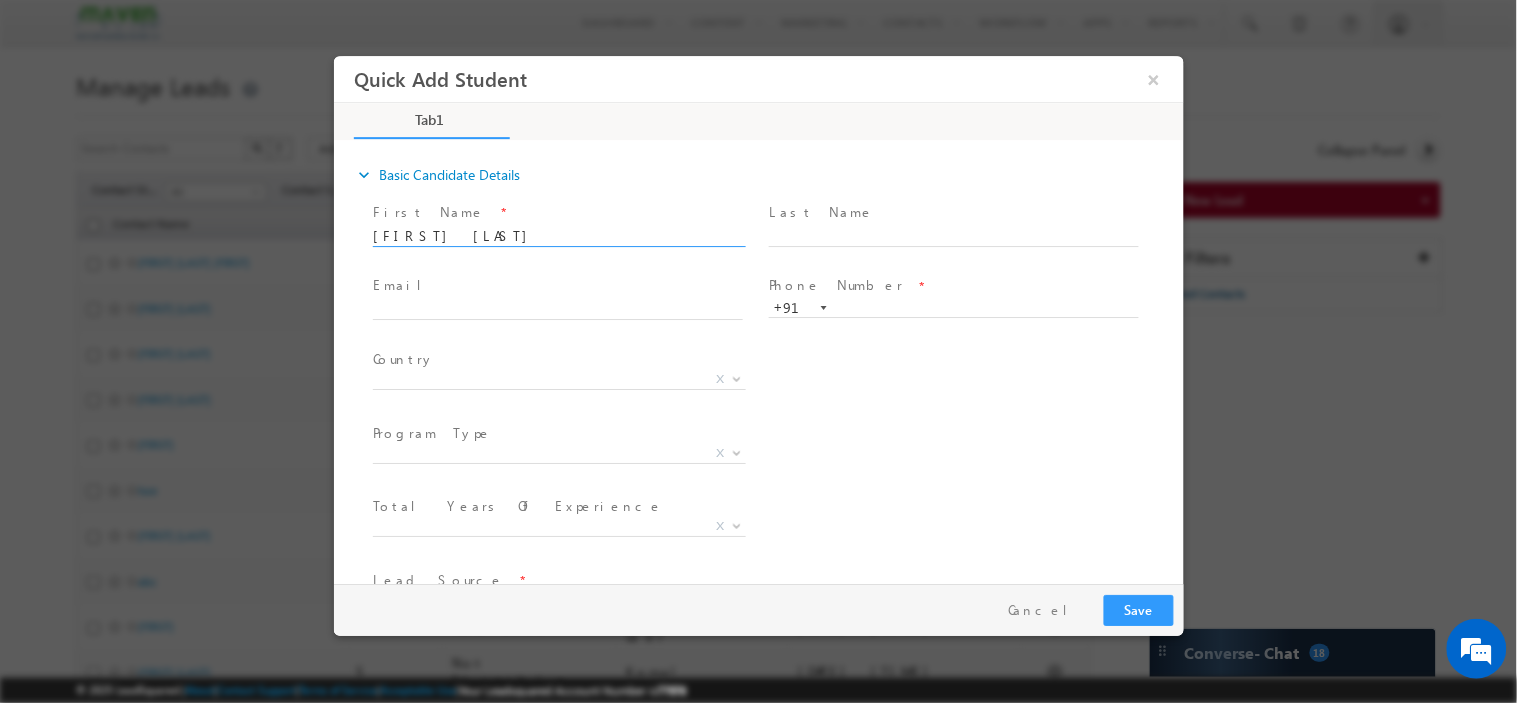 scroll, scrollTop: 0, scrollLeft: 0, axis: both 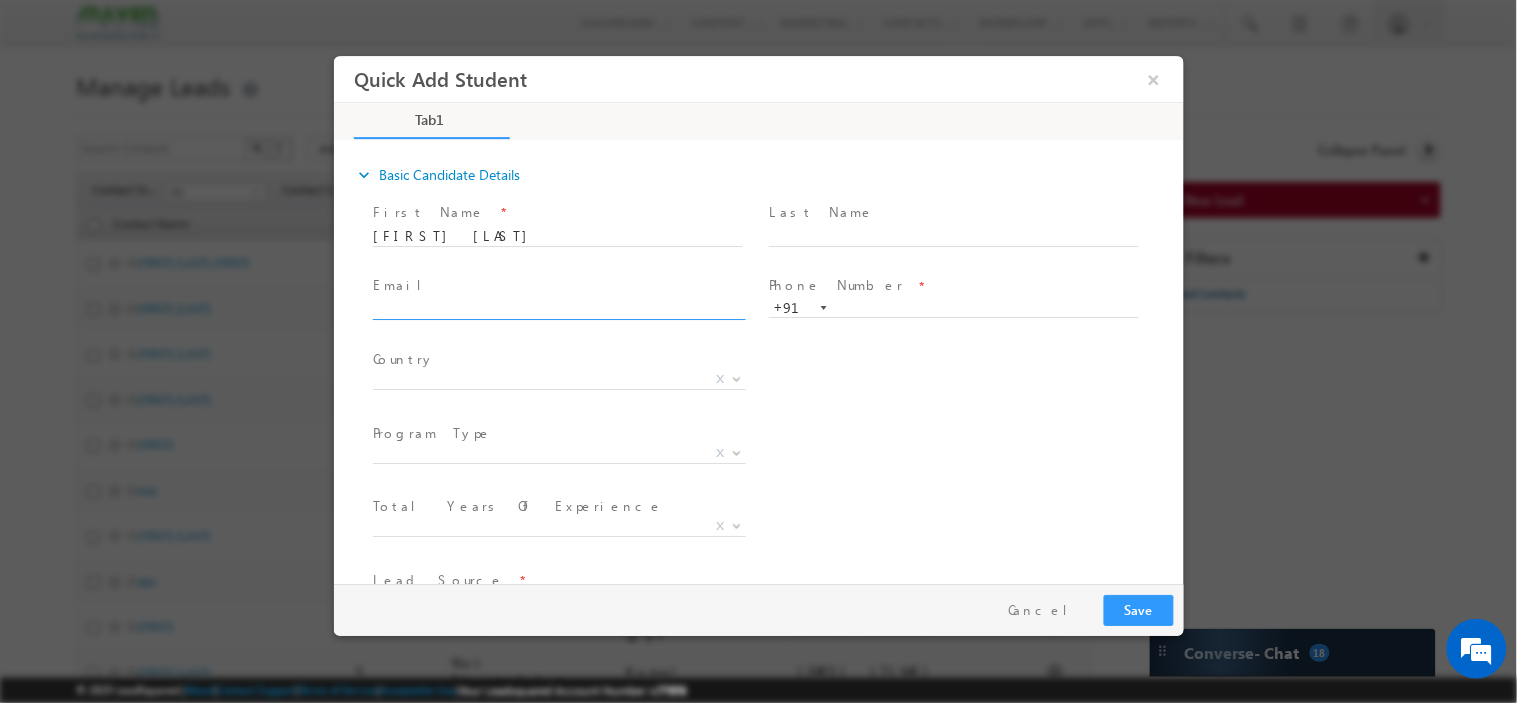 click 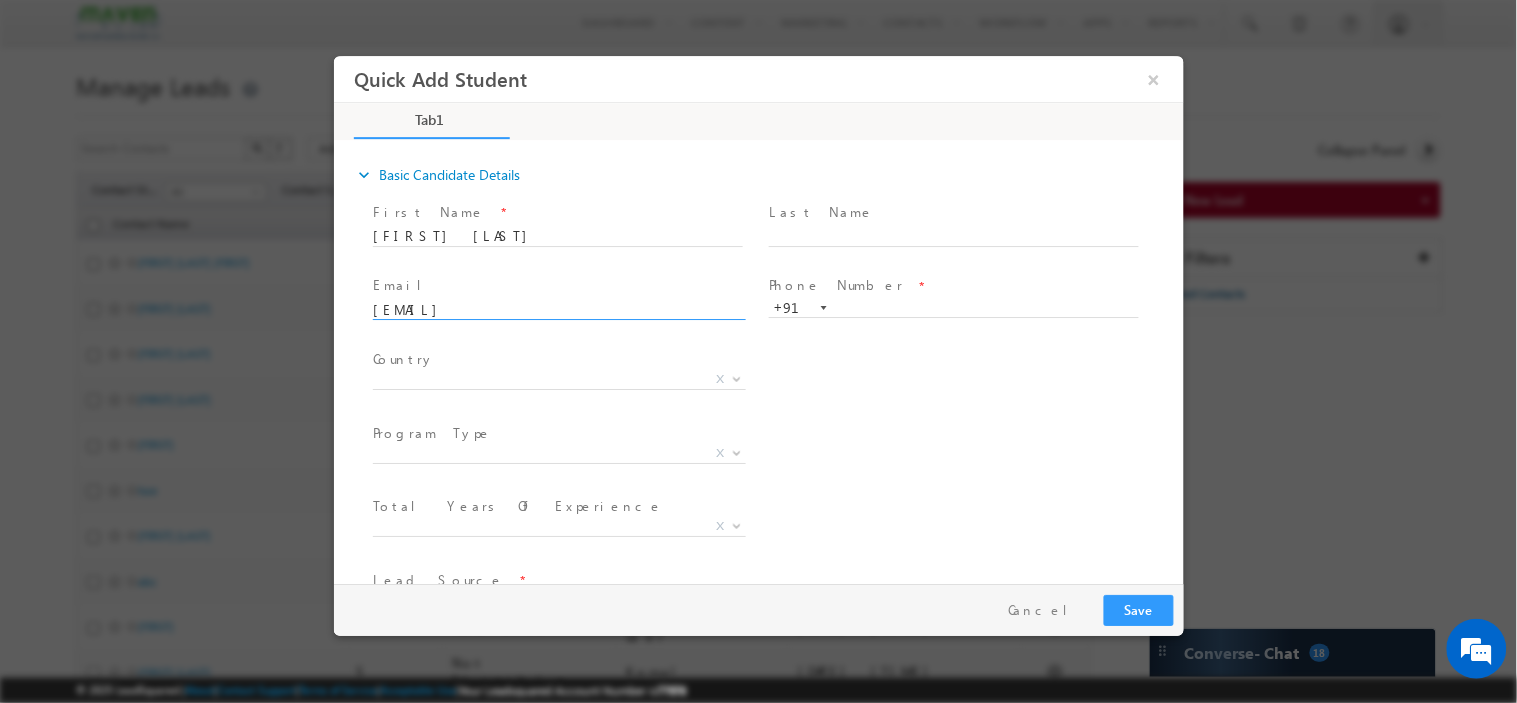 type on "yatishyati45@[EXAMPLE_DOMAIN]" 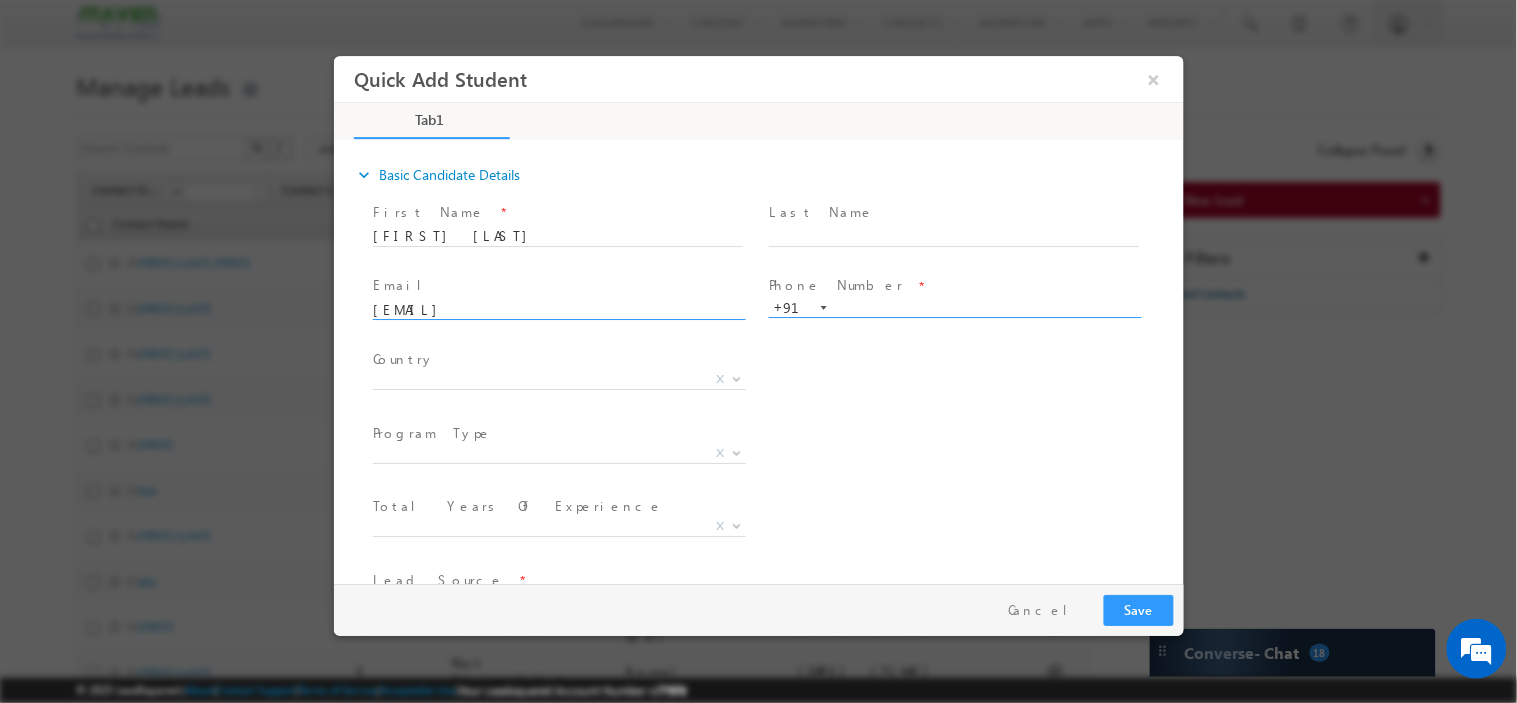 click at bounding box center [953, 308] 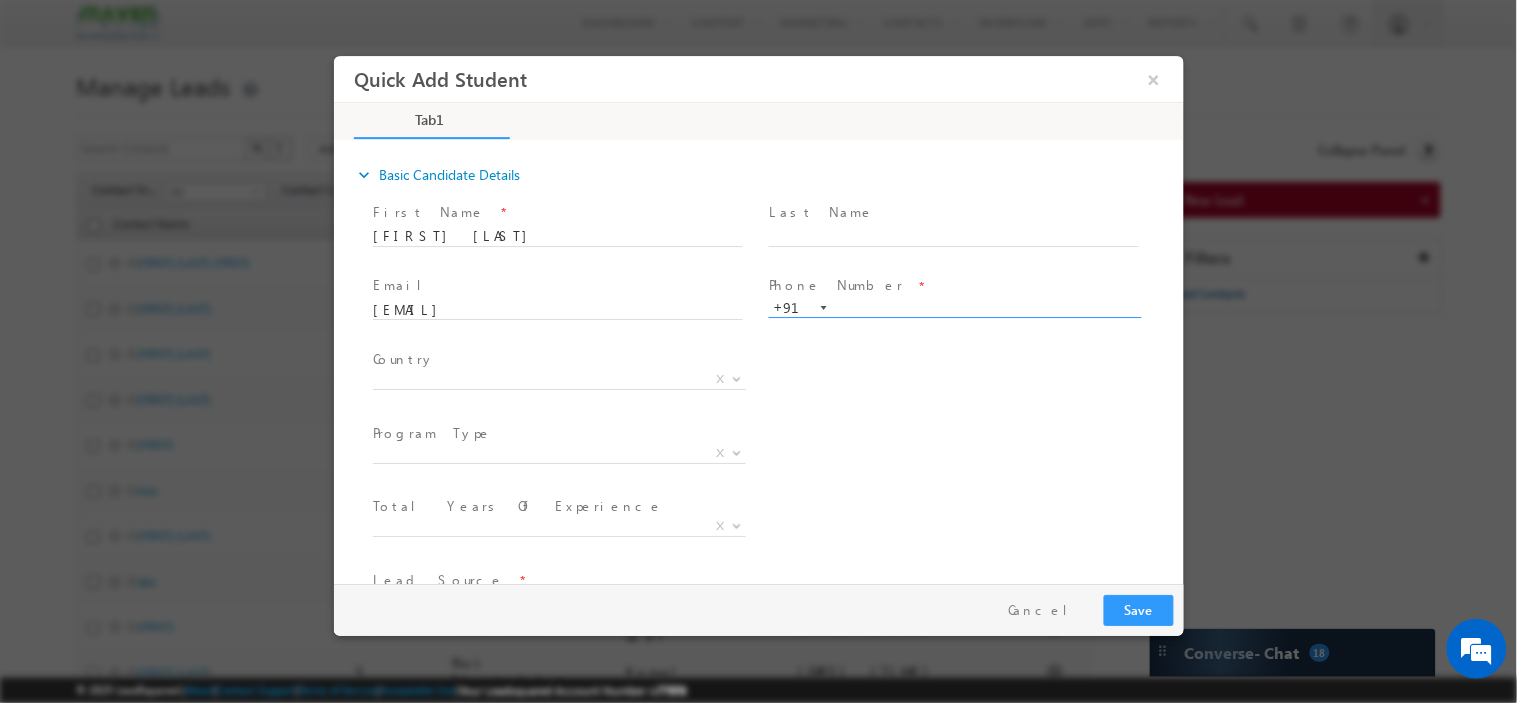 paste on "9663310669" 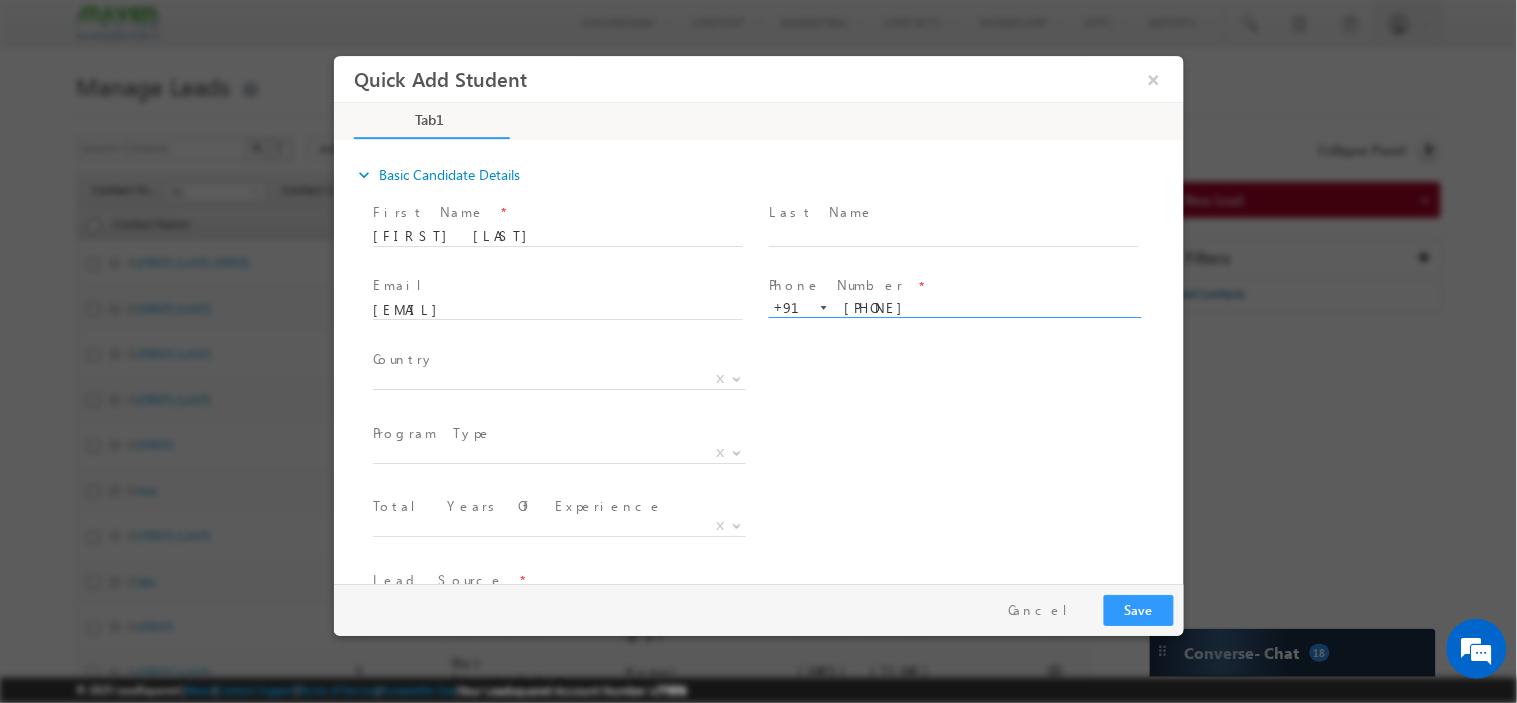 type on "9663310669" 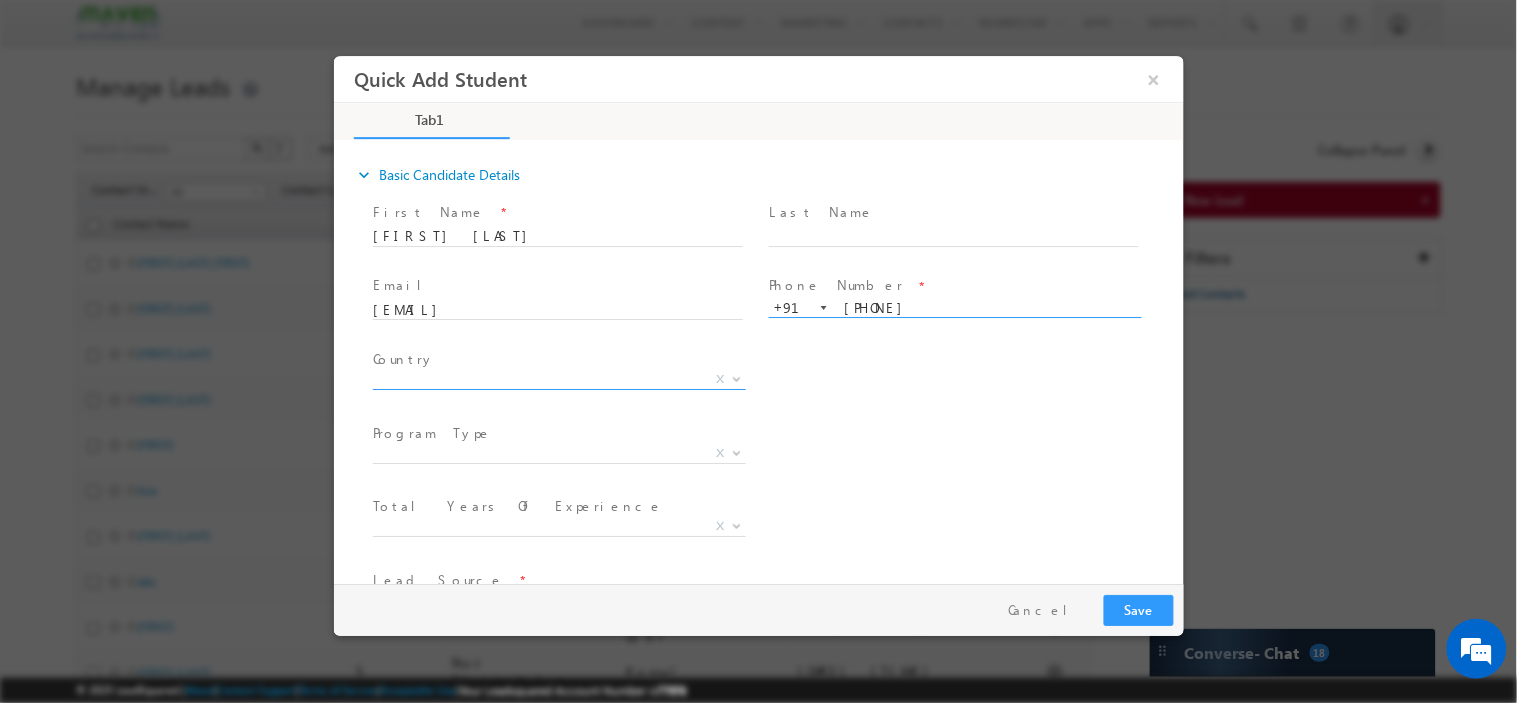 click on "X" at bounding box center (558, 379) 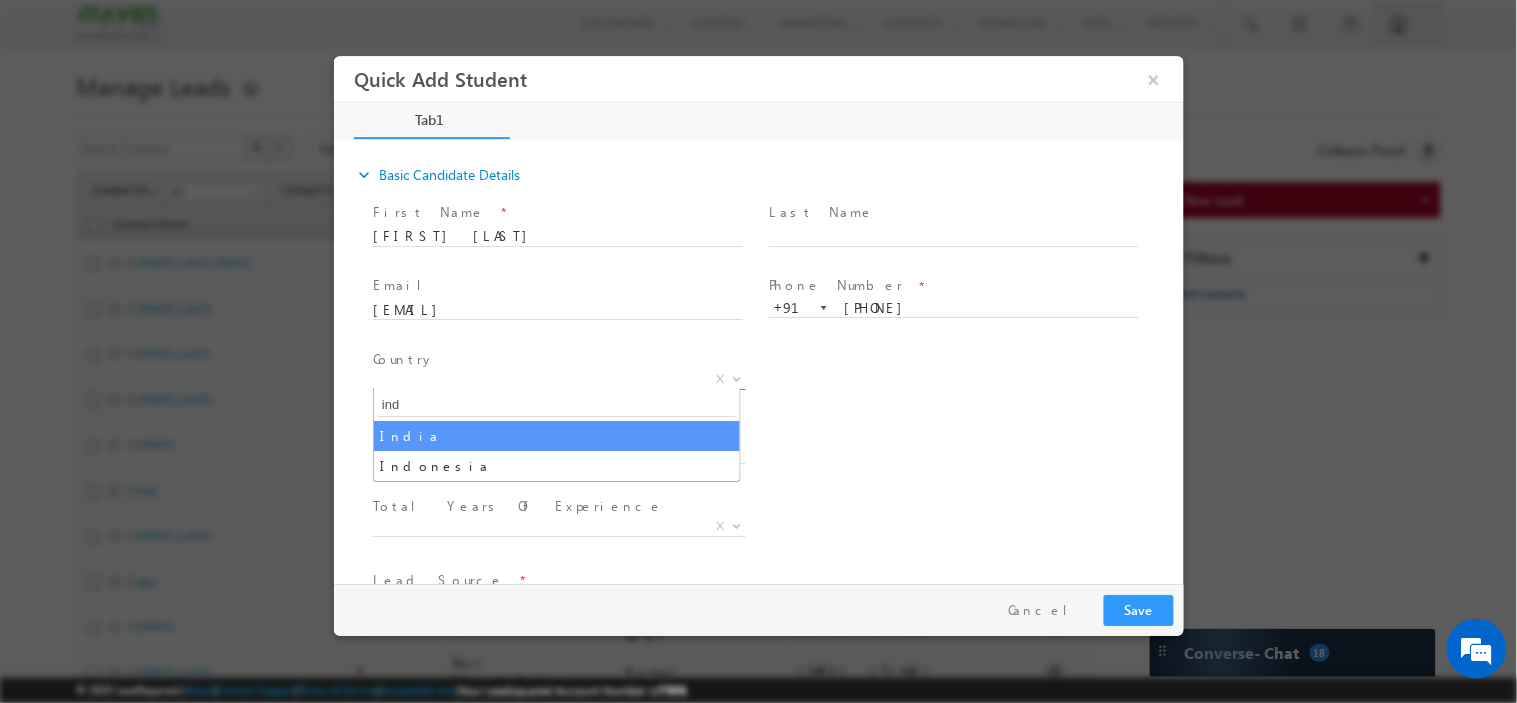 type on "ind" 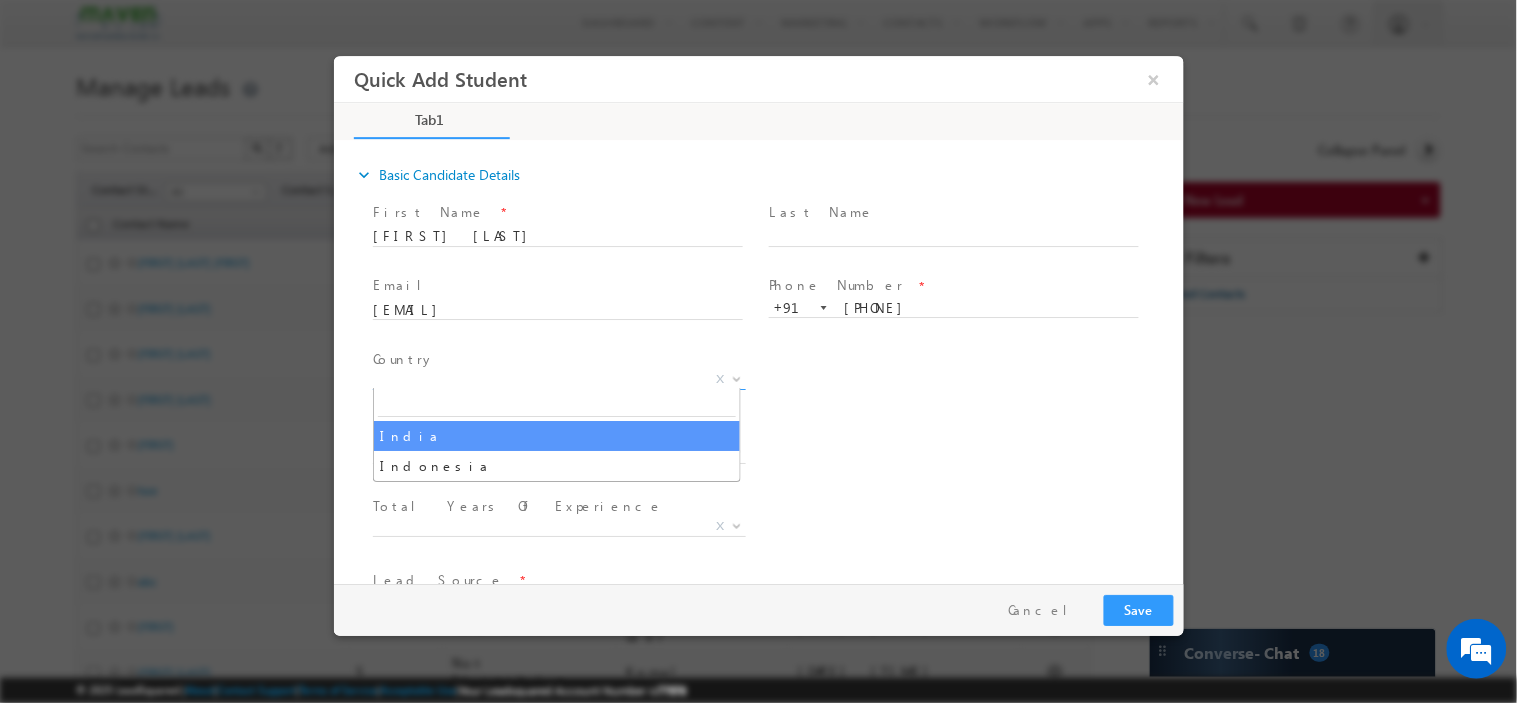 select 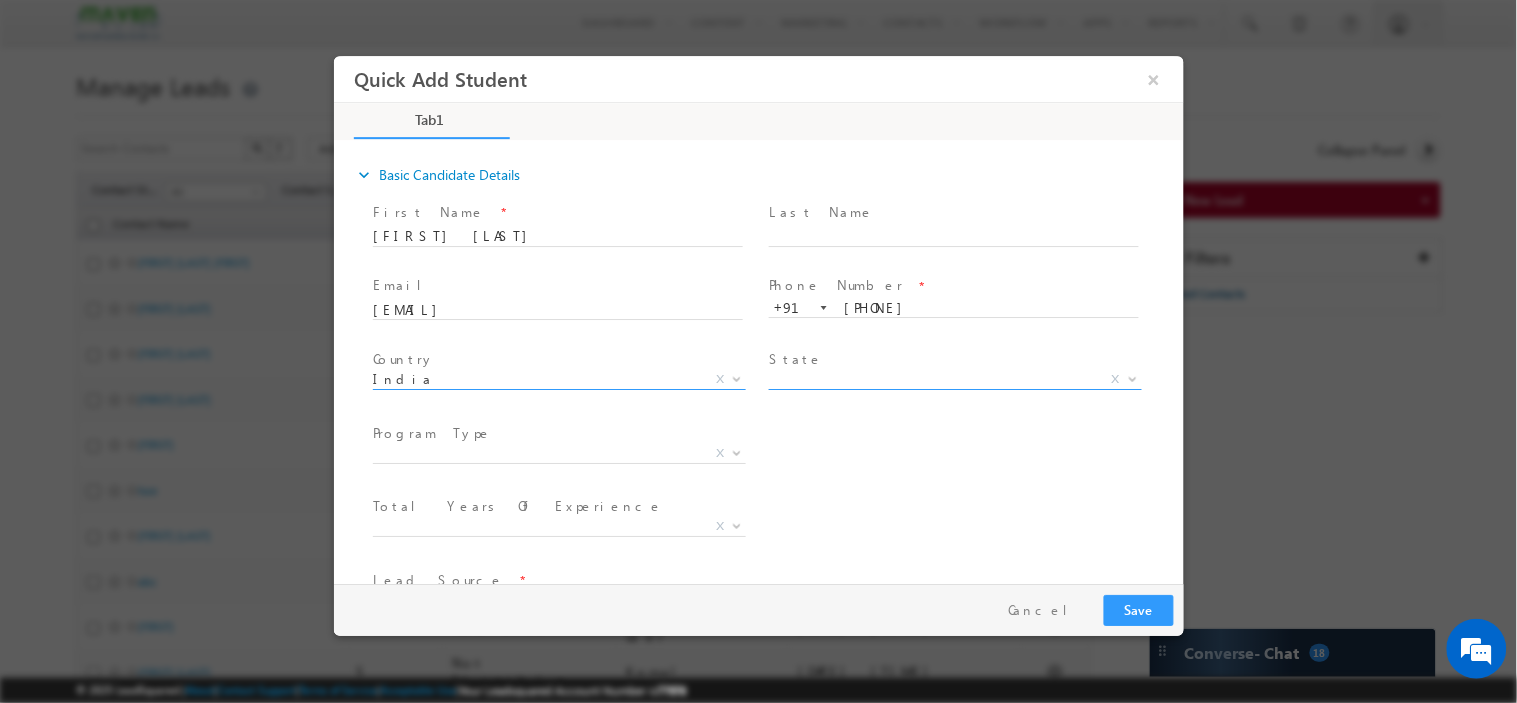 click on "X" at bounding box center (954, 379) 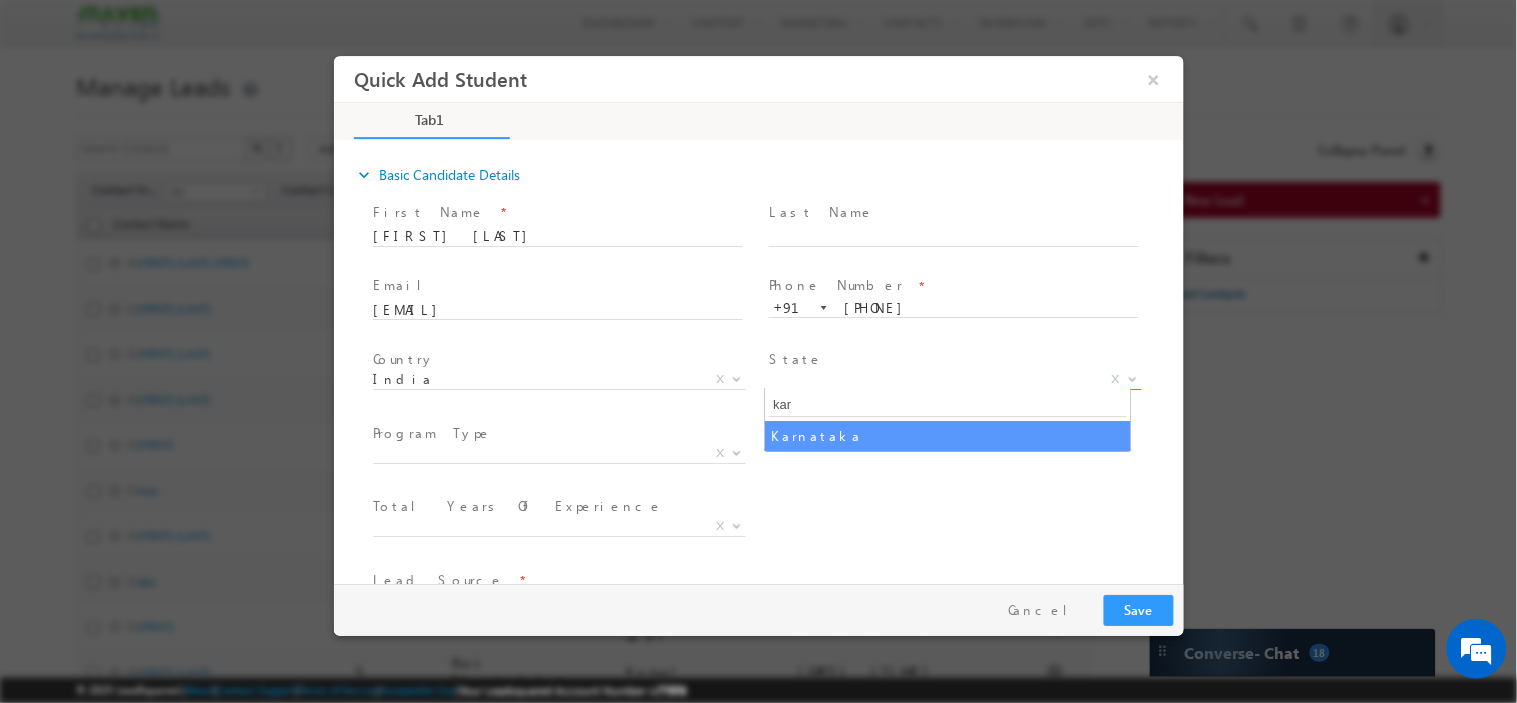 type on "kar" 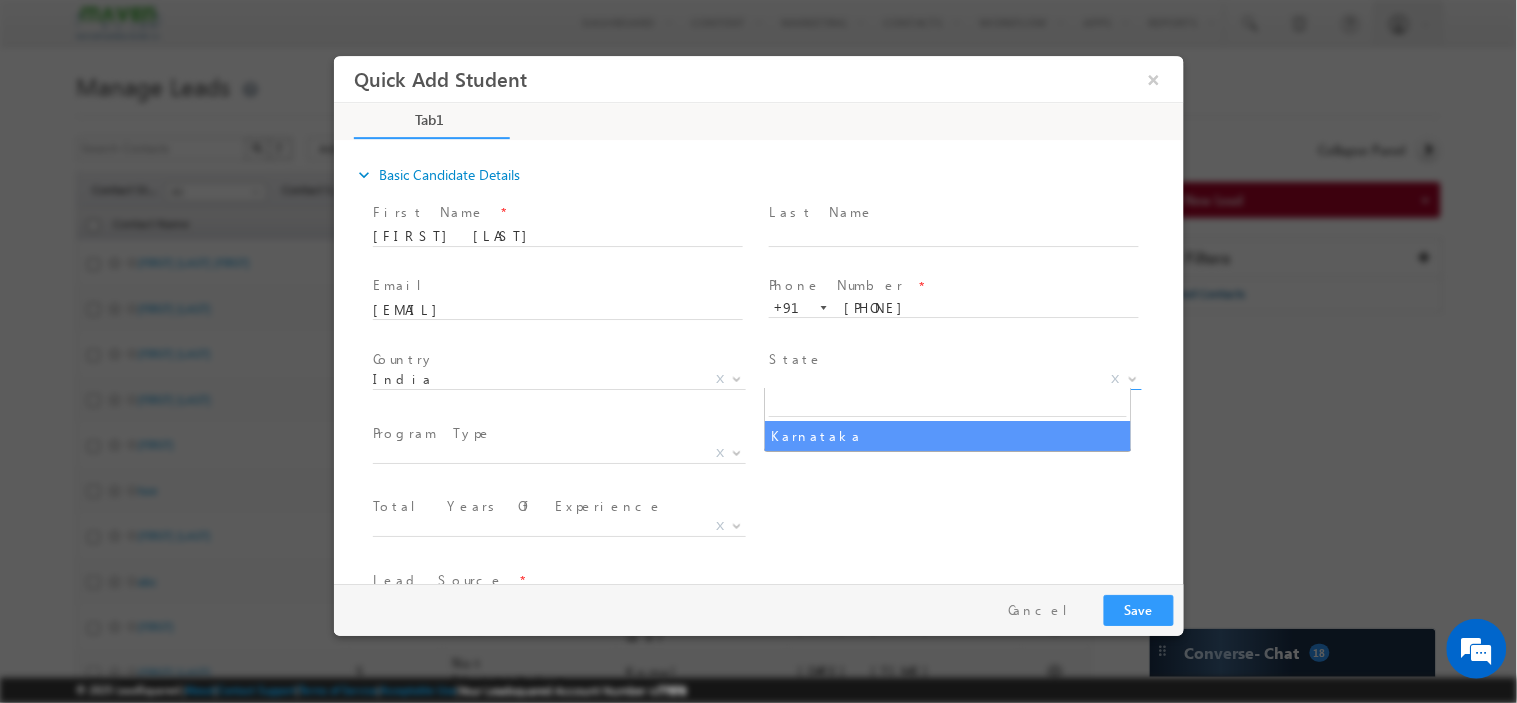 select on "Karnataka" 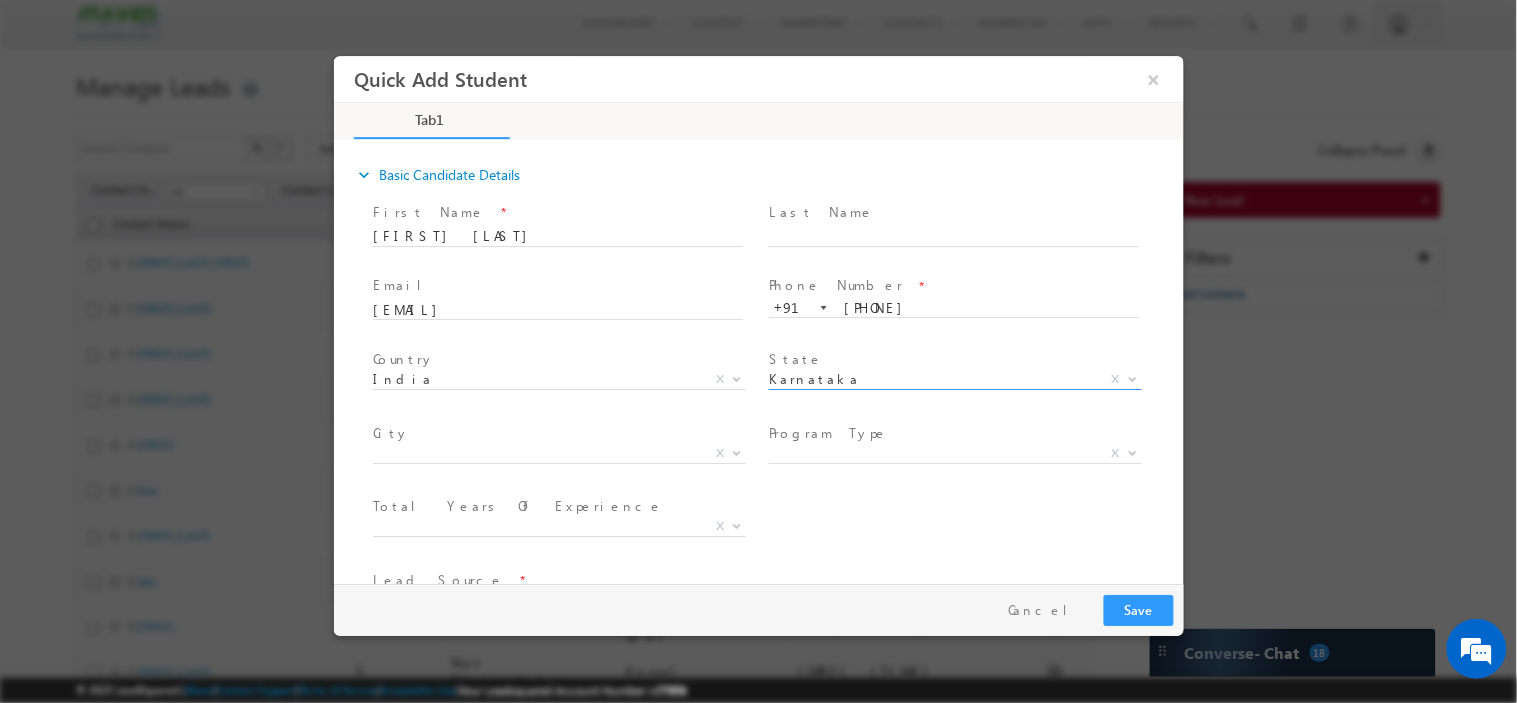 click on "City
*" at bounding box center (556, 433) 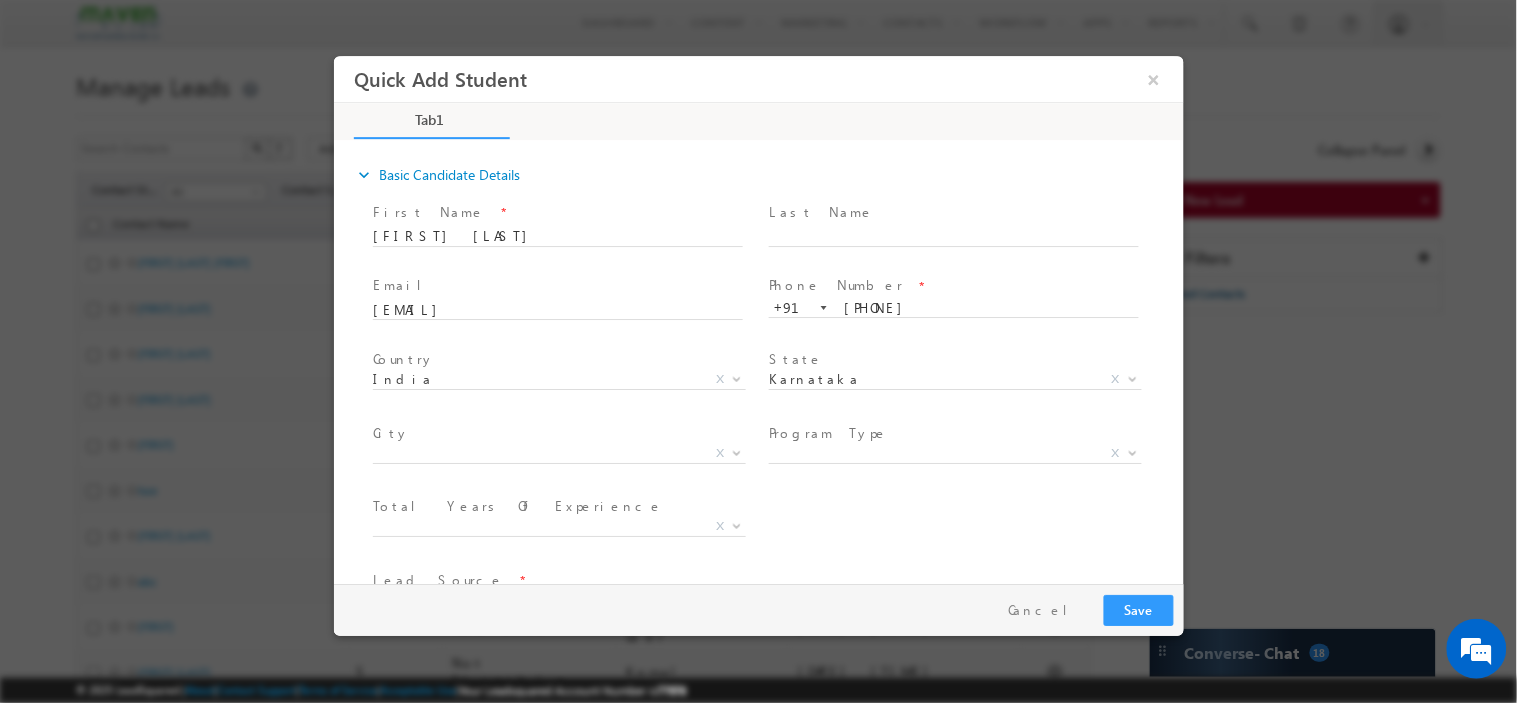 click on "City
*" at bounding box center [556, 433] 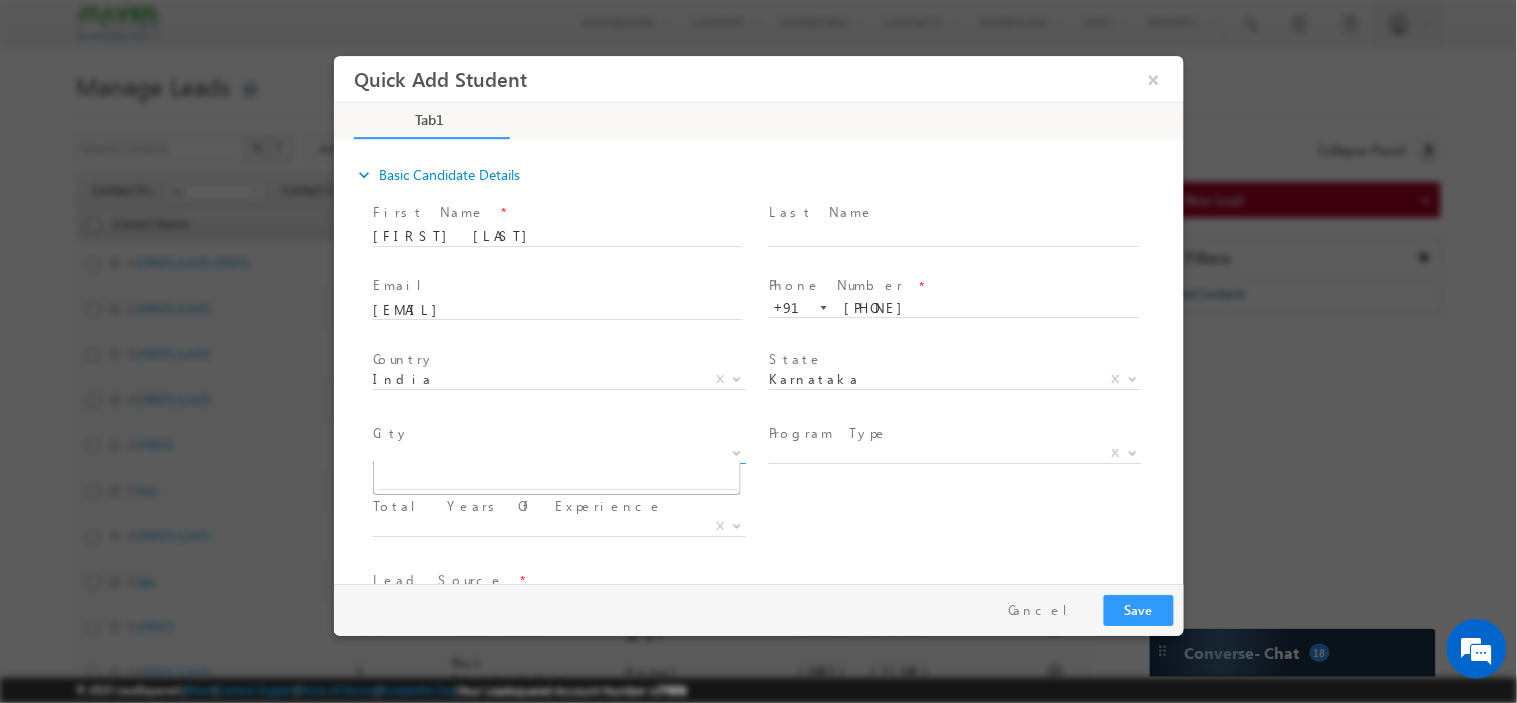 click on "X" at bounding box center (558, 453) 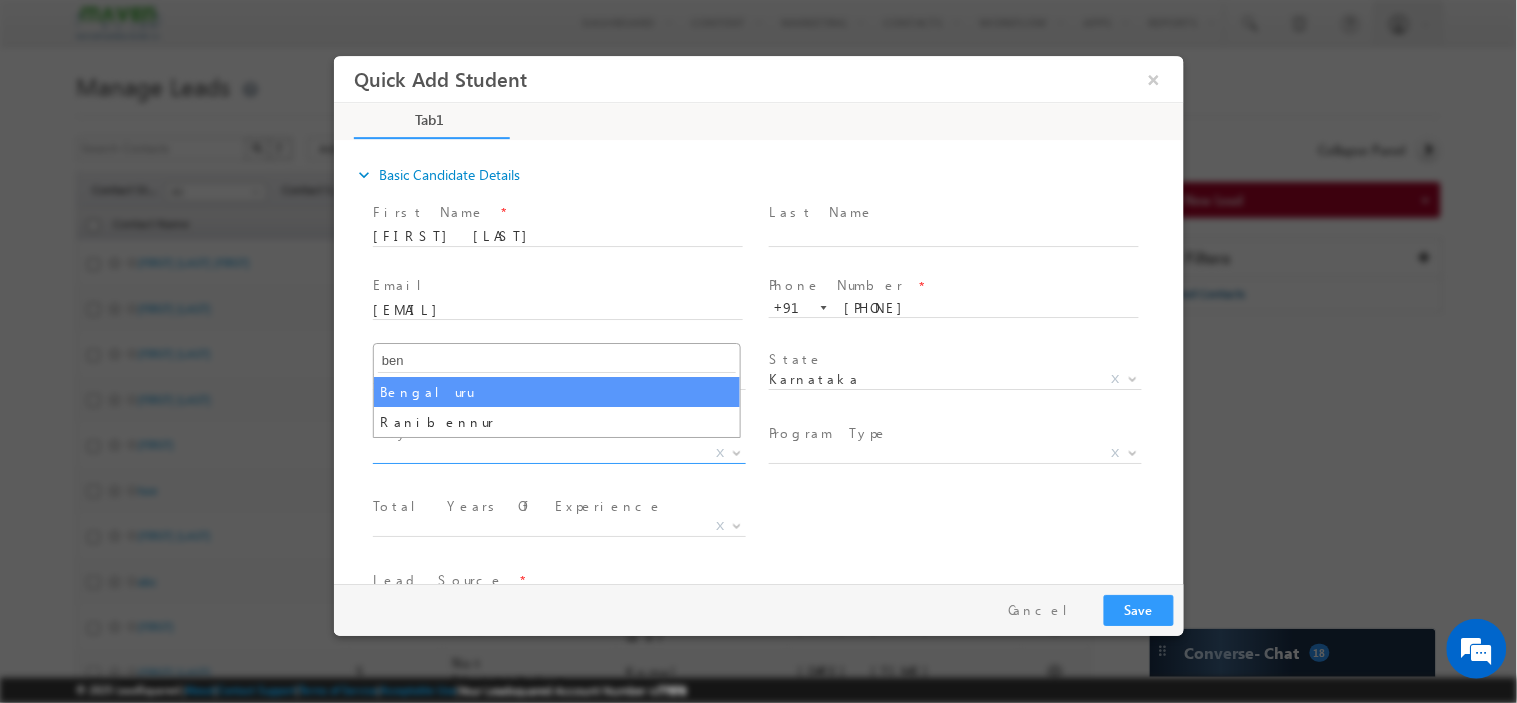 type on "ben" 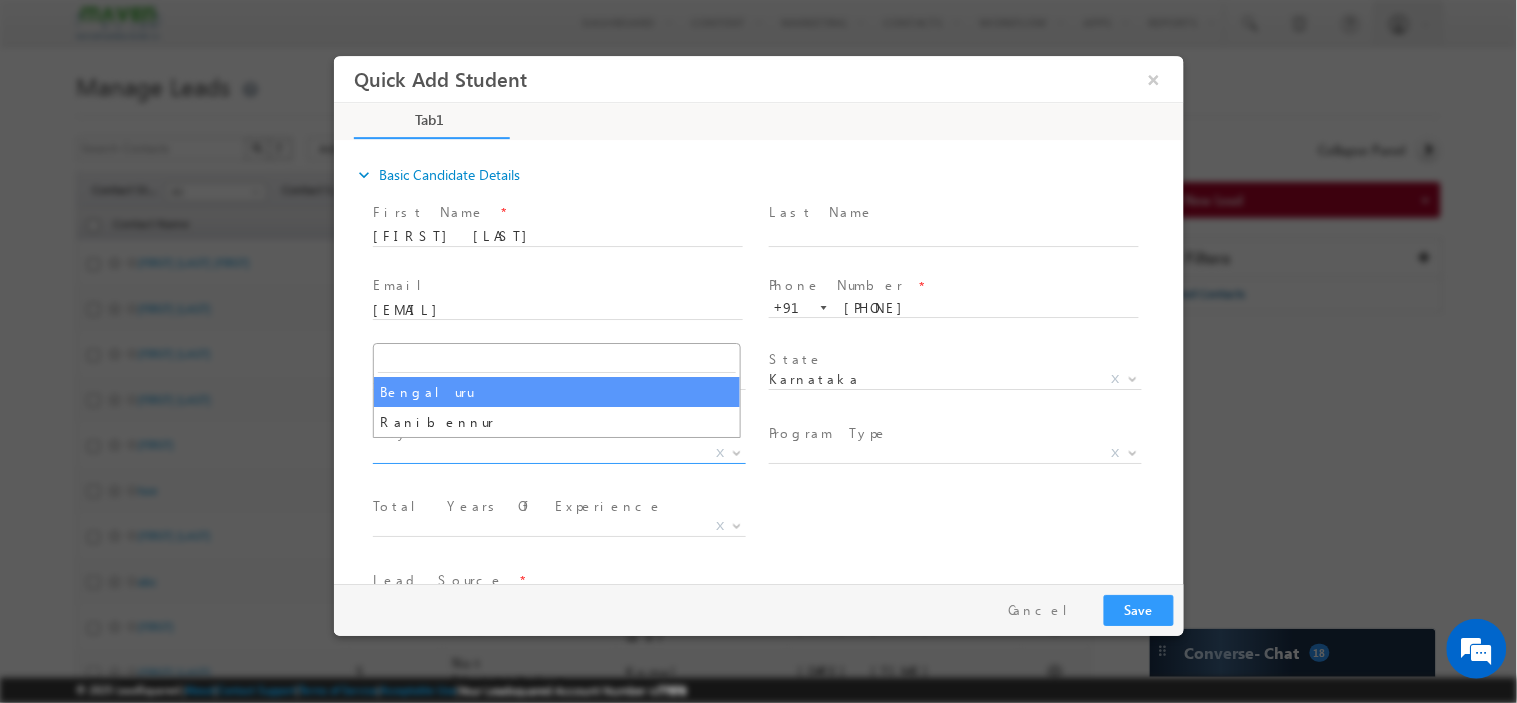 select on "Bengaluru" 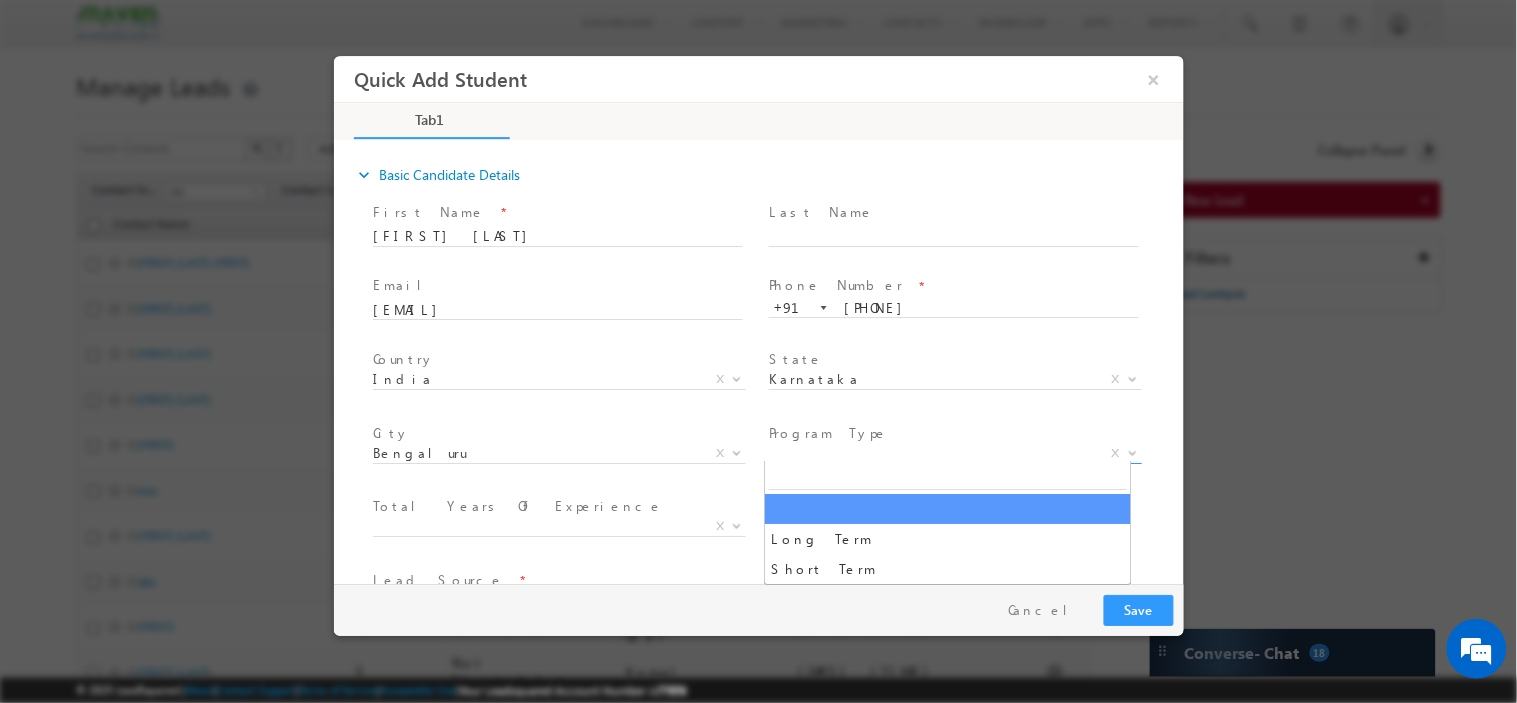 click on "X" at bounding box center (954, 453) 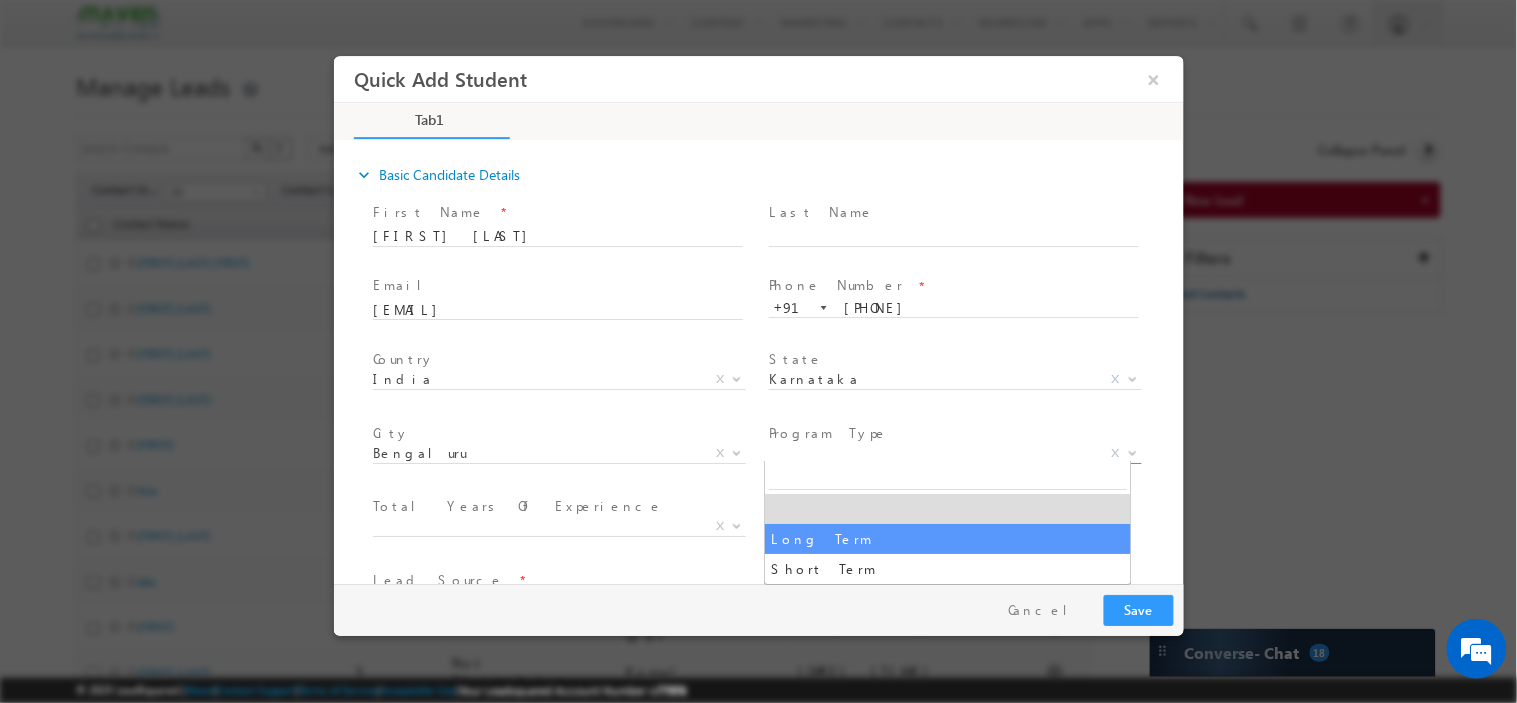 select on "Long Term" 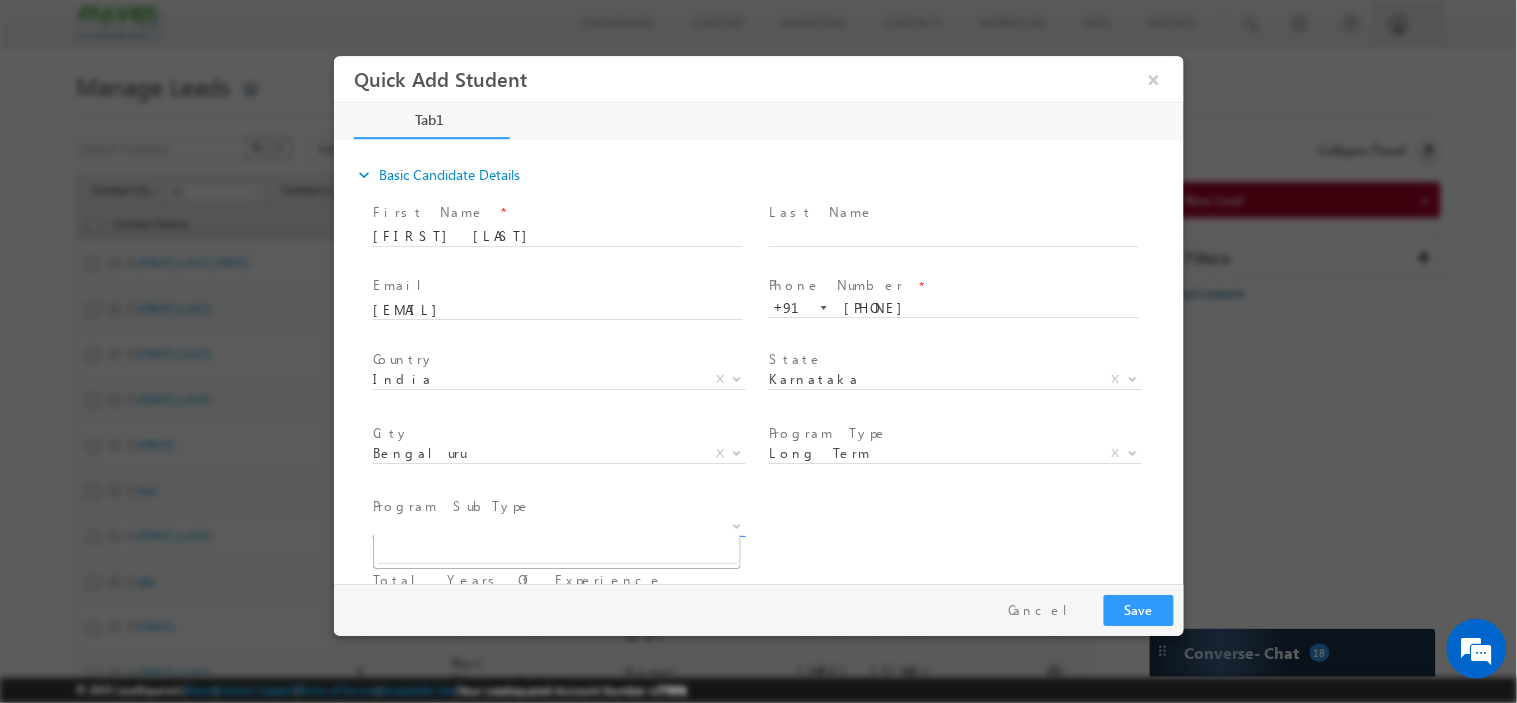 click on "X" at bounding box center [558, 526] 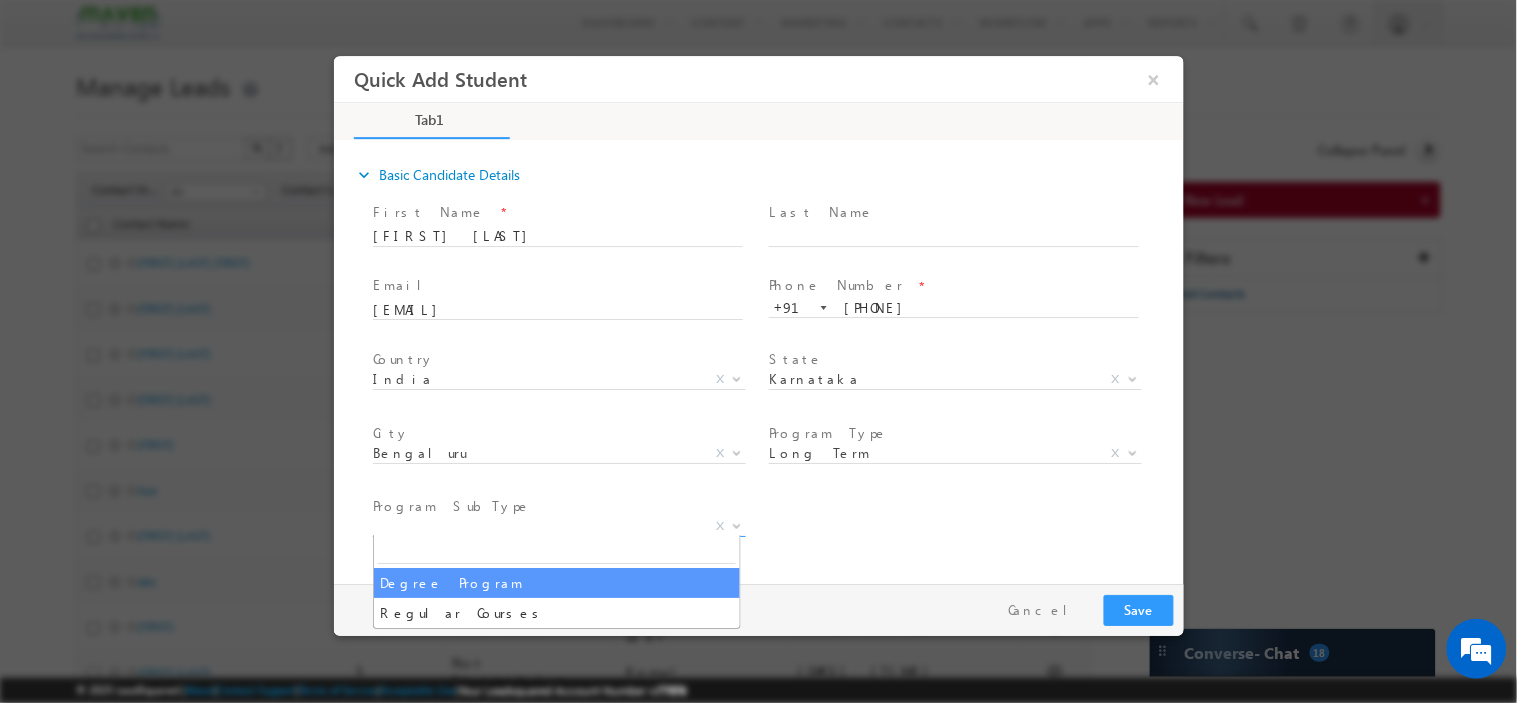 select on "Degree Program" 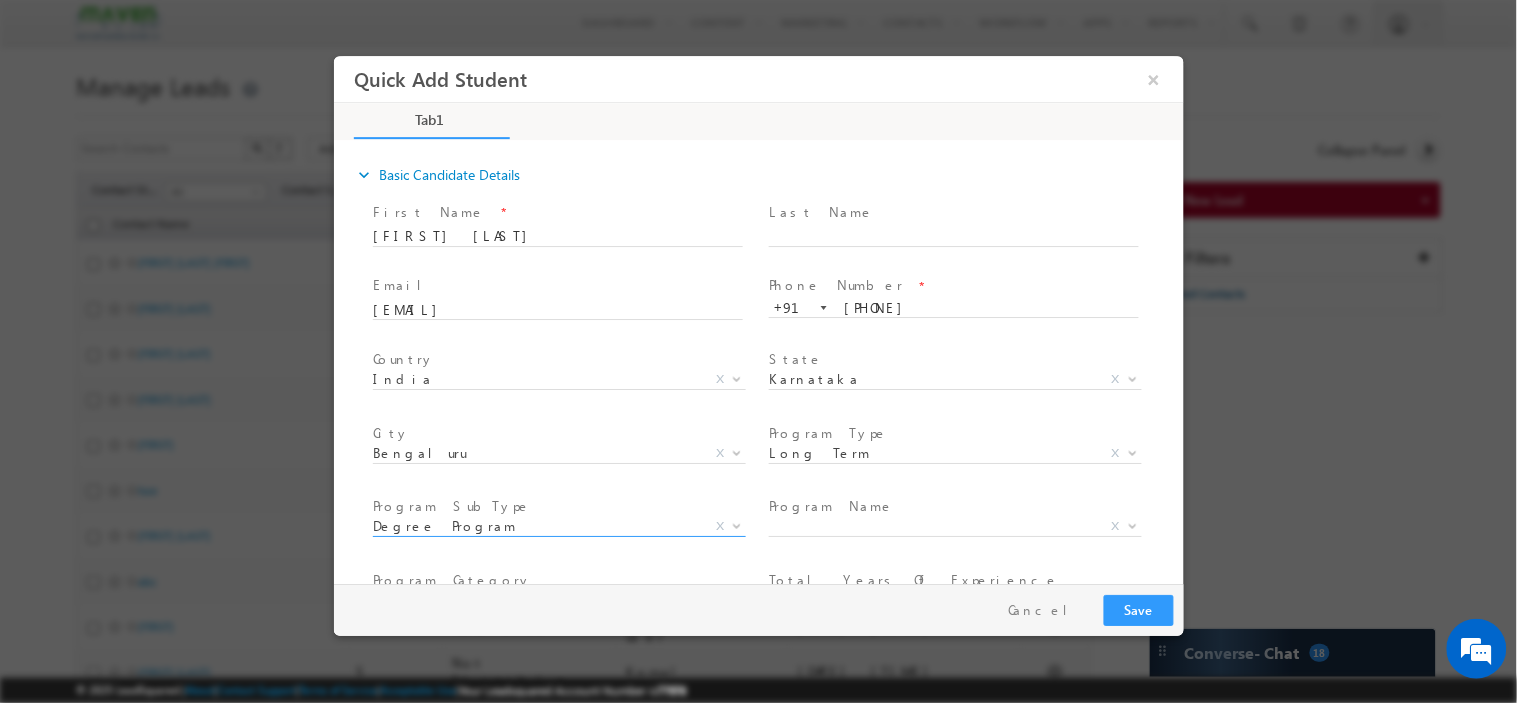 click on "Program Name
*" at bounding box center [952, 507] 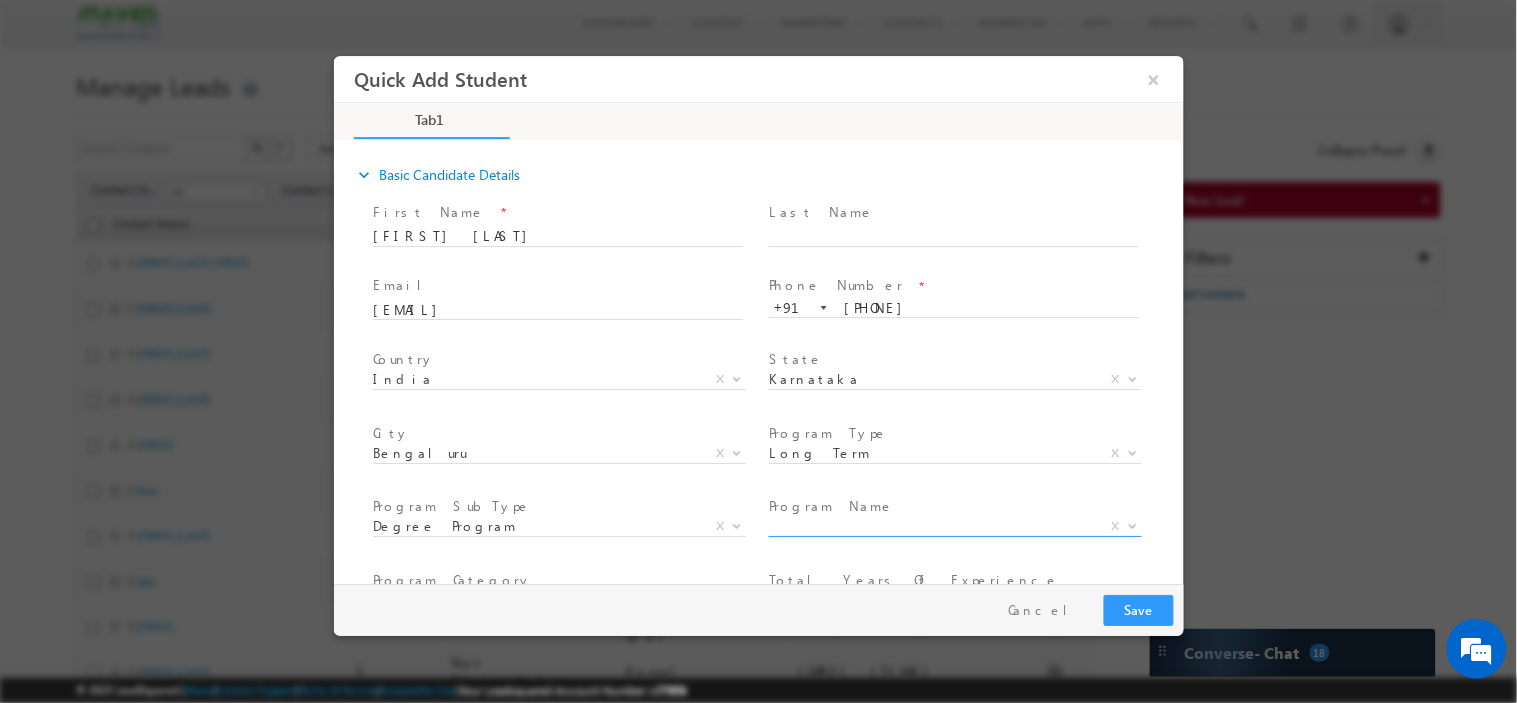 click on "X" at bounding box center [954, 526] 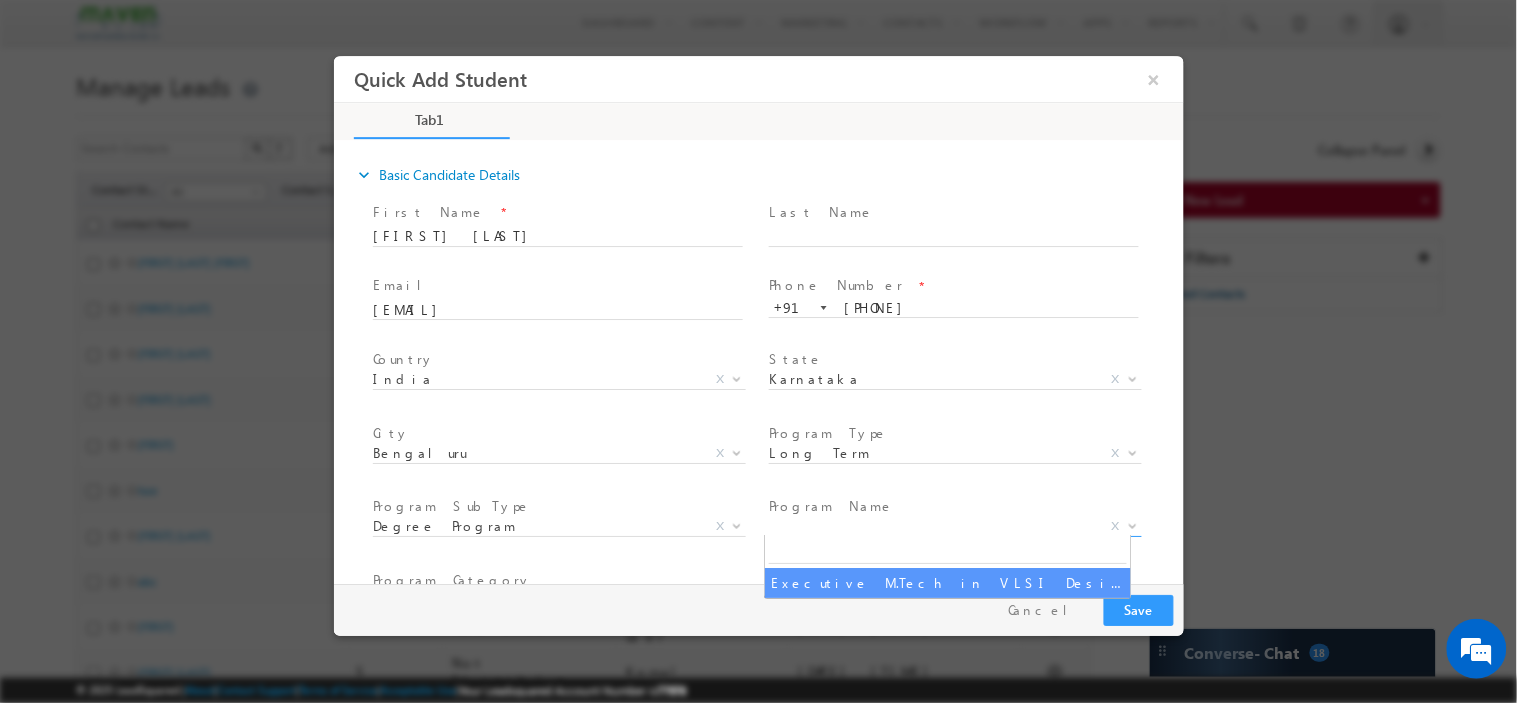 select on "Executive M.Tech in VLSI Design" 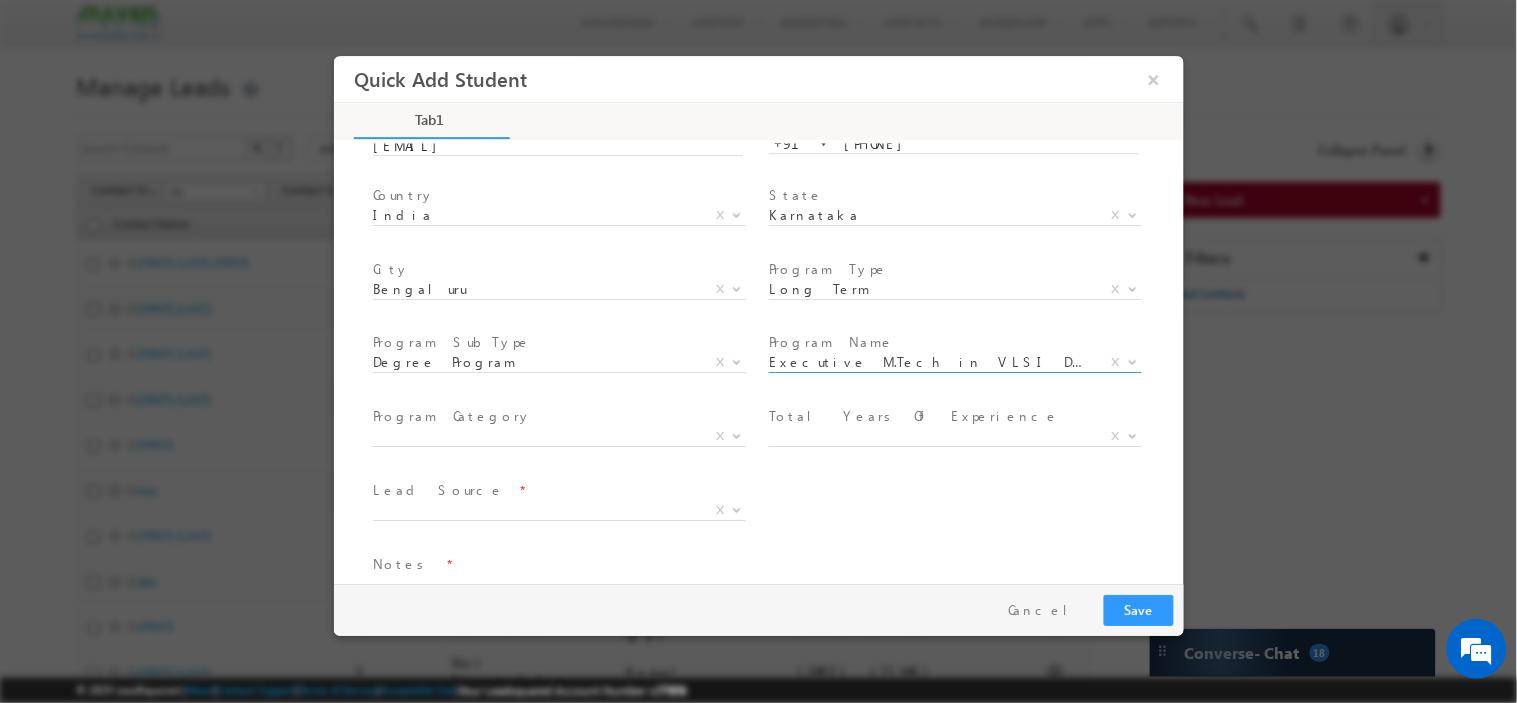 scroll, scrollTop: 207, scrollLeft: 0, axis: vertical 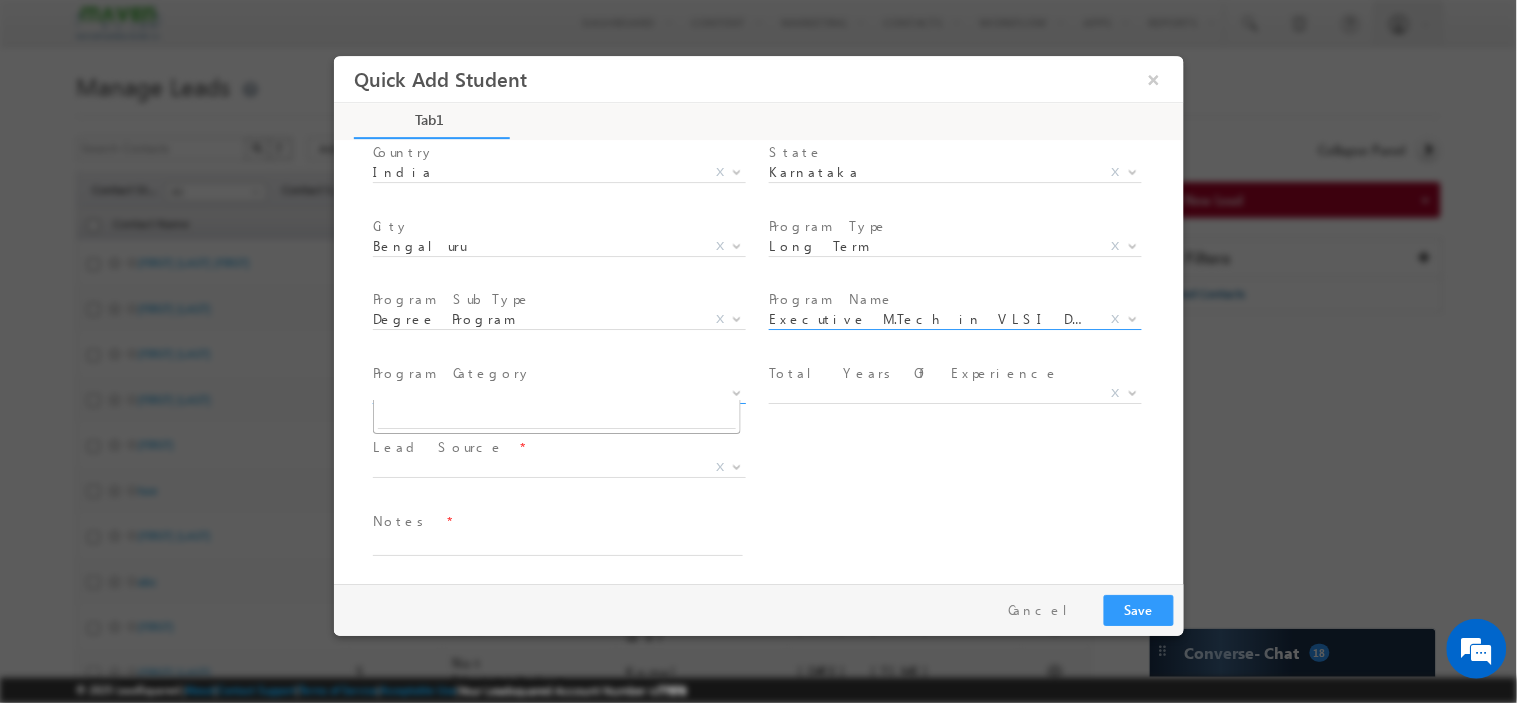 click on "X" at bounding box center [558, 393] 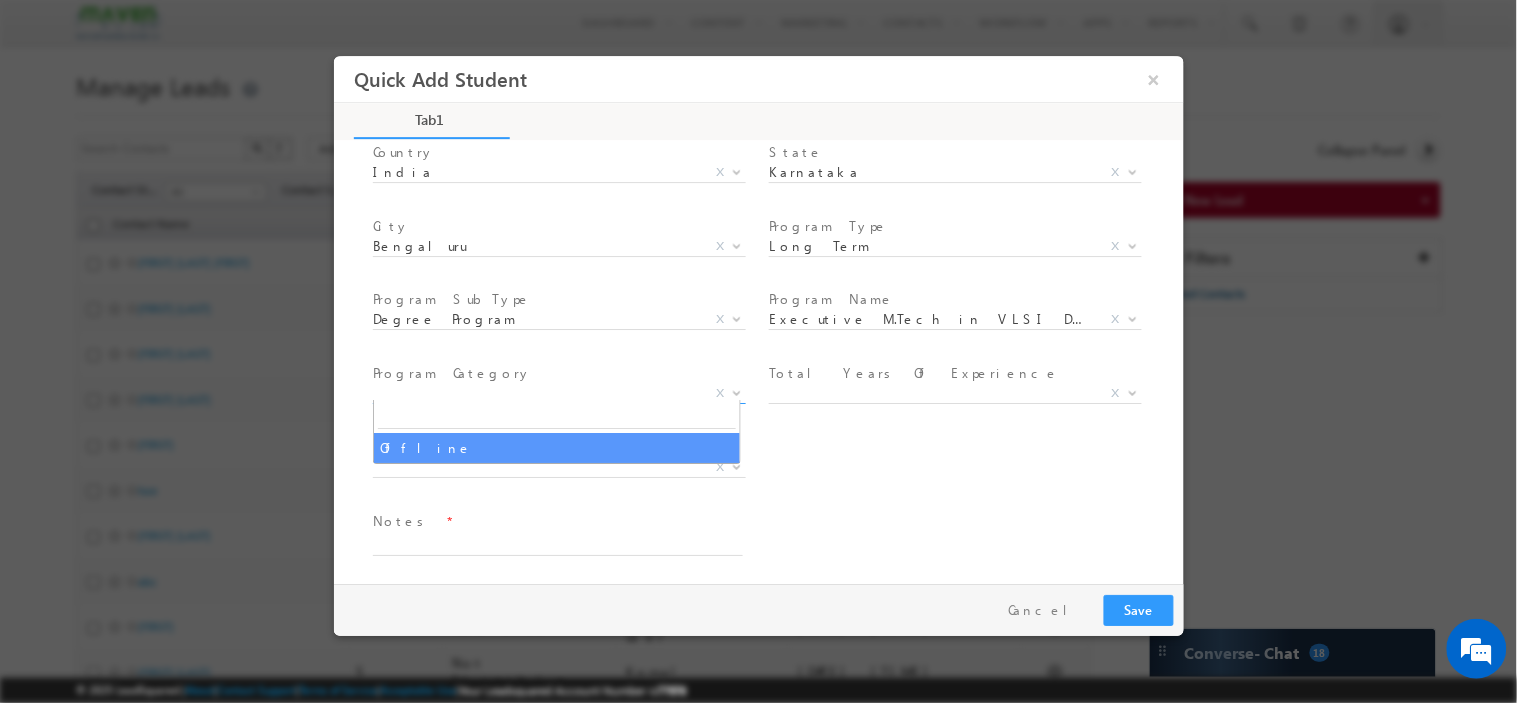 select on "Offline" 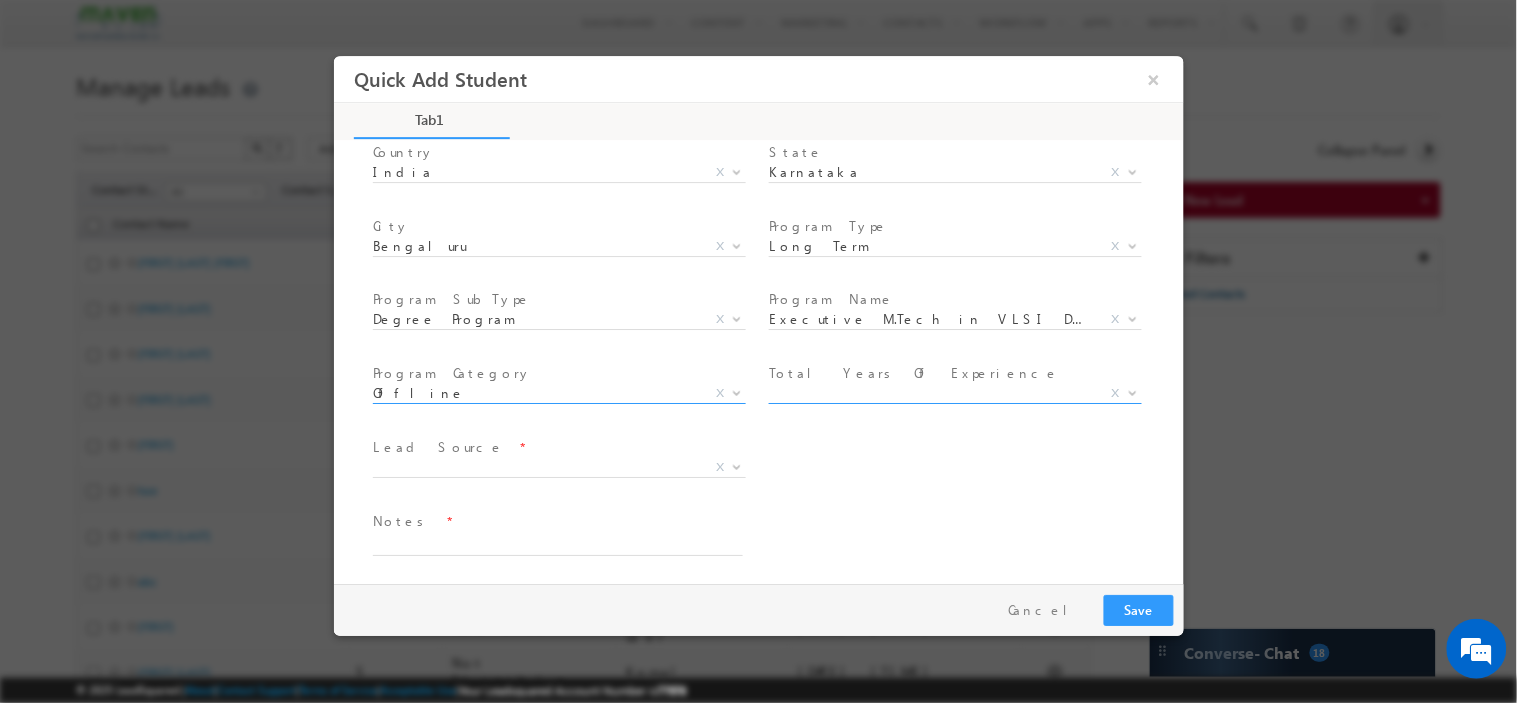 click on "X" at bounding box center [954, 393] 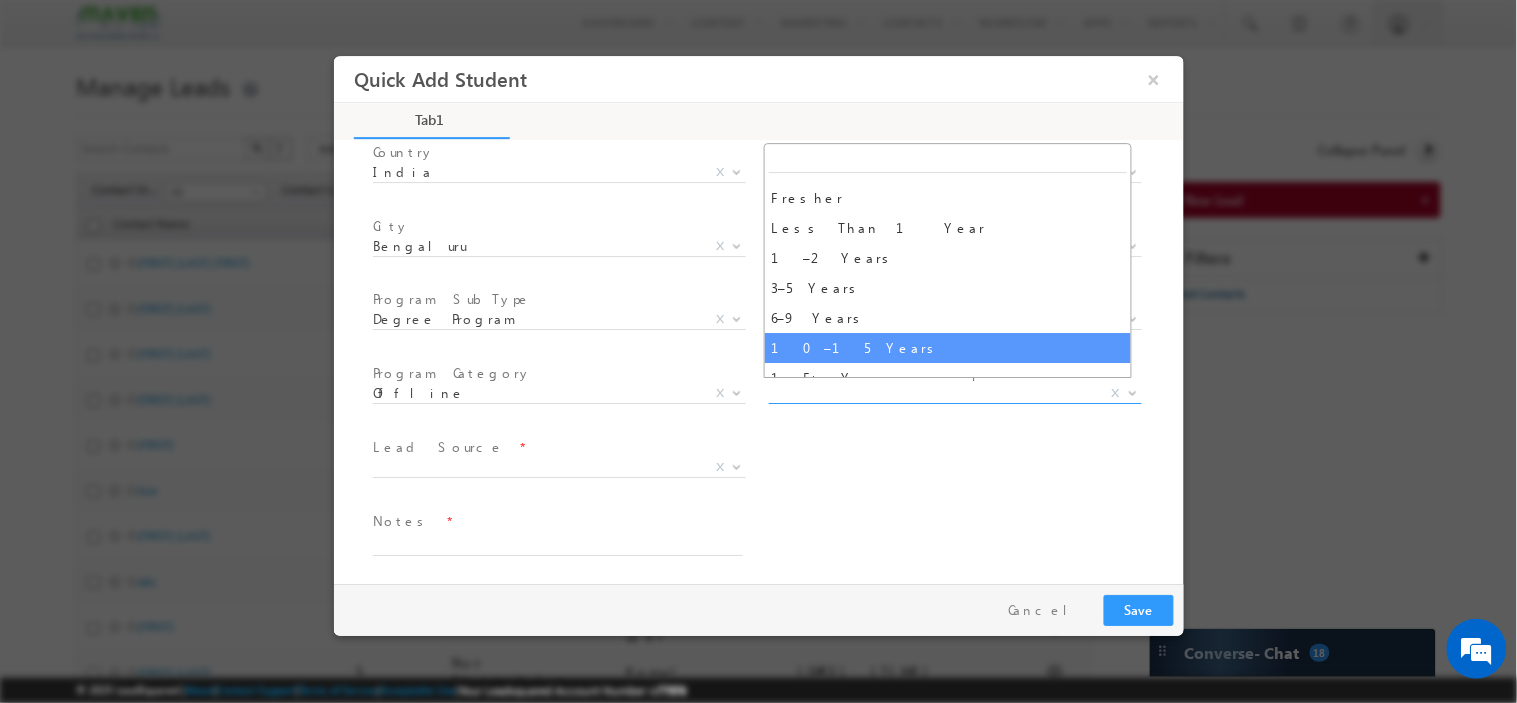 scroll, scrollTop: 70, scrollLeft: 0, axis: vertical 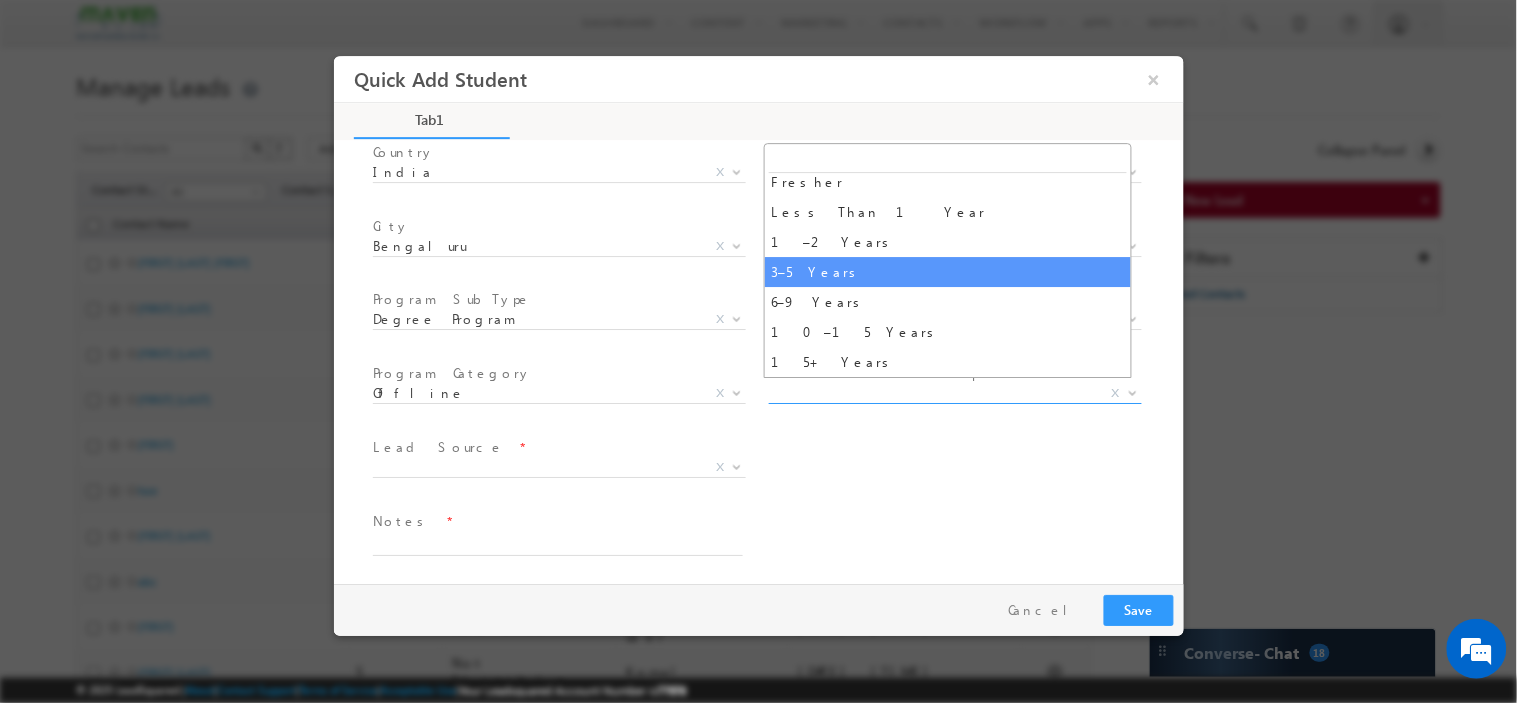 select on "3–5 Years" 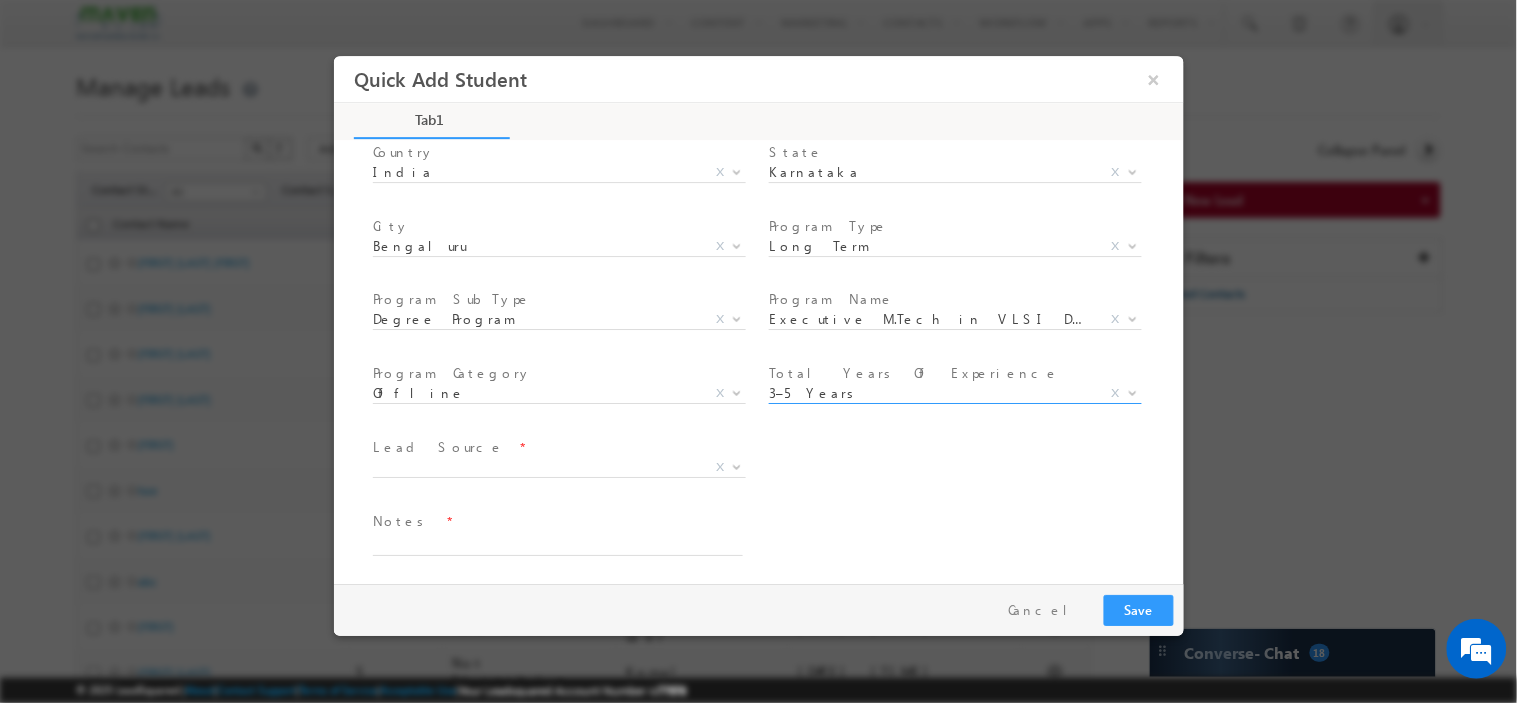 click on "Lead Source" at bounding box center [437, 446] 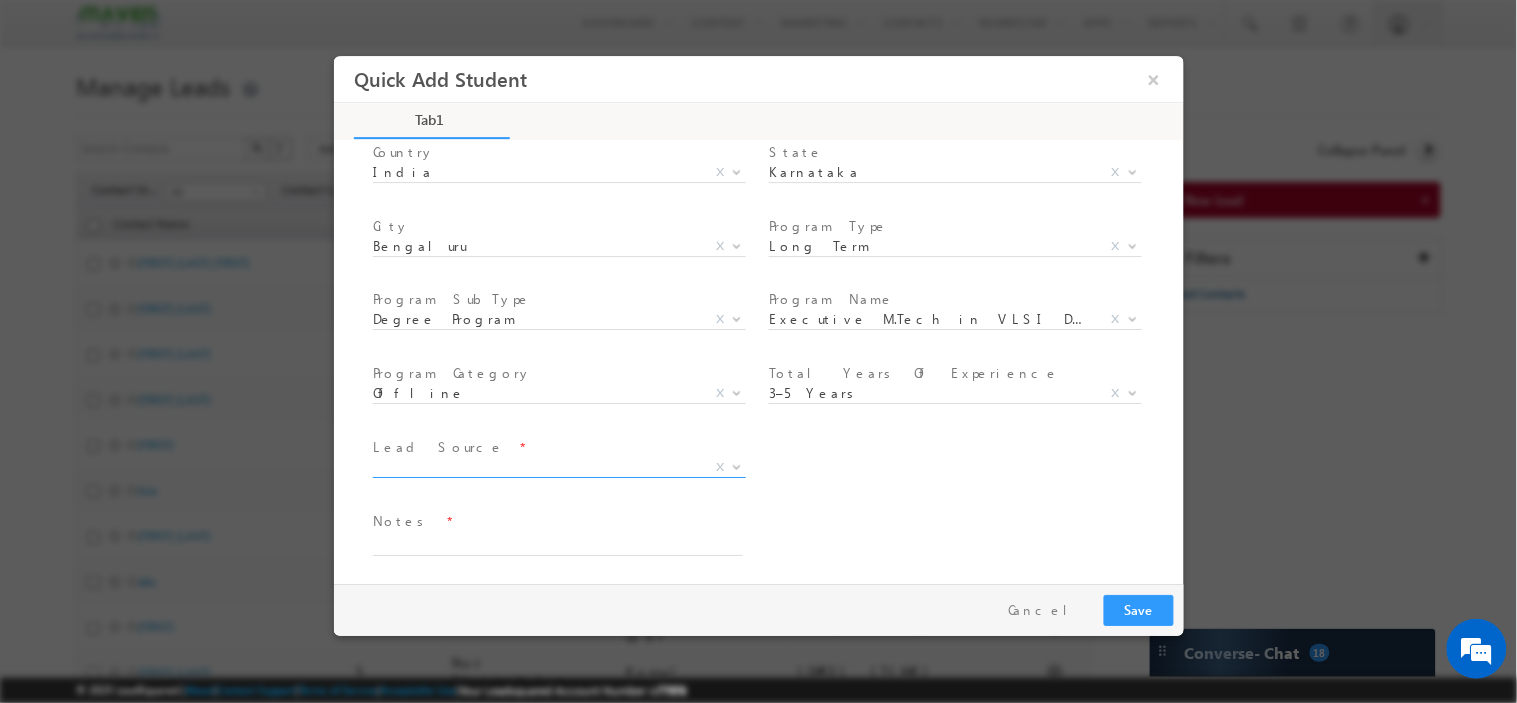 click on "*" at bounding box center [521, 447] 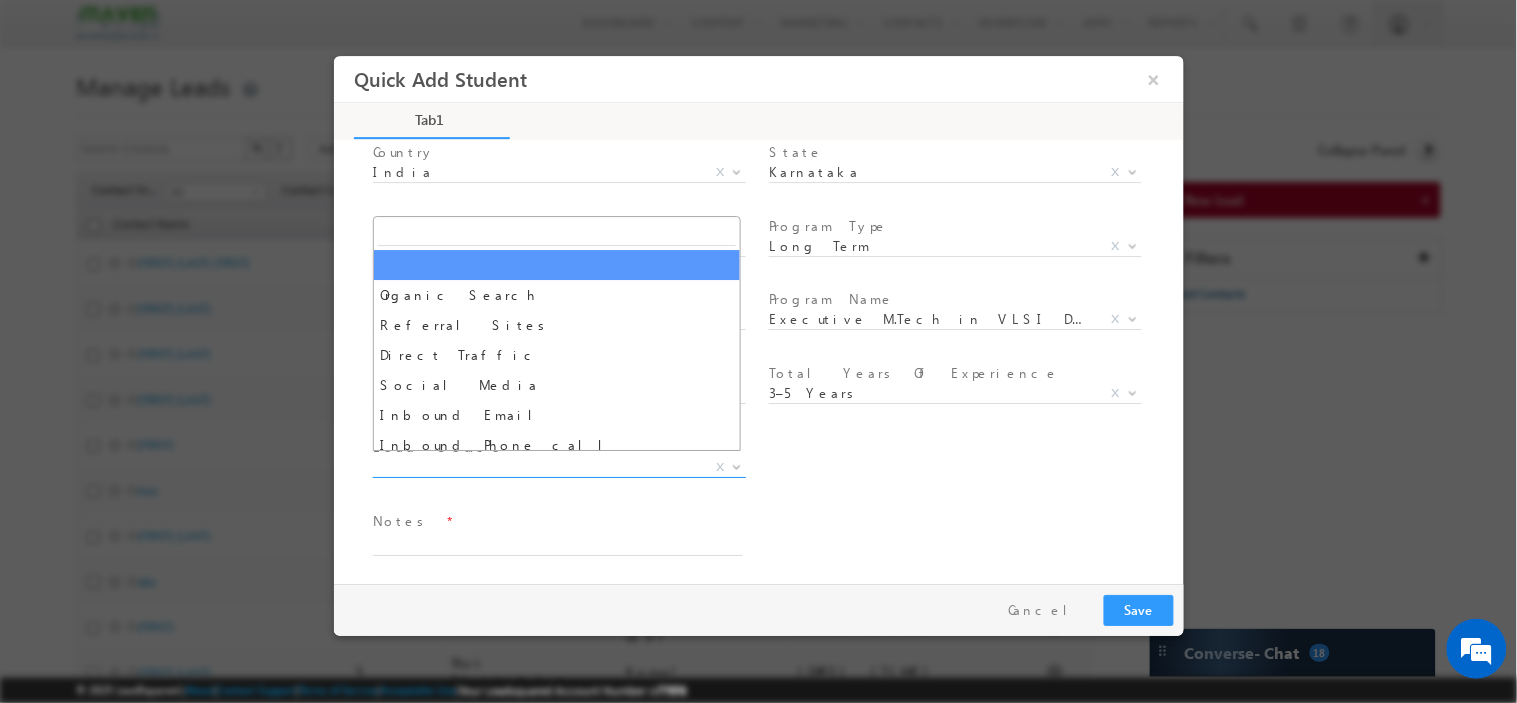 click on "X" at bounding box center (558, 467) 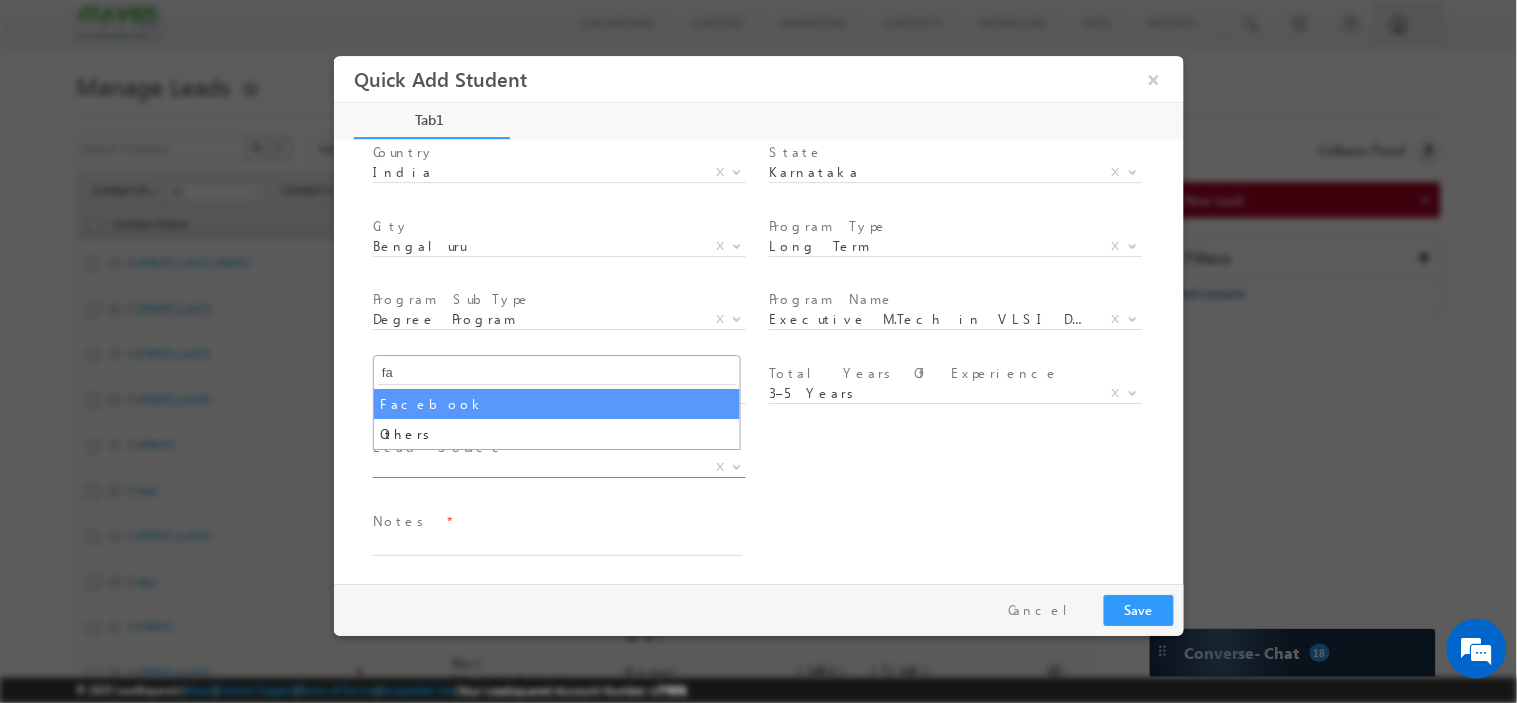 type on "fa" 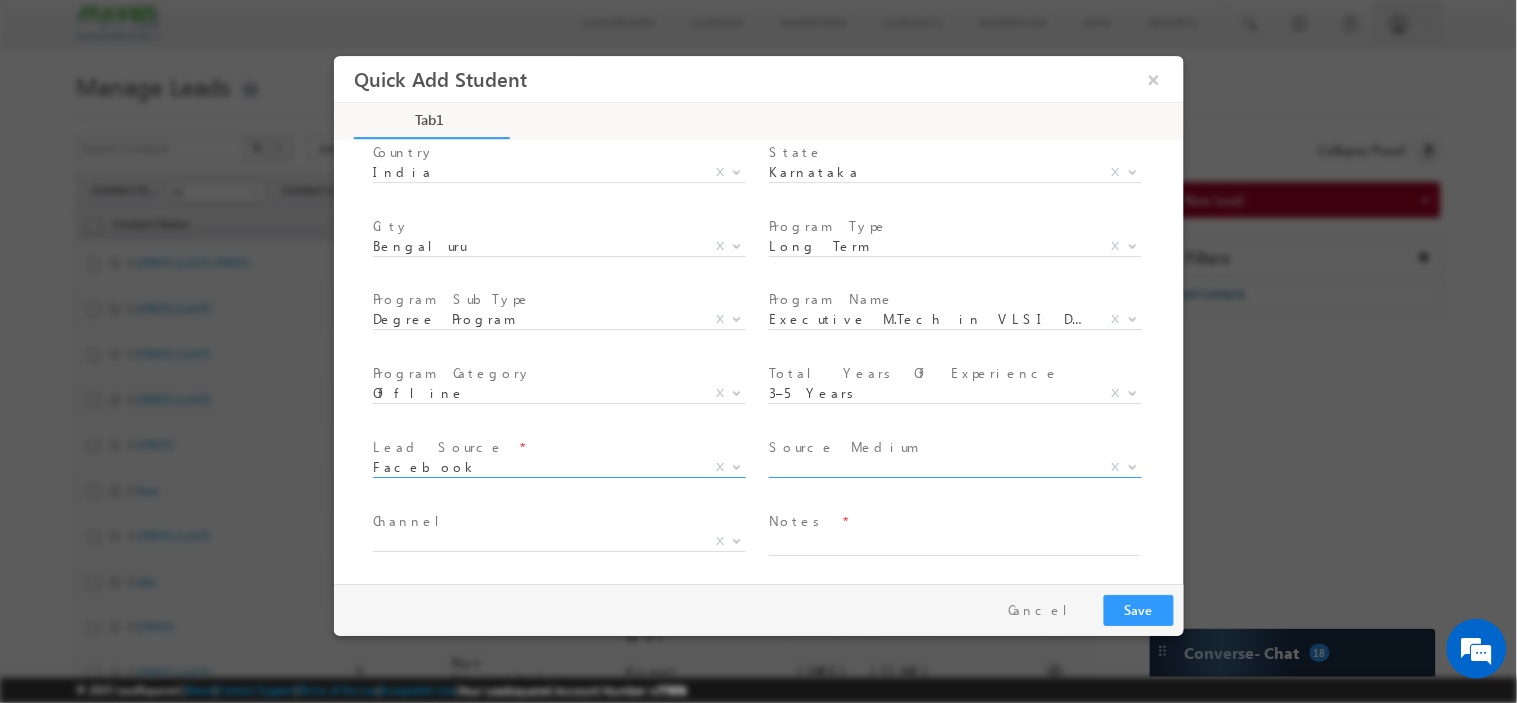 click on "X" at bounding box center (954, 467) 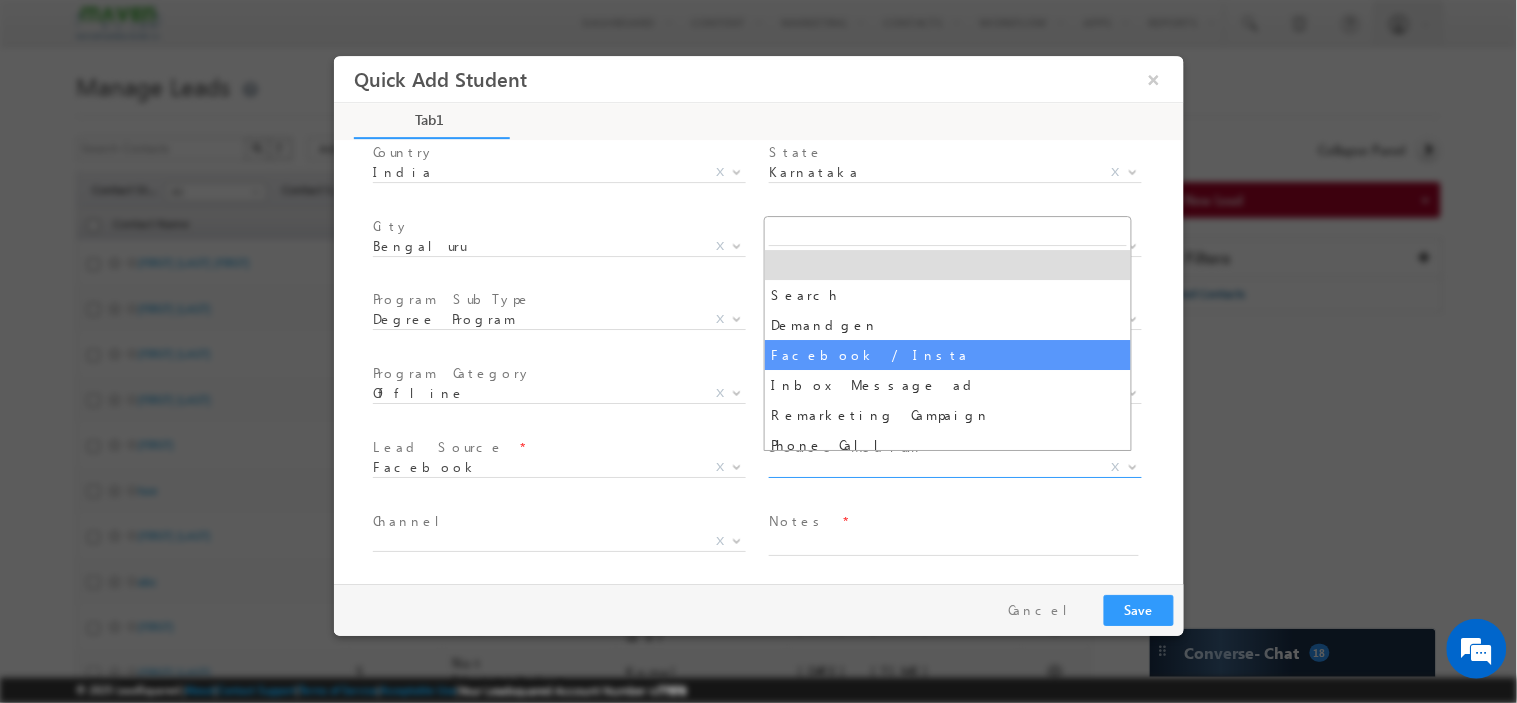 select on "Facebook / Insta" 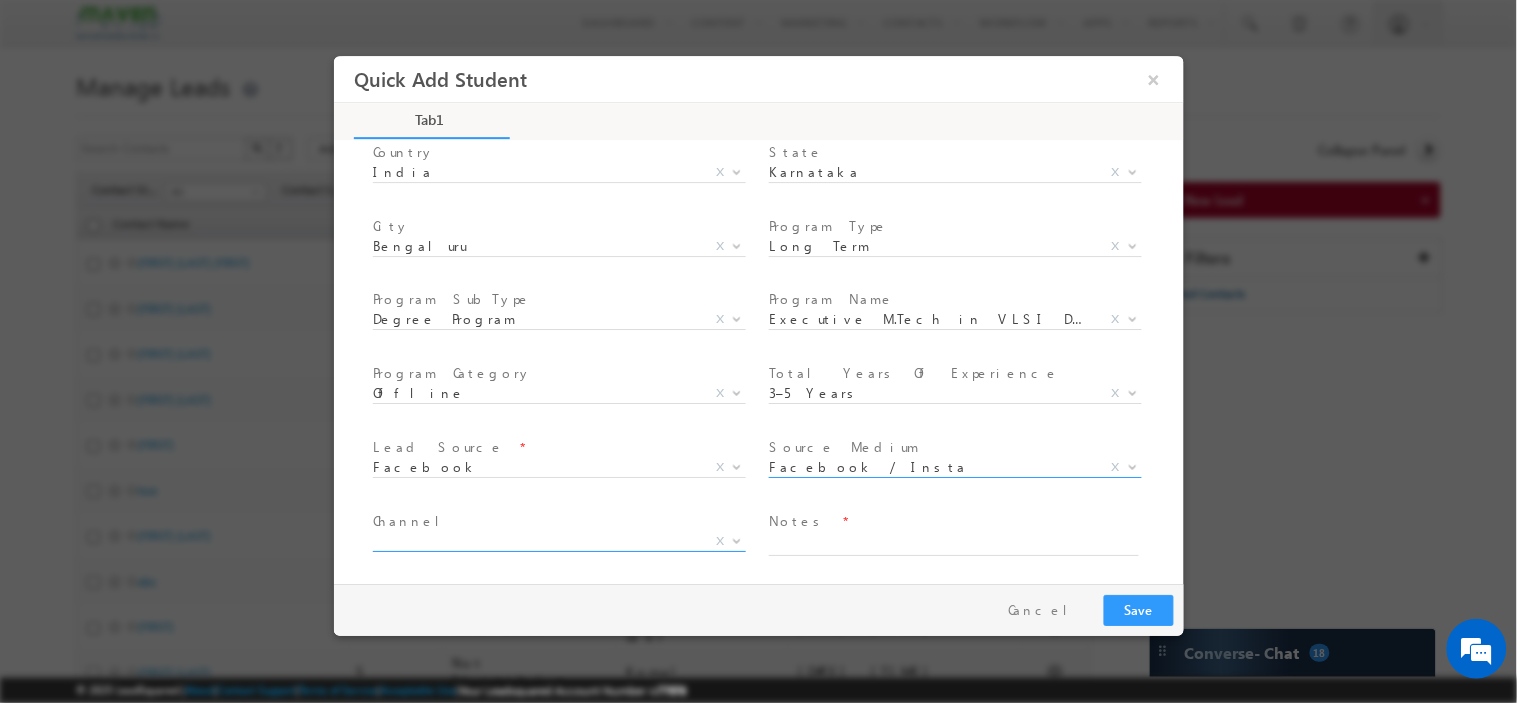 click on "X" at bounding box center [558, 541] 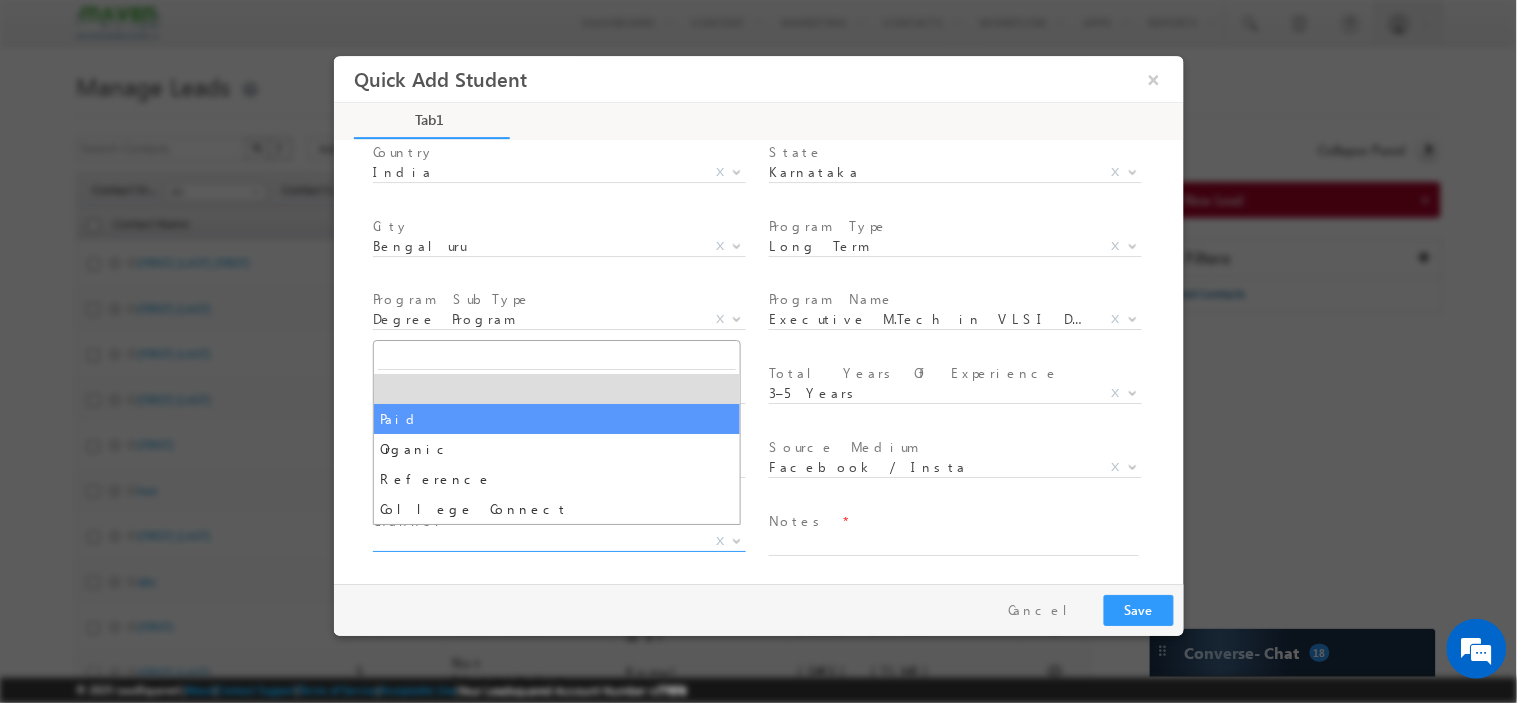 select on "Paid" 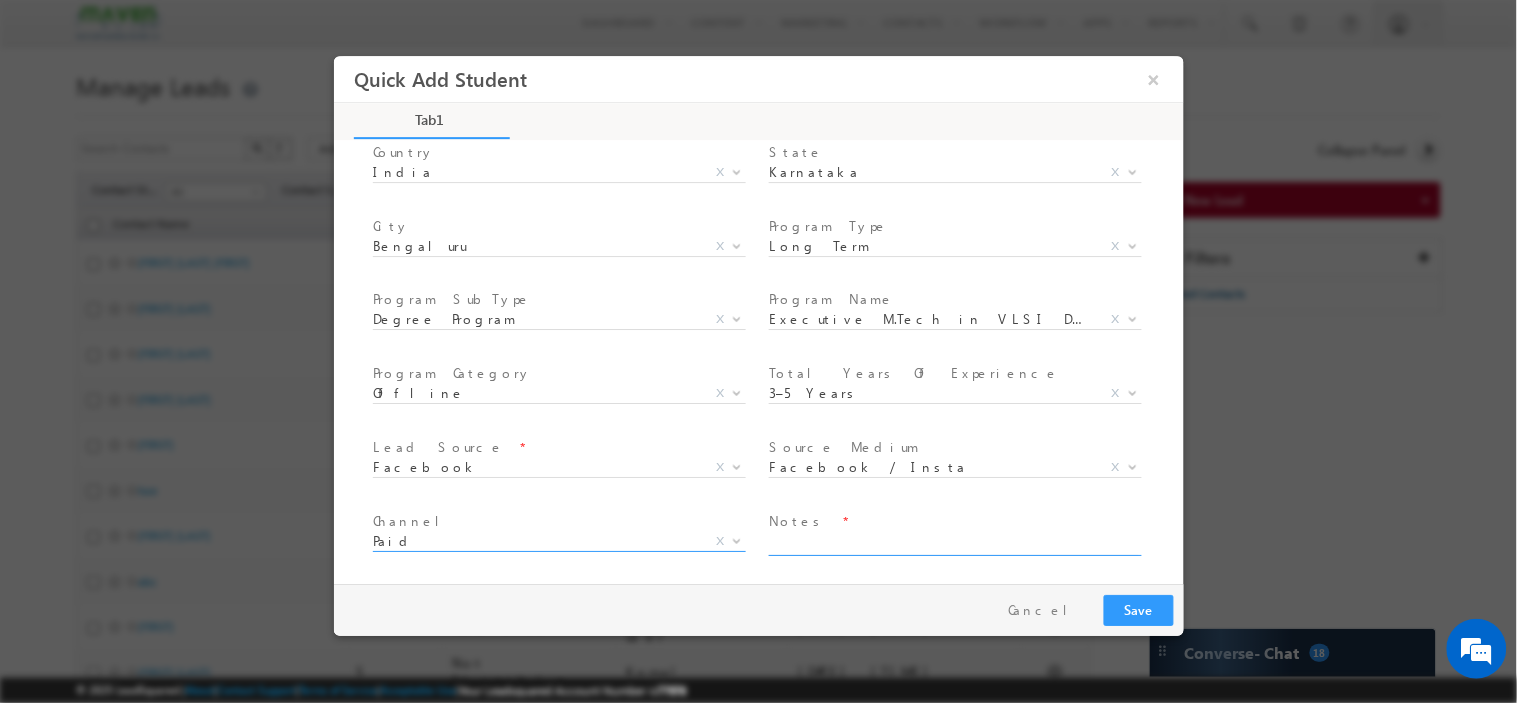 click at bounding box center [953, 543] 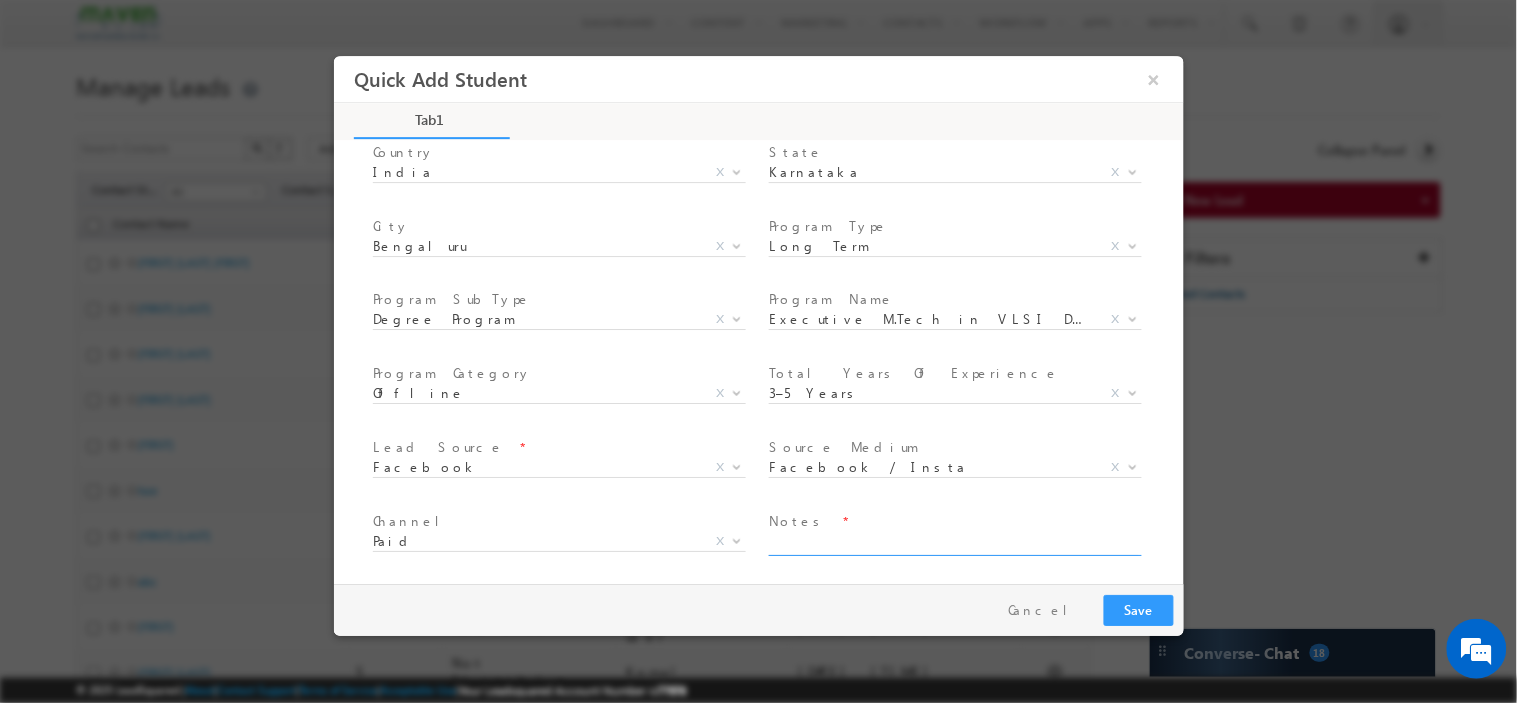 paste on "be_-_electronics_and_communication_engineering" 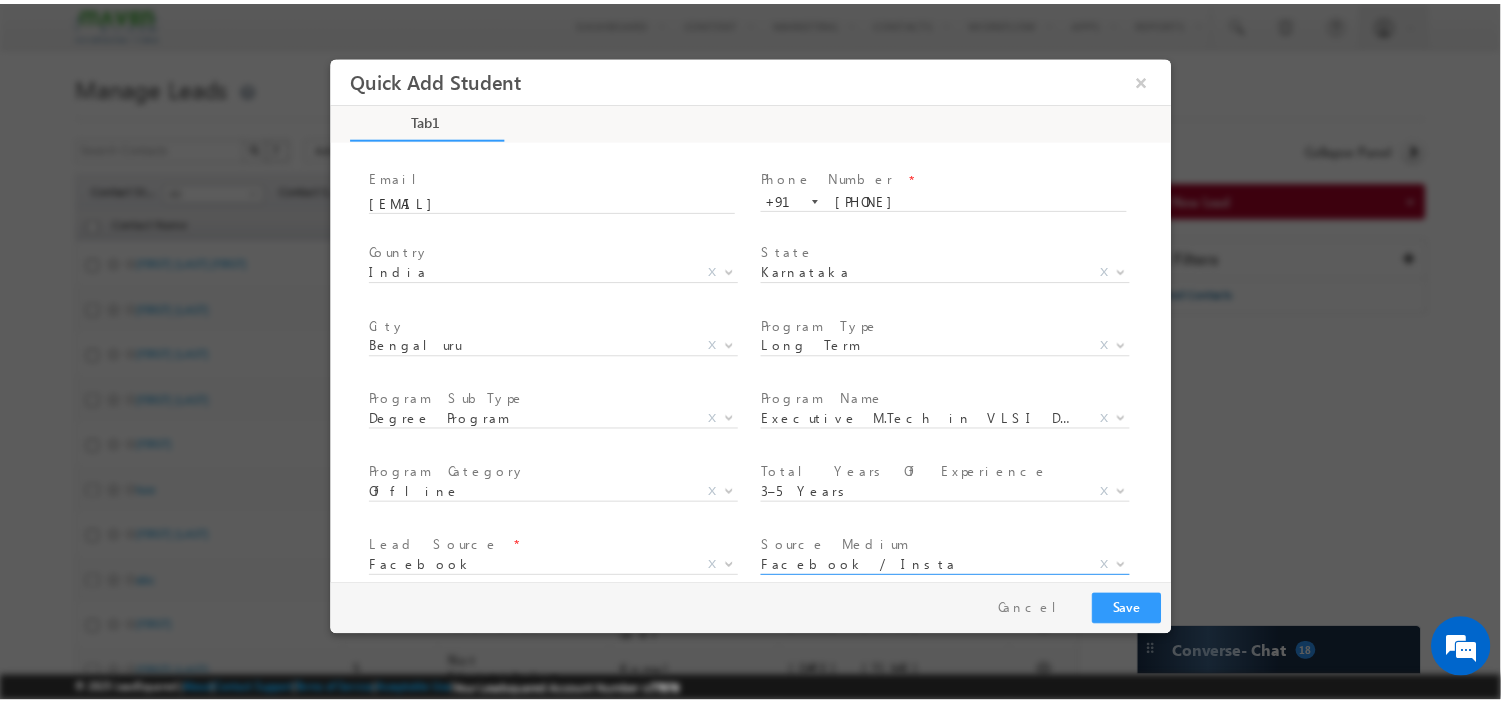 scroll, scrollTop: 207, scrollLeft: 0, axis: vertical 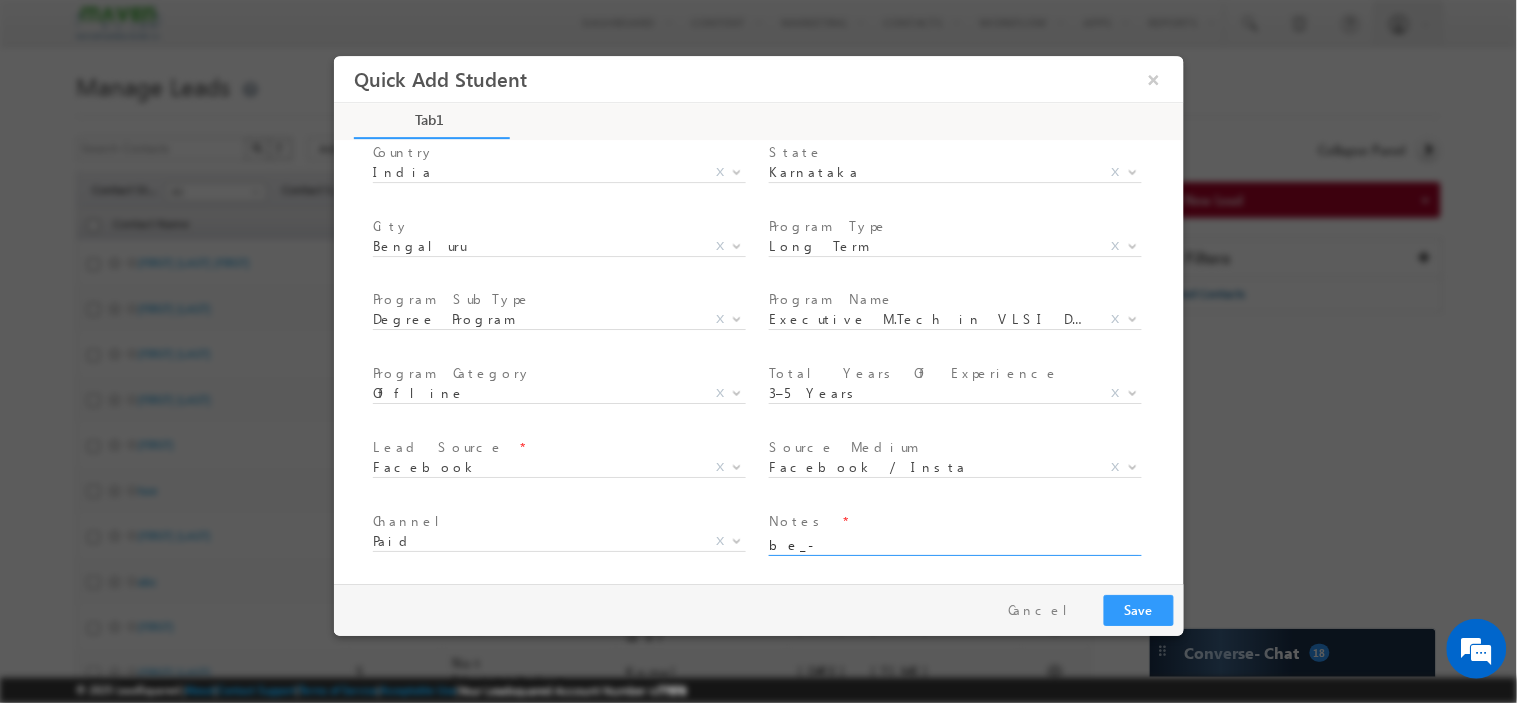 type on "be_-_electronics_and_communication_engineering" 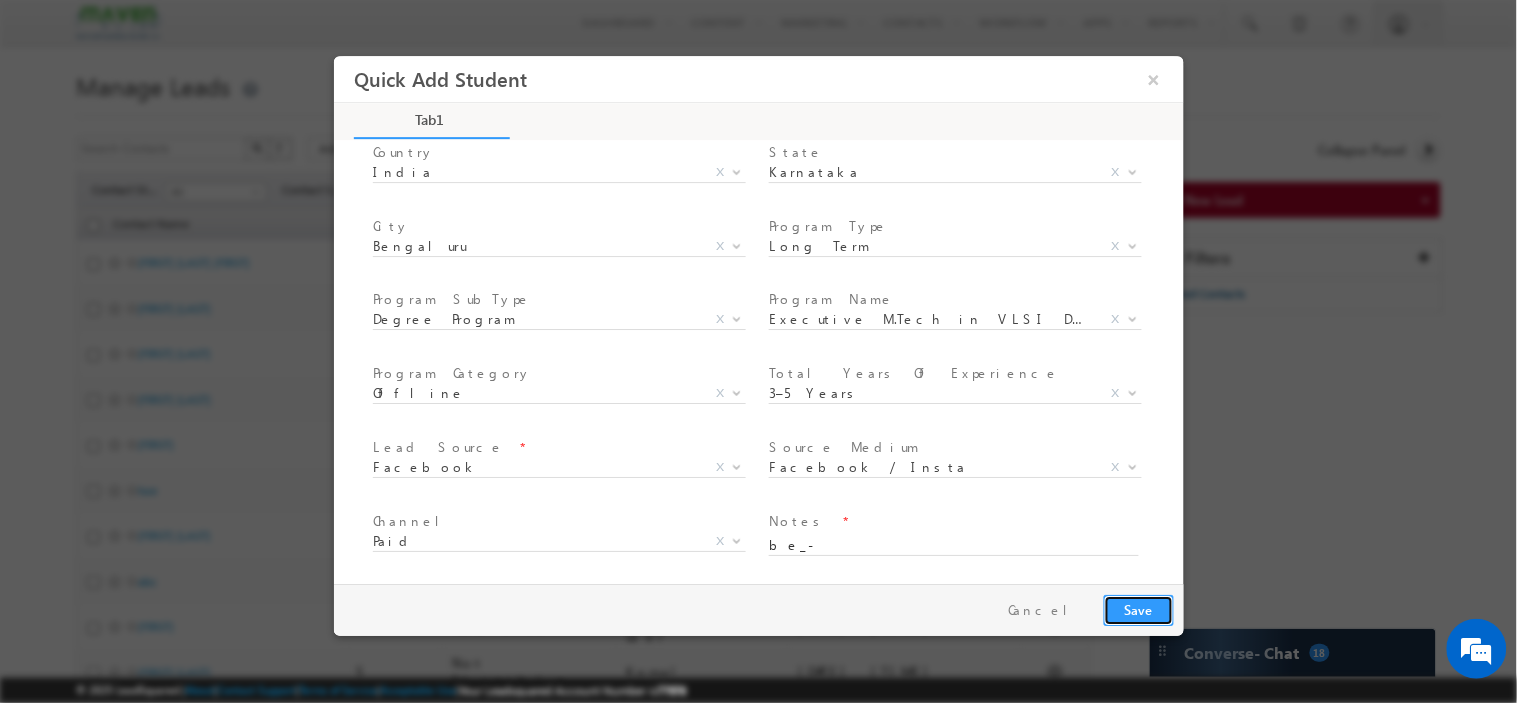 click on "Save" at bounding box center [1138, 609] 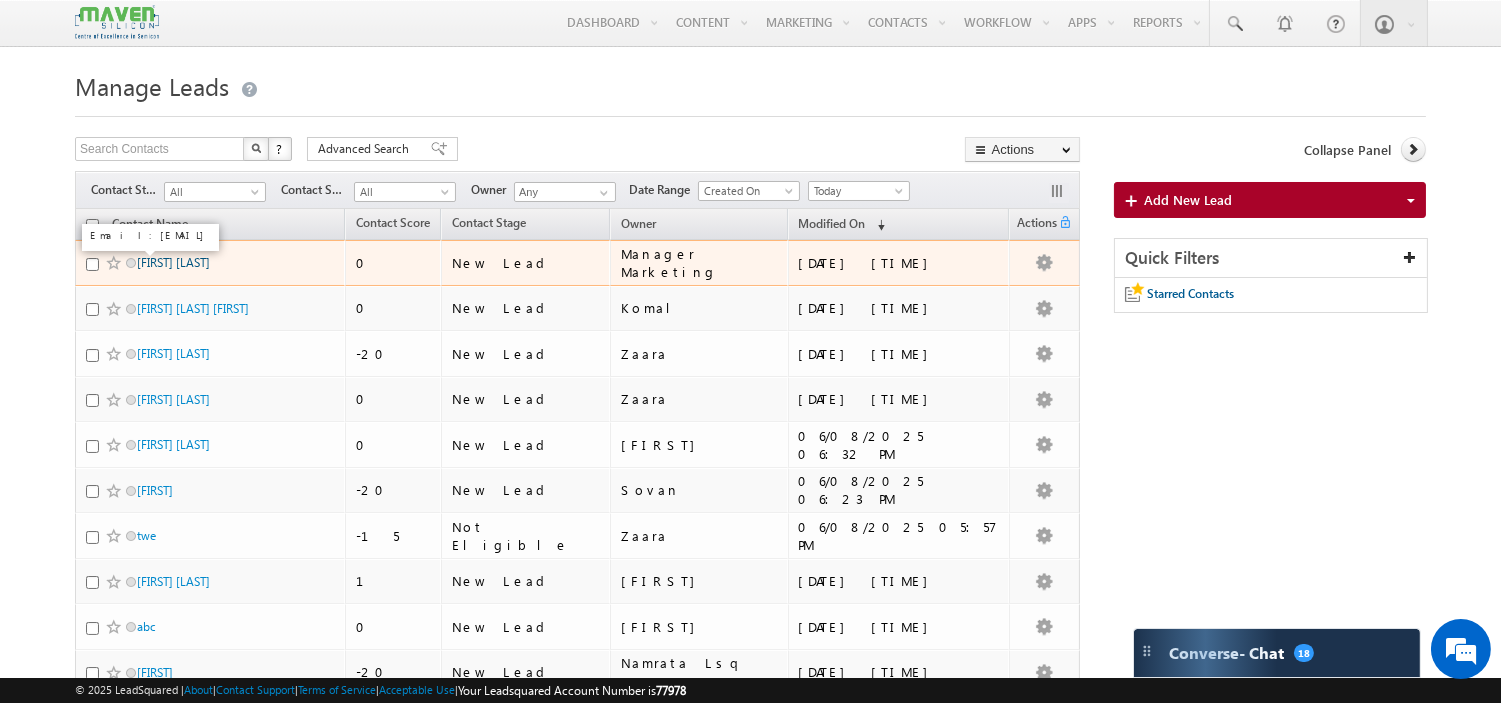 click on "[FIRST] [LAST]" at bounding box center (173, 262) 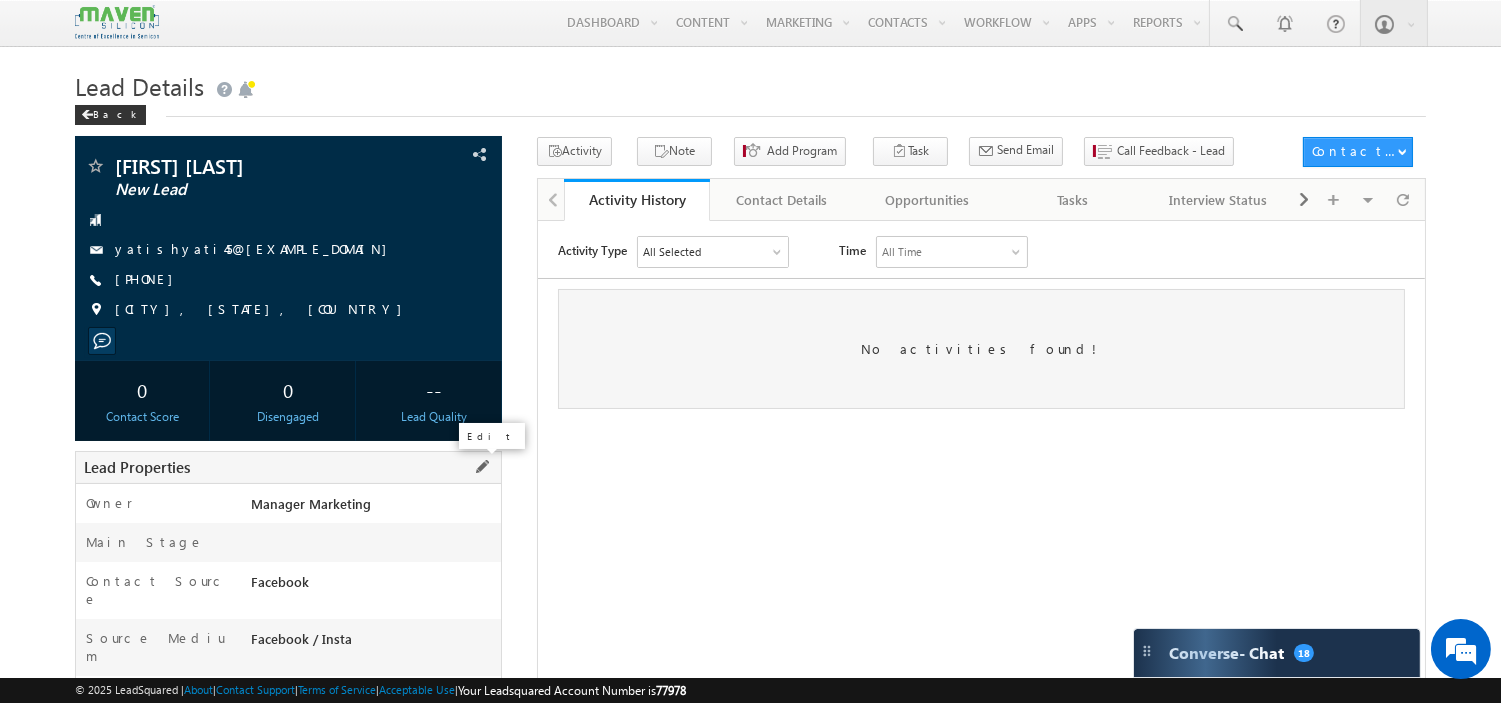 scroll, scrollTop: 0, scrollLeft: 0, axis: both 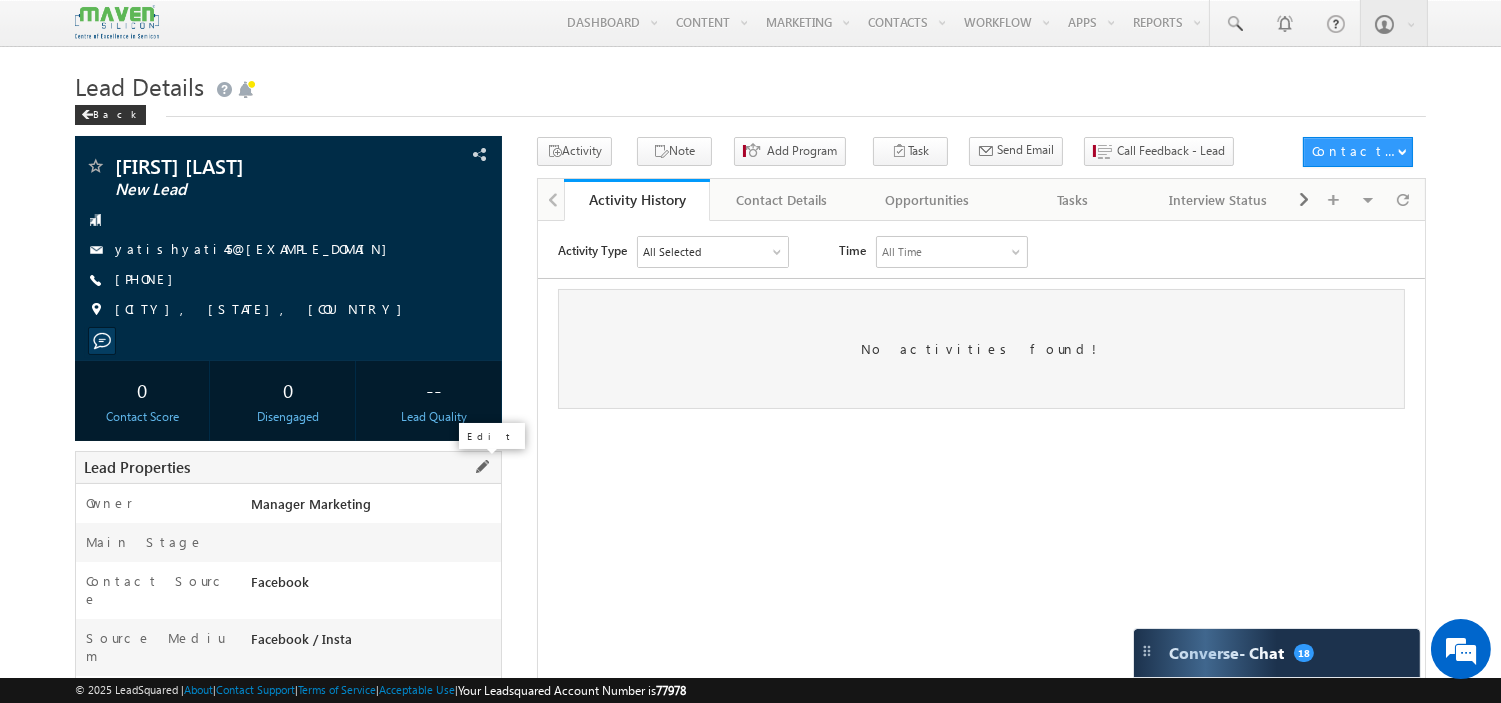 click at bounding box center [482, 467] 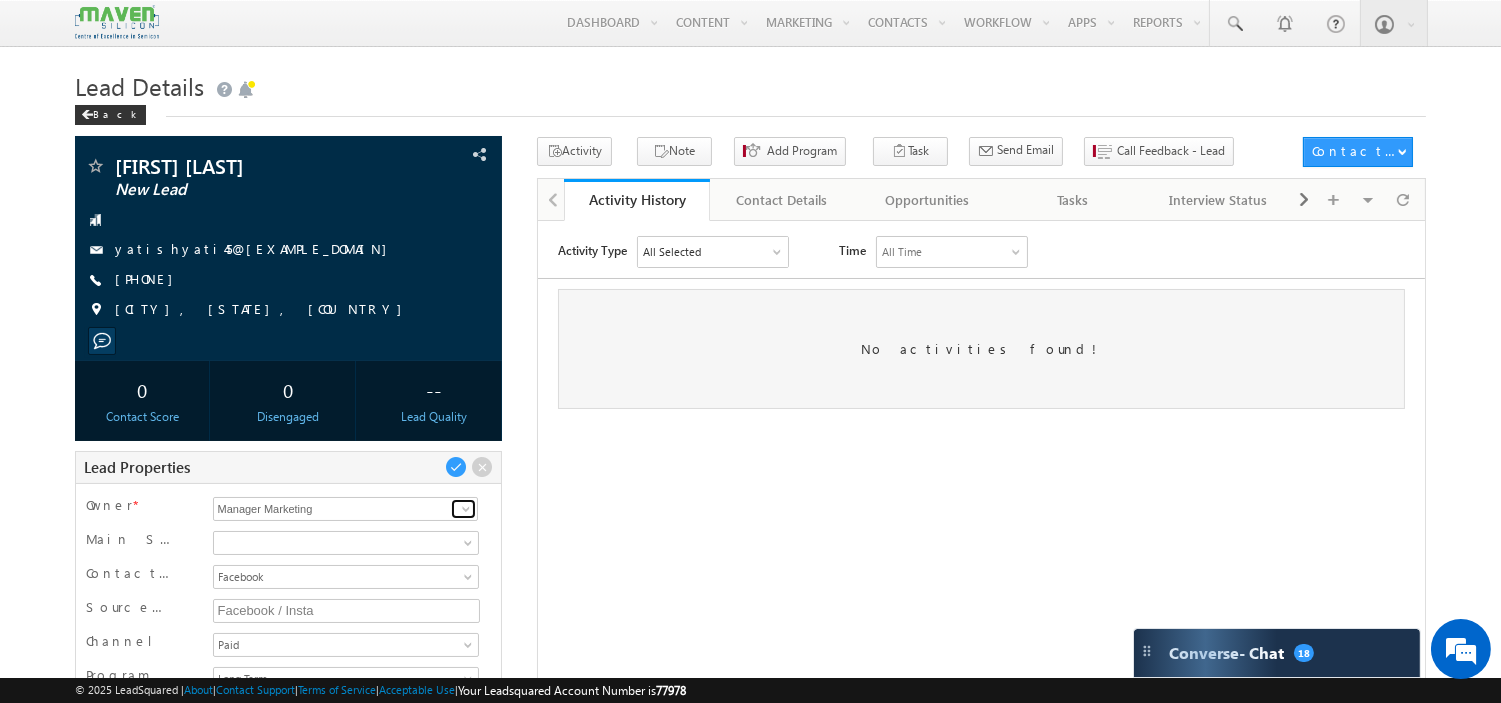 click at bounding box center (466, 509) 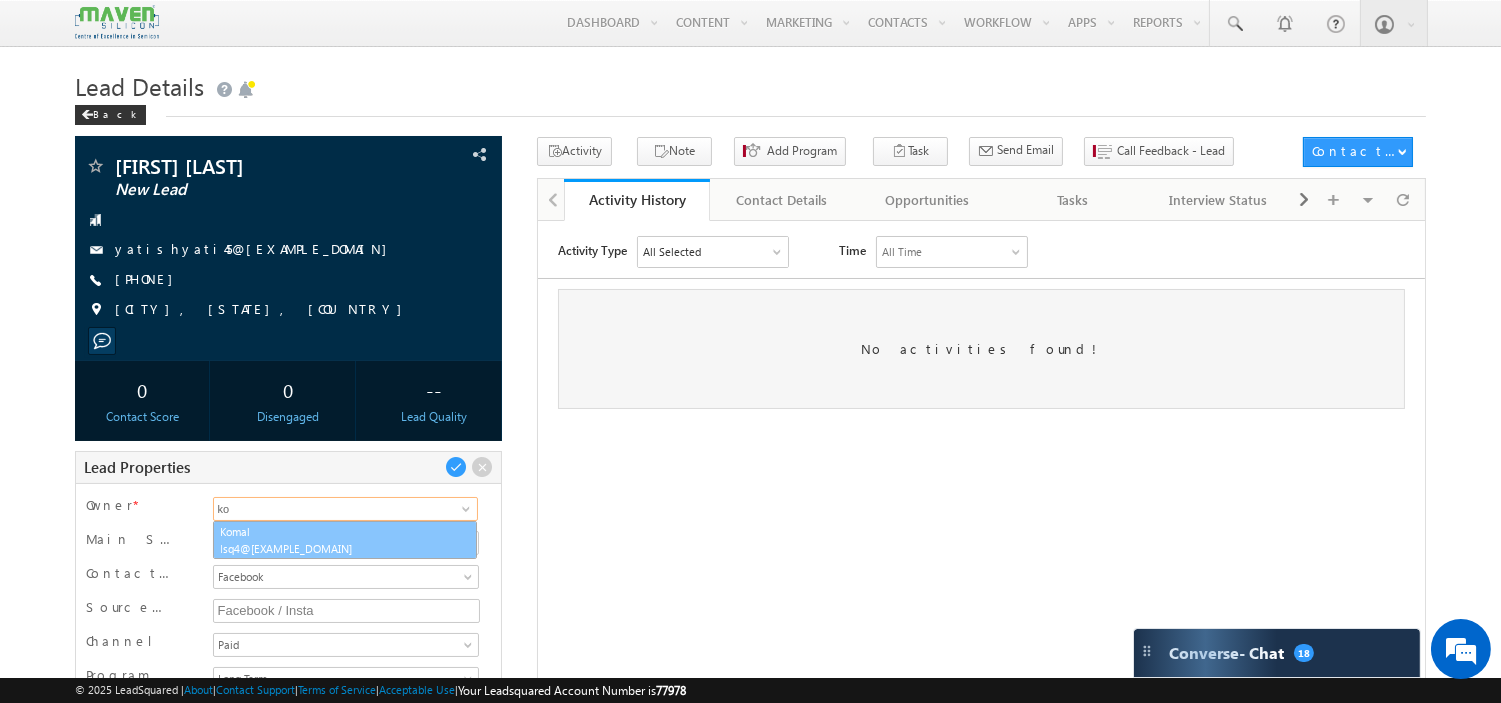 click on "lsq4@[EXAMPLE_DOMAIN]" at bounding box center [345, 548] 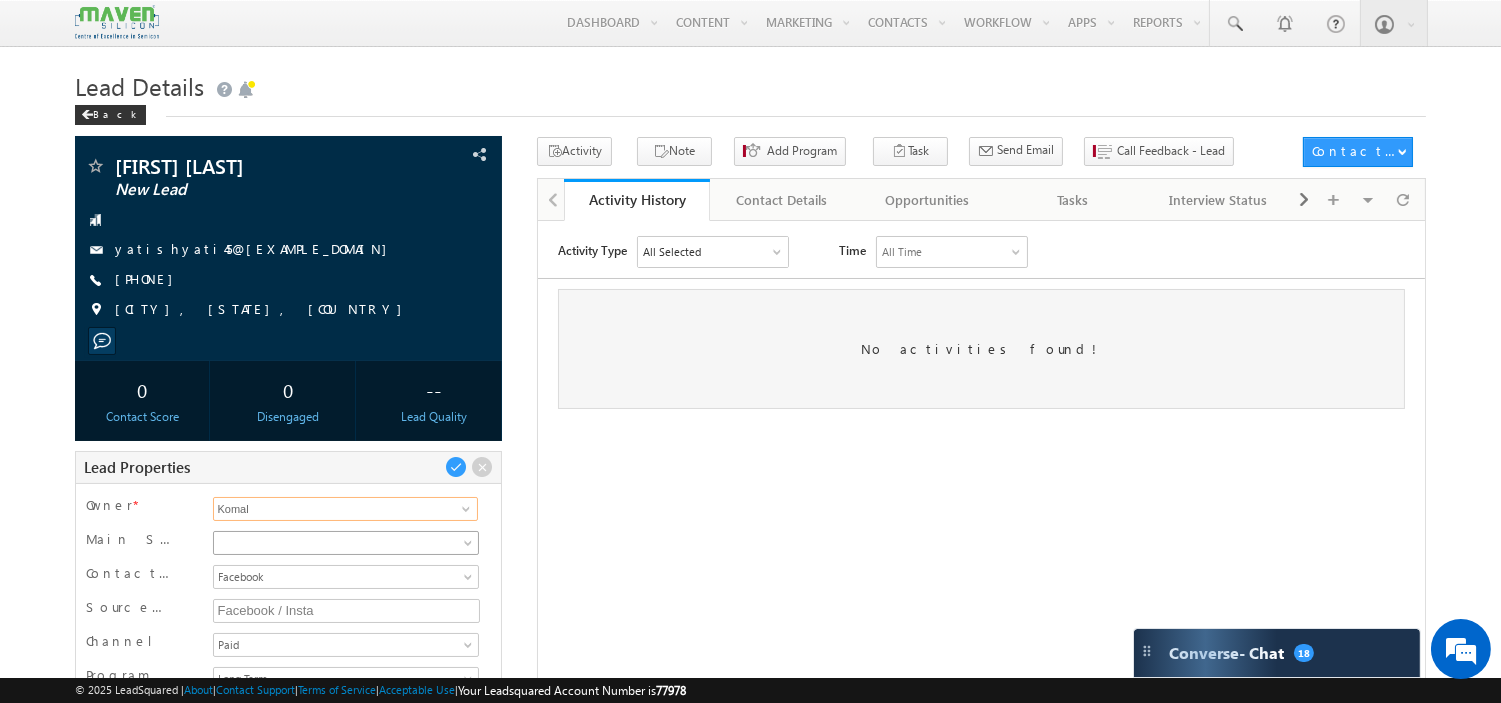 type on "Komal" 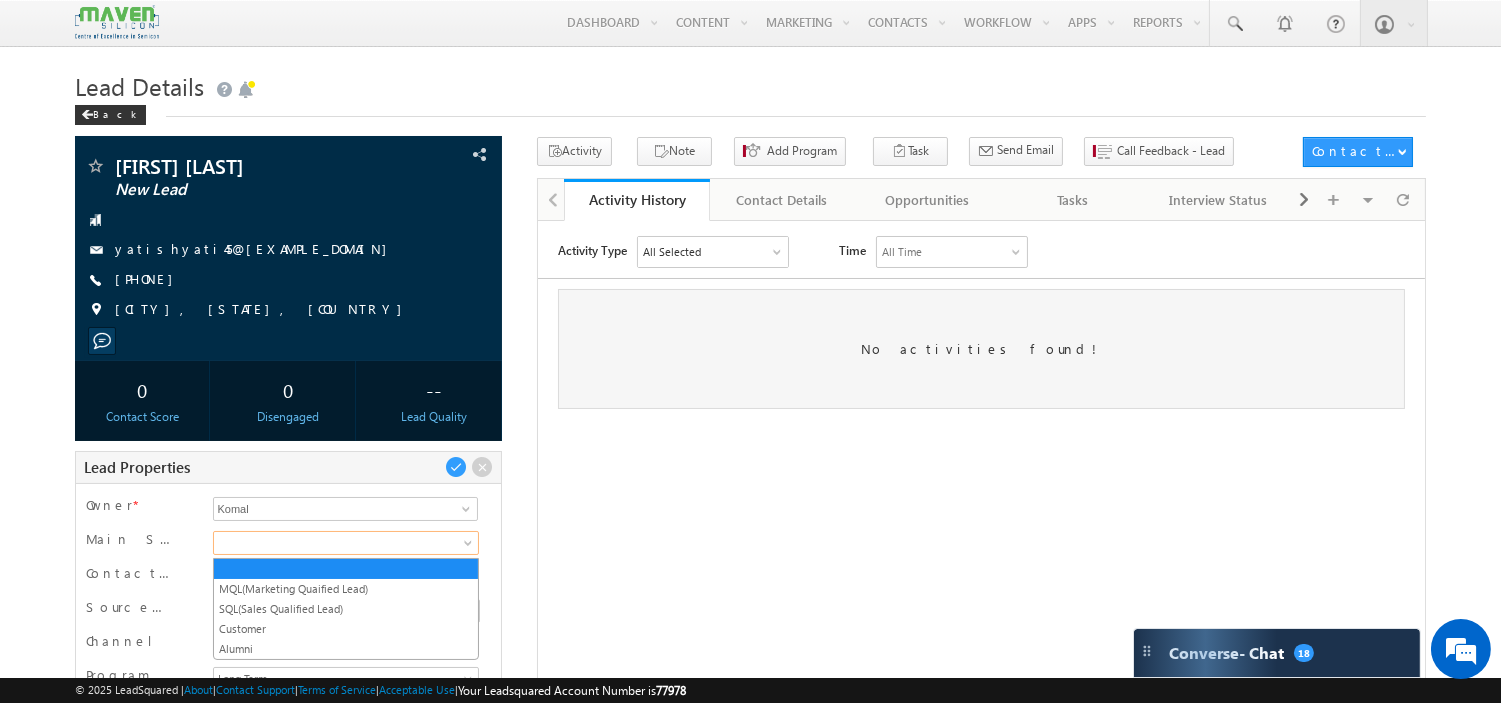 click at bounding box center (343, 543) 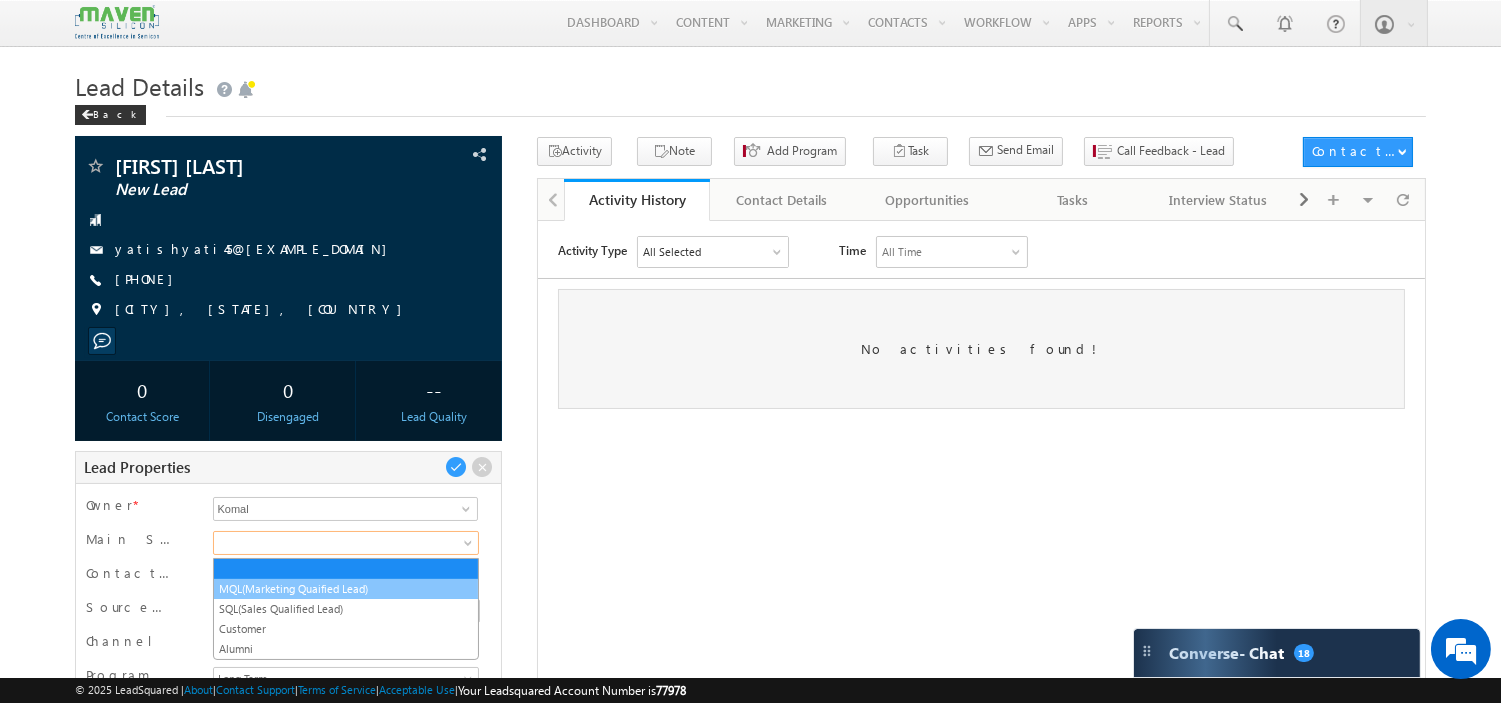 click on "MQL(Marketing Quaified Lead)" at bounding box center [346, 589] 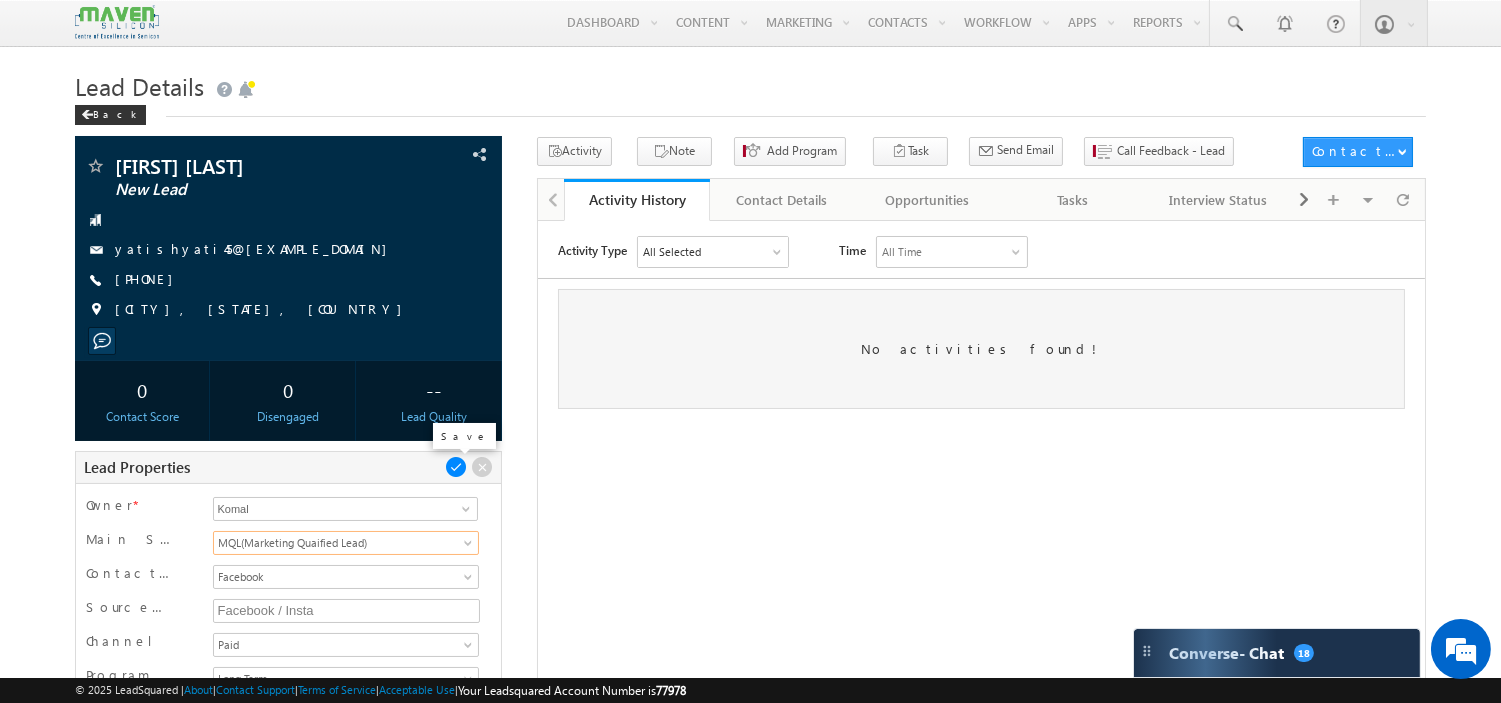 scroll, scrollTop: 0, scrollLeft: 0, axis: both 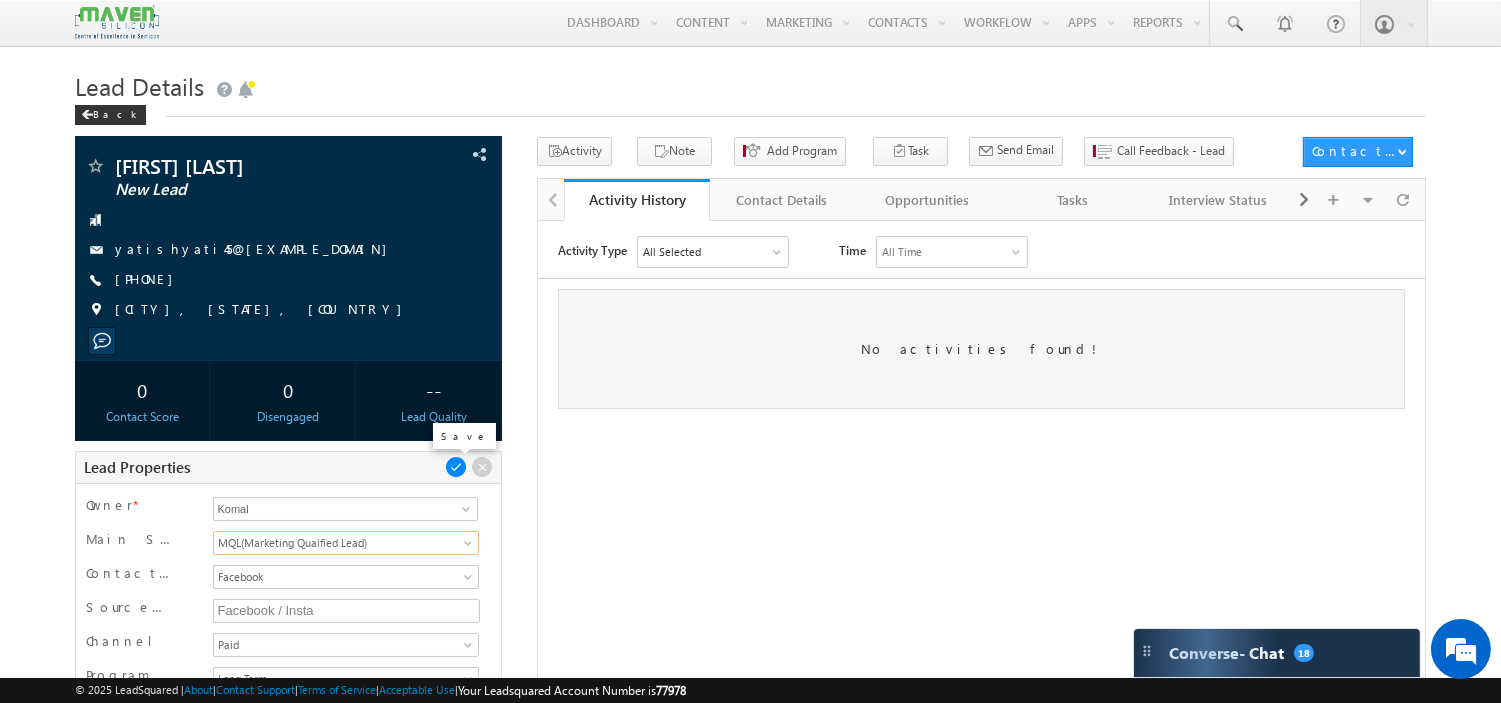 click at bounding box center (456, 467) 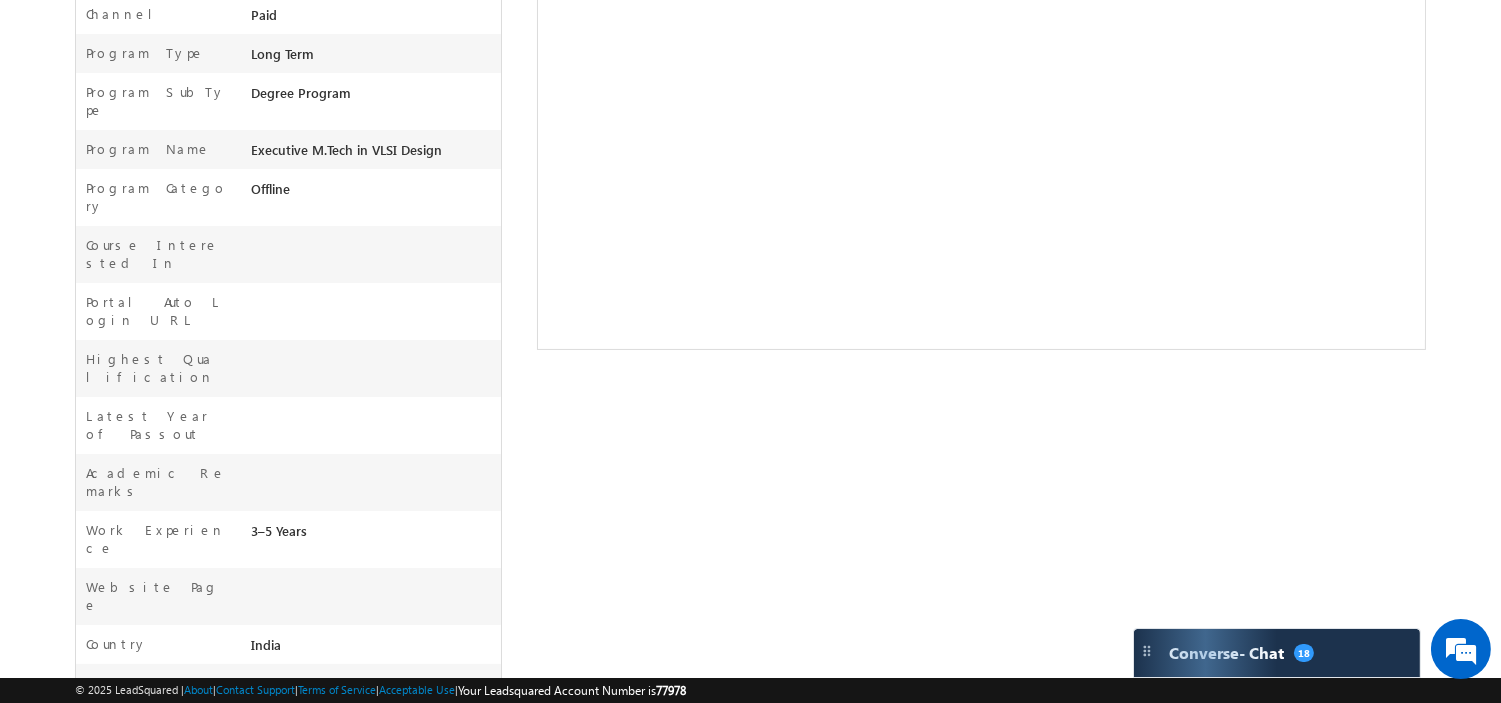 scroll, scrollTop: 0, scrollLeft: 0, axis: both 